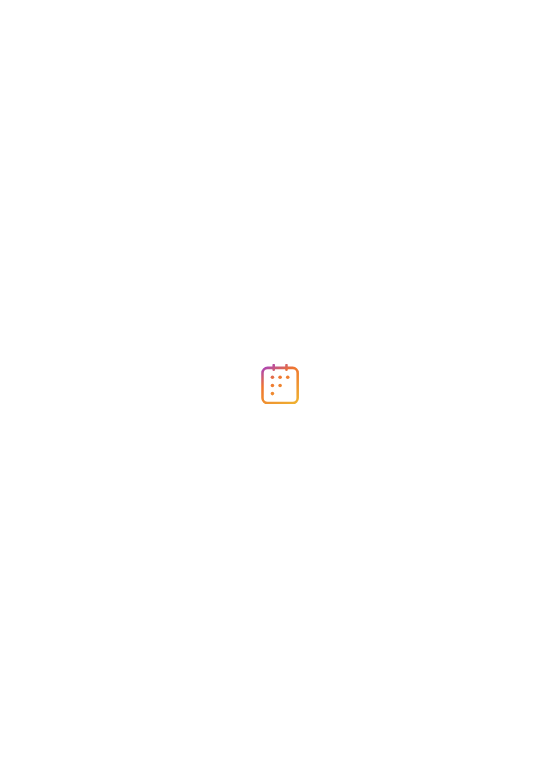 scroll, scrollTop: 0, scrollLeft: 0, axis: both 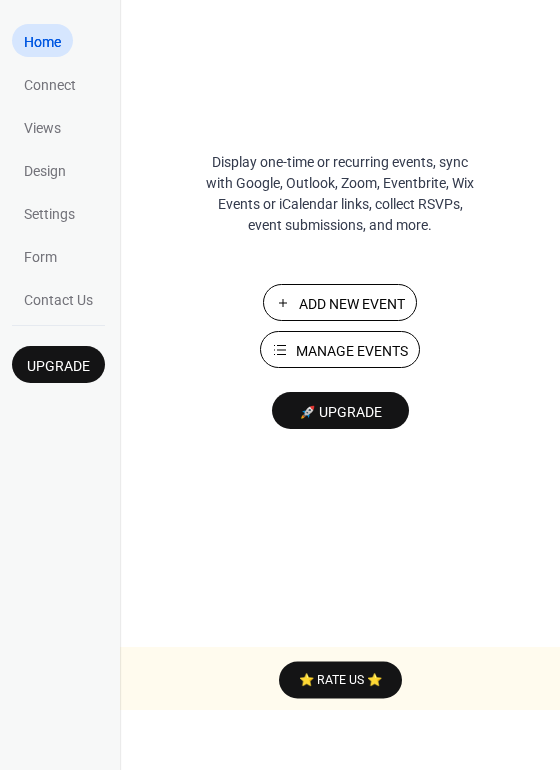 click on "Manage Events" at bounding box center [352, 351] 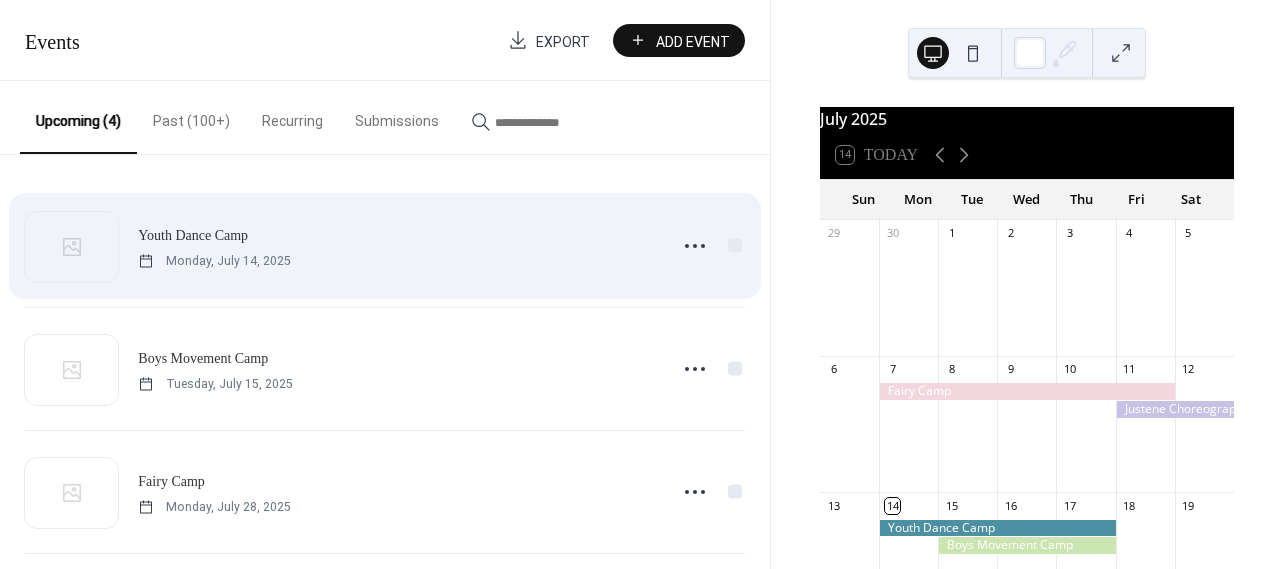 scroll, scrollTop: 0, scrollLeft: 0, axis: both 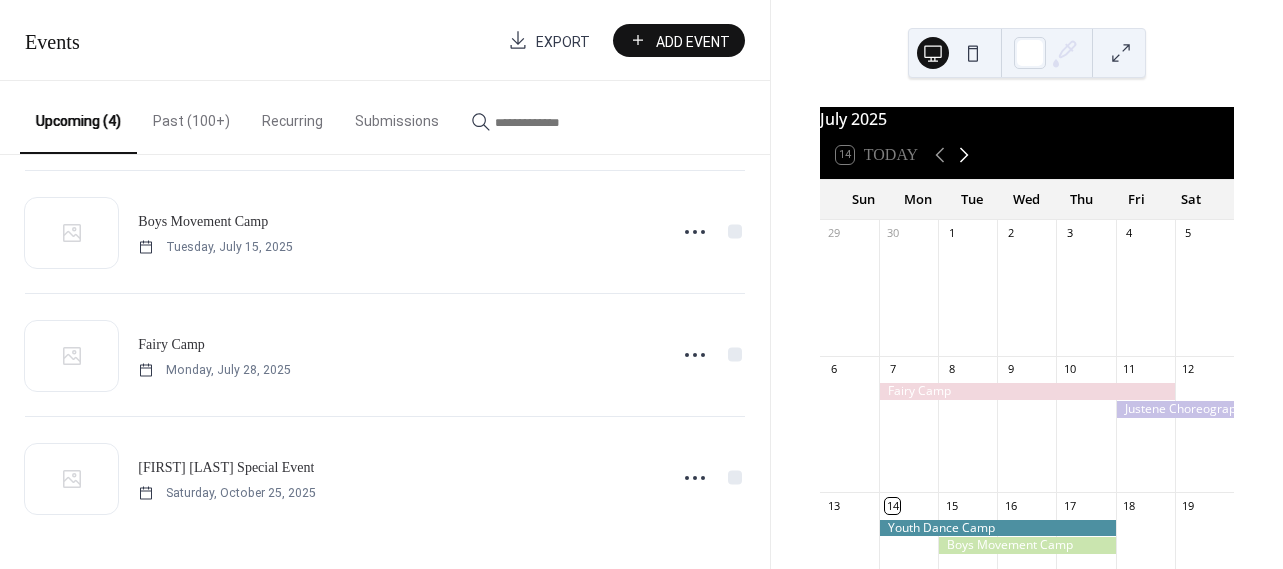 click 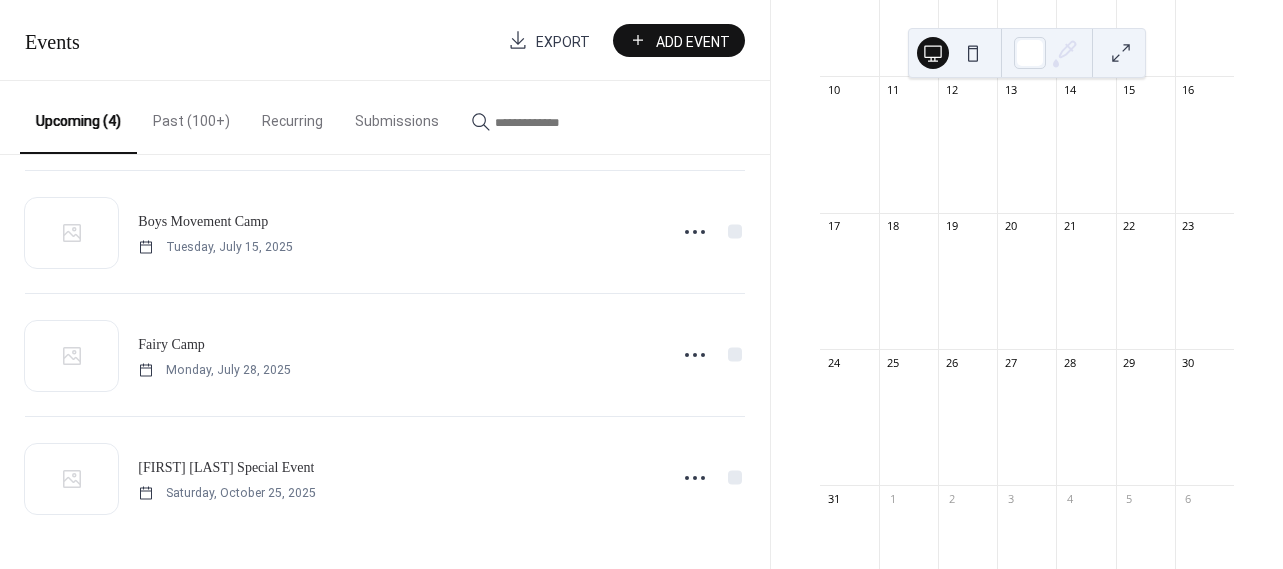 scroll, scrollTop: 0, scrollLeft: 0, axis: both 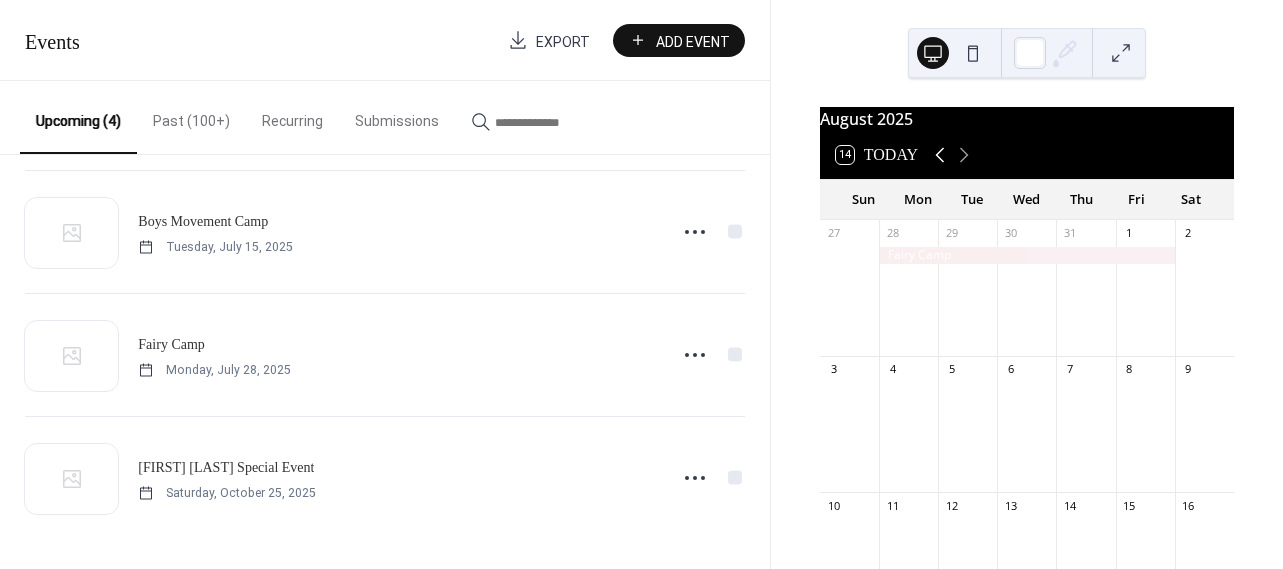 click 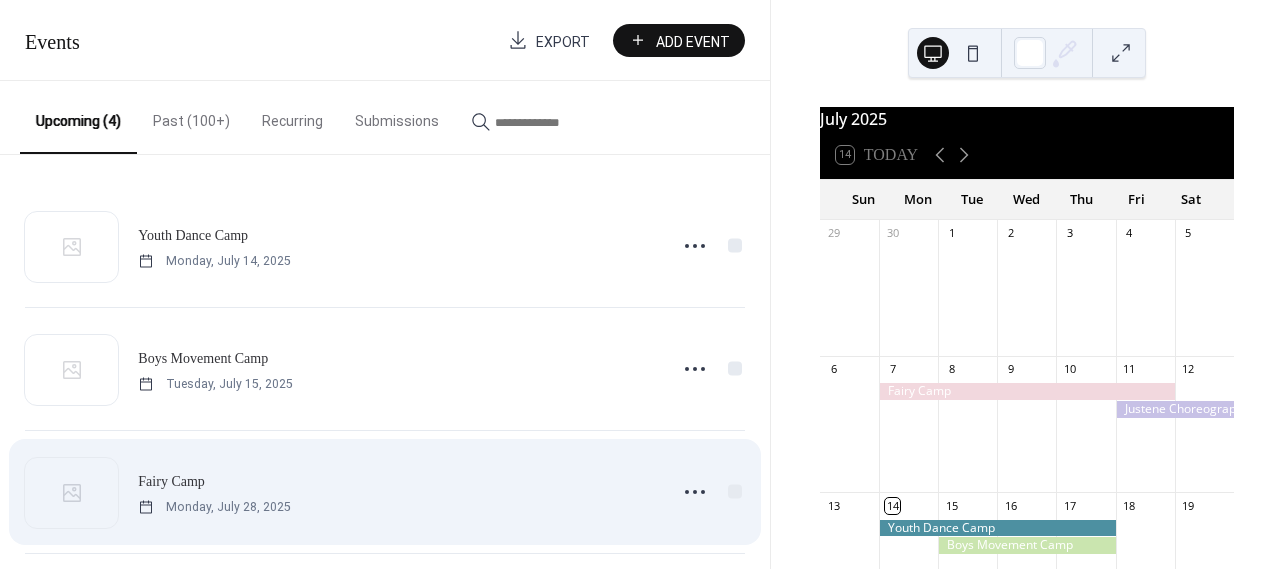 scroll, scrollTop: 137, scrollLeft: 0, axis: vertical 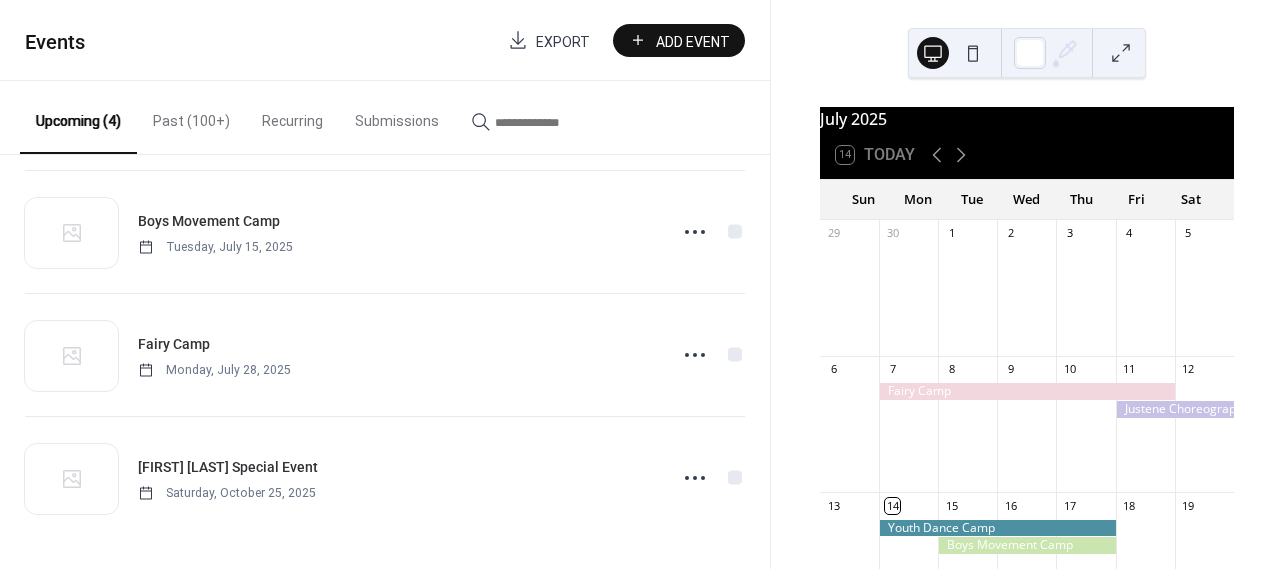 click on "Past (100+)" at bounding box center [191, 116] 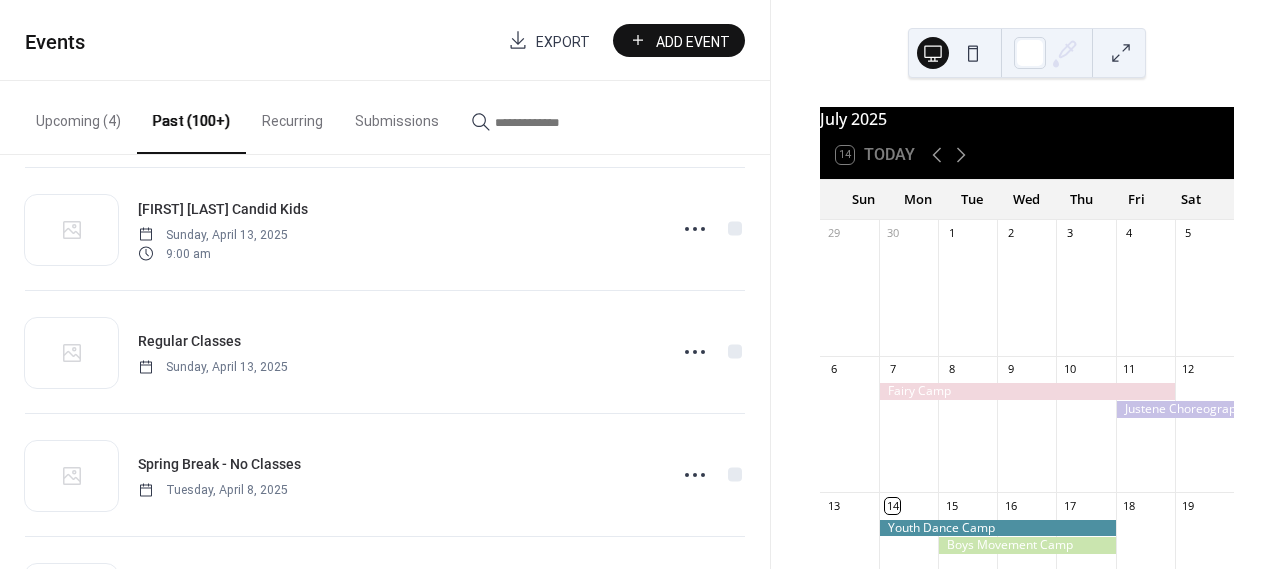 scroll, scrollTop: 2046, scrollLeft: 0, axis: vertical 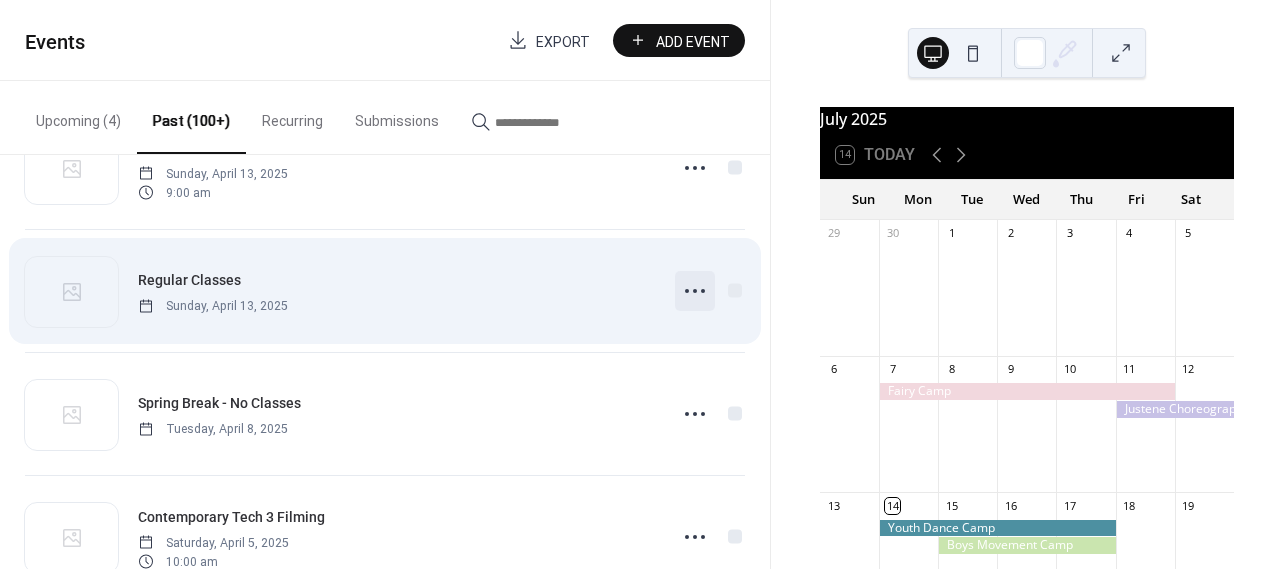 click 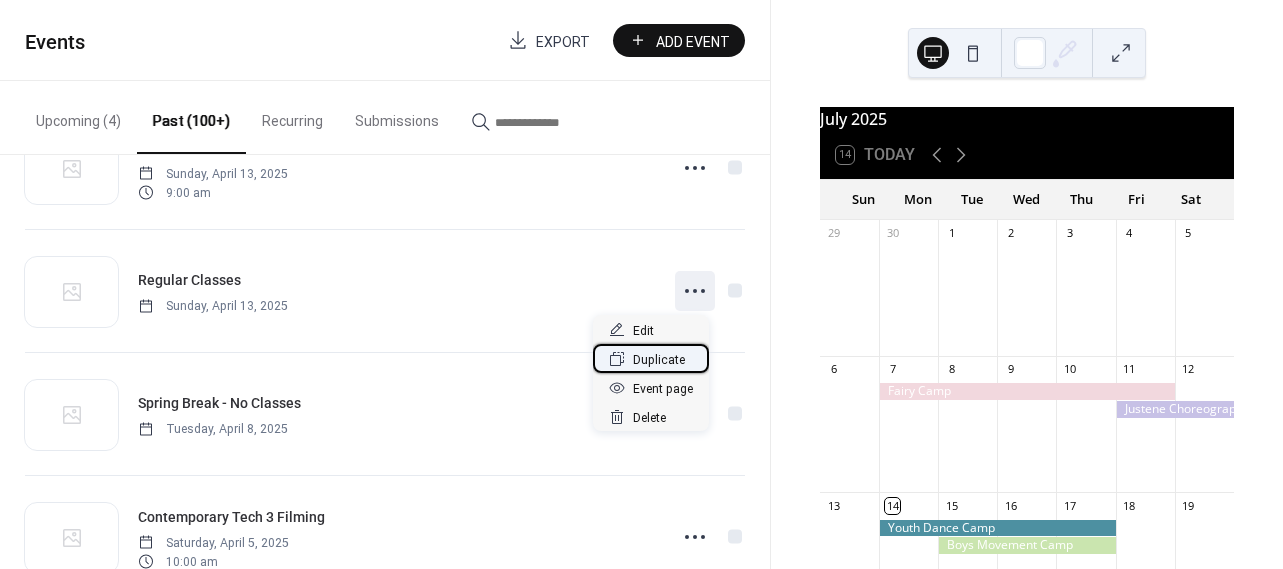 click on "Duplicate" at bounding box center (659, 360) 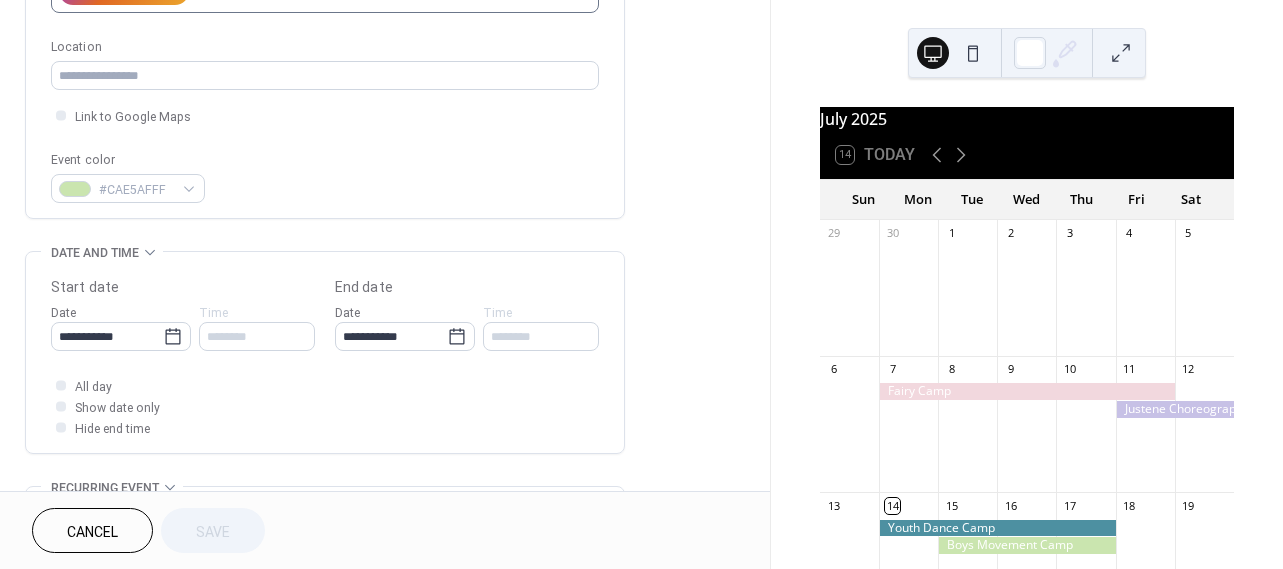 scroll, scrollTop: 418, scrollLeft: 0, axis: vertical 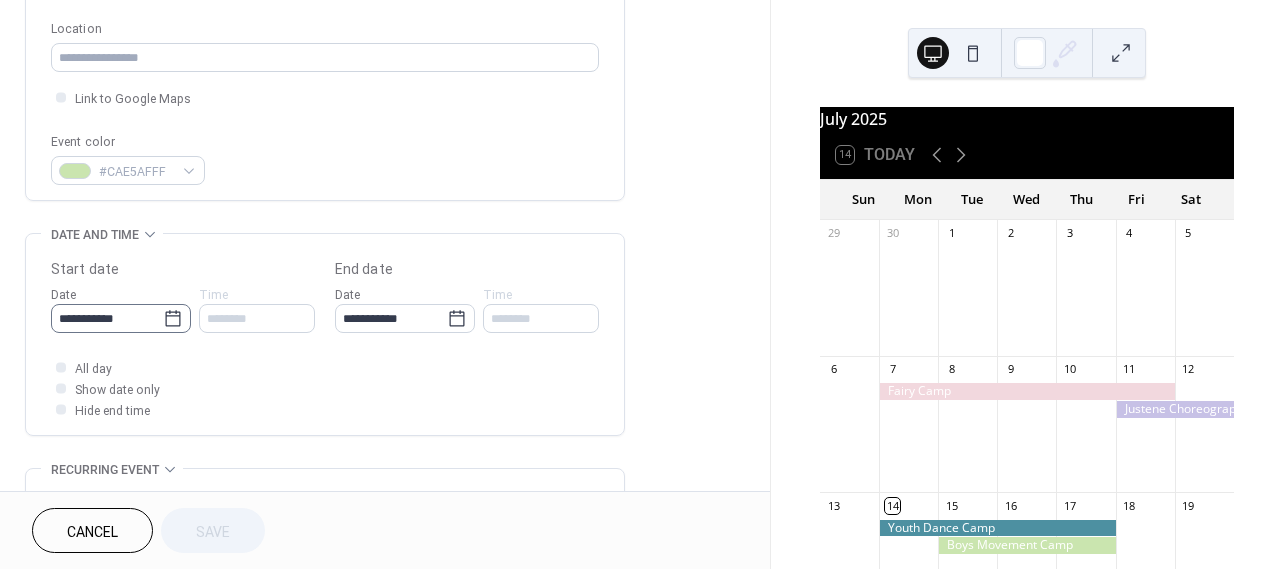 click 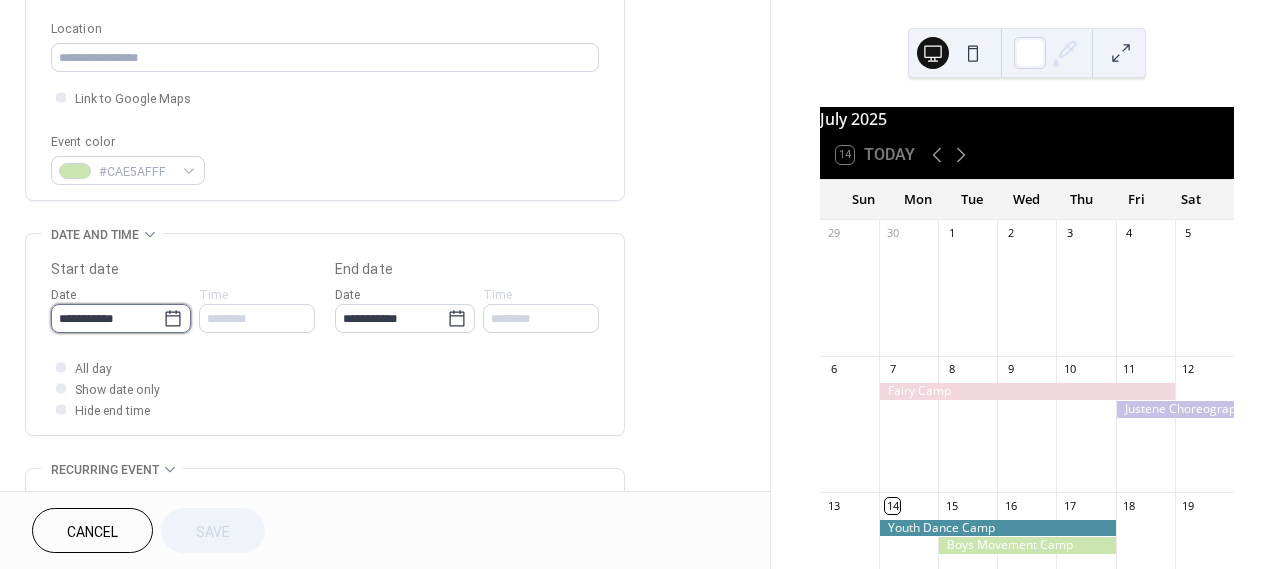click on "**********" at bounding box center (107, 318) 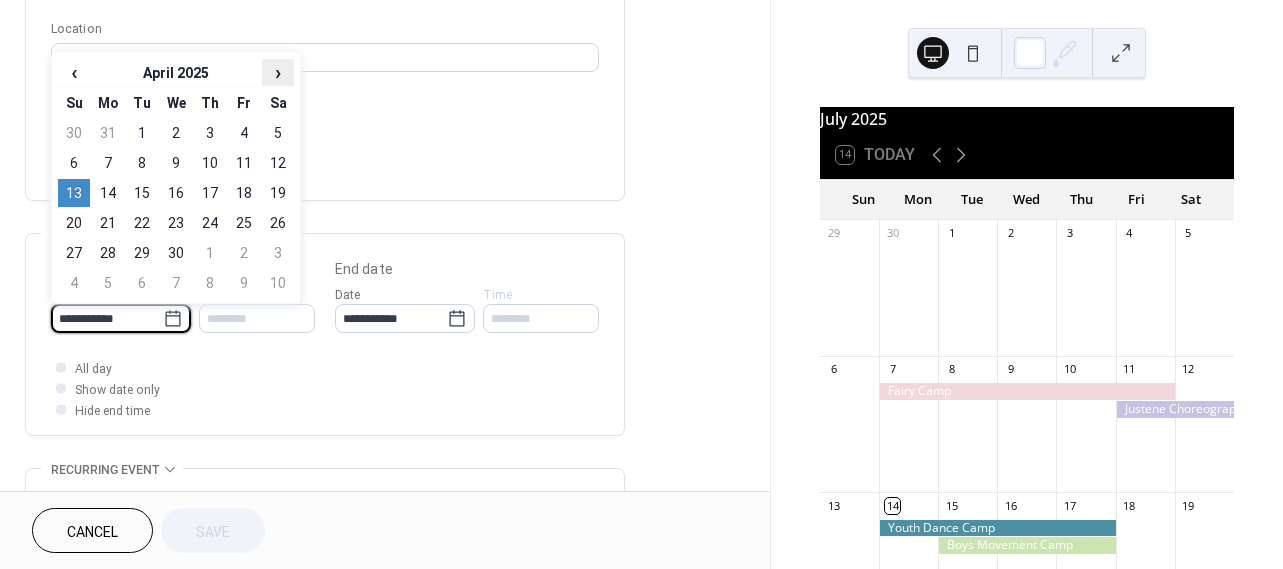click on "›" at bounding box center [278, 72] 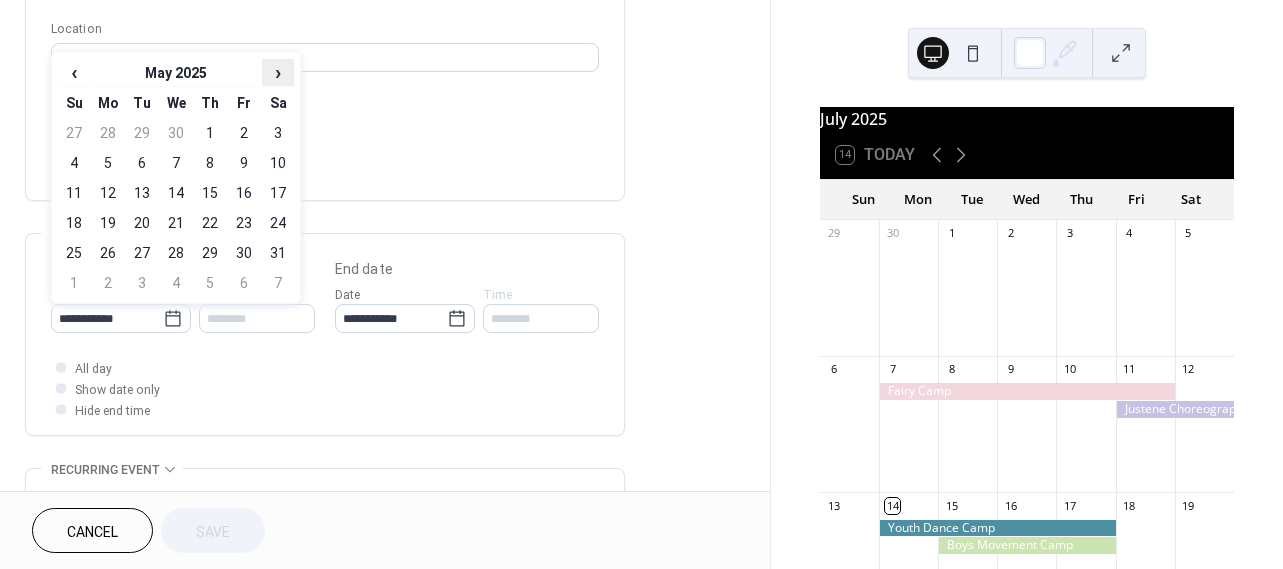 click on "›" at bounding box center [278, 72] 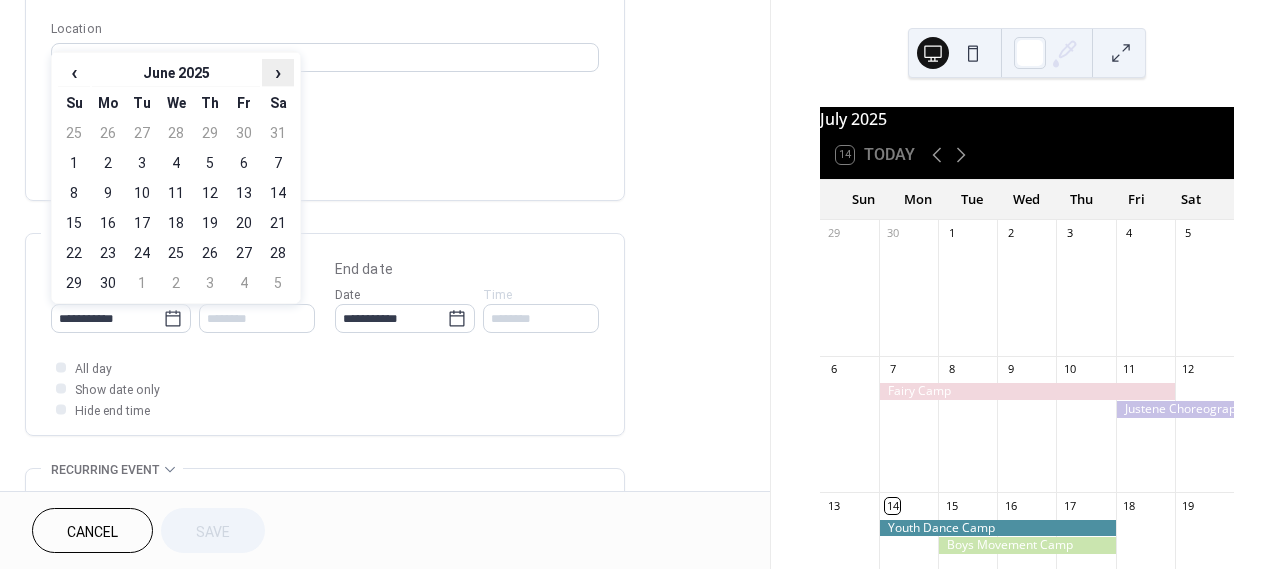 click on "›" at bounding box center [278, 72] 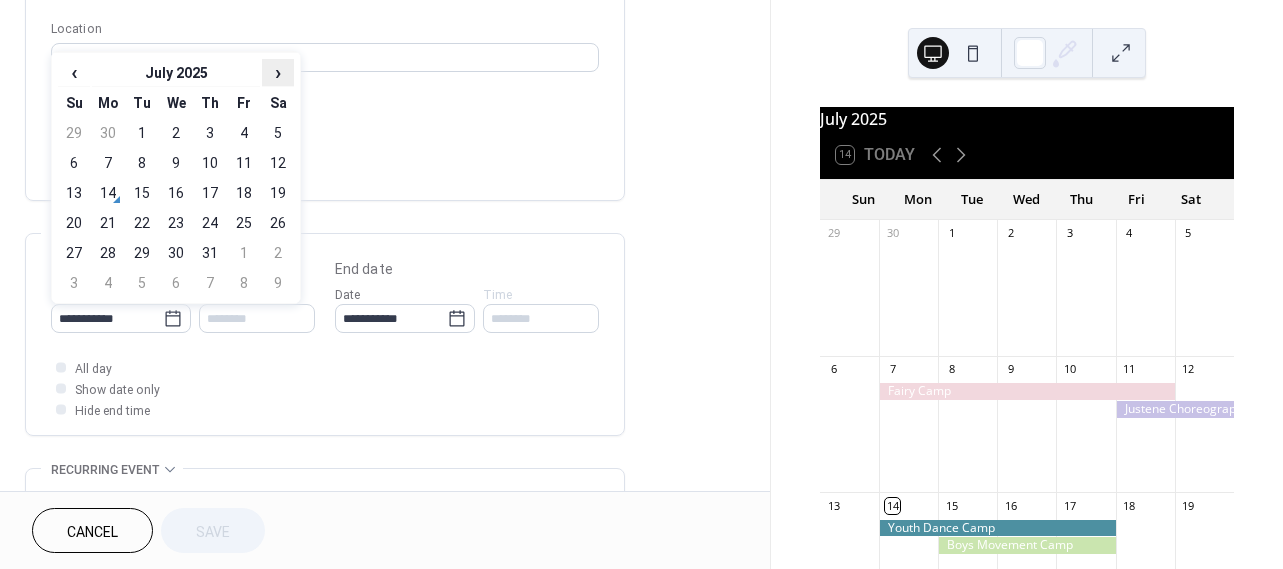 click on "›" at bounding box center (278, 72) 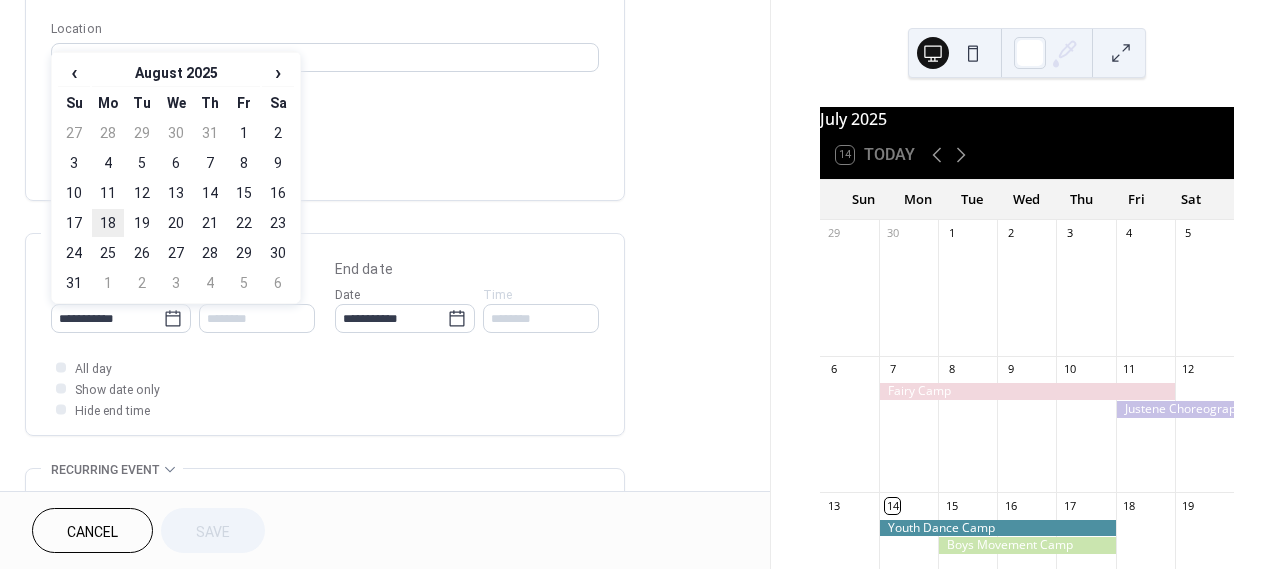 click on "18" at bounding box center (108, 223) 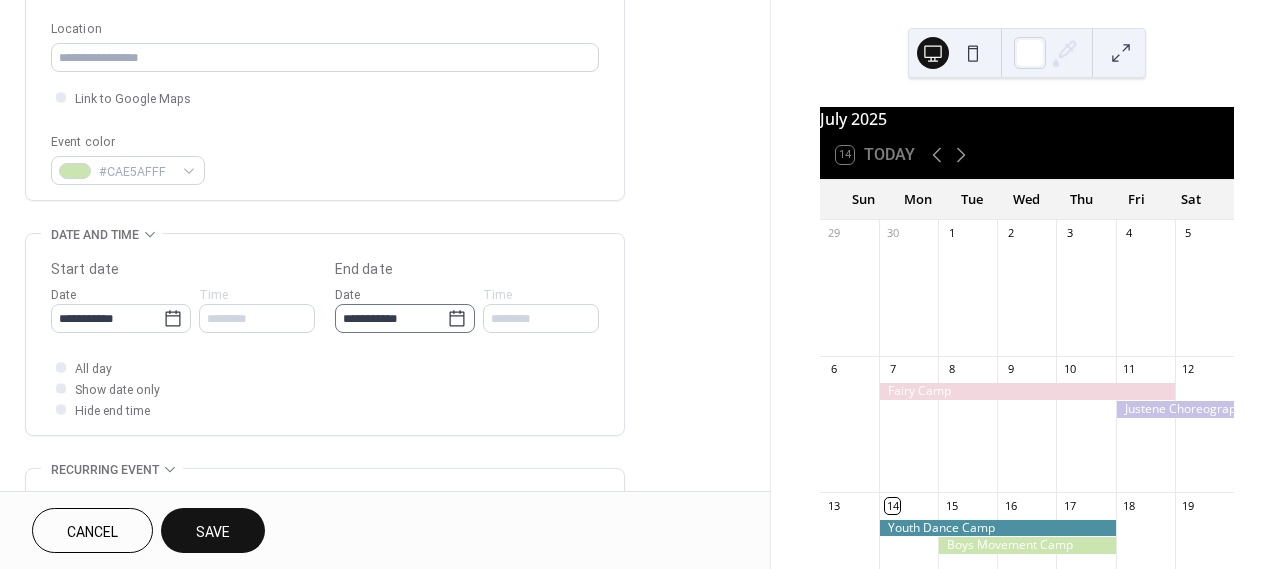 click 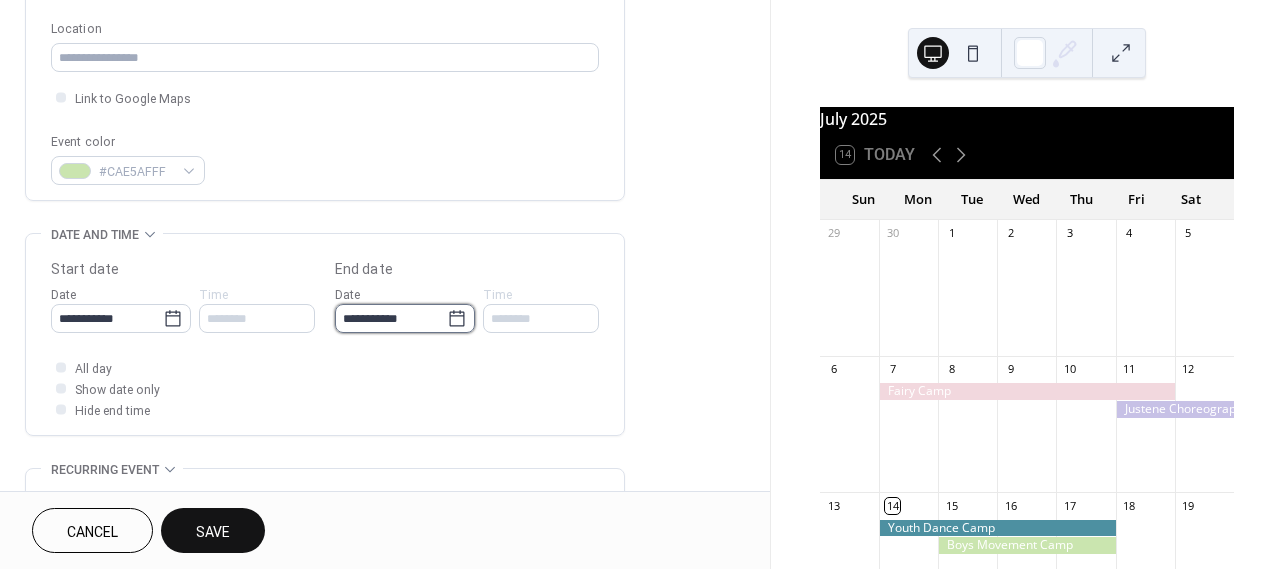 click on "**********" at bounding box center (391, 318) 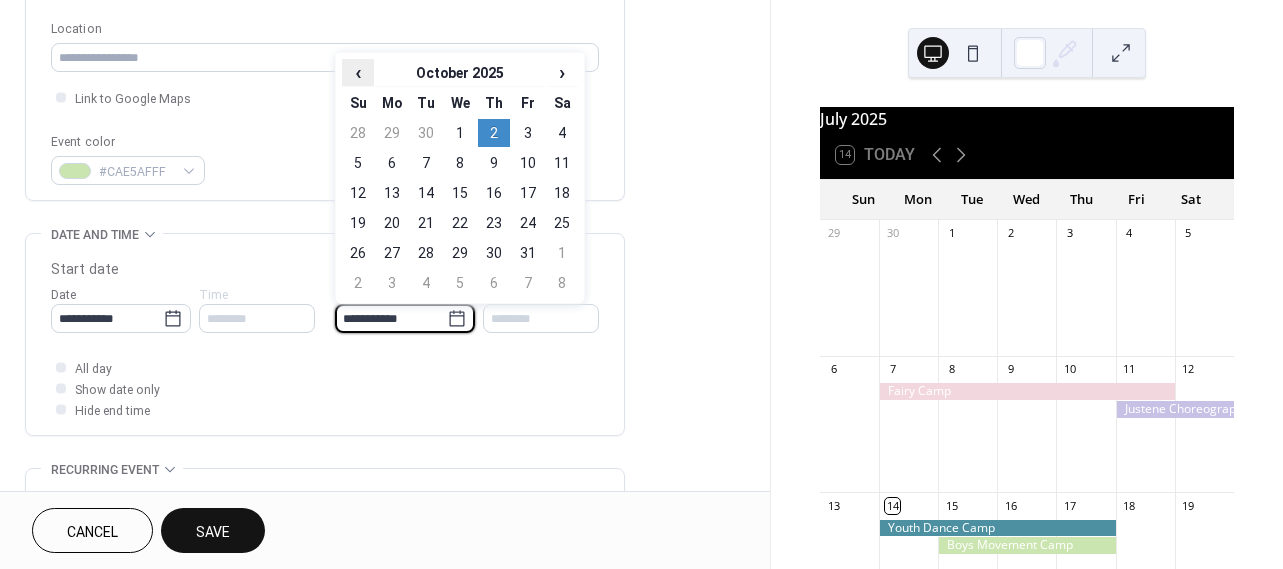 click on "‹" at bounding box center [358, 72] 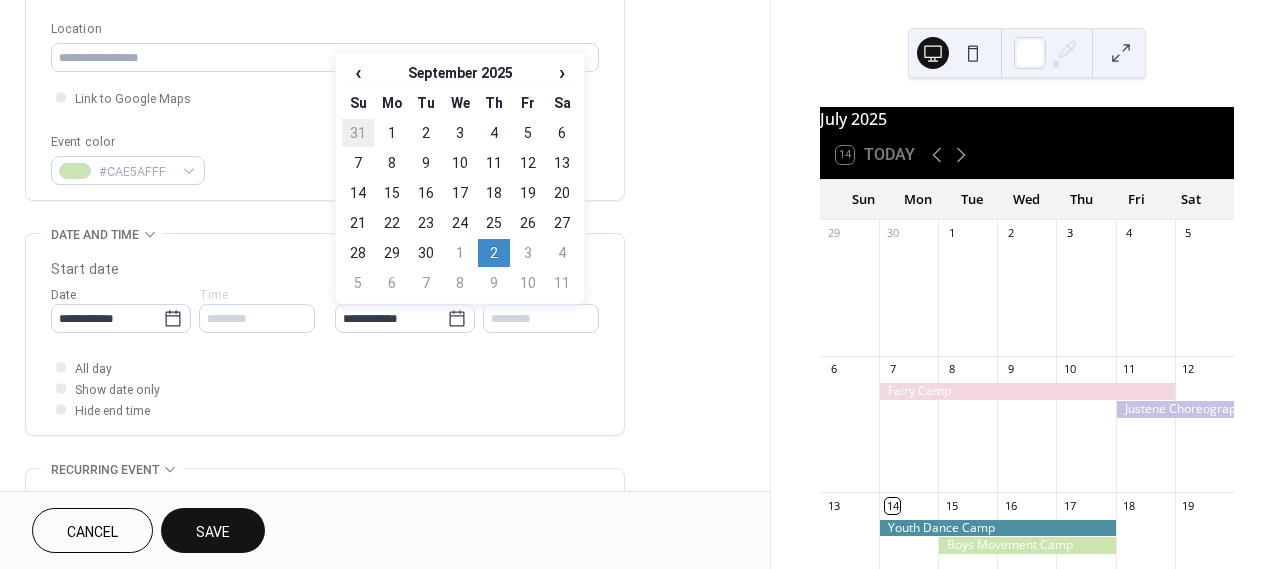 click on "31" at bounding box center (358, 133) 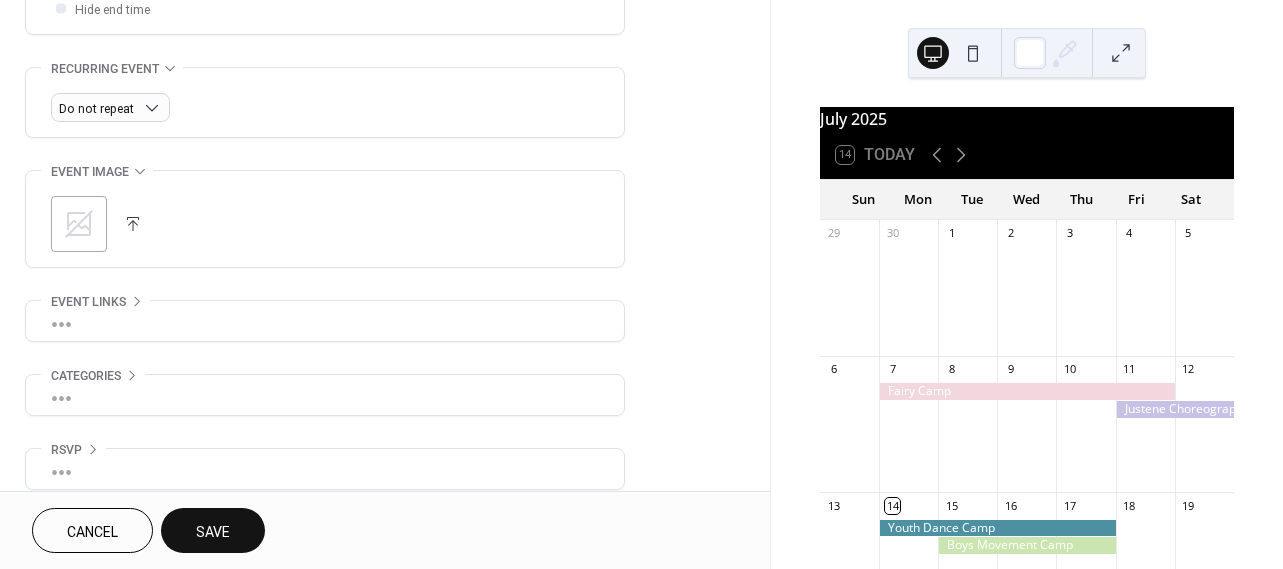 scroll, scrollTop: 838, scrollLeft: 0, axis: vertical 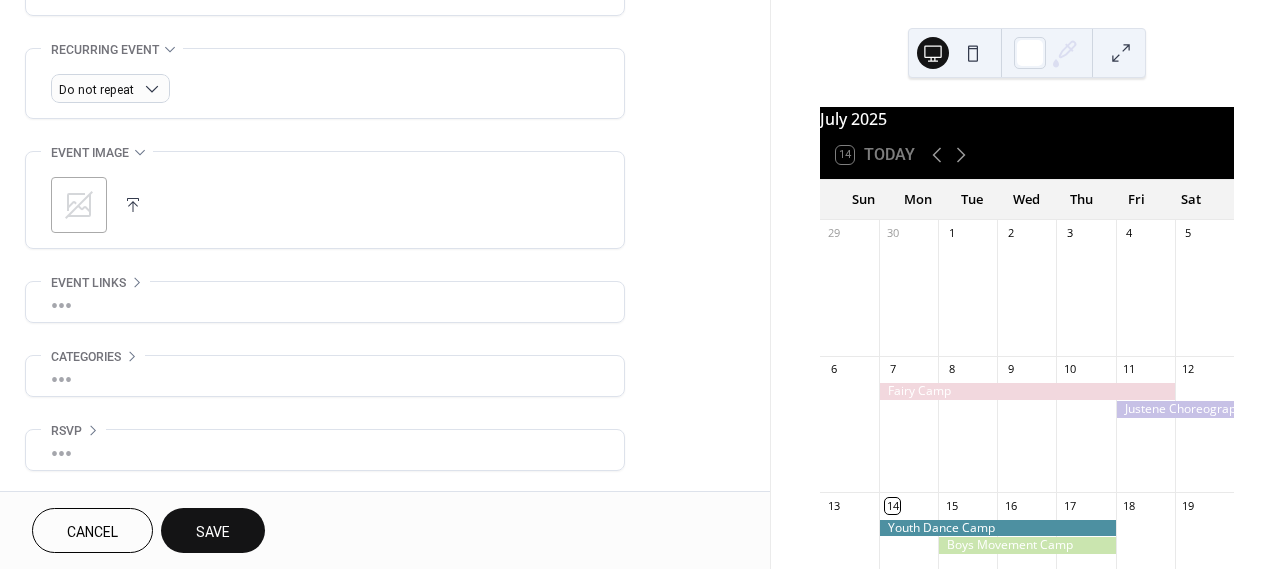 click on "Save" at bounding box center [213, 530] 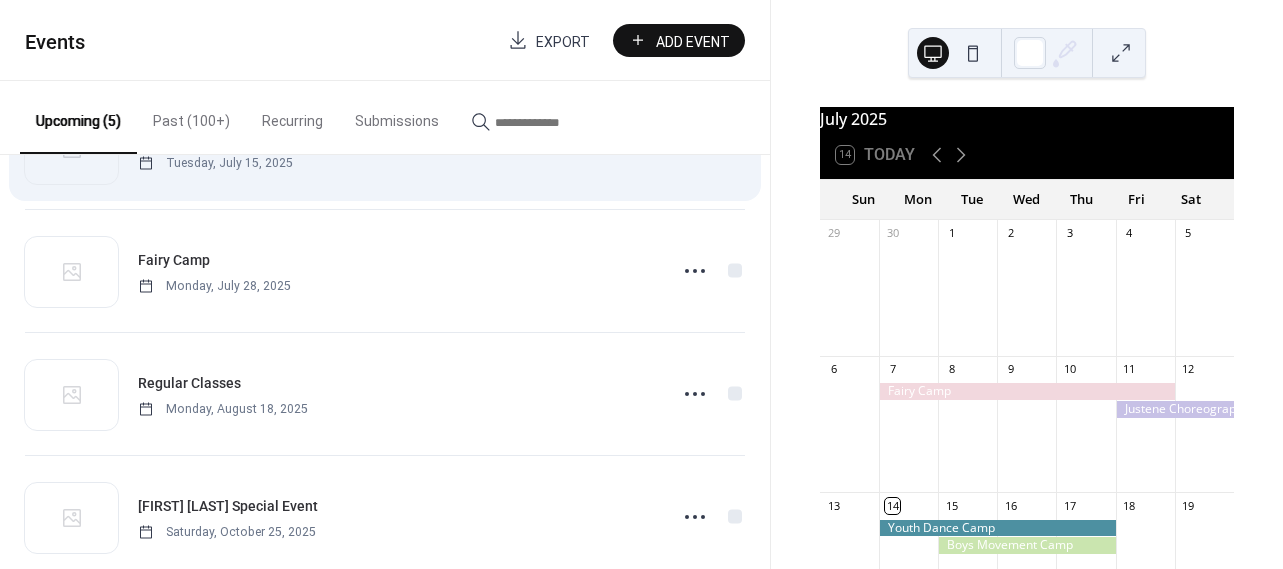 scroll, scrollTop: 260, scrollLeft: 0, axis: vertical 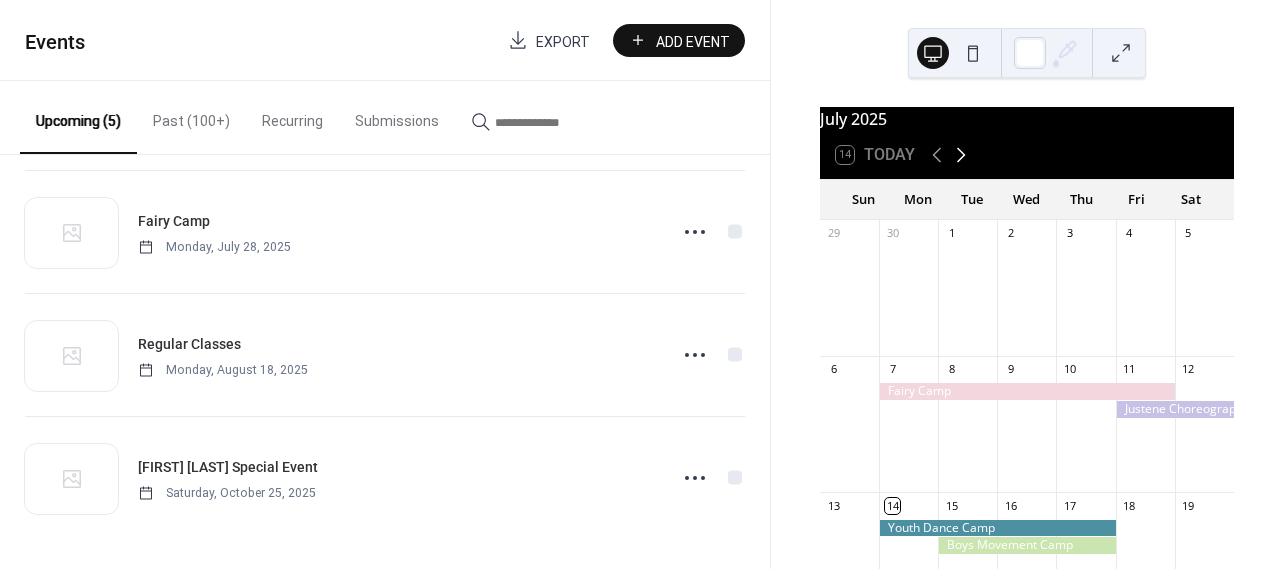 click 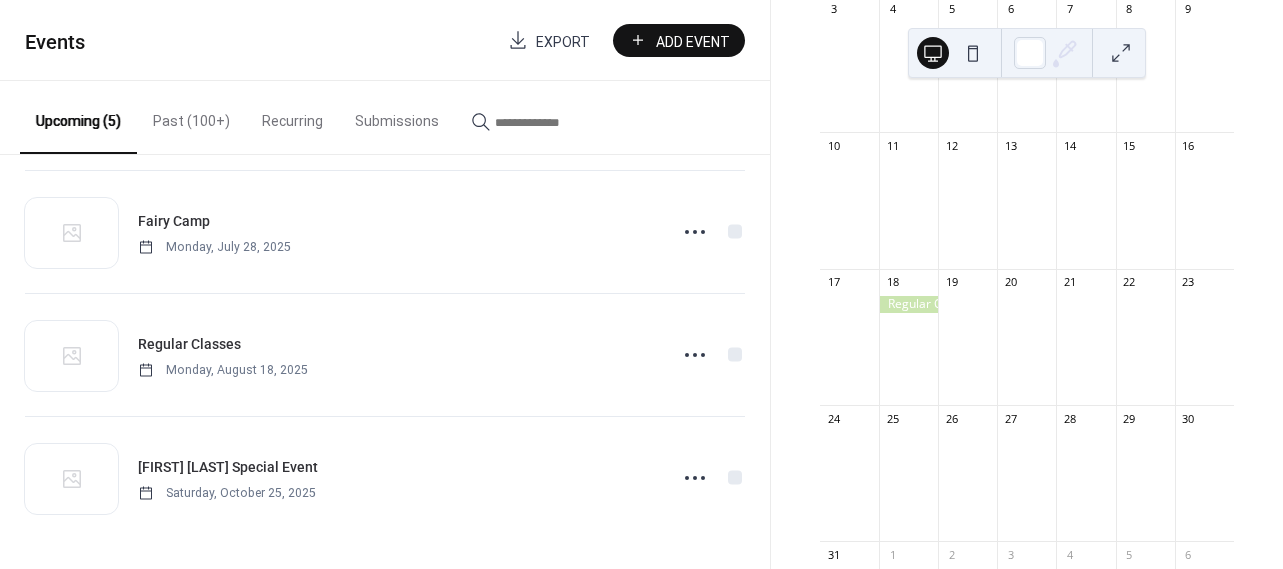 scroll, scrollTop: 493, scrollLeft: 0, axis: vertical 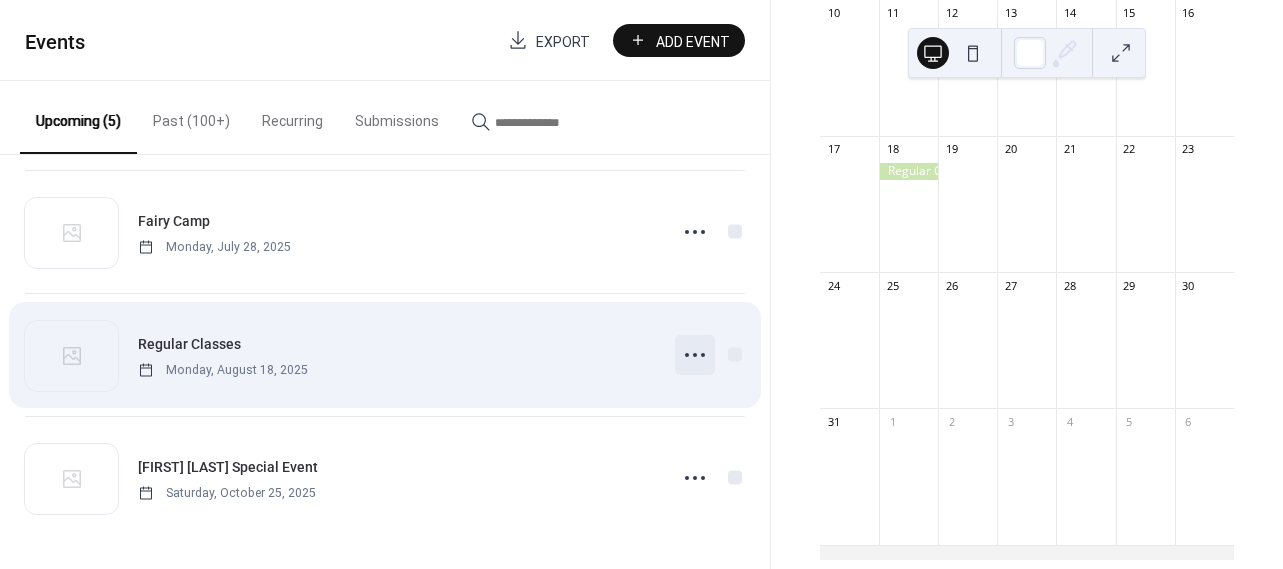 click 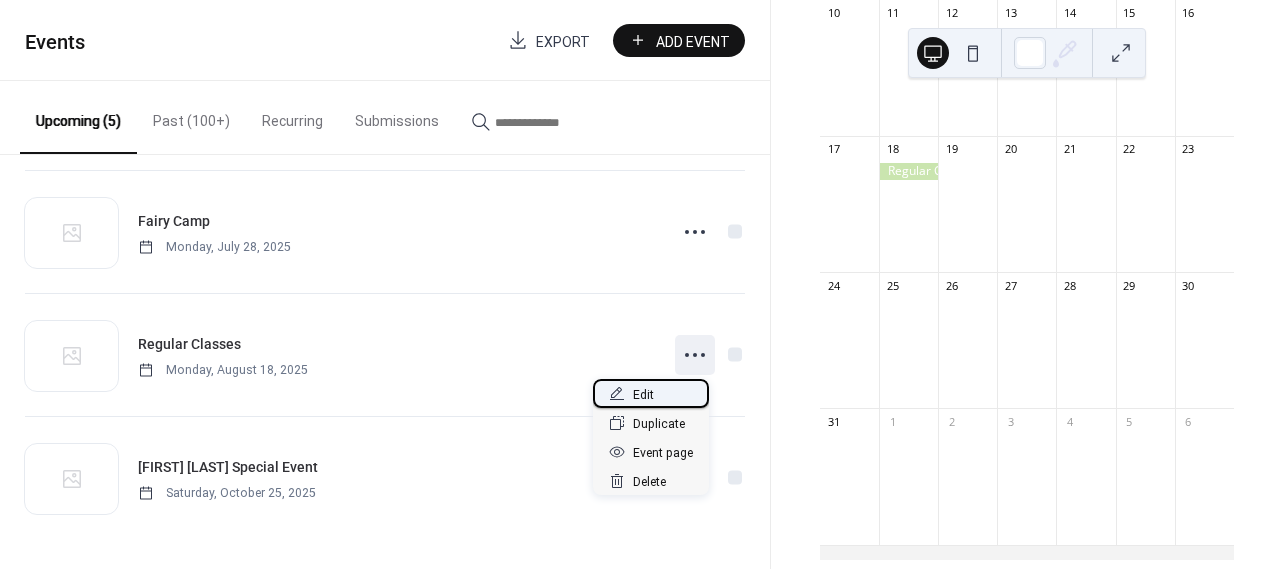 click on "Edit" at bounding box center (643, 395) 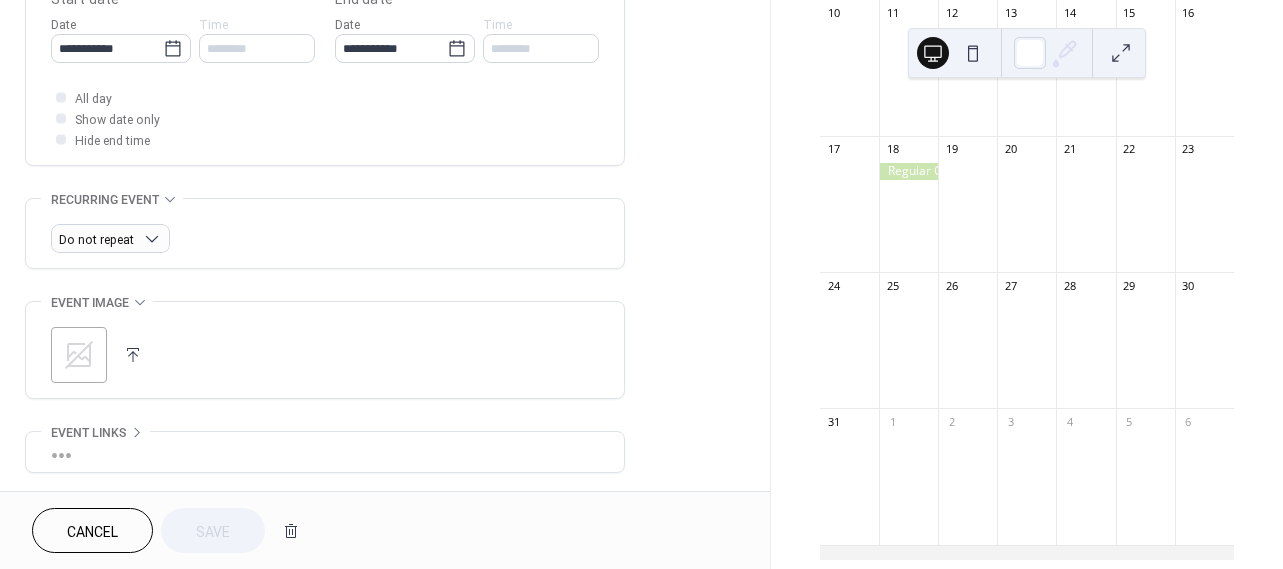 scroll, scrollTop: 550, scrollLeft: 0, axis: vertical 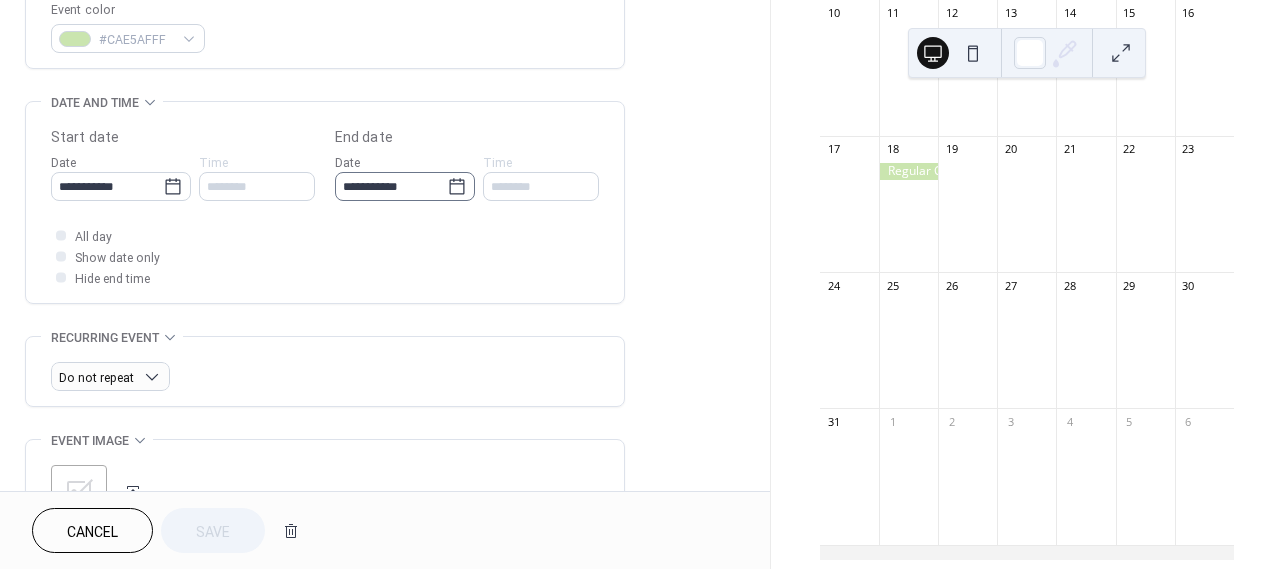 click 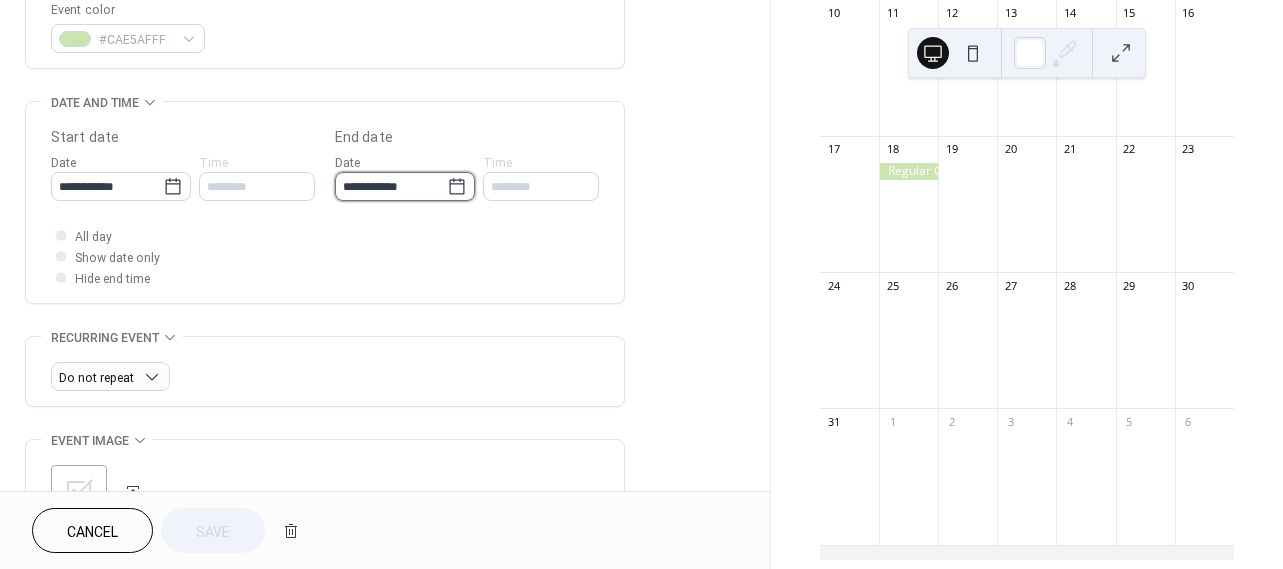 click on "**********" at bounding box center [391, 186] 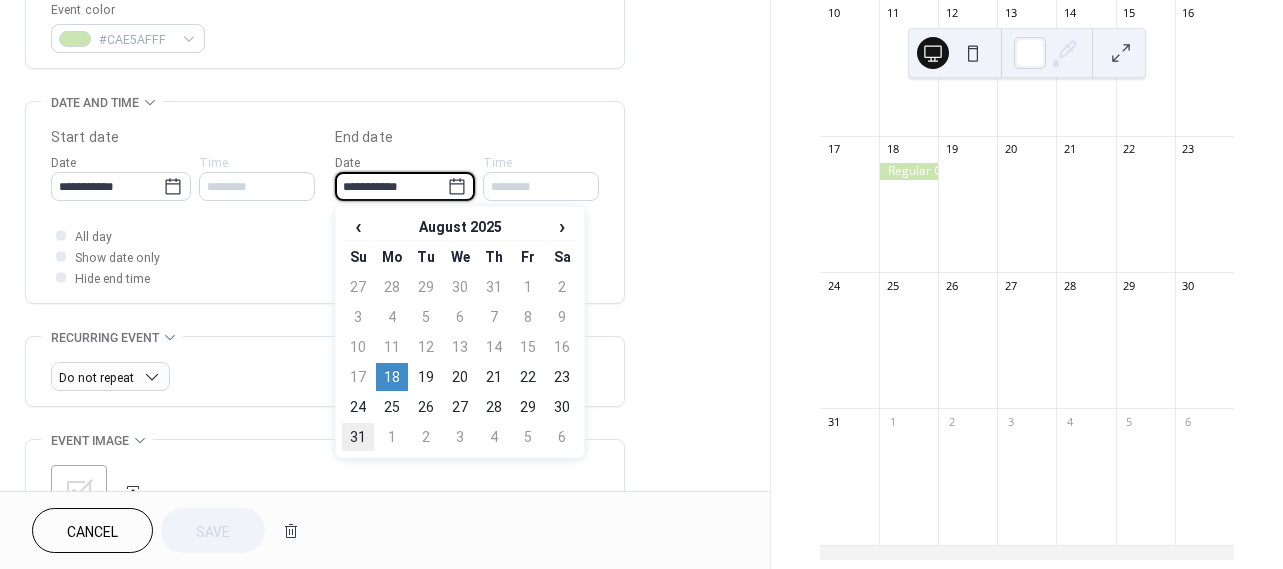 click on "31" at bounding box center (358, 437) 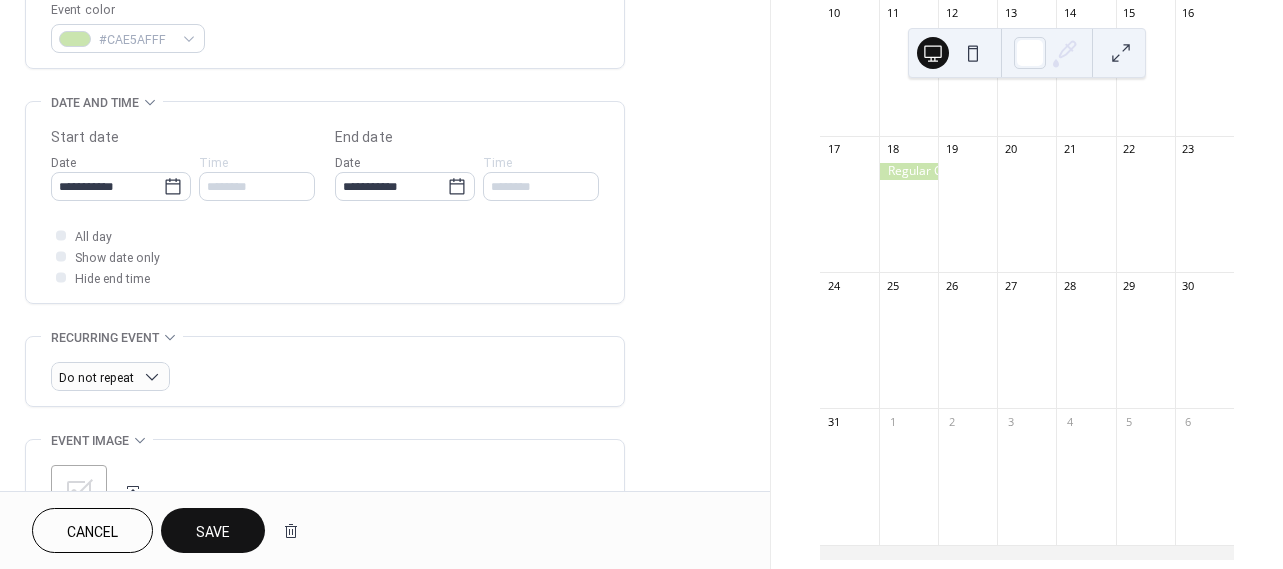 click on "Save" at bounding box center [213, 532] 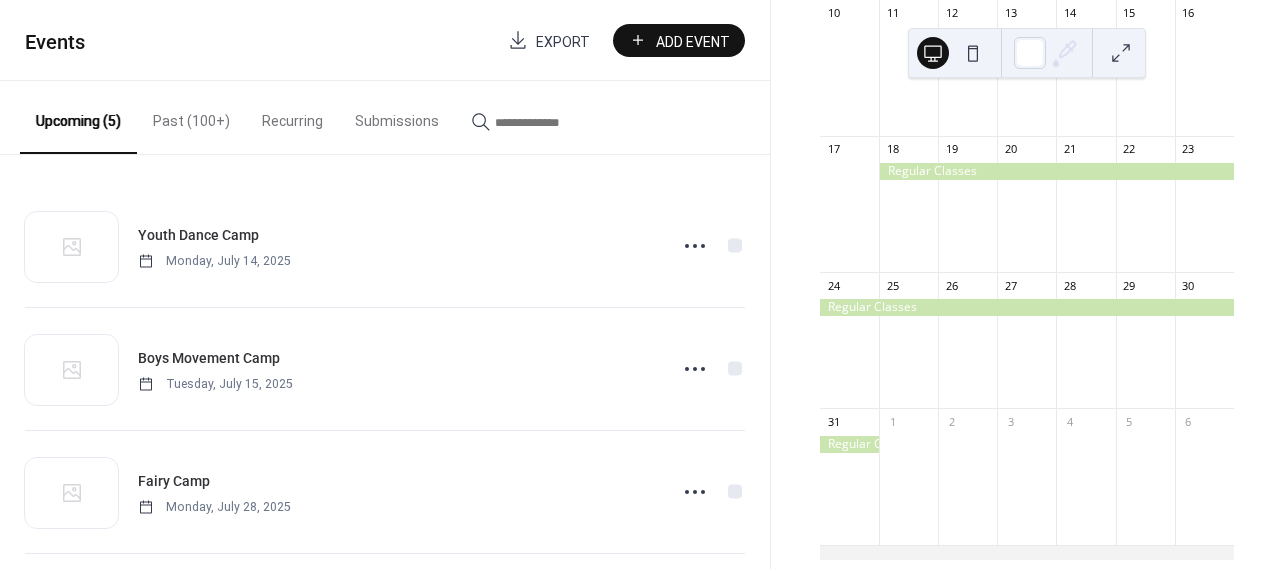 click on "Past (100+)" at bounding box center (191, 116) 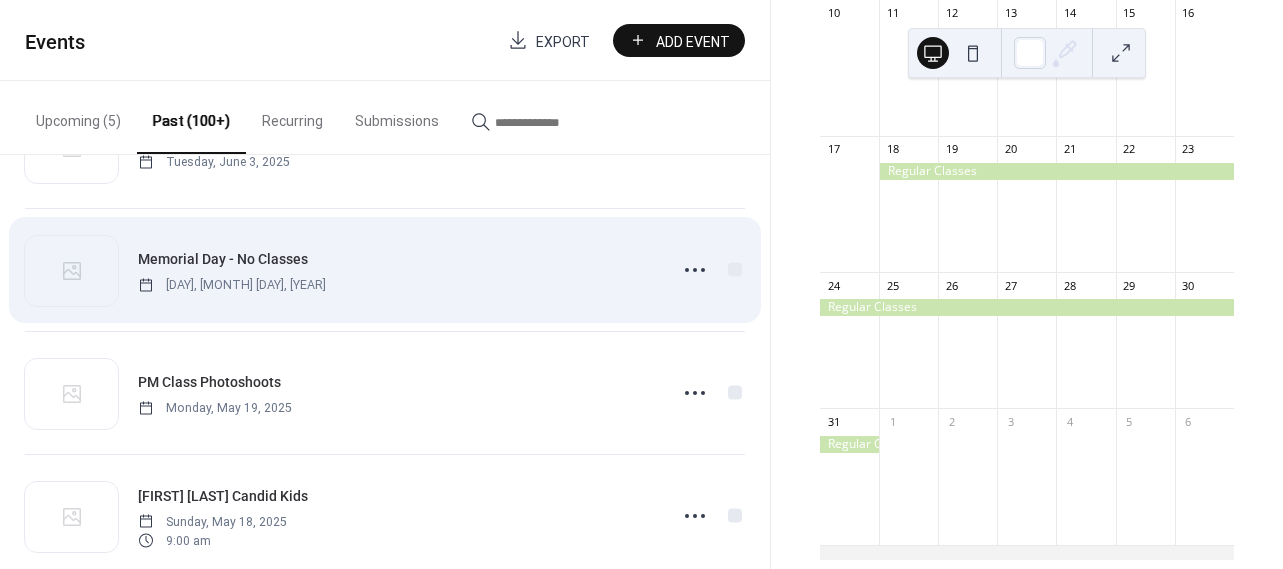 scroll, scrollTop: 966, scrollLeft: 0, axis: vertical 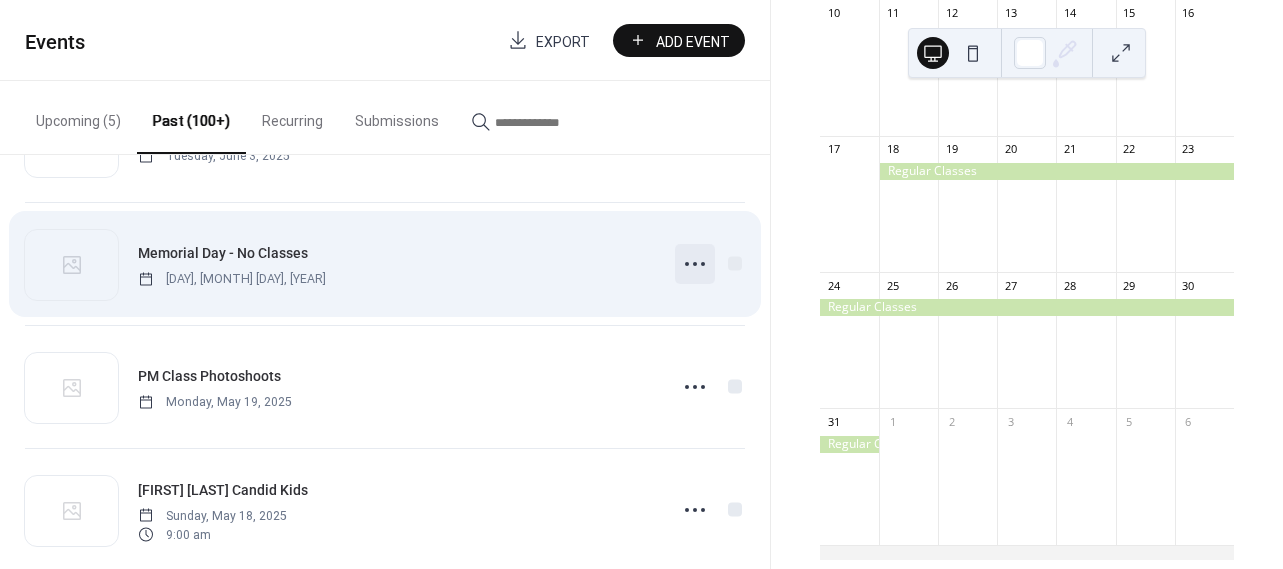 click 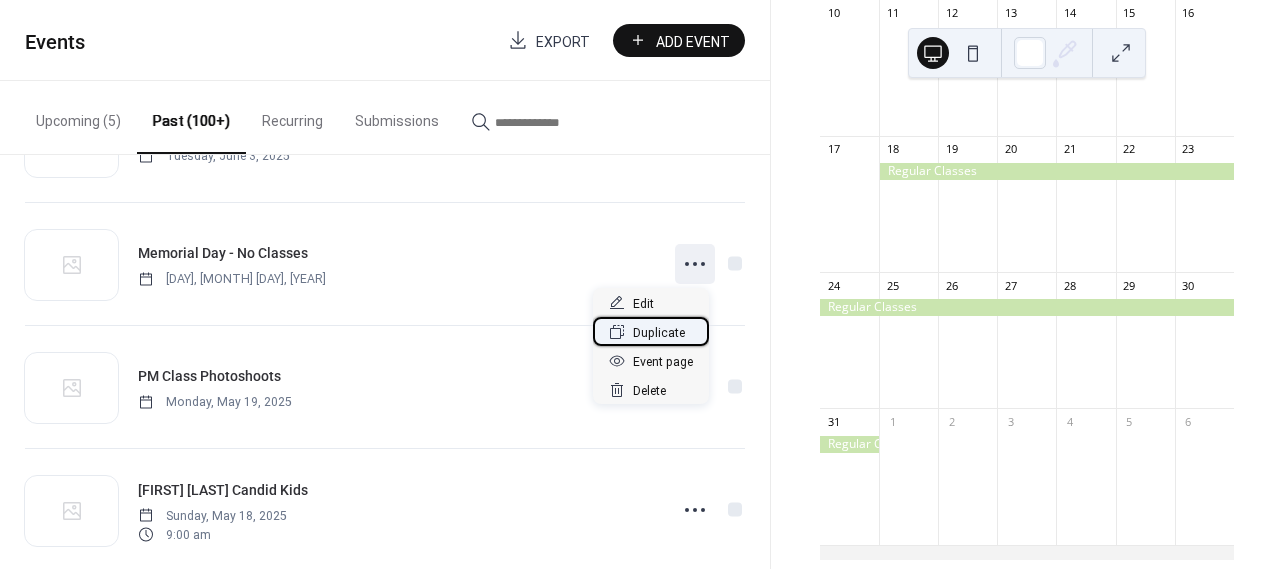 click on "Duplicate" at bounding box center [659, 333] 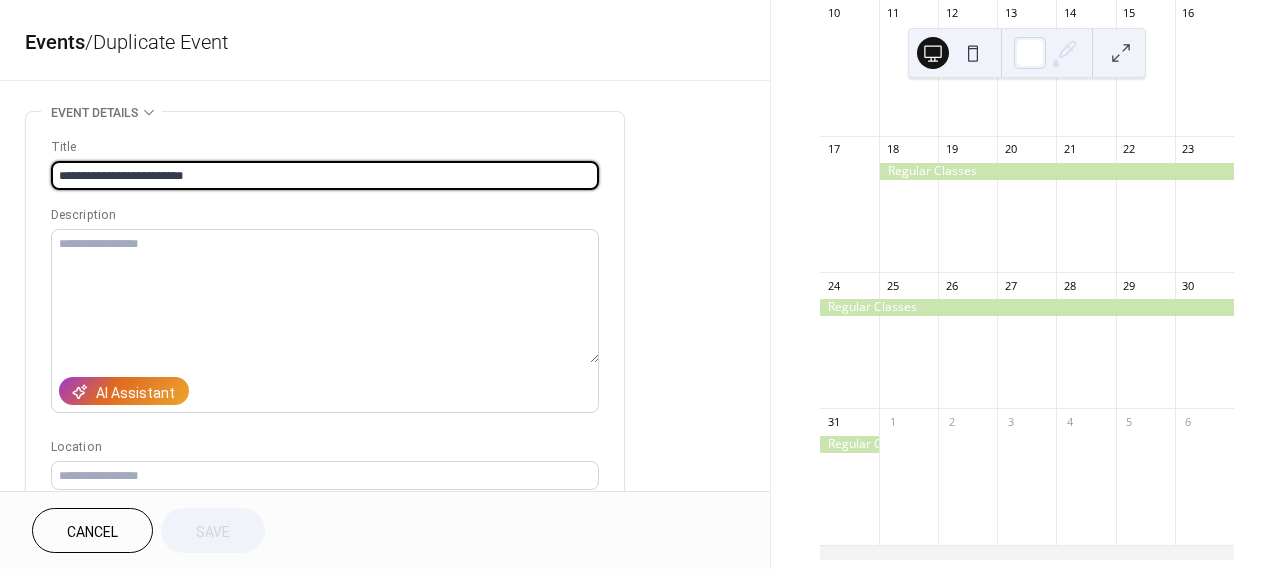 drag, startPoint x: 102, startPoint y: 177, endPoint x: 29, endPoint y: 177, distance: 73 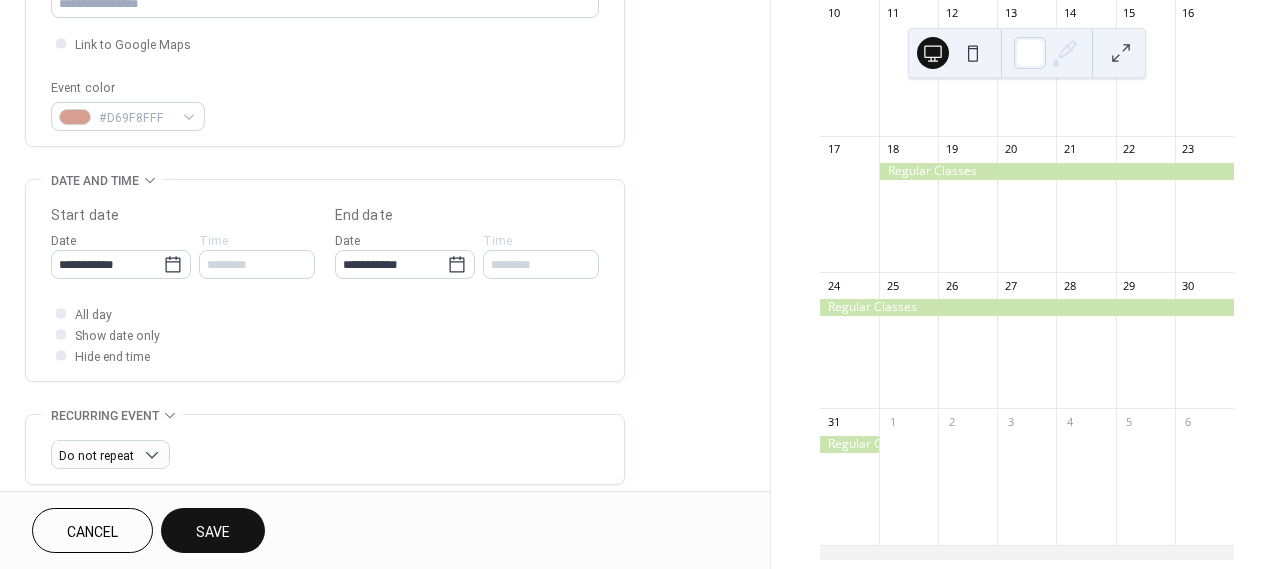 scroll, scrollTop: 487, scrollLeft: 0, axis: vertical 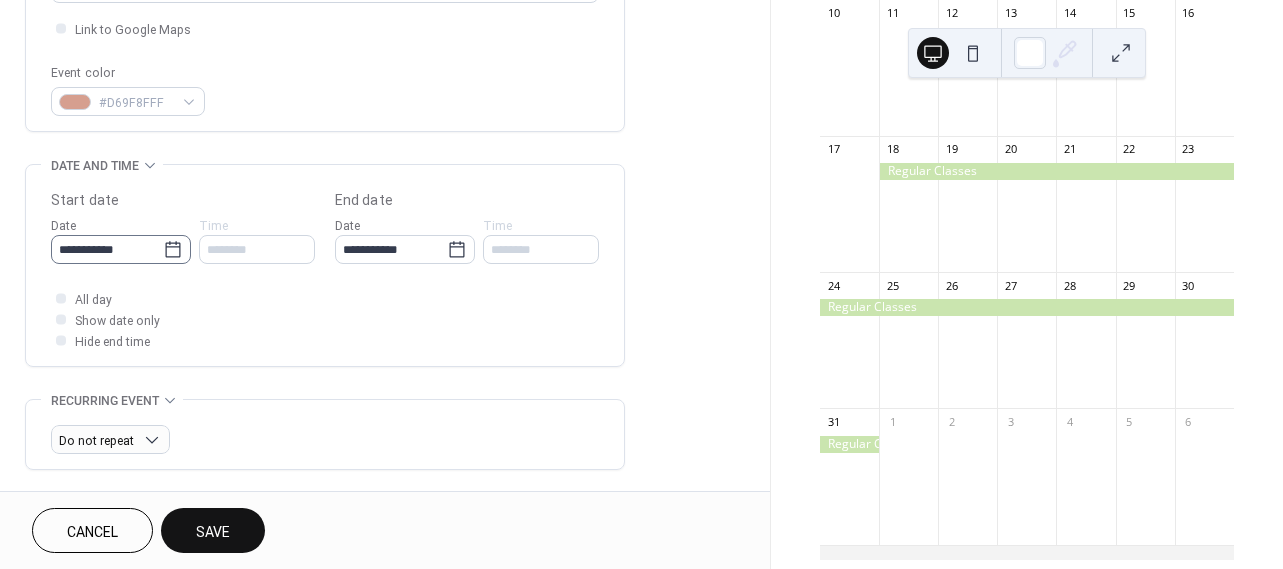 type on "**********" 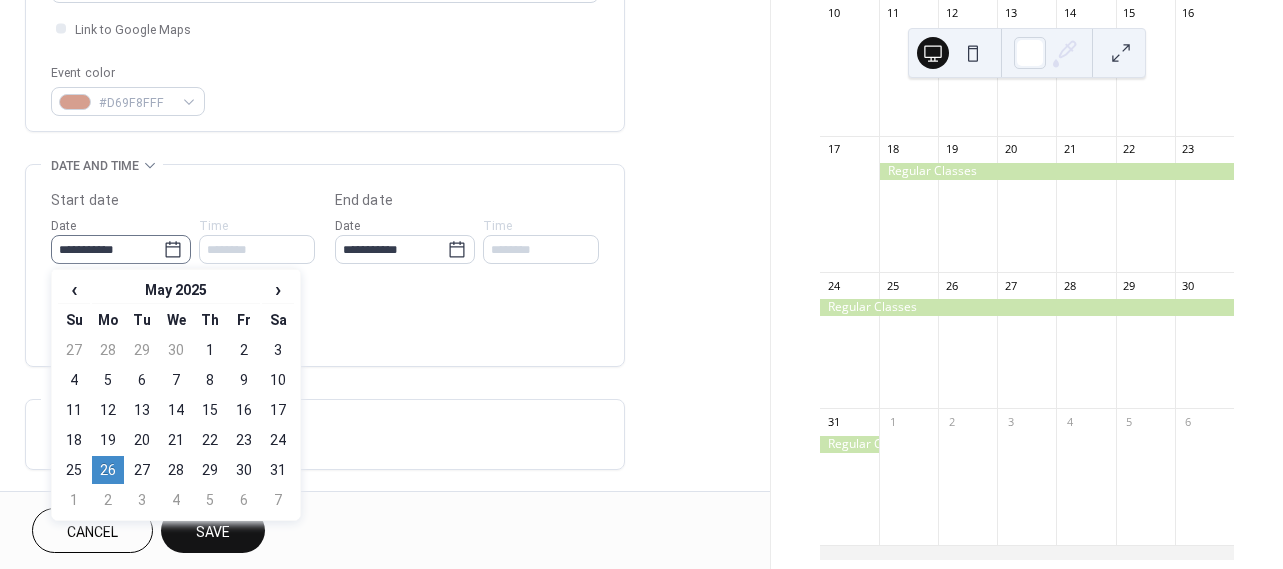 click 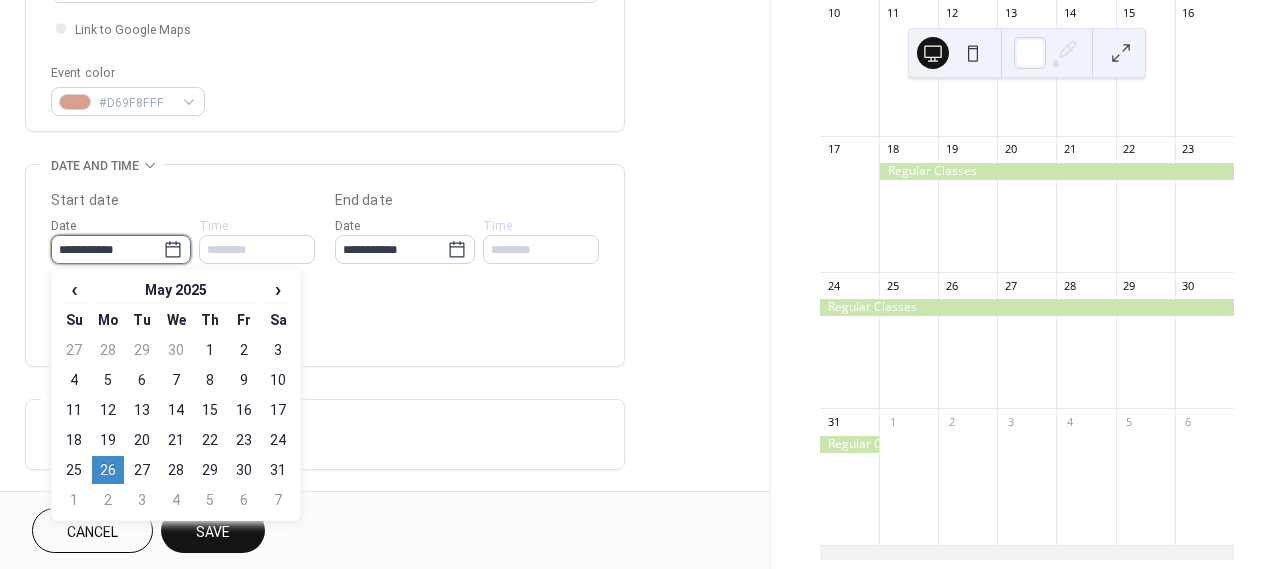 click on "**********" at bounding box center (107, 249) 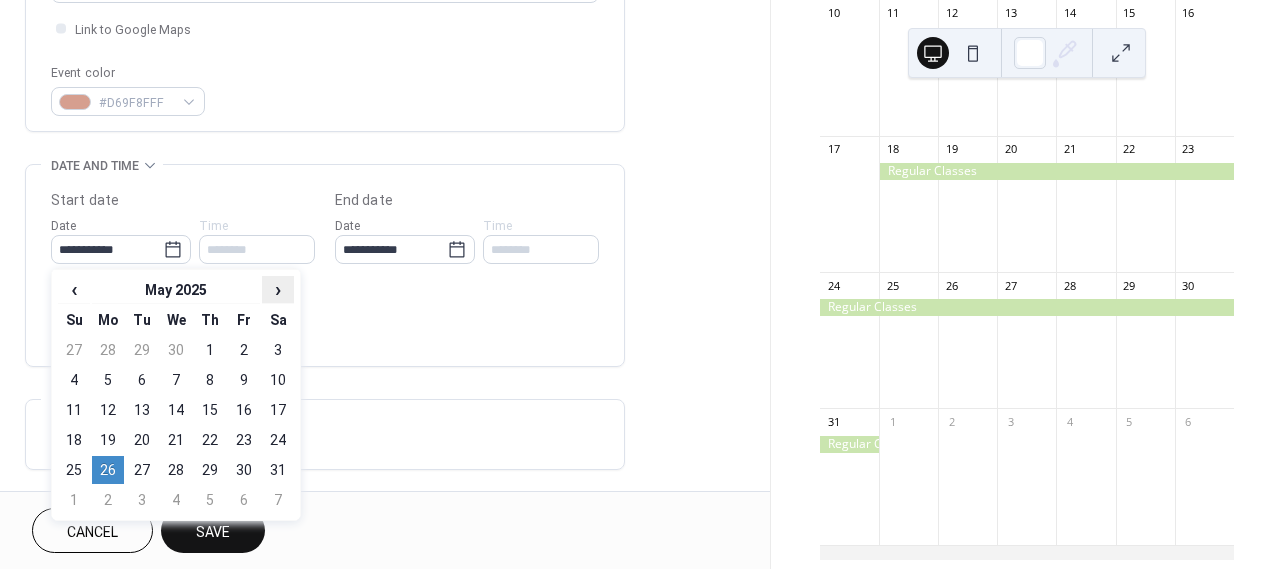 click on "›" at bounding box center [278, 289] 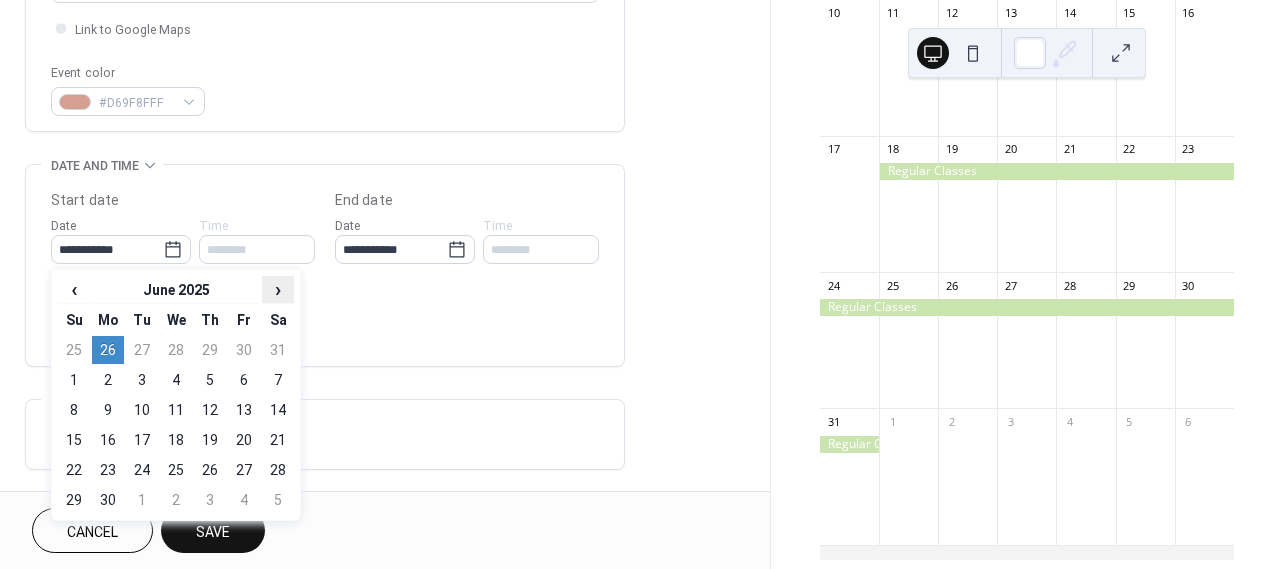 click on "›" at bounding box center (278, 289) 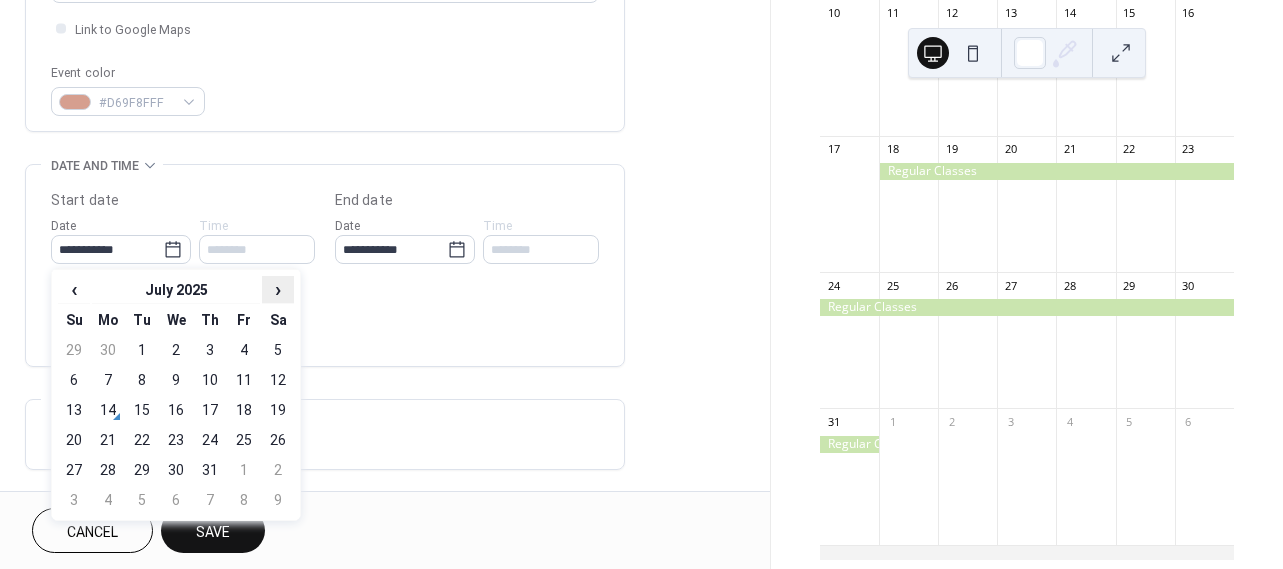 click on "›" at bounding box center [278, 289] 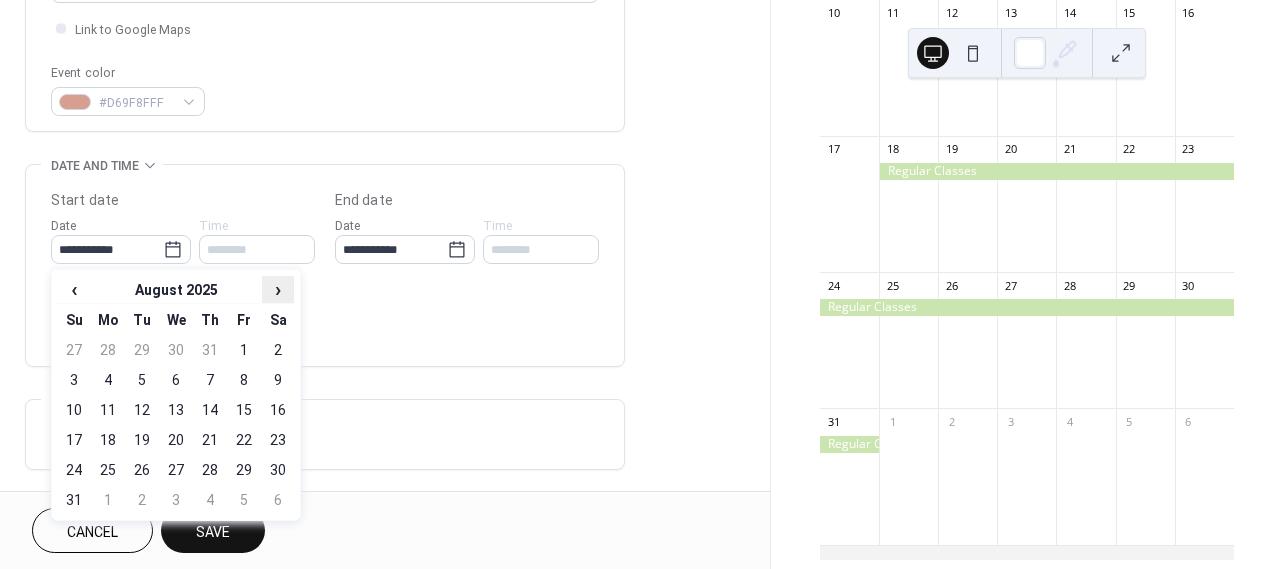 click on "›" at bounding box center [278, 289] 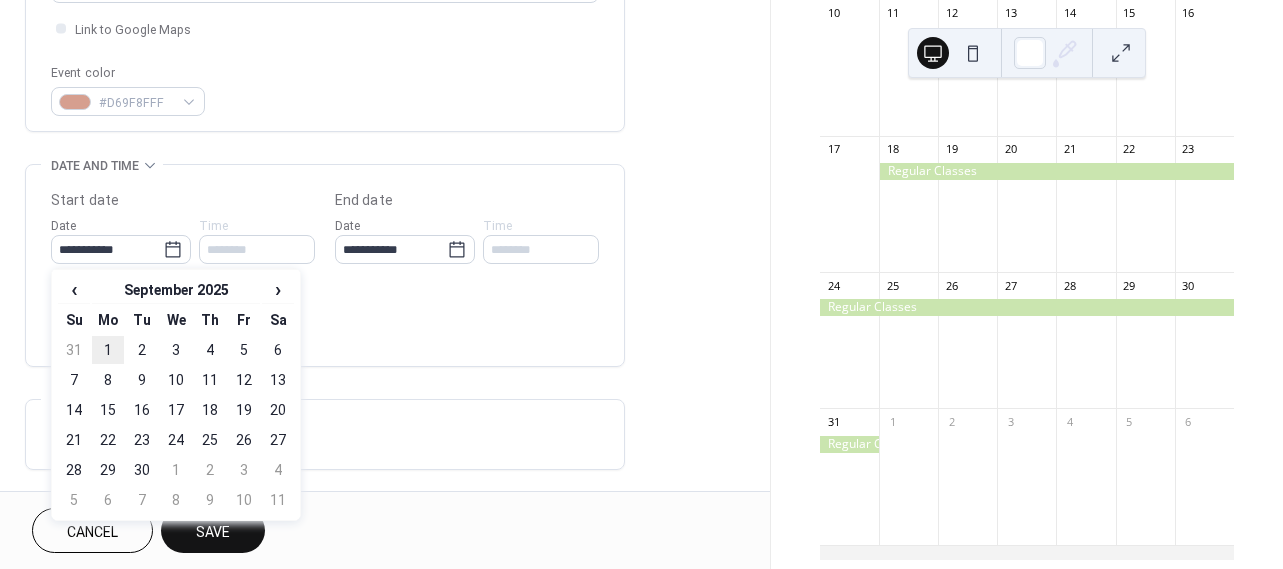 click on "1" at bounding box center (108, 350) 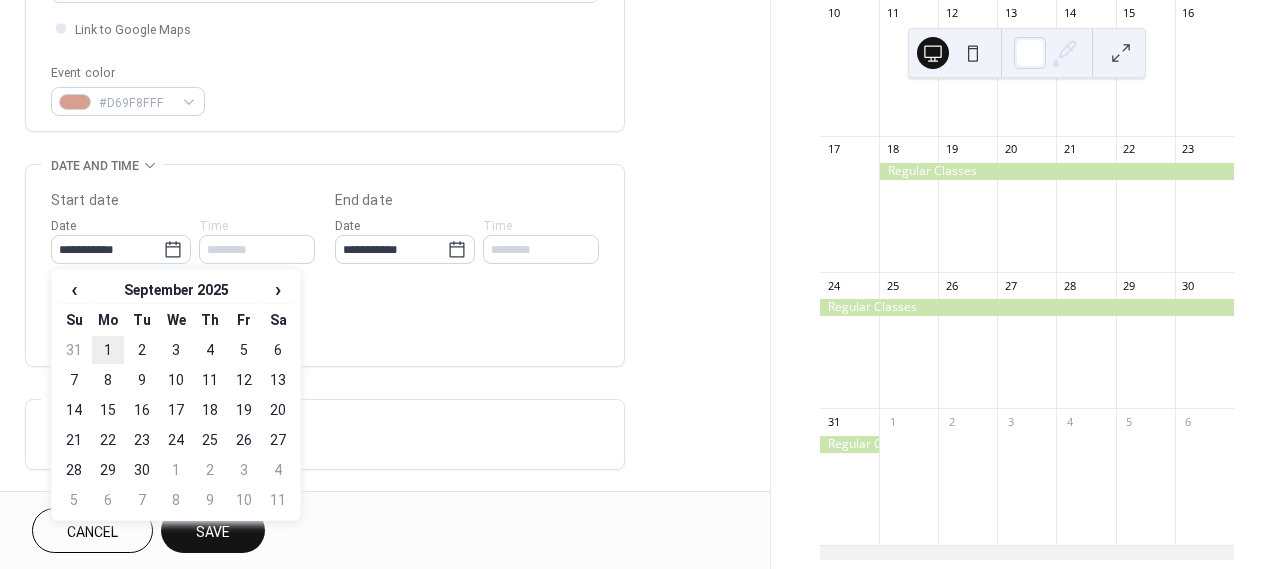 type on "**********" 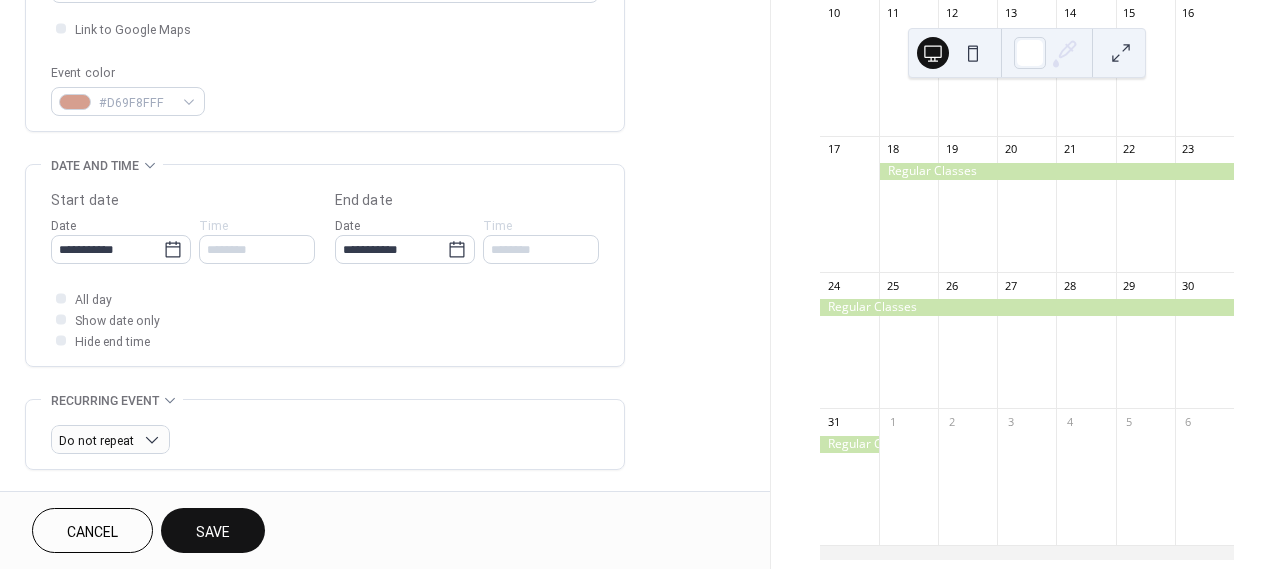 click on "Save" at bounding box center [213, 530] 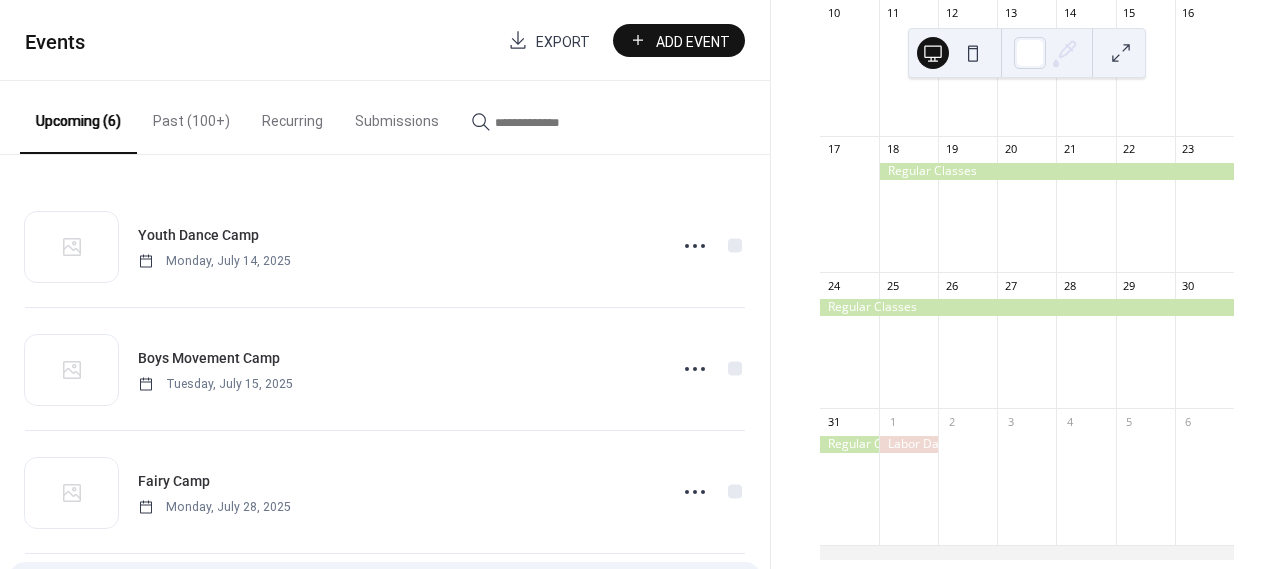 scroll, scrollTop: 341, scrollLeft: 0, axis: vertical 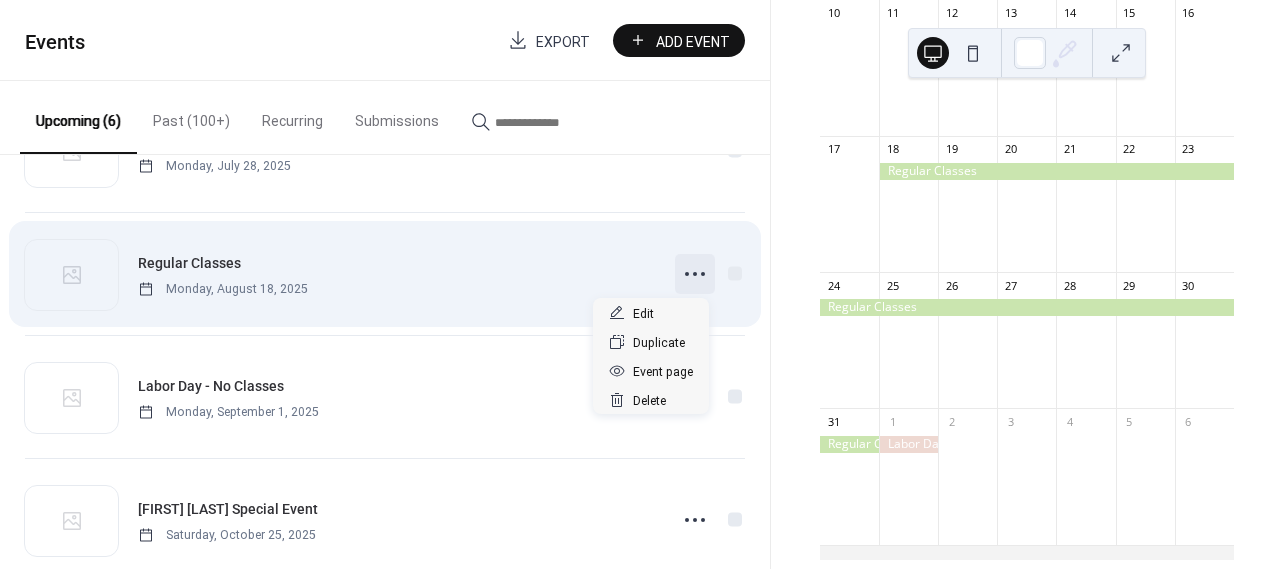 click 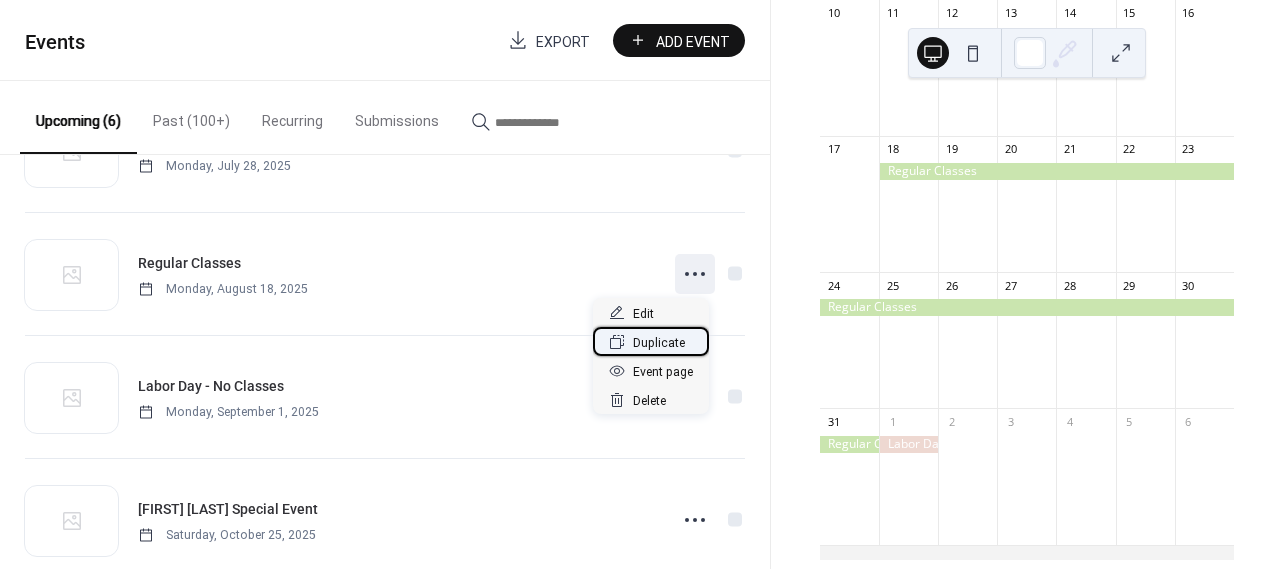 click on "Duplicate" at bounding box center [659, 343] 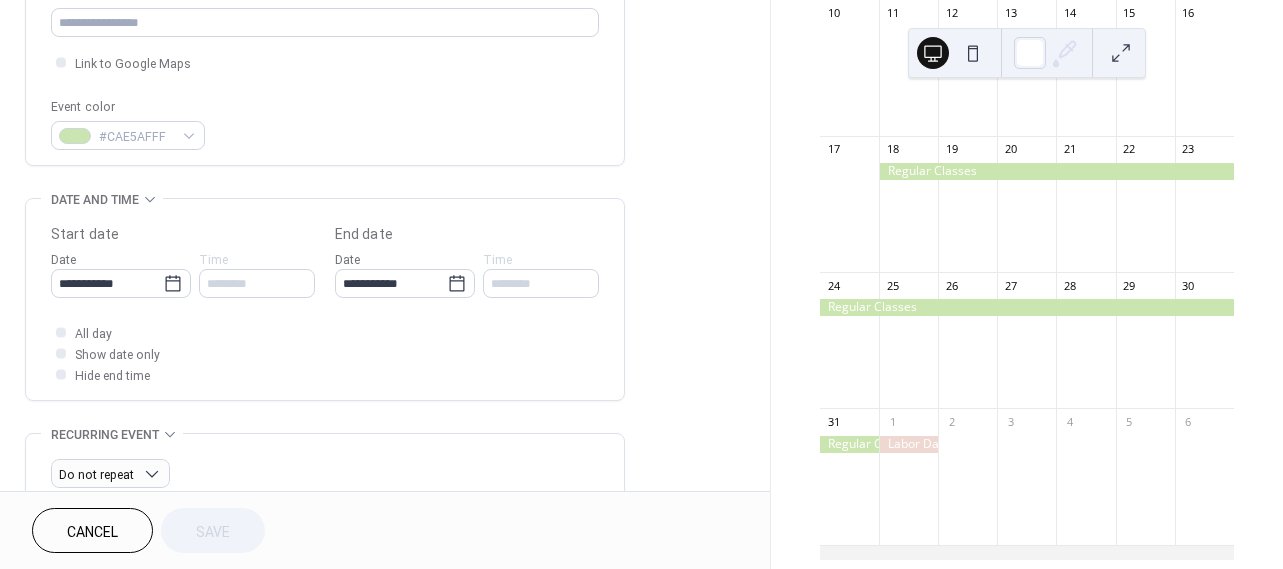 scroll, scrollTop: 486, scrollLeft: 0, axis: vertical 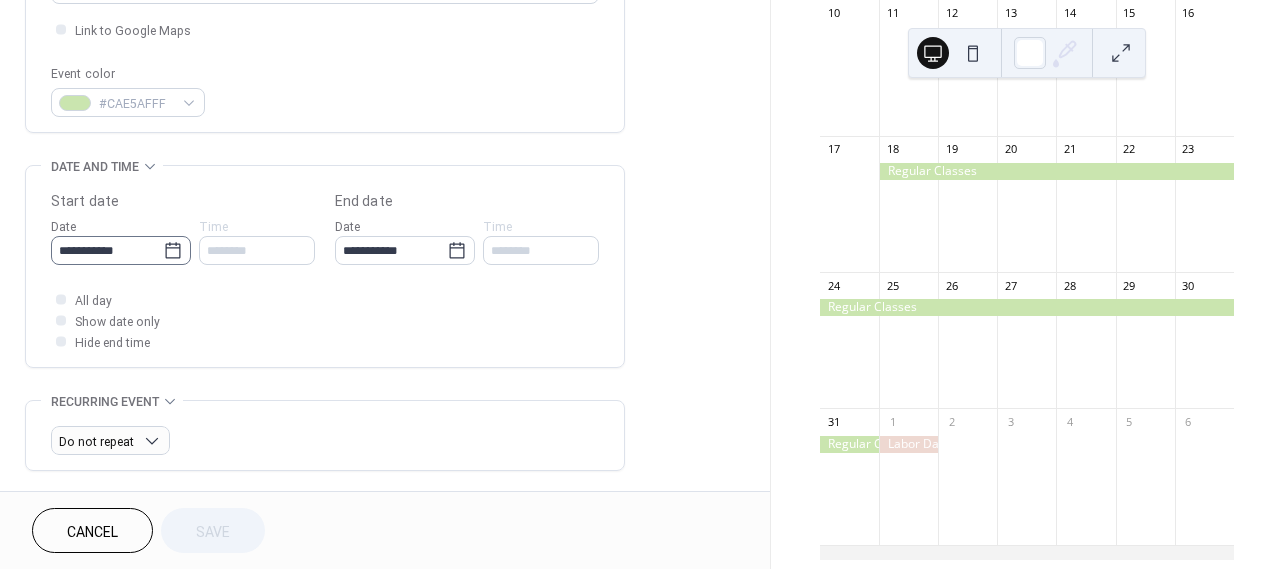 click 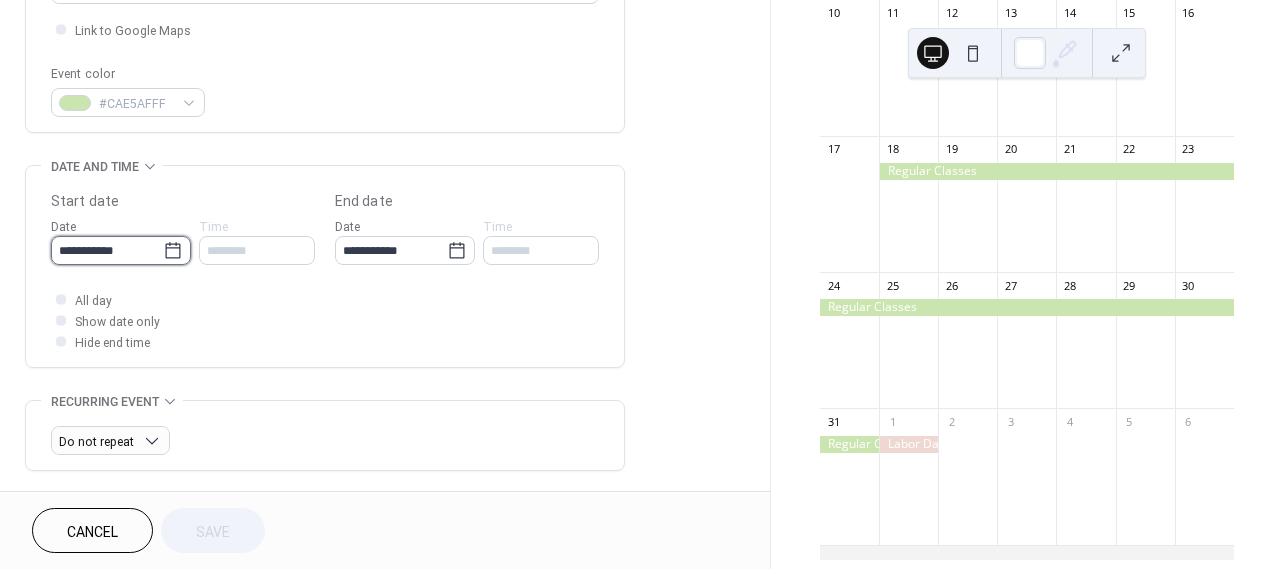 click on "**********" at bounding box center [107, 250] 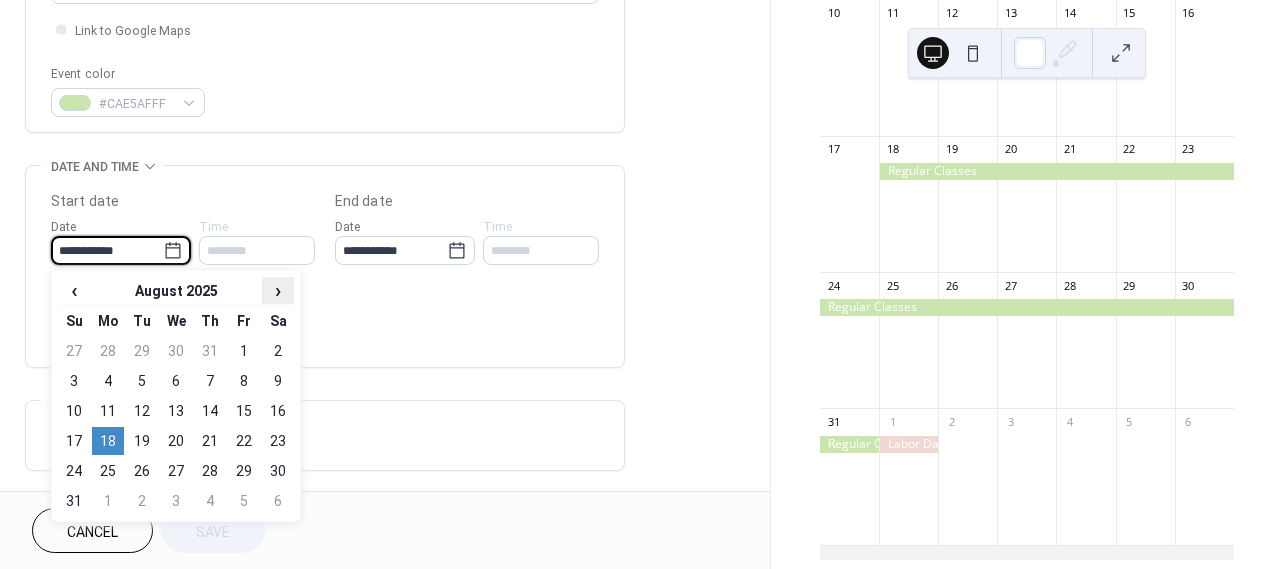 click on "›" at bounding box center (278, 290) 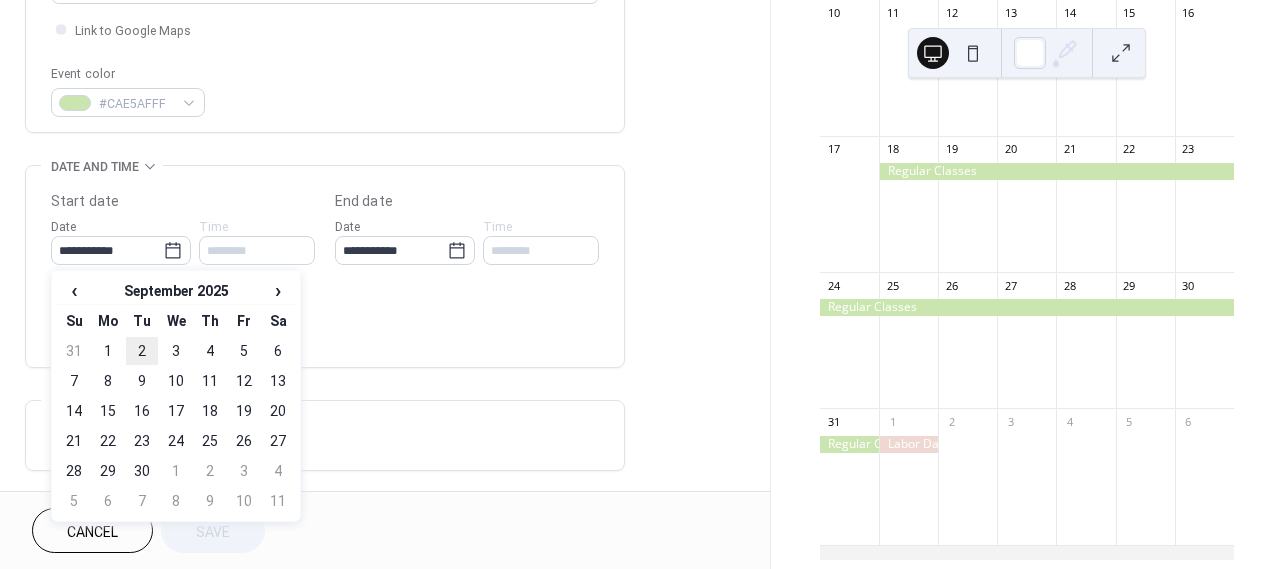 click on "2" at bounding box center (142, 351) 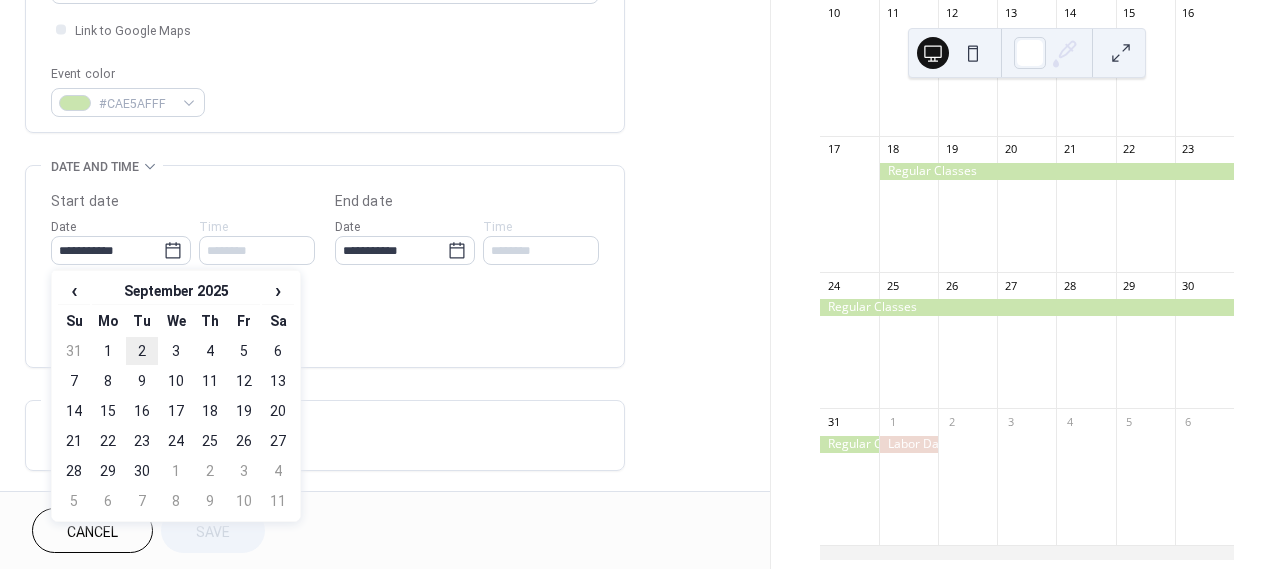 type on "**********" 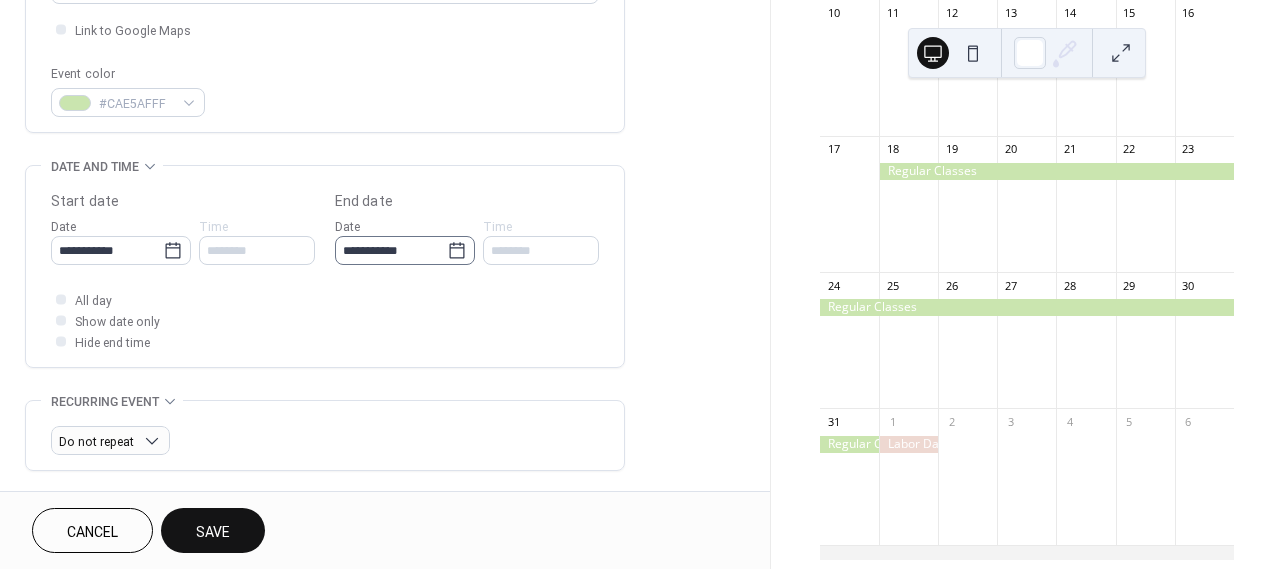 click 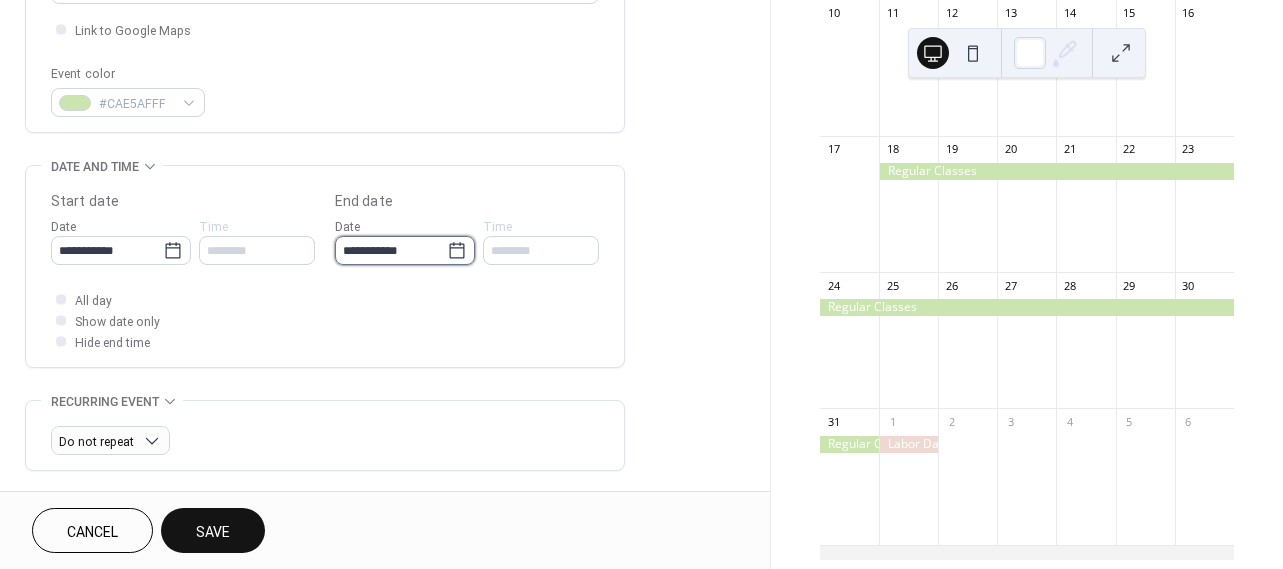 click on "**********" at bounding box center [391, 250] 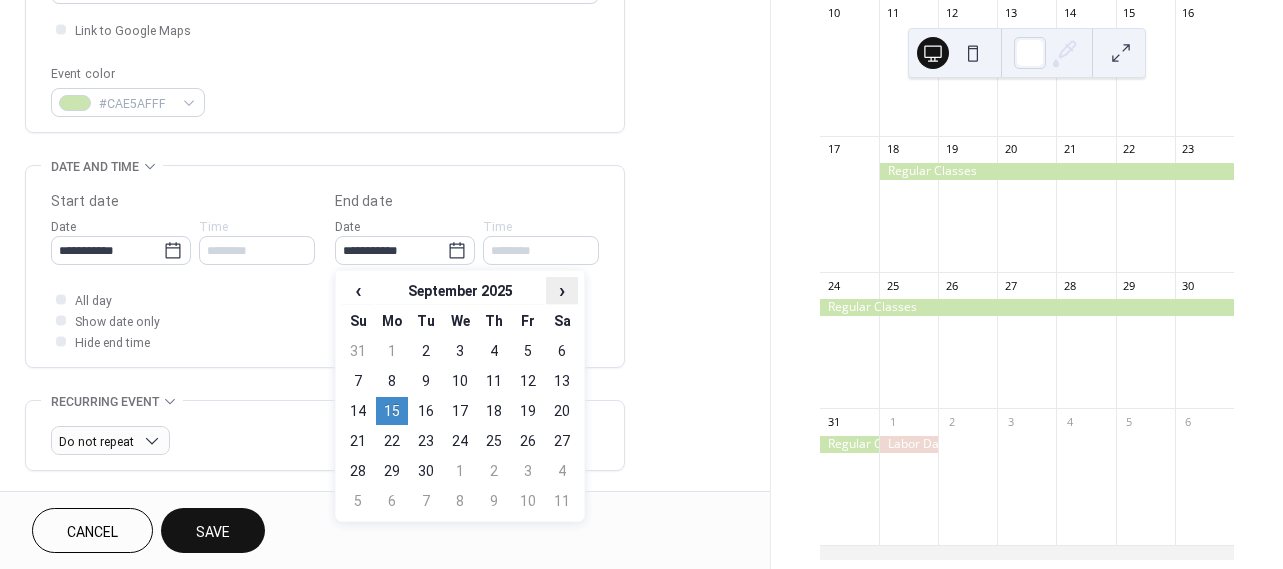 click on "›" at bounding box center (562, 290) 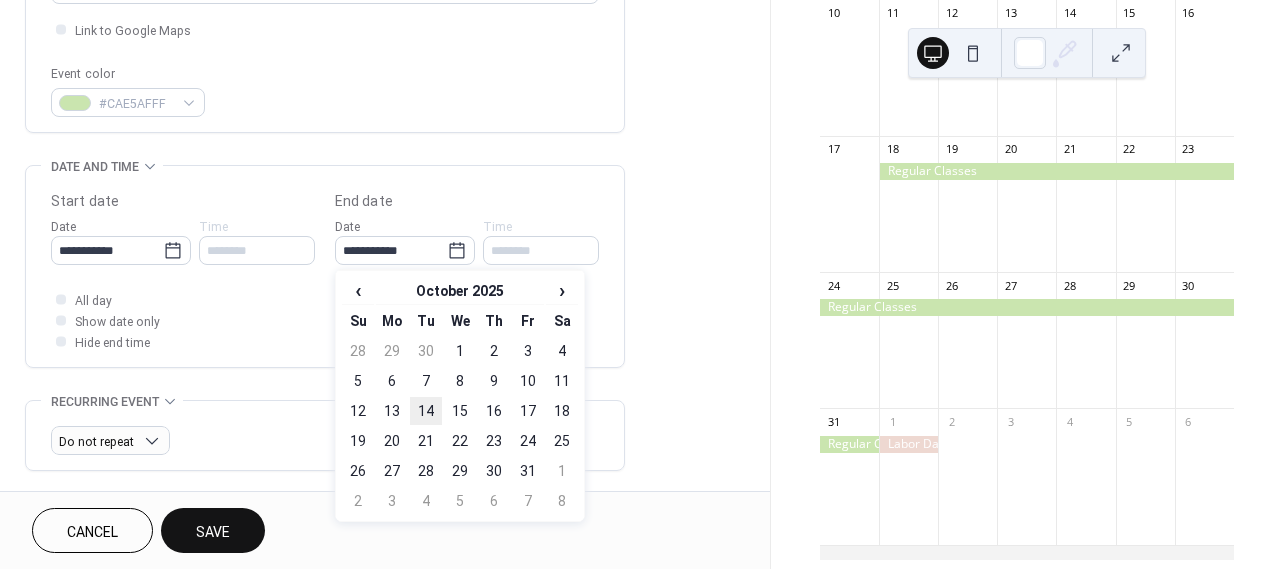 click on "14" at bounding box center [426, 411] 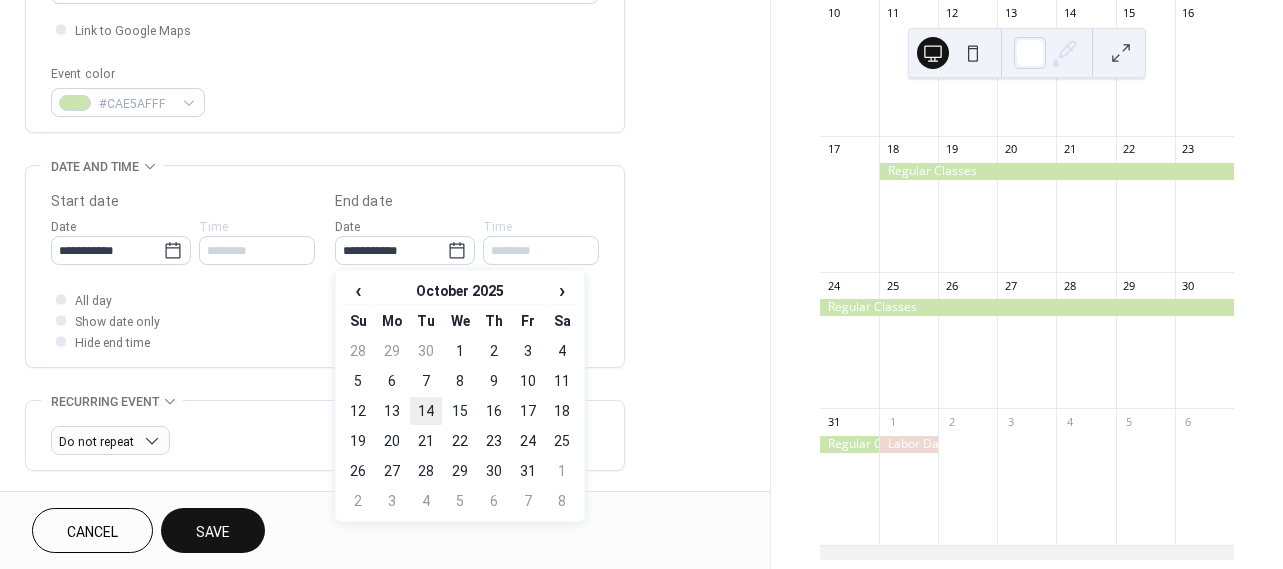 type on "**********" 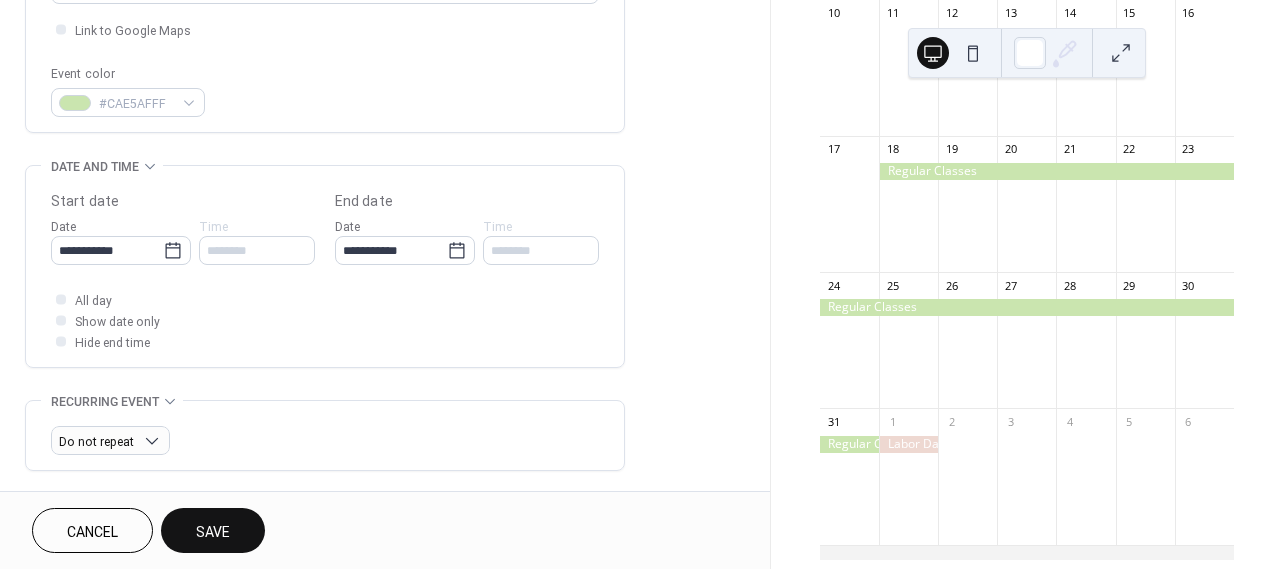 click on "Save" at bounding box center (213, 530) 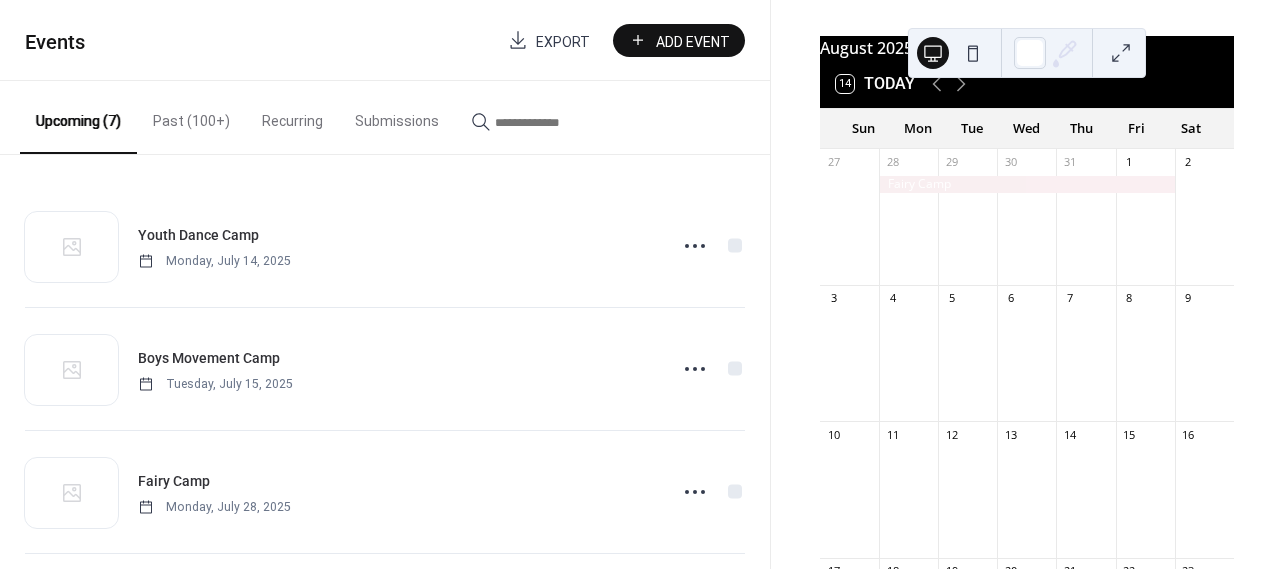 scroll, scrollTop: 59, scrollLeft: 0, axis: vertical 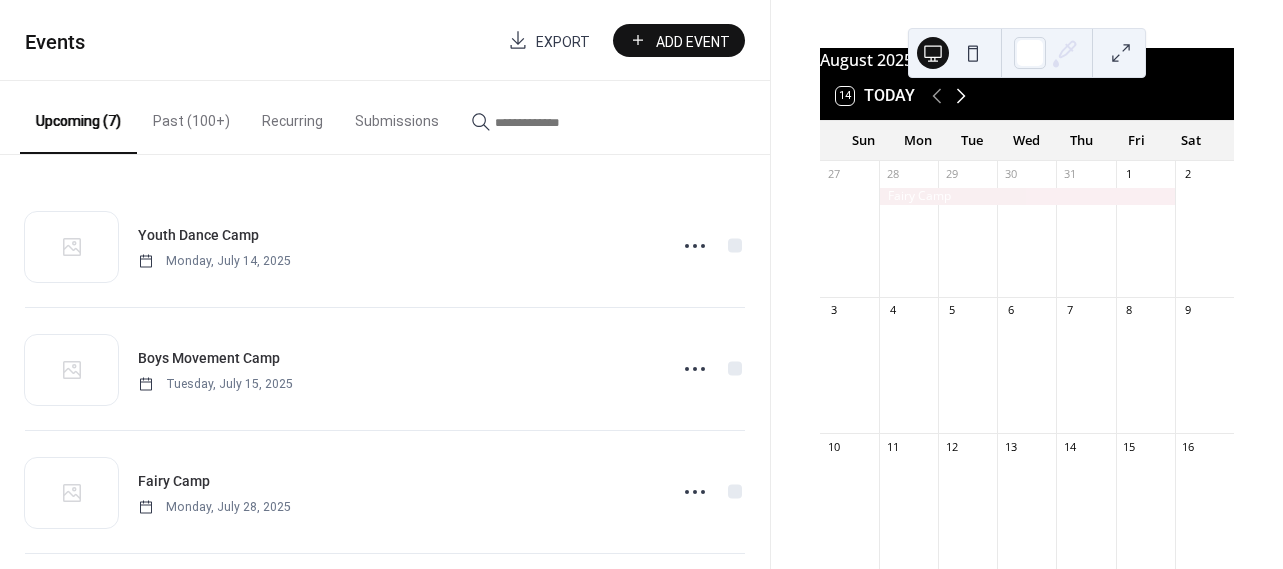click 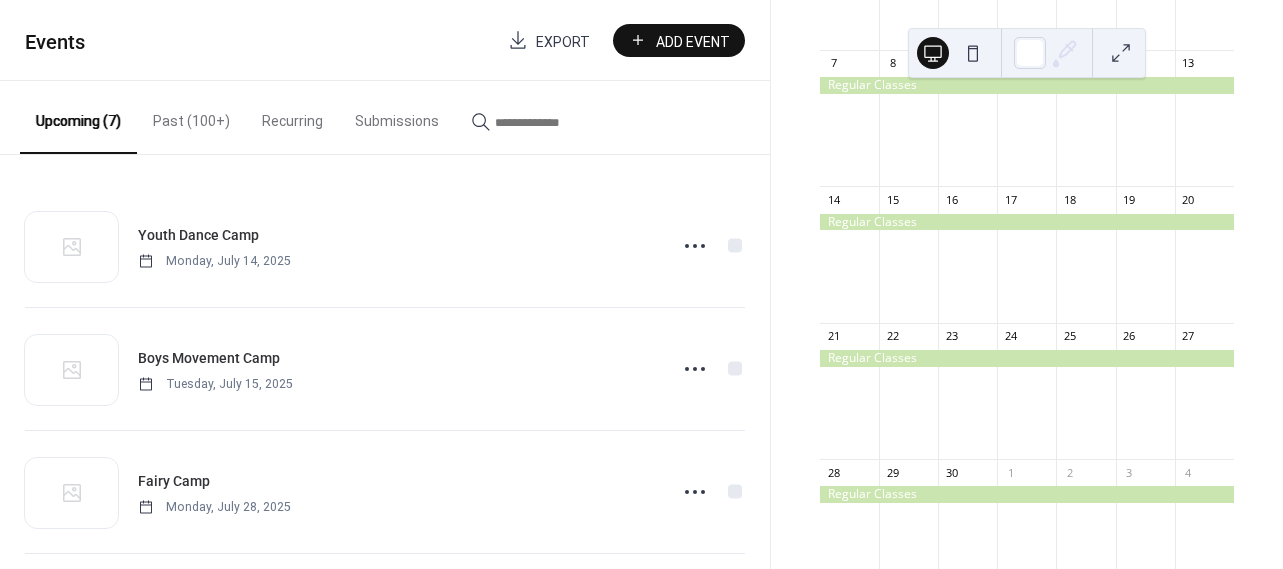 scroll, scrollTop: 0, scrollLeft: 0, axis: both 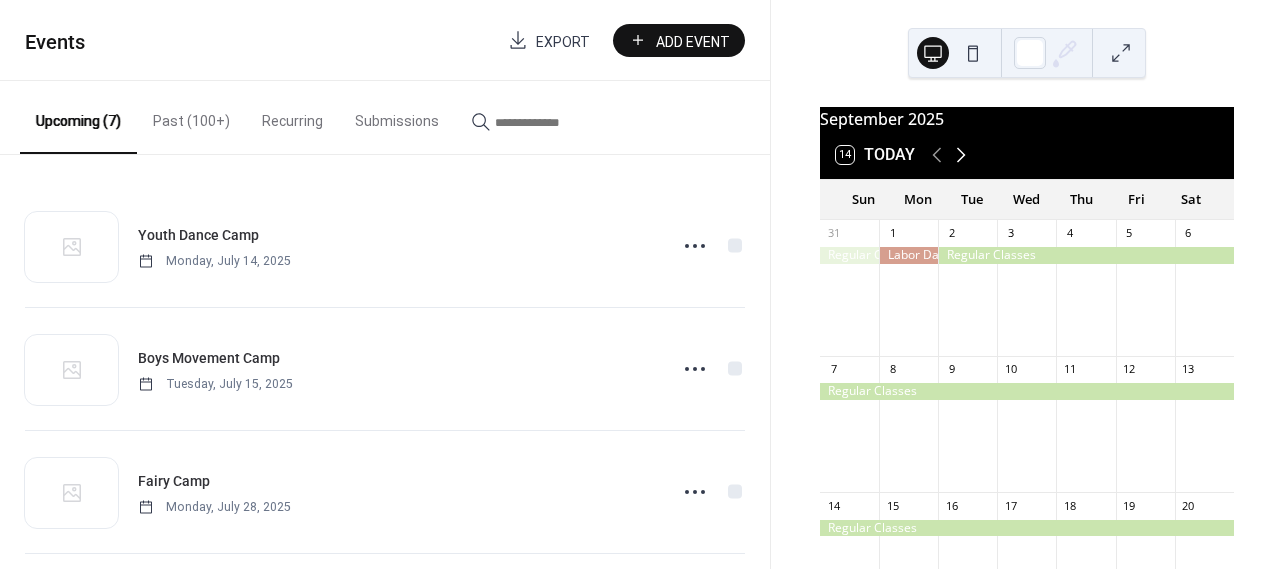 click 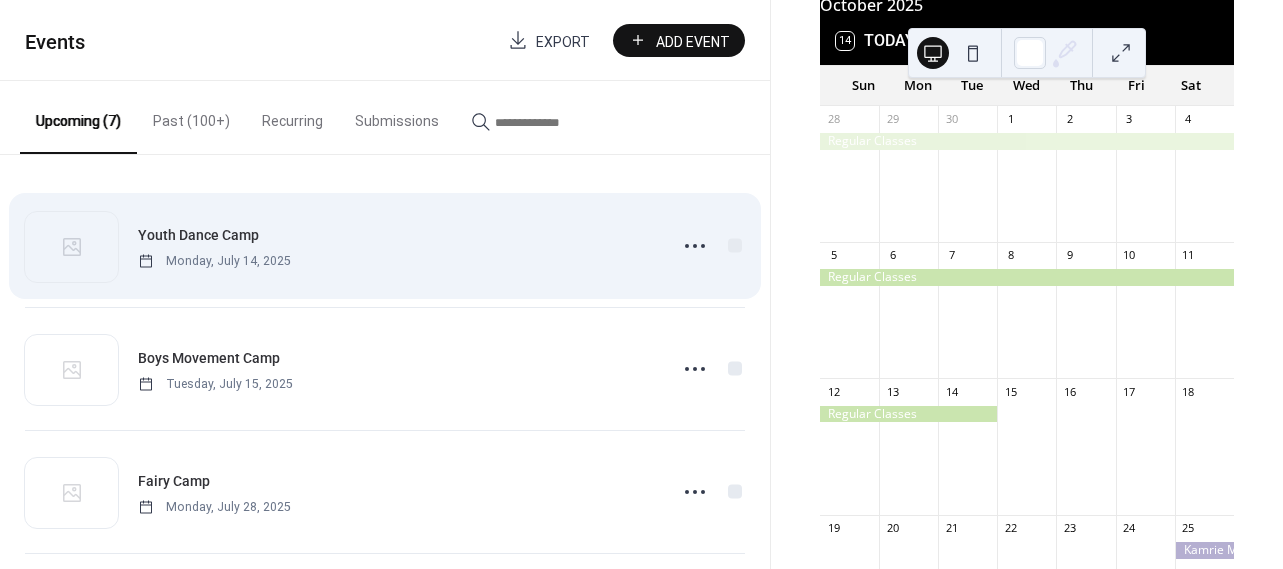 scroll, scrollTop: 231, scrollLeft: 0, axis: vertical 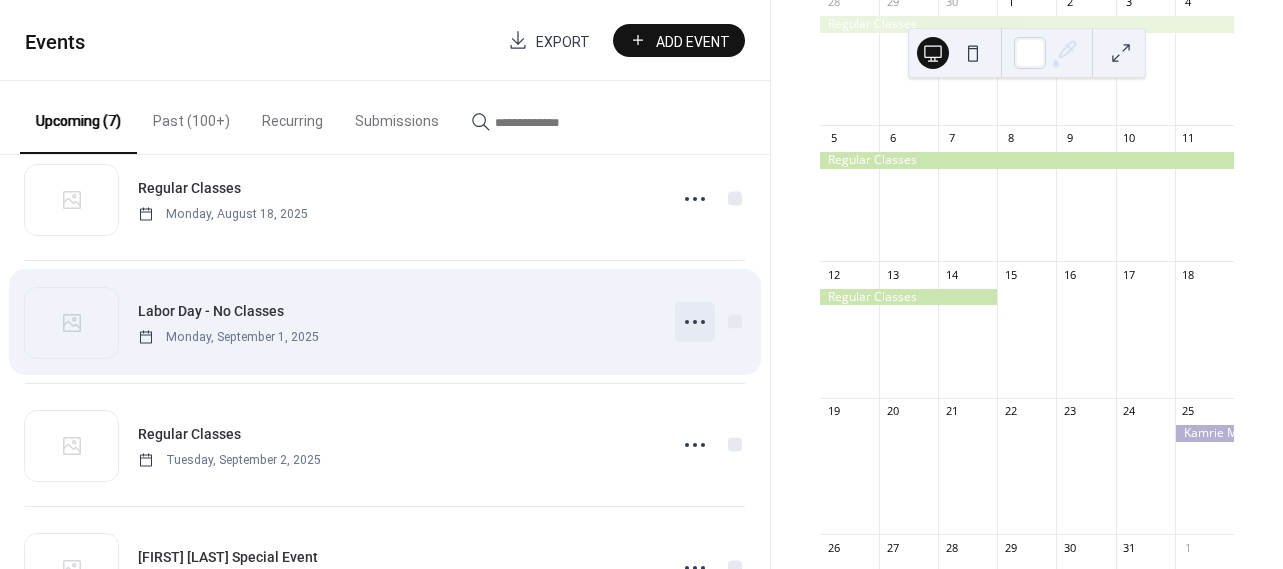 click 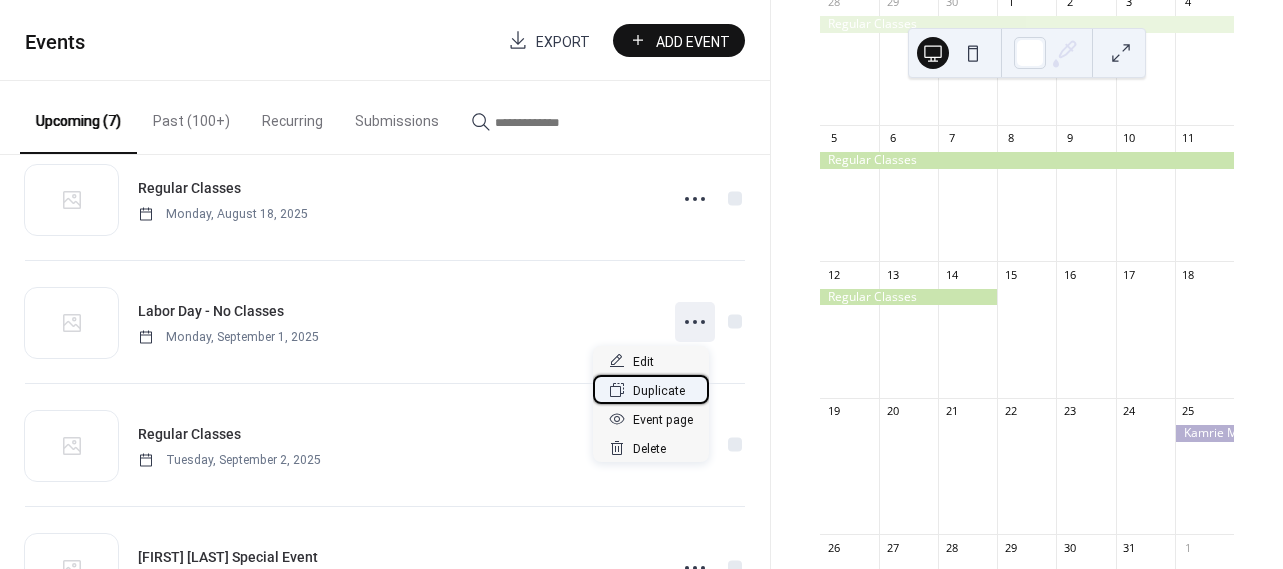 click on "Duplicate" at bounding box center (659, 391) 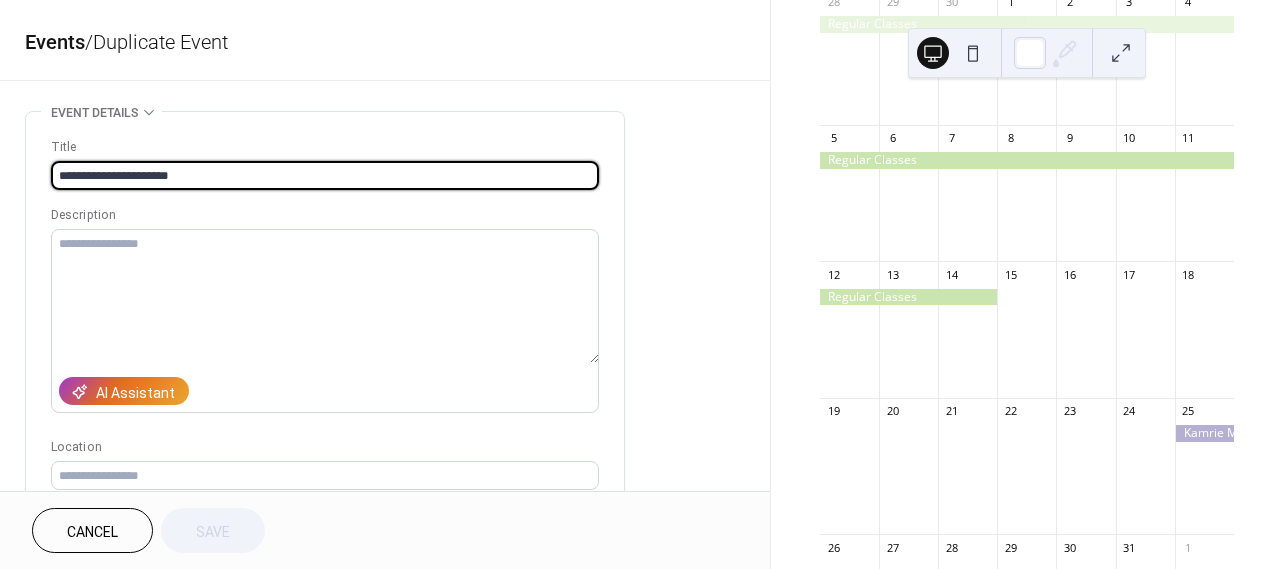 drag, startPoint x: 113, startPoint y: 176, endPoint x: 45, endPoint y: 175, distance: 68.007355 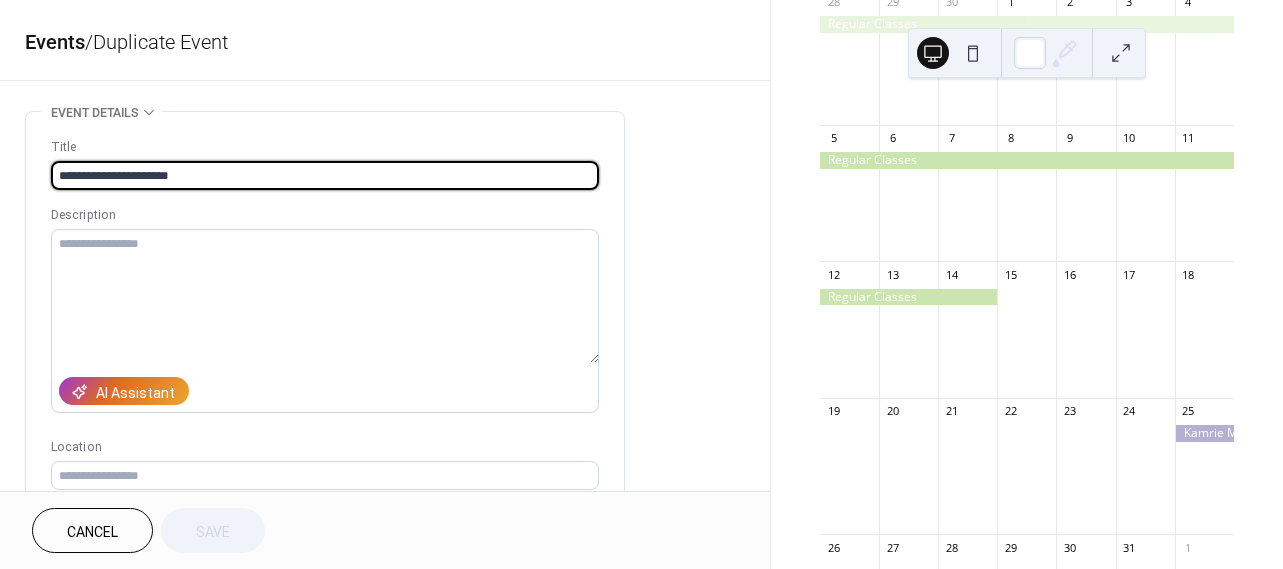click on "**********" at bounding box center (325, 365) 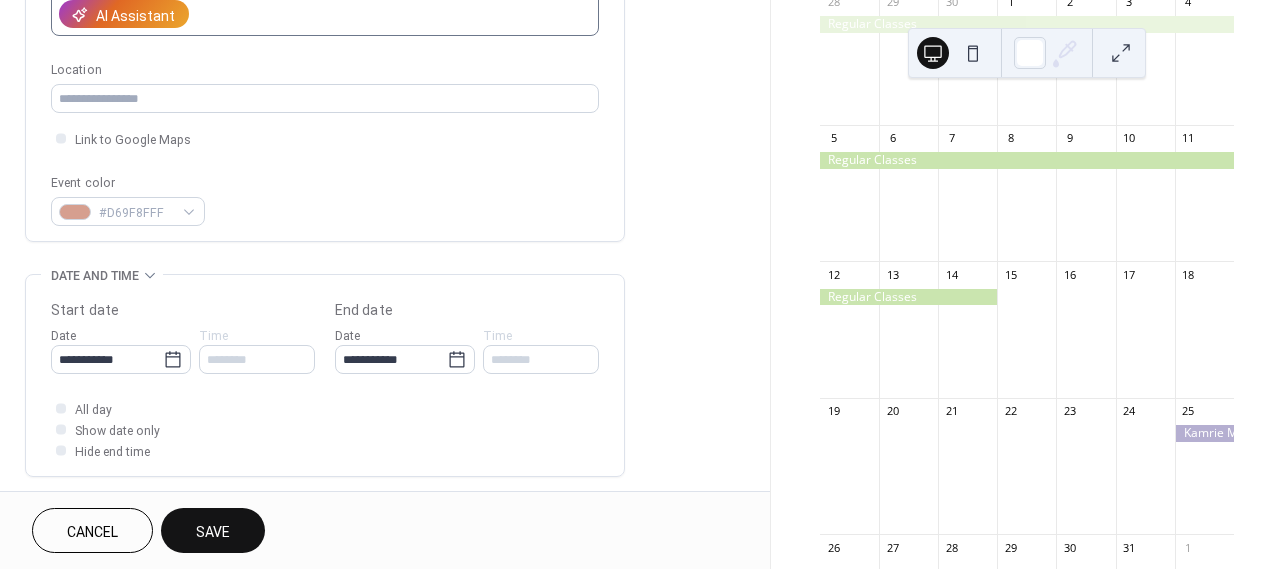 scroll, scrollTop: 482, scrollLeft: 0, axis: vertical 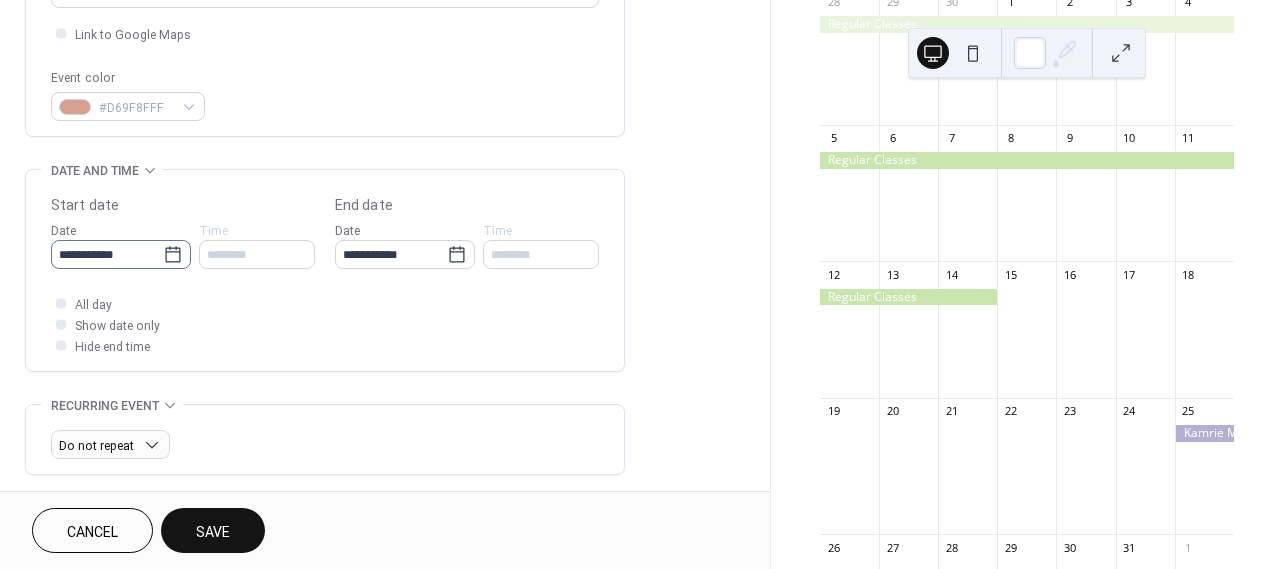 type on "**********" 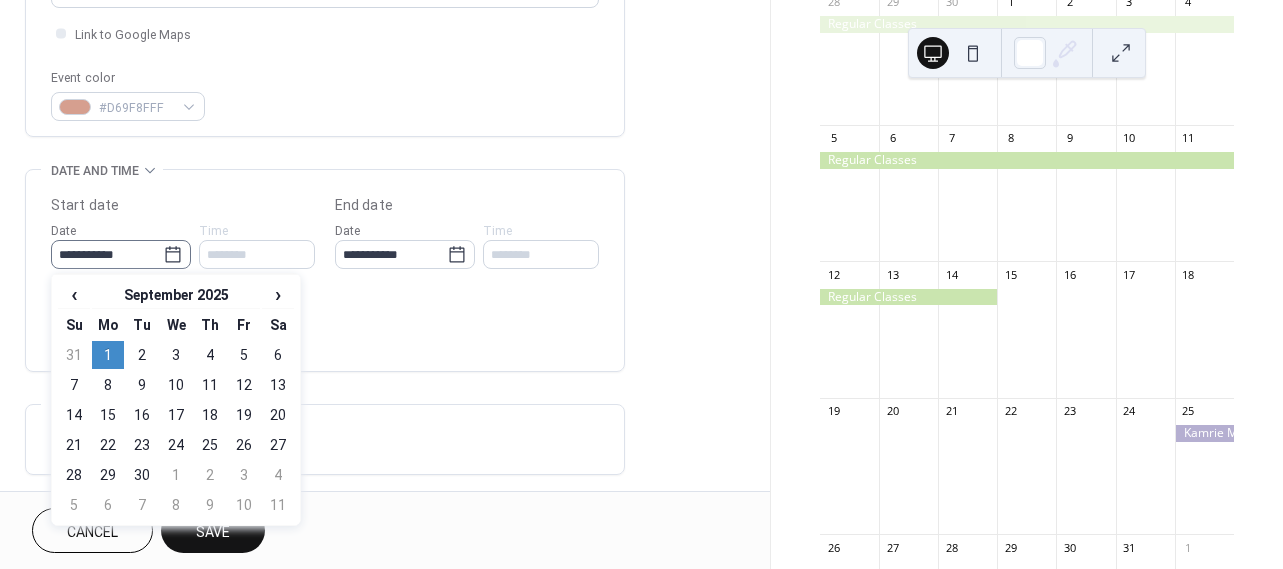 click 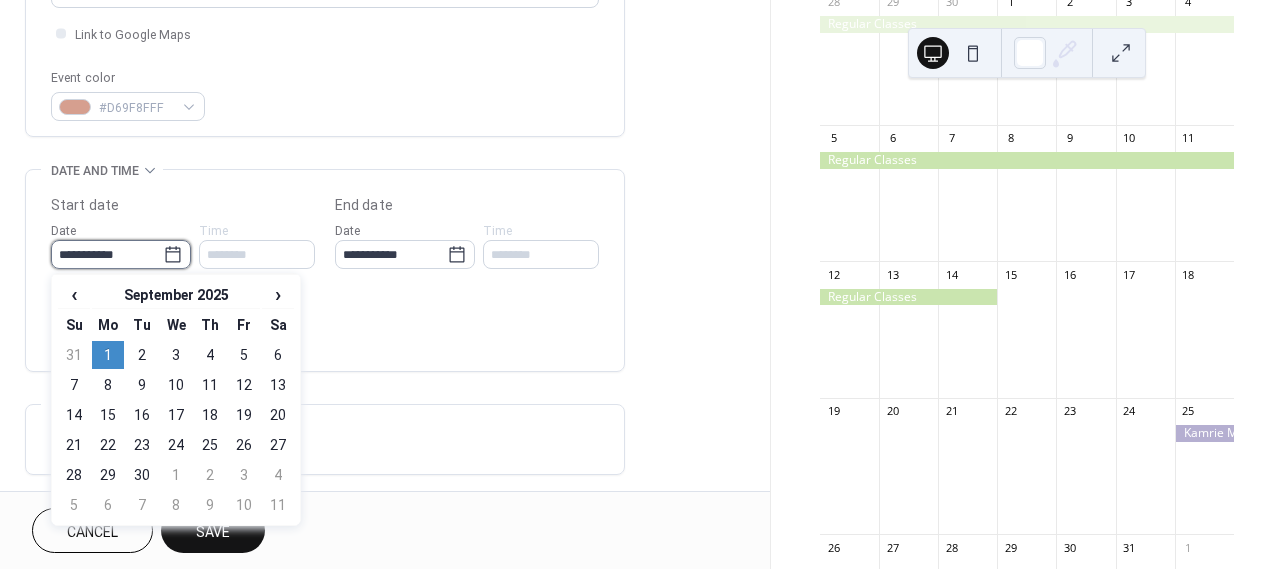 click on "**********" at bounding box center [107, 254] 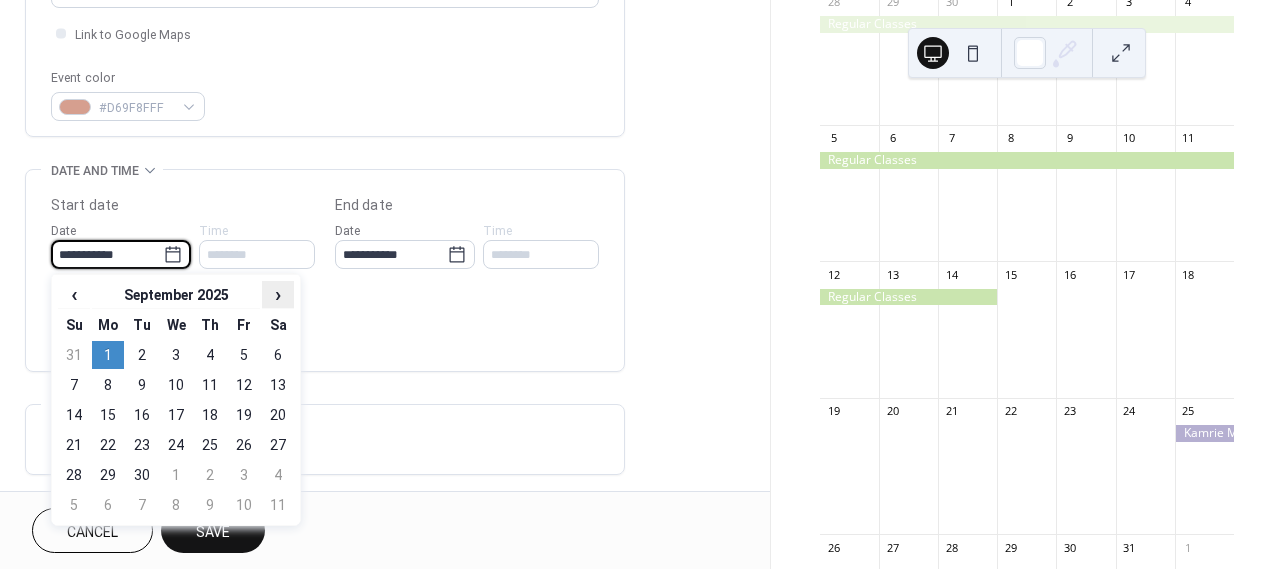 click on "›" at bounding box center (278, 294) 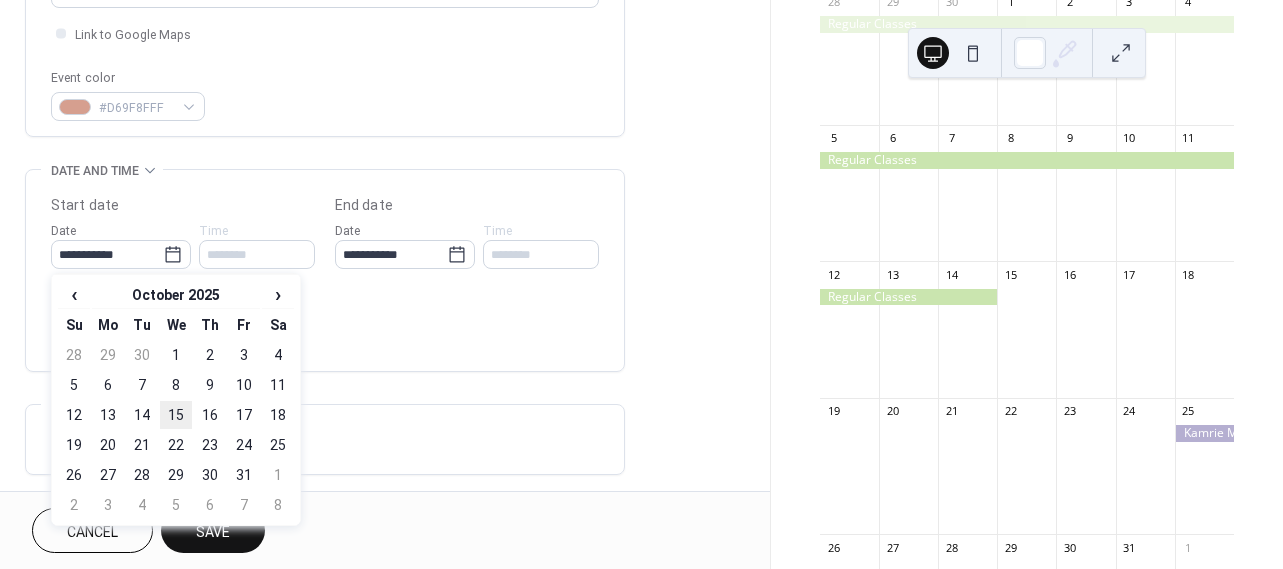 click on "15" at bounding box center [176, 415] 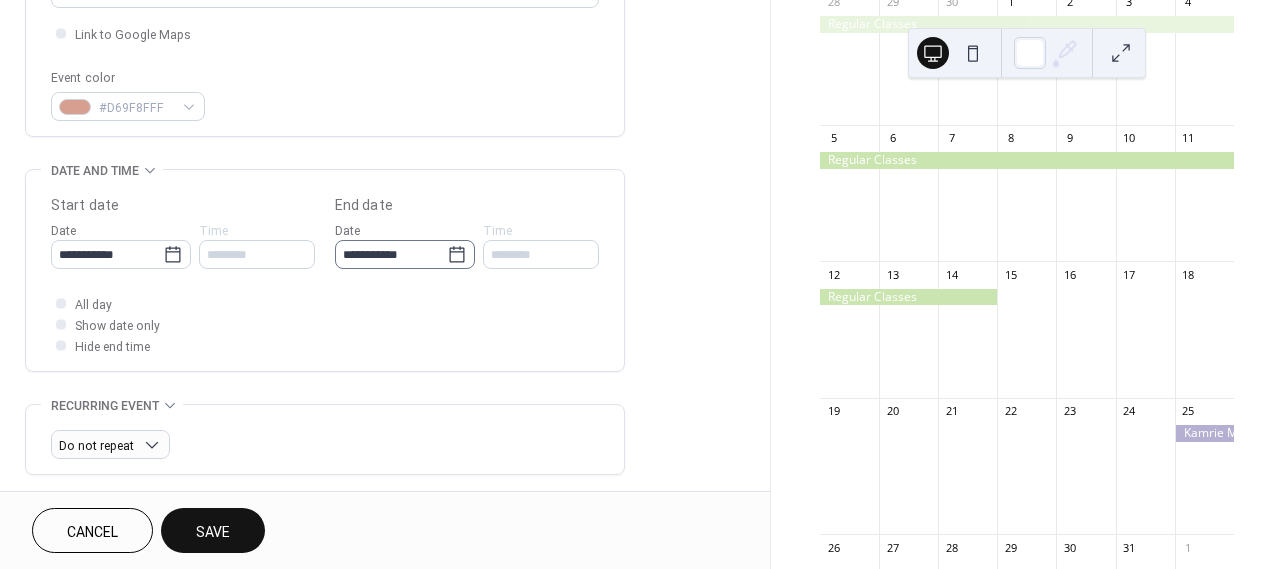 click 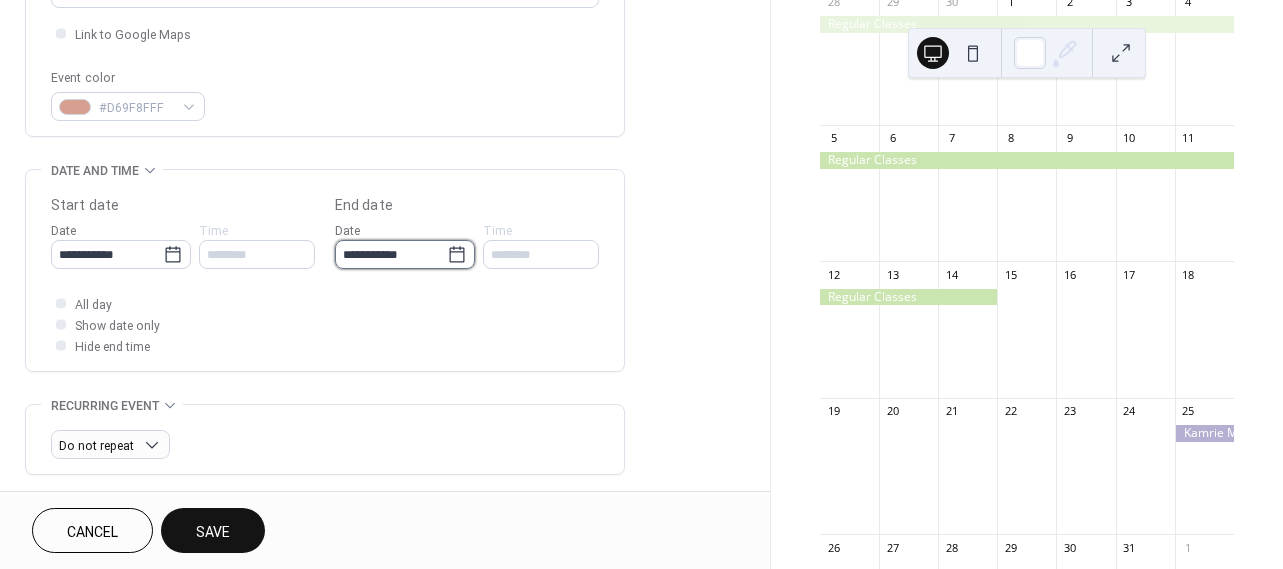 click on "**********" at bounding box center [391, 254] 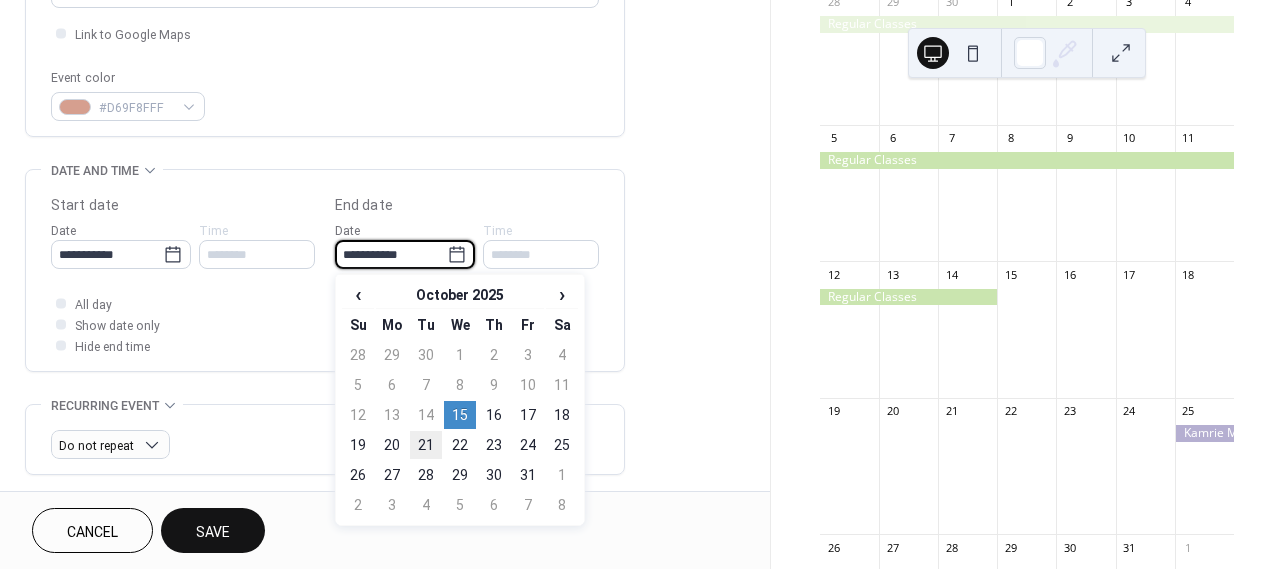 click on "21" at bounding box center [426, 445] 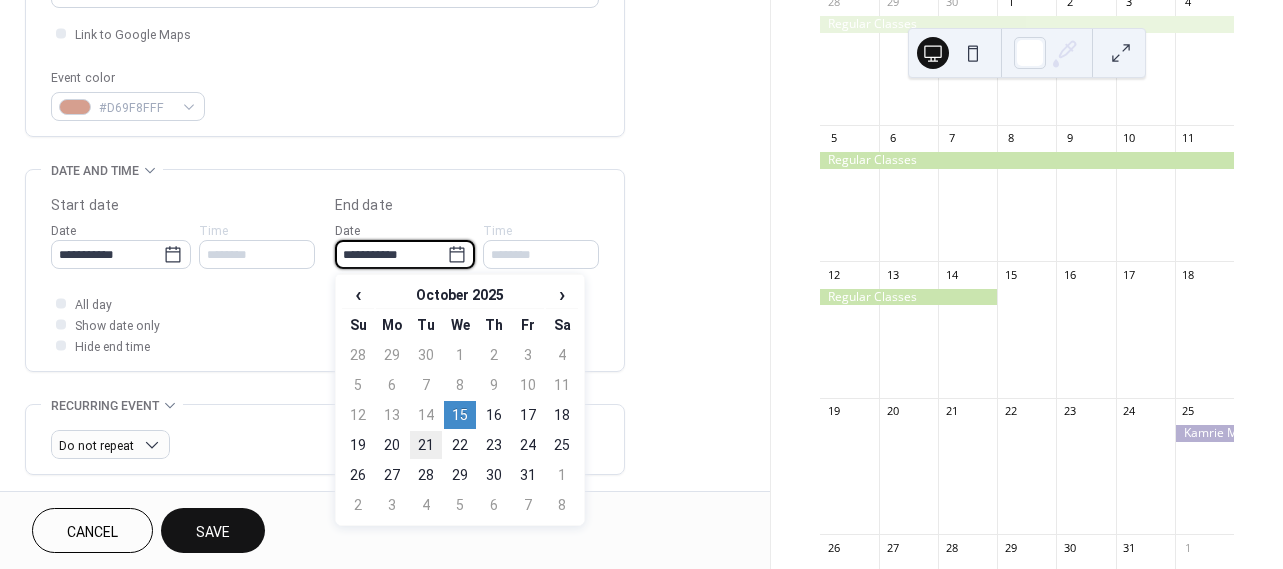 type on "**********" 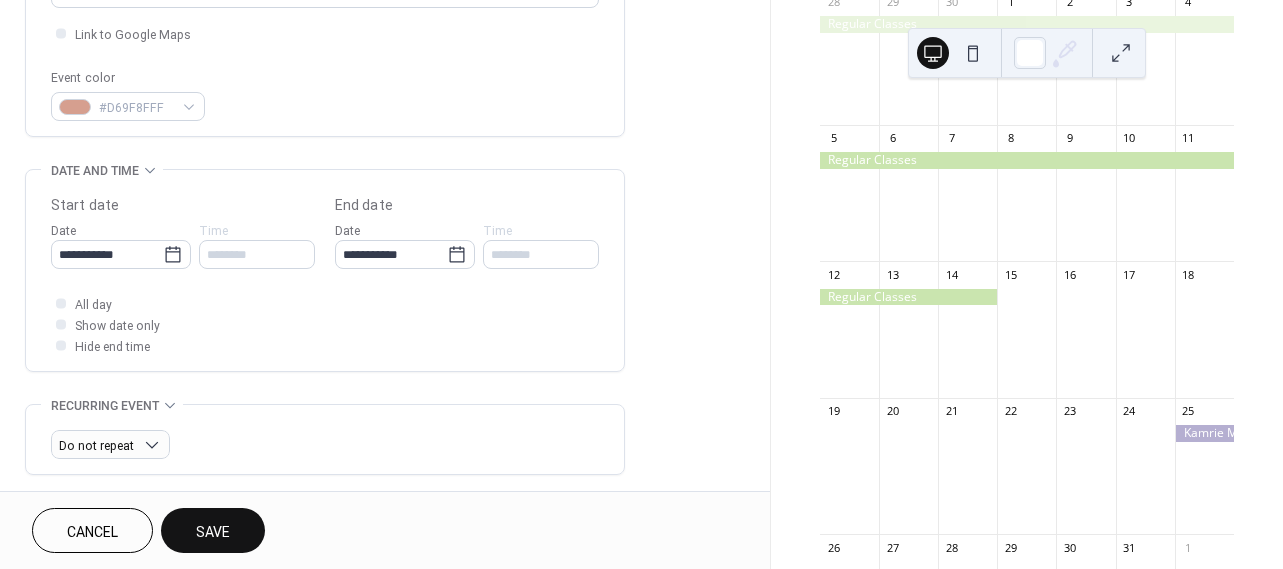 click on "Save" at bounding box center (213, 532) 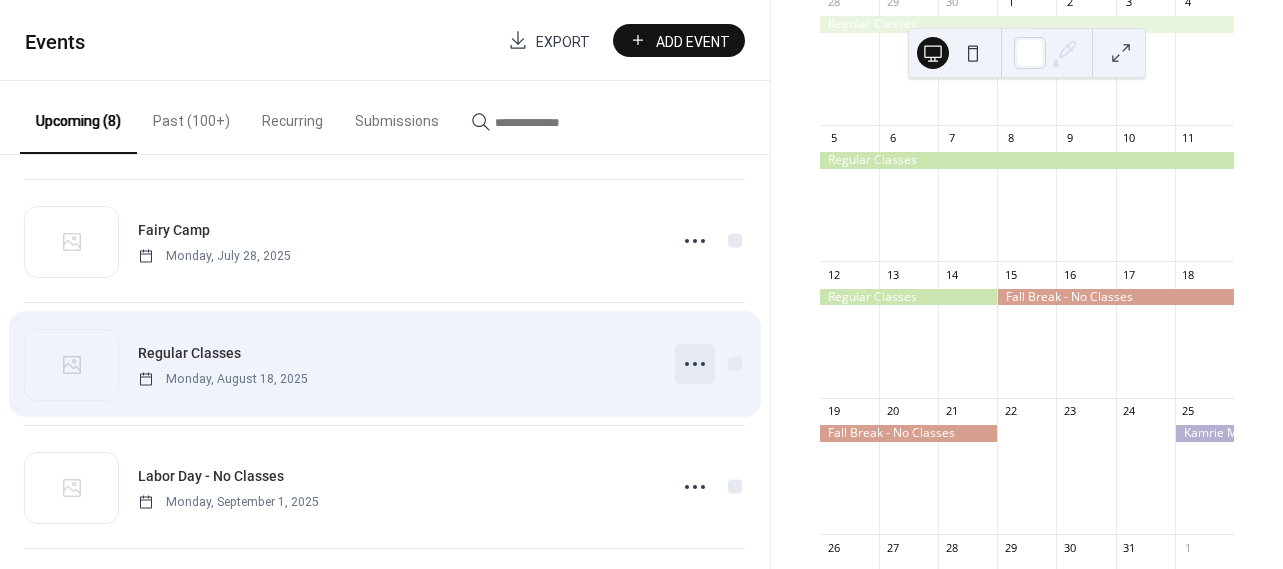 scroll, scrollTop: 269, scrollLeft: 0, axis: vertical 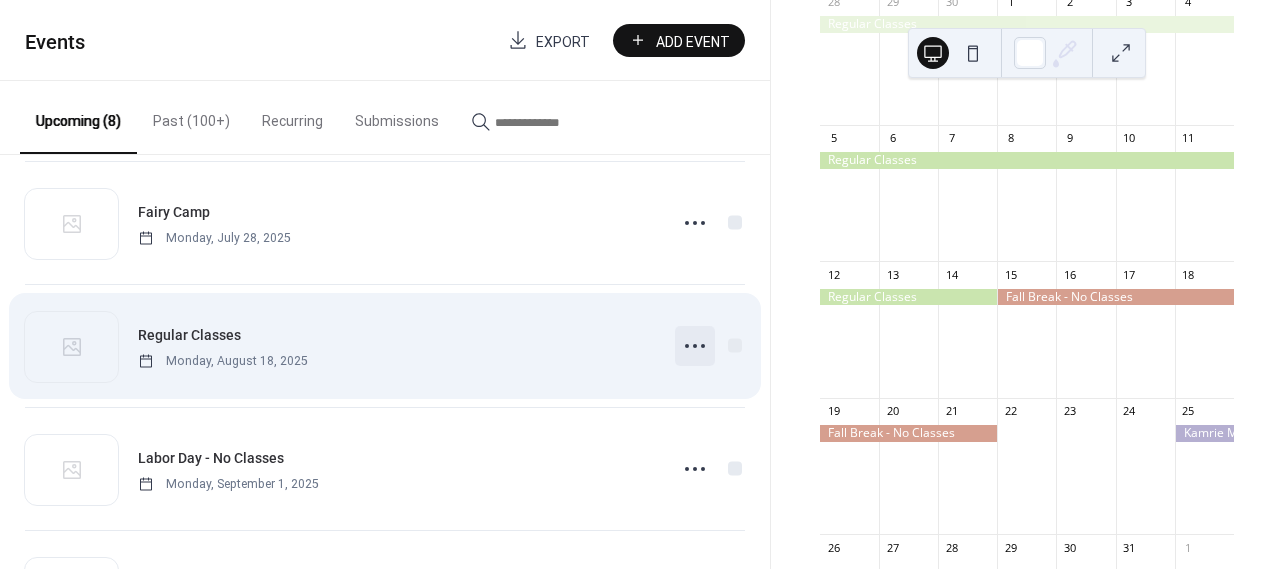 click 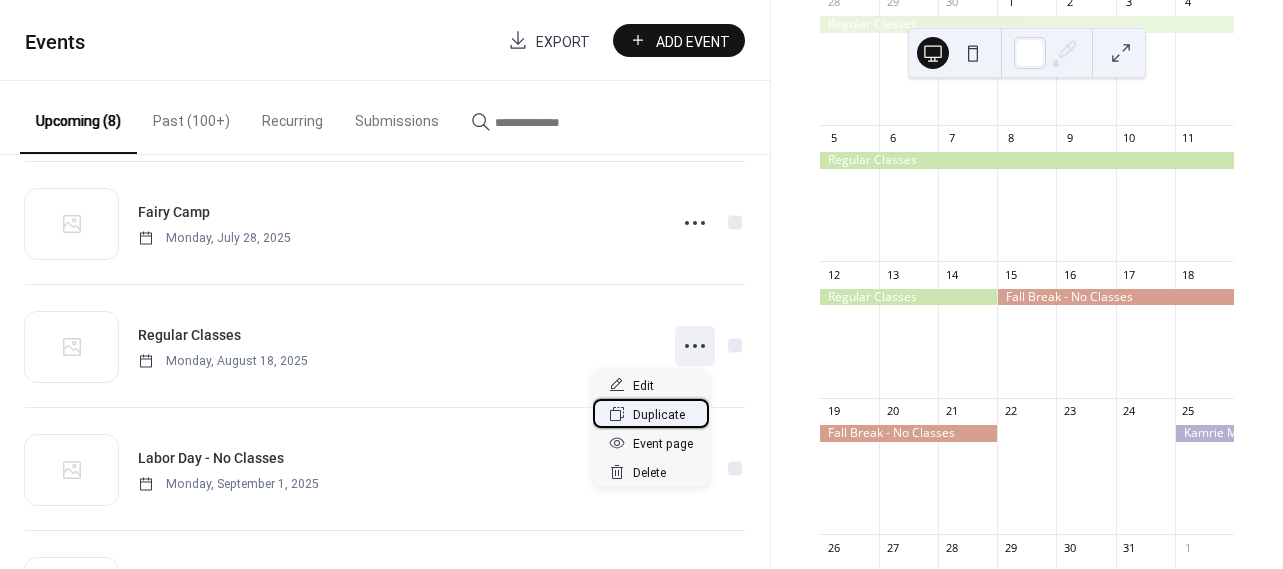 click on "Duplicate" at bounding box center (659, 415) 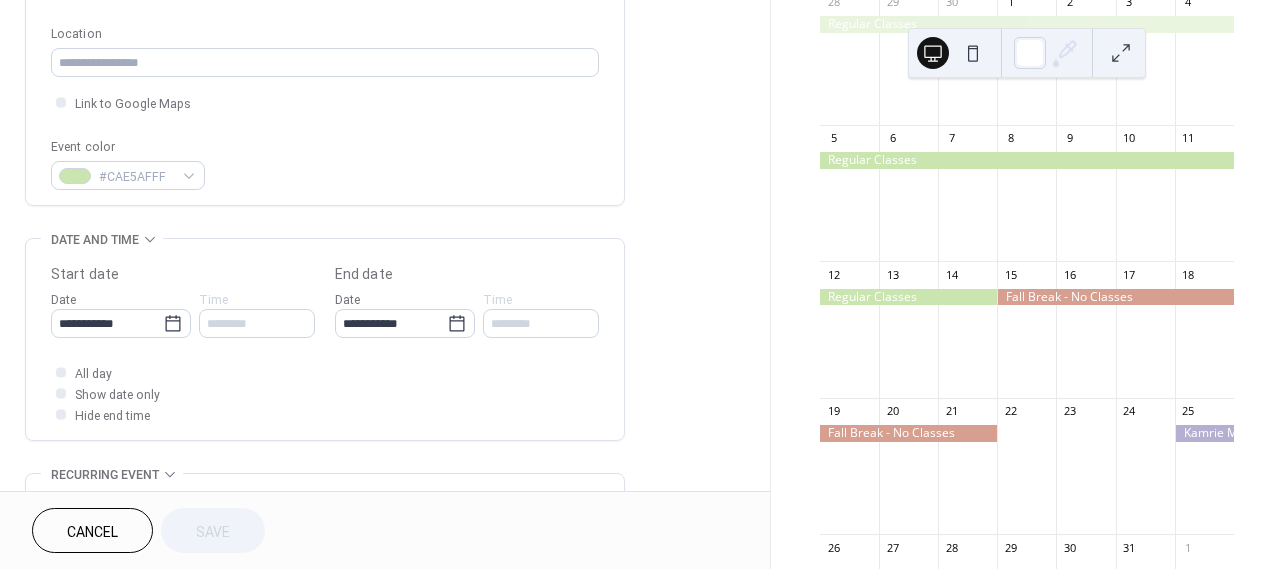 scroll, scrollTop: 415, scrollLeft: 0, axis: vertical 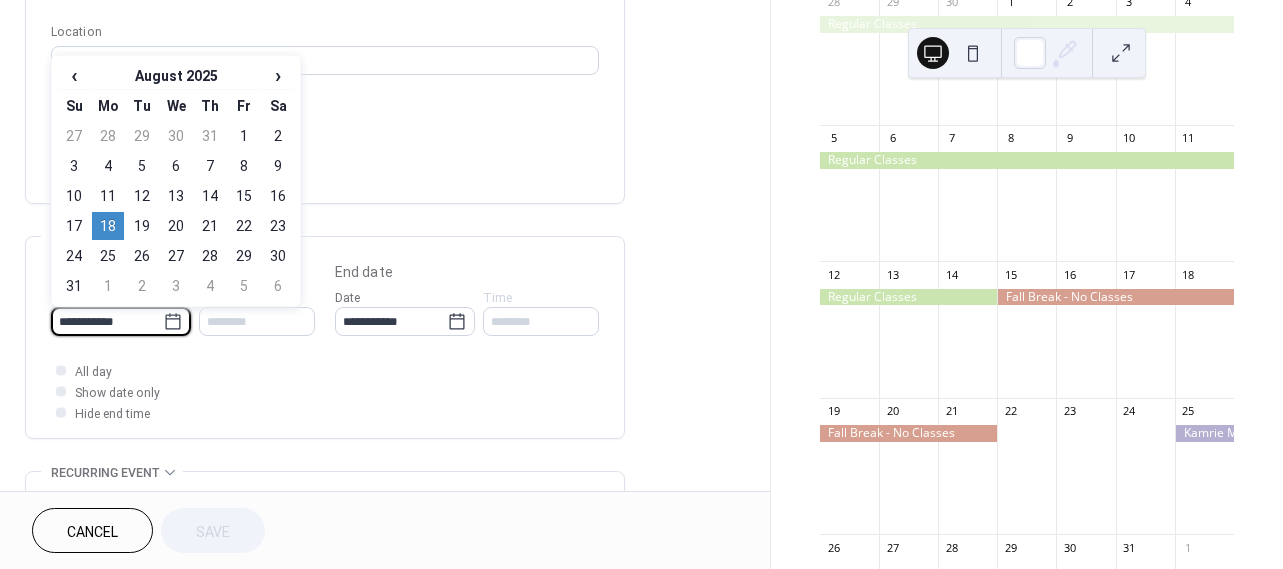 click on "**********" at bounding box center (107, 321) 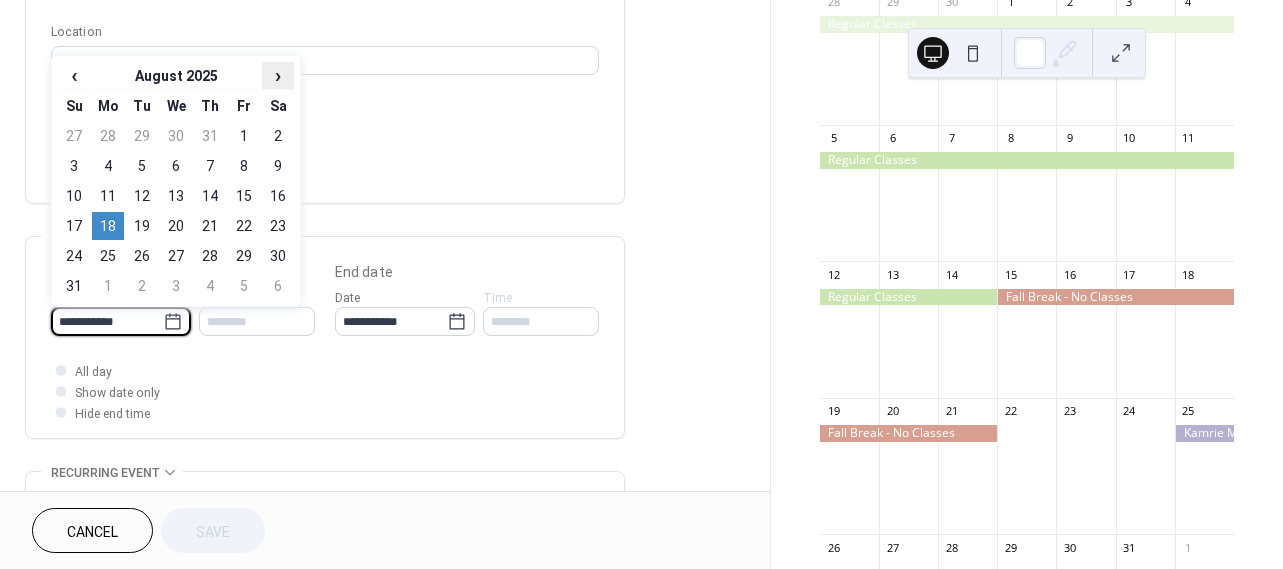 click on "›" at bounding box center [278, 75] 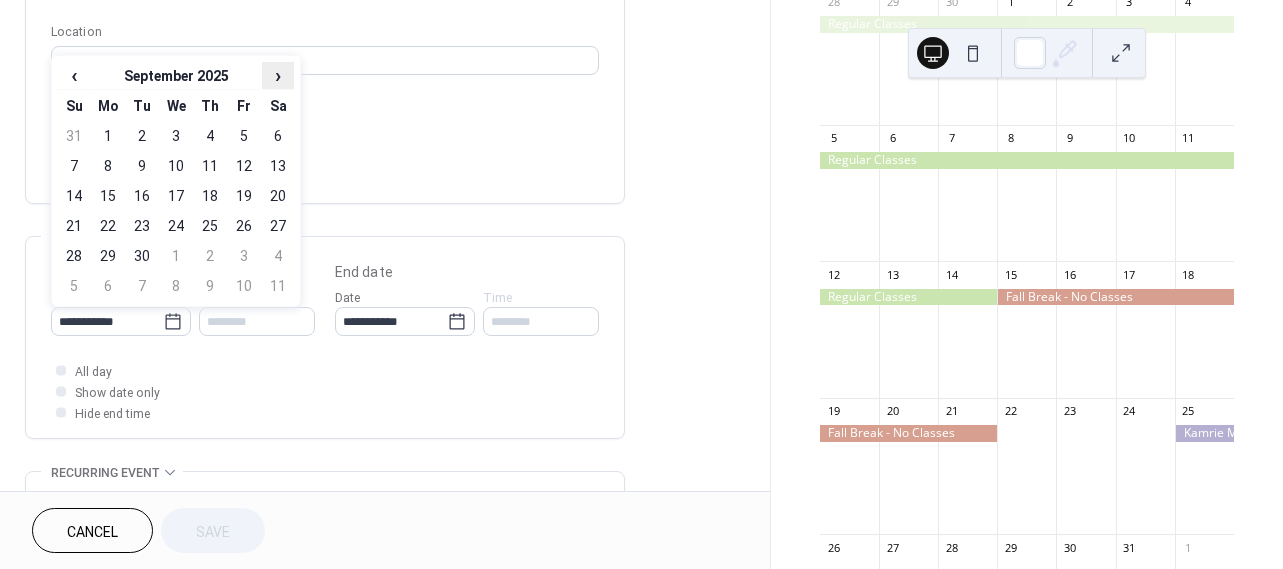 click on "›" at bounding box center [278, 75] 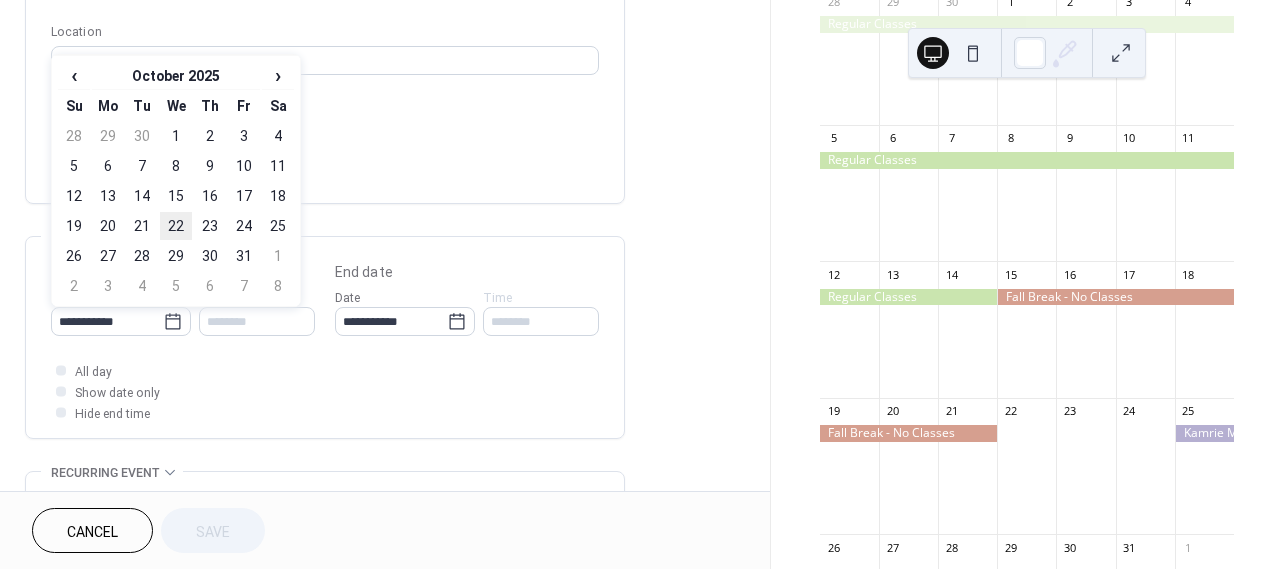 click on "22" at bounding box center (176, 226) 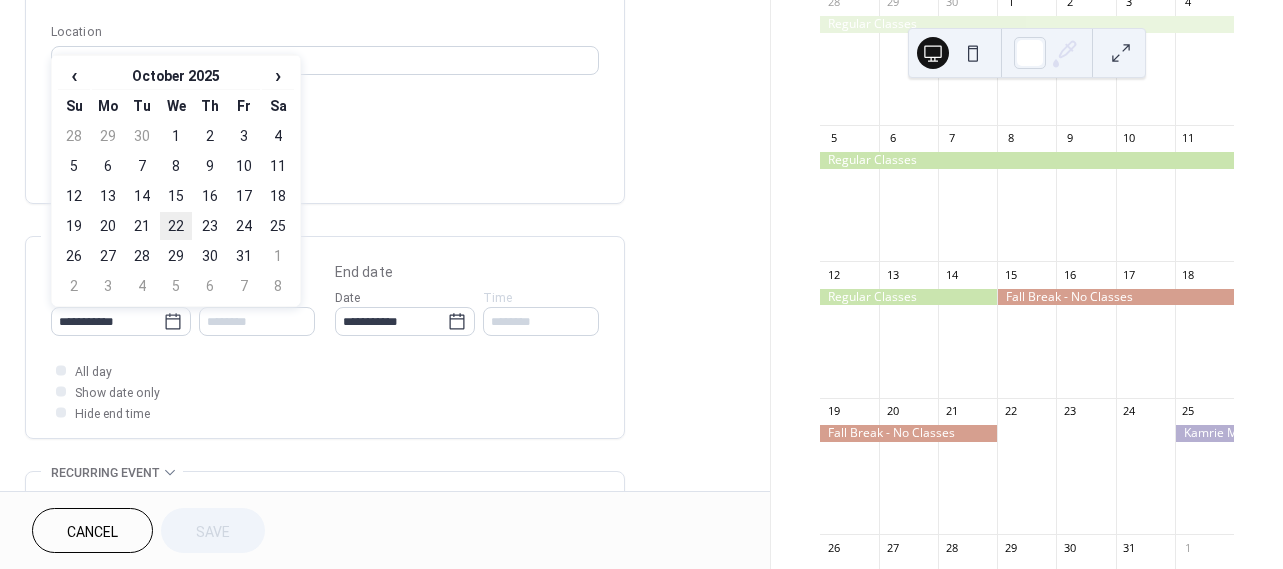 type on "**********" 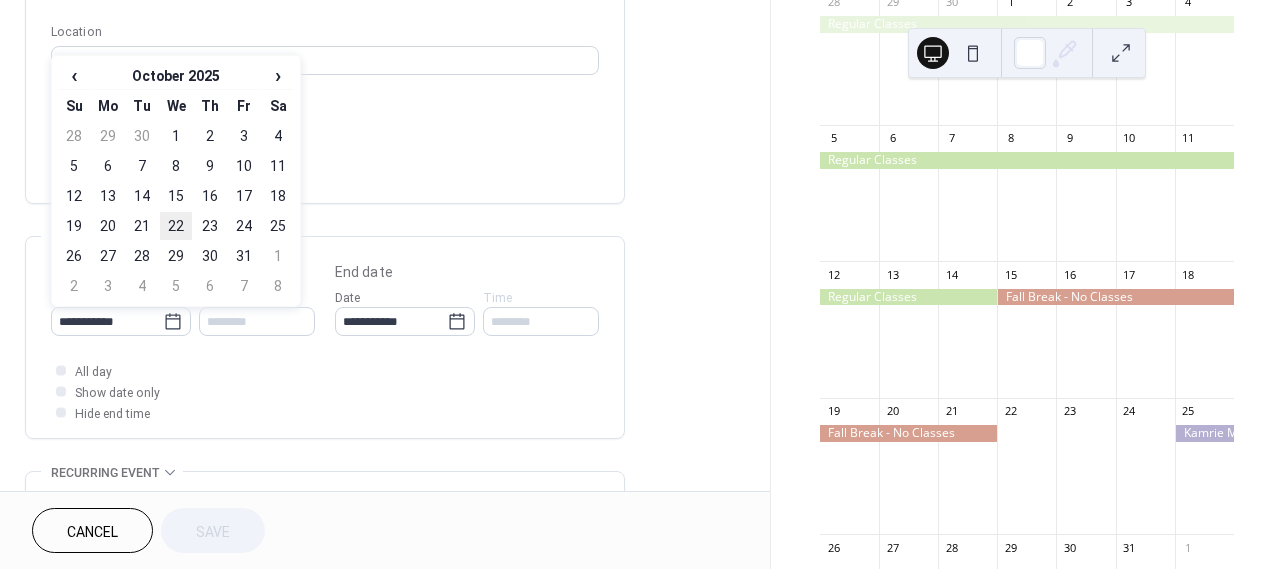 type on "**********" 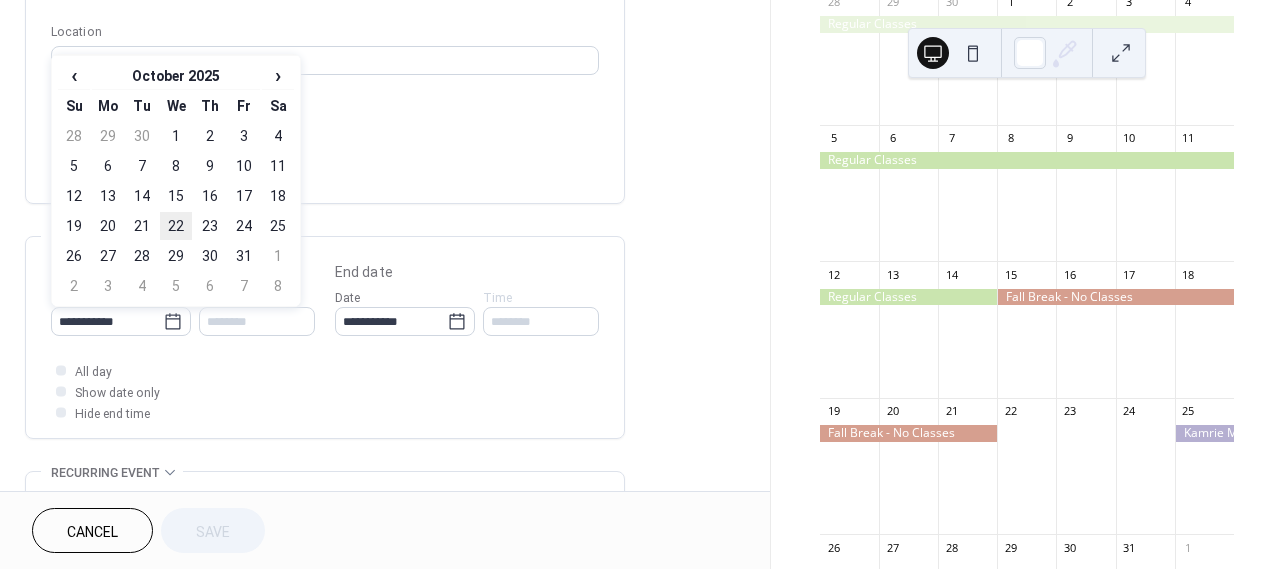type on "********" 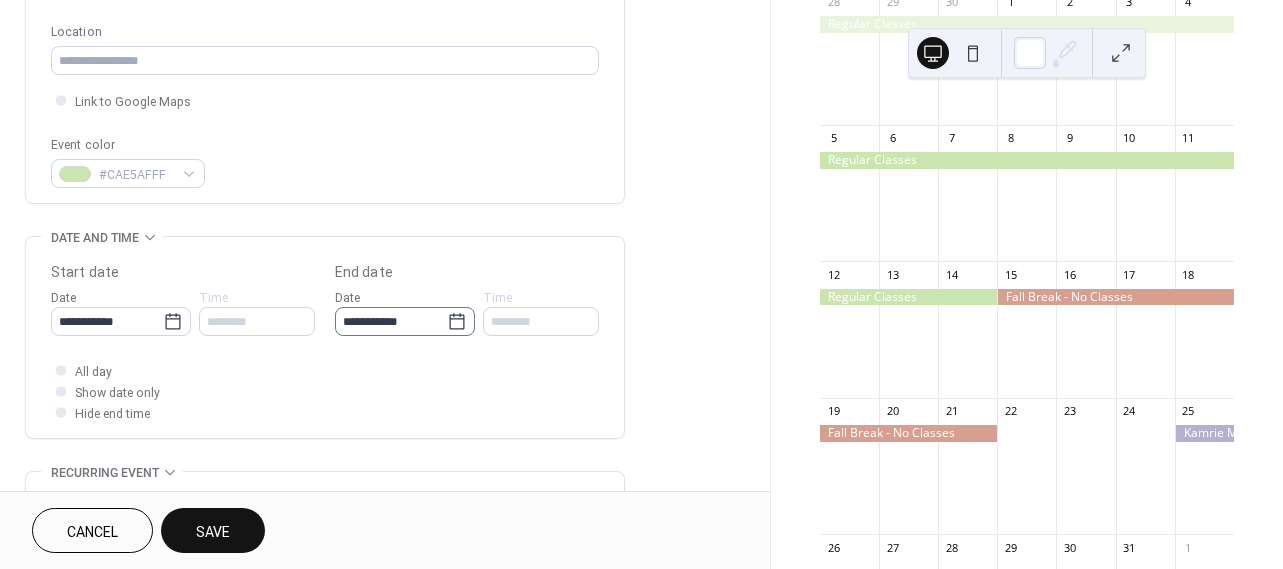 click 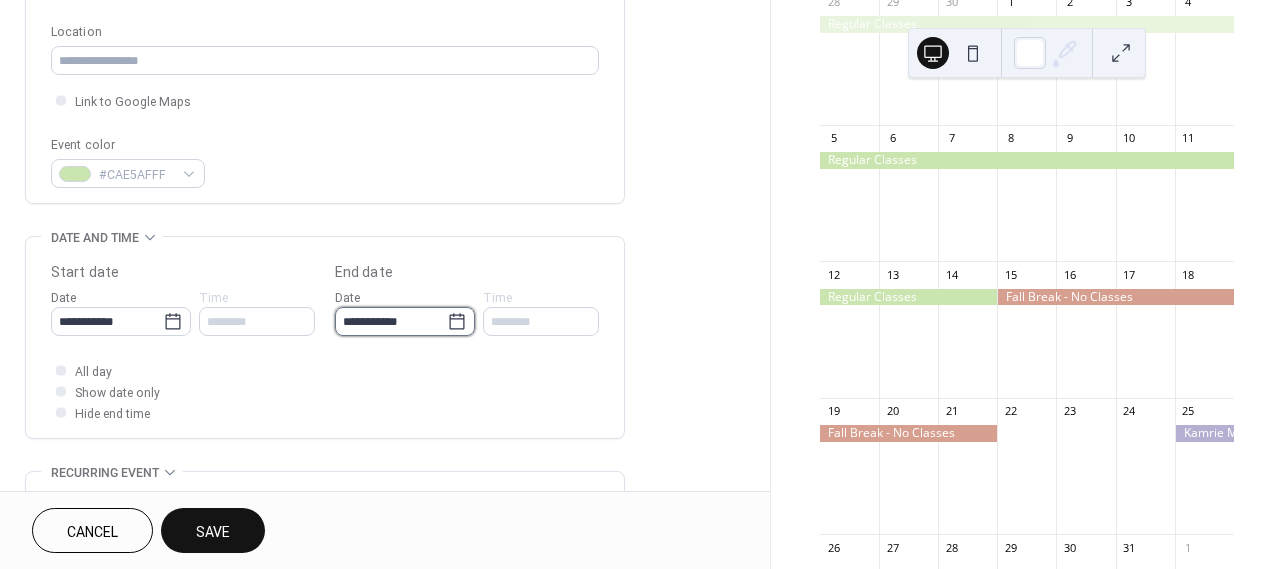 click on "**********" at bounding box center (391, 321) 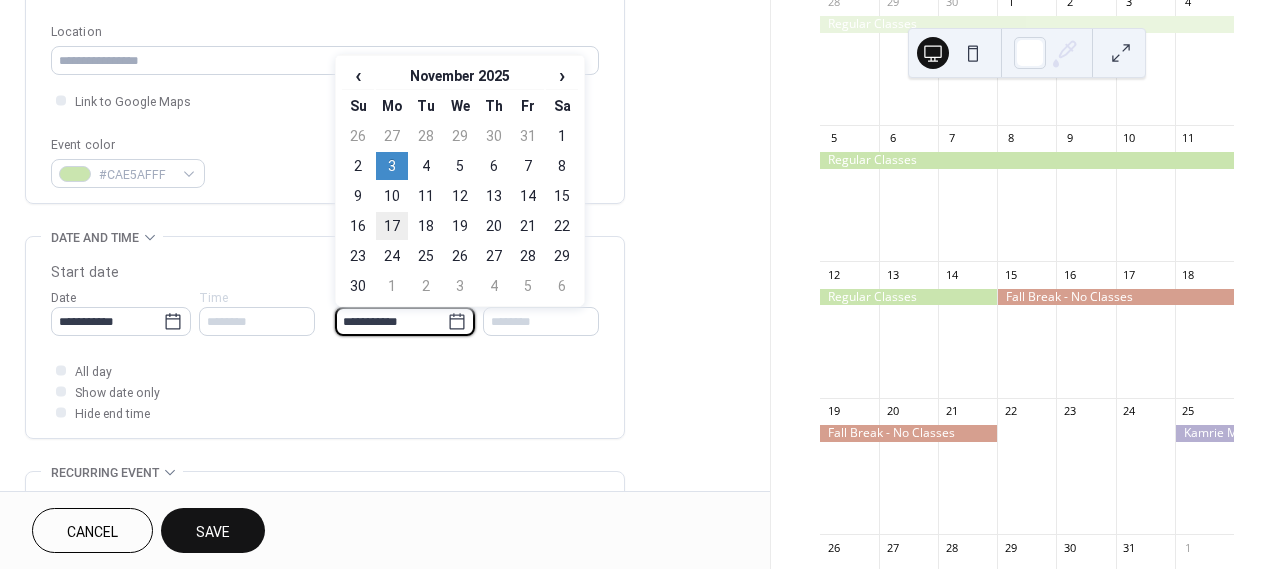 click on "17" at bounding box center (392, 226) 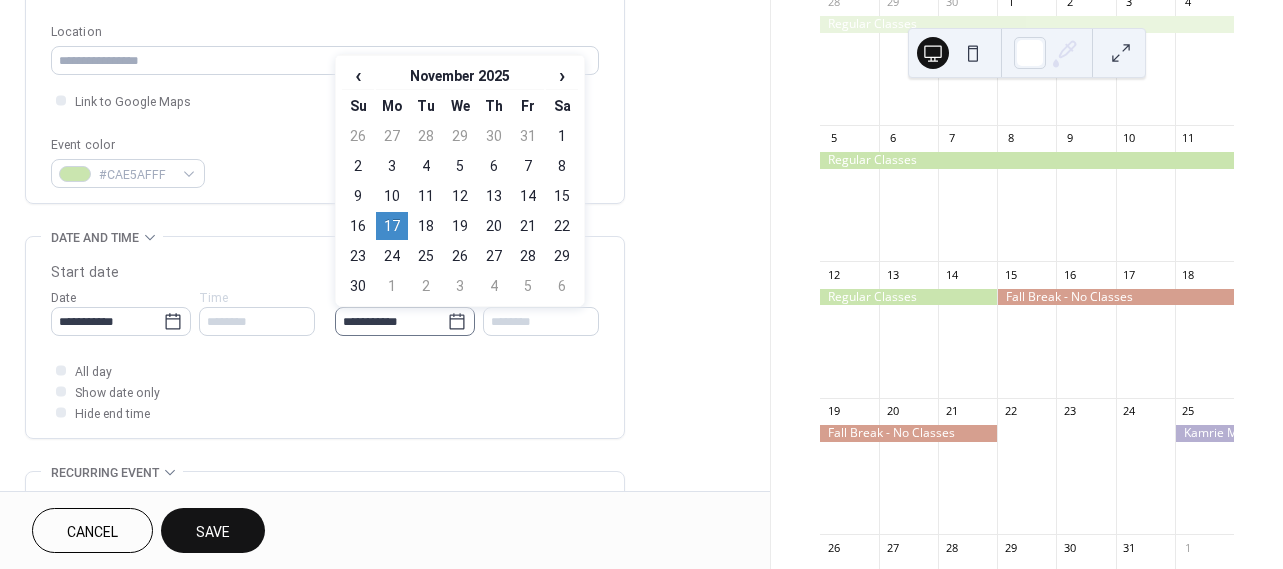 click 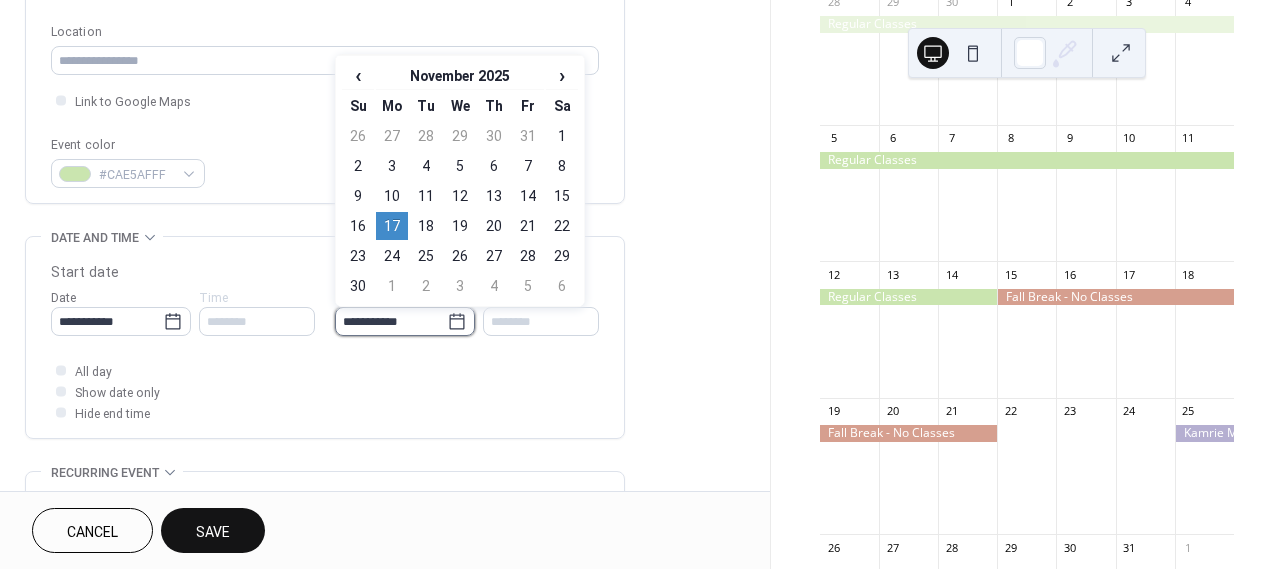 click on "**********" at bounding box center [391, 321] 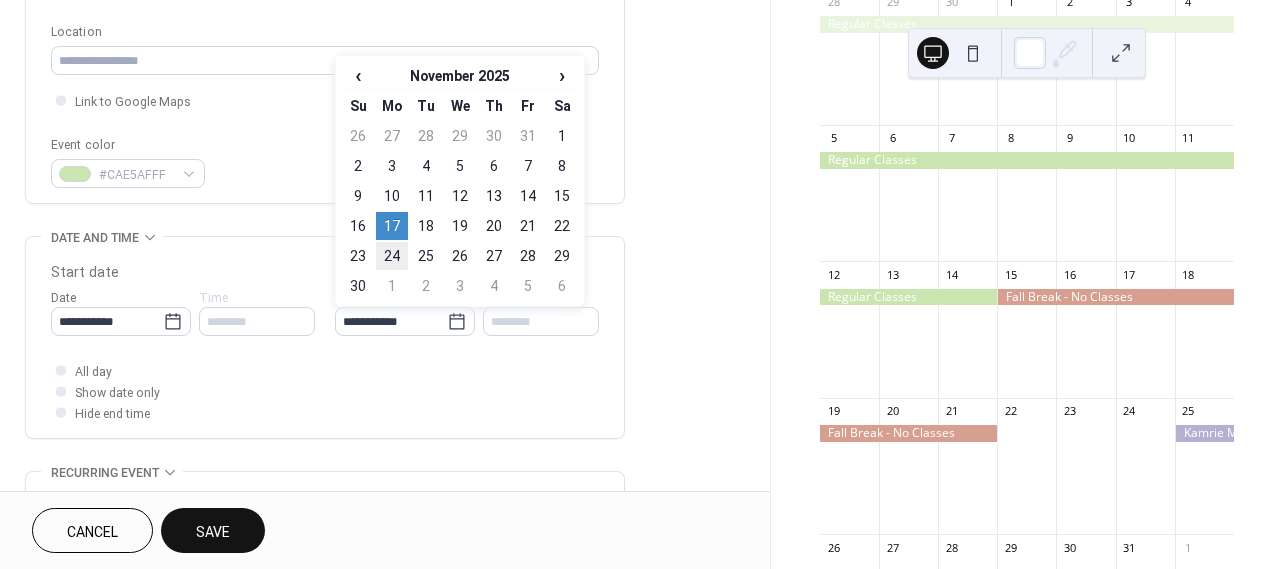 click on "24" at bounding box center (392, 256) 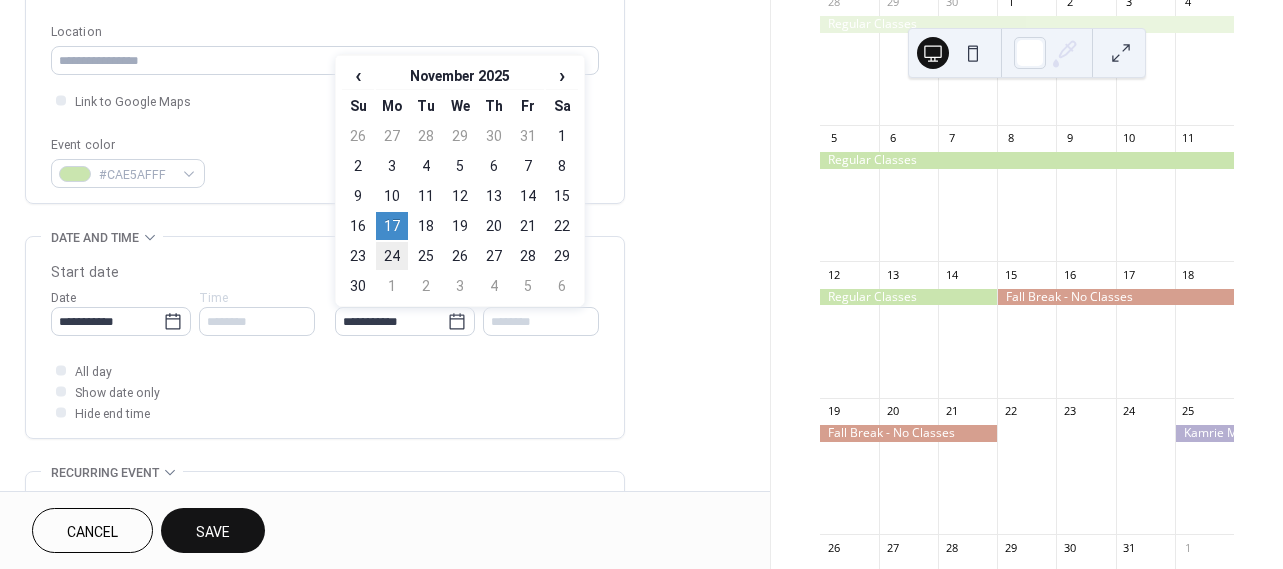 type on "**********" 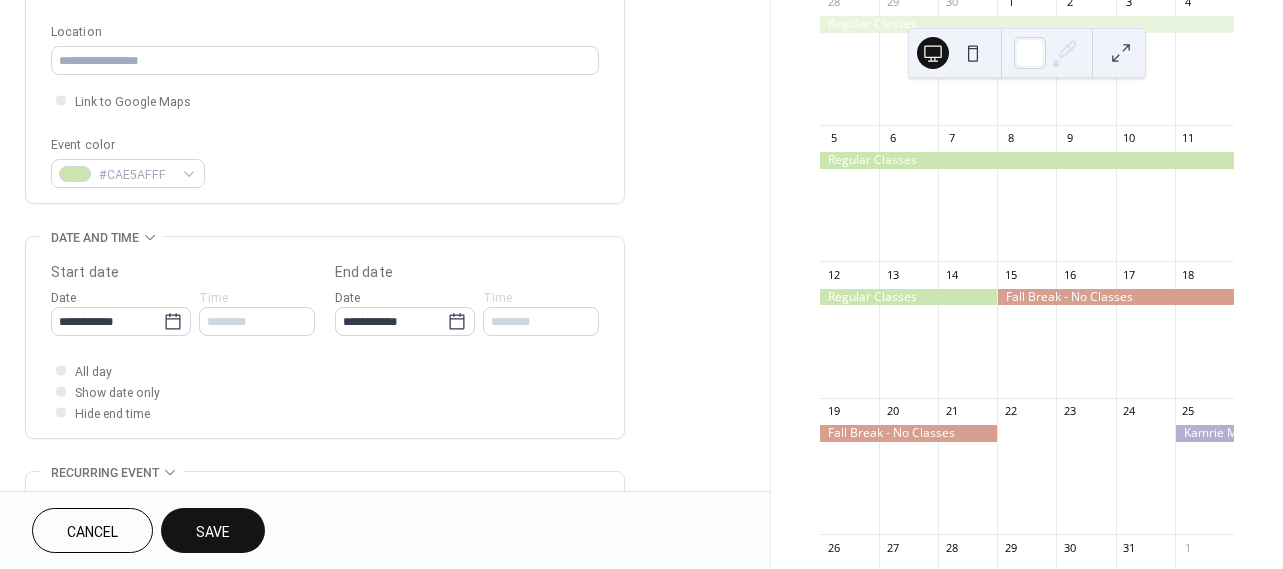 click on "Save" at bounding box center [213, 532] 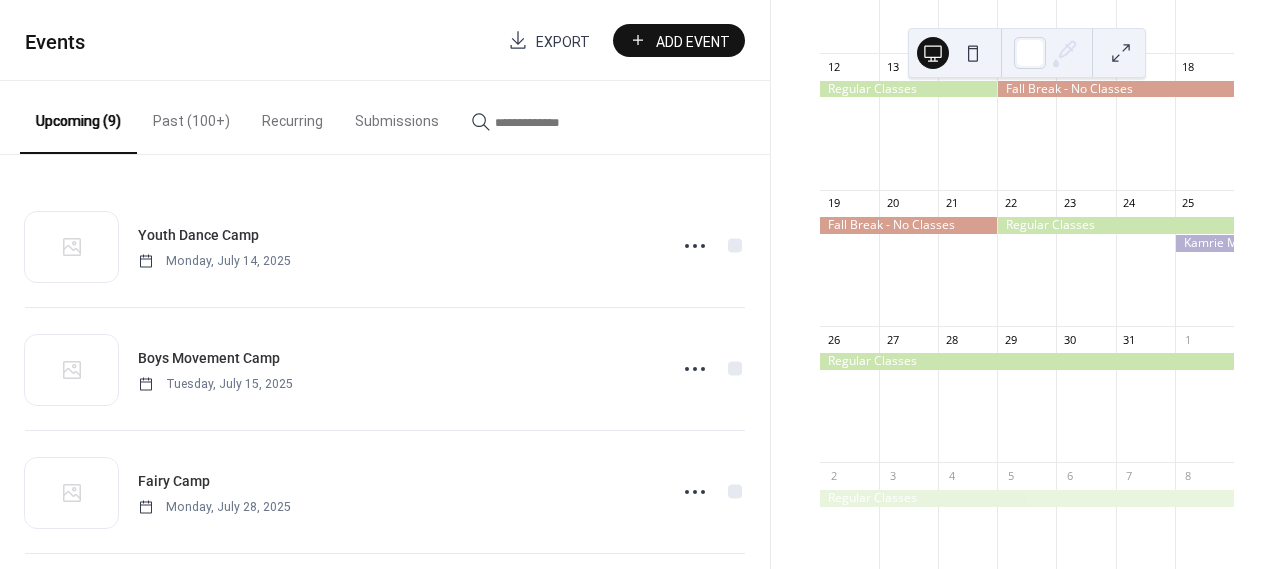 scroll, scrollTop: 0, scrollLeft: 0, axis: both 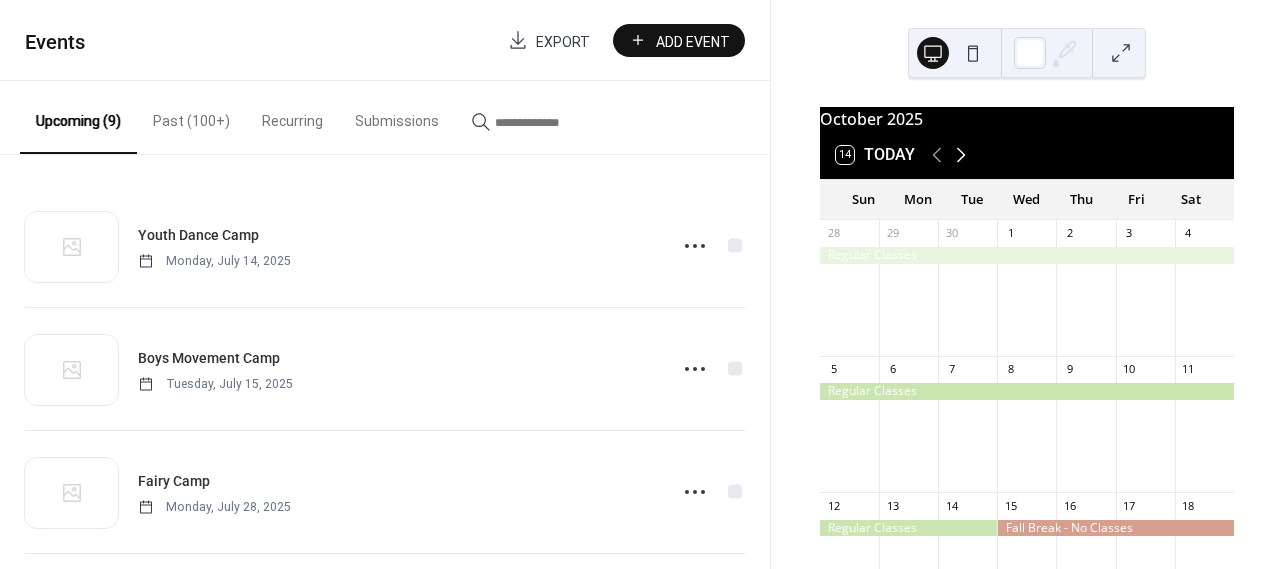 click 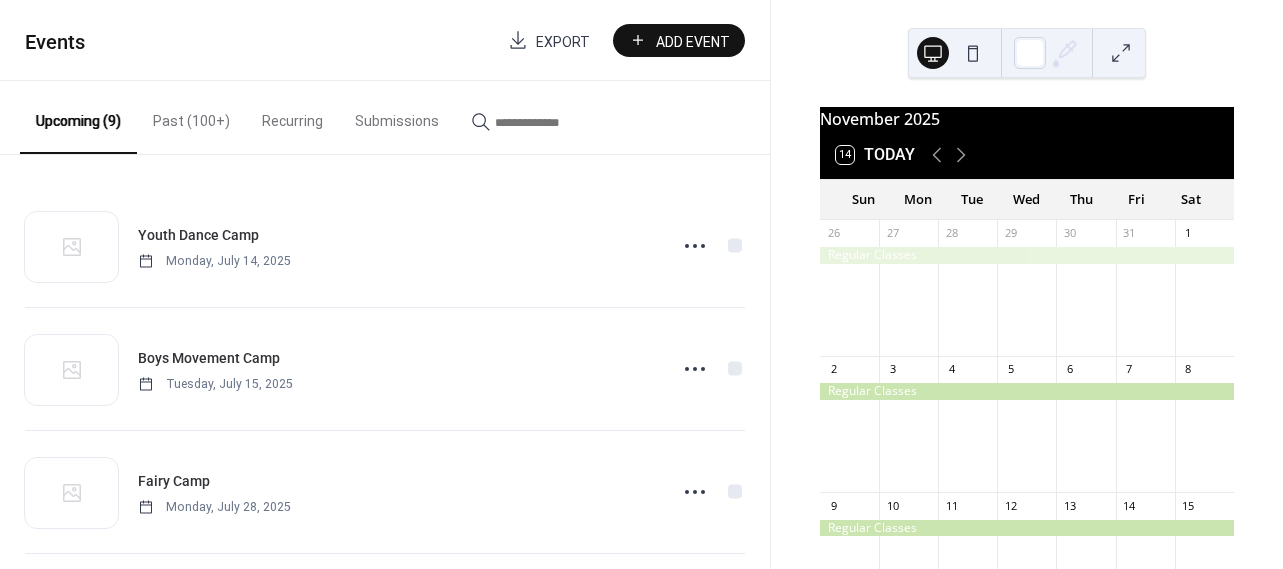 scroll, scrollTop: 379, scrollLeft: 0, axis: vertical 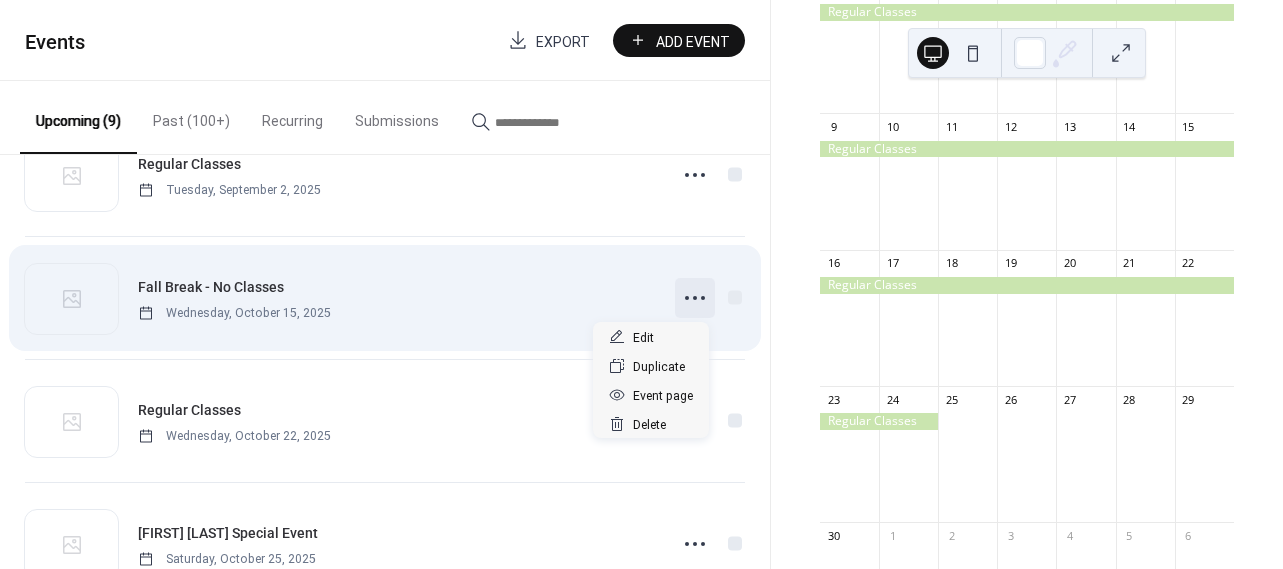click 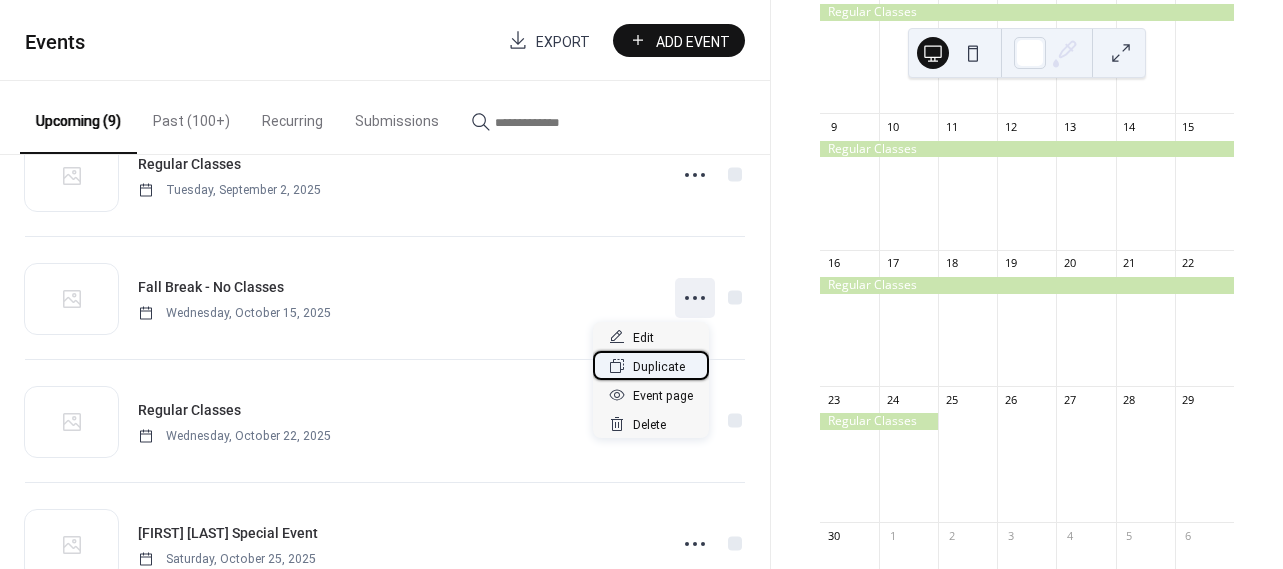 click on "Duplicate" at bounding box center (659, 367) 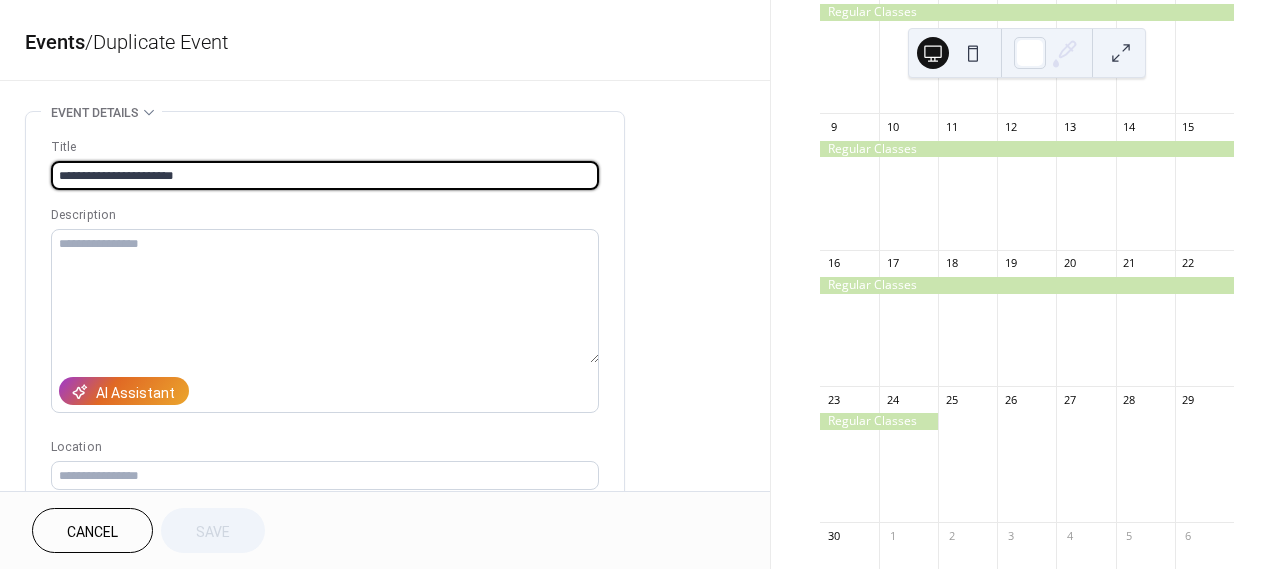 drag, startPoint x: 80, startPoint y: 179, endPoint x: 43, endPoint y: 179, distance: 37 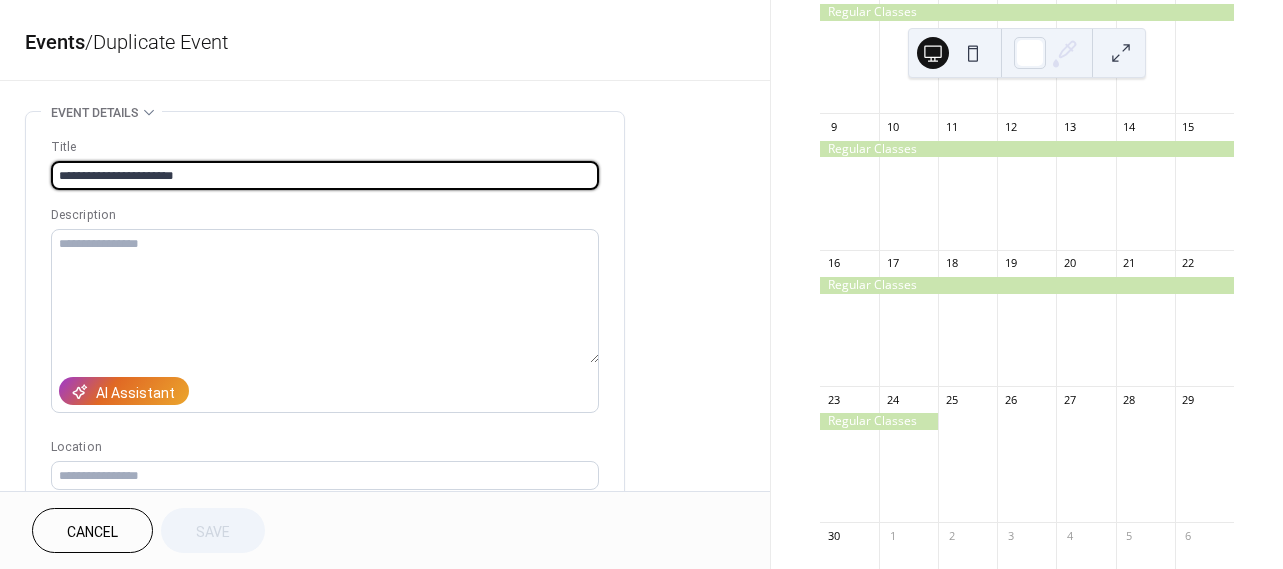 click on "**********" at bounding box center [325, 365] 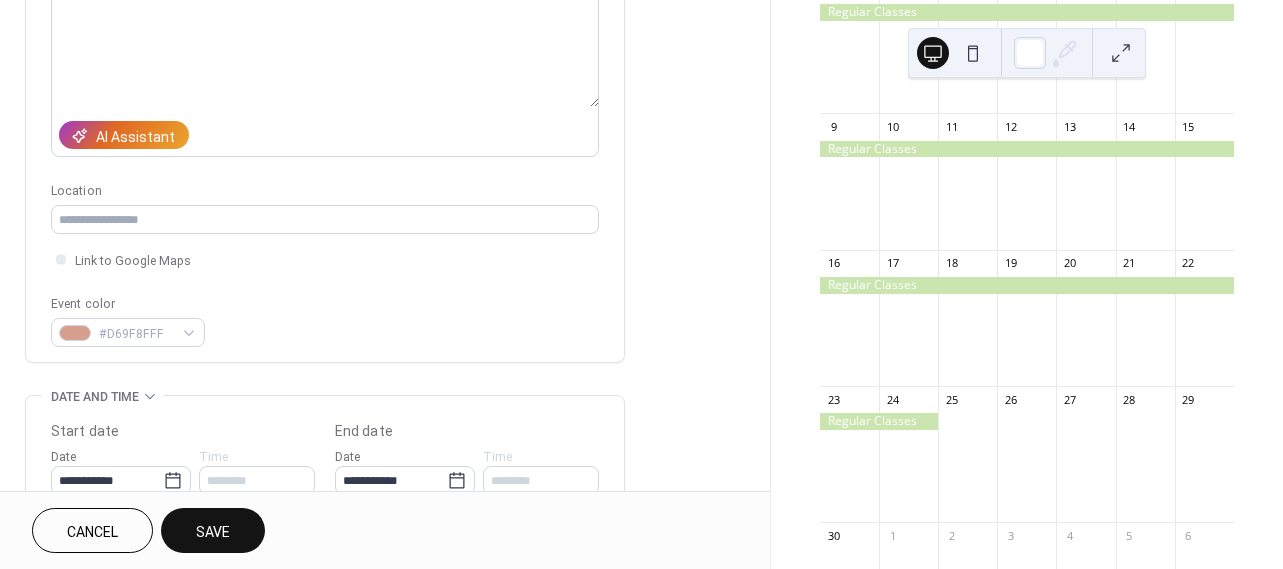 scroll, scrollTop: 404, scrollLeft: 0, axis: vertical 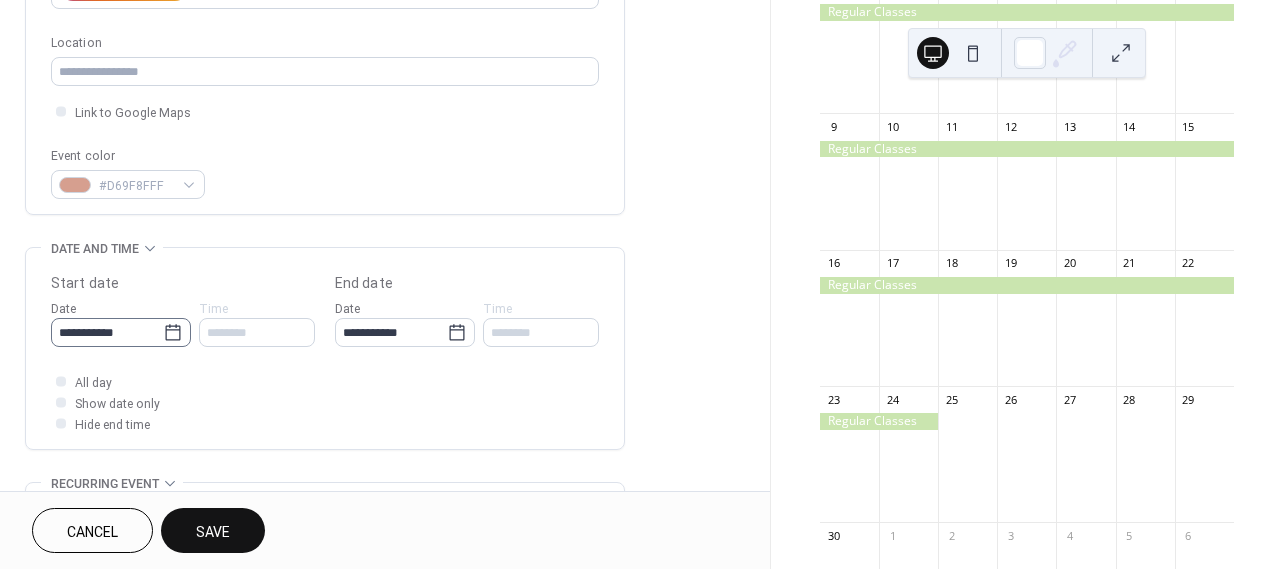 type on "**********" 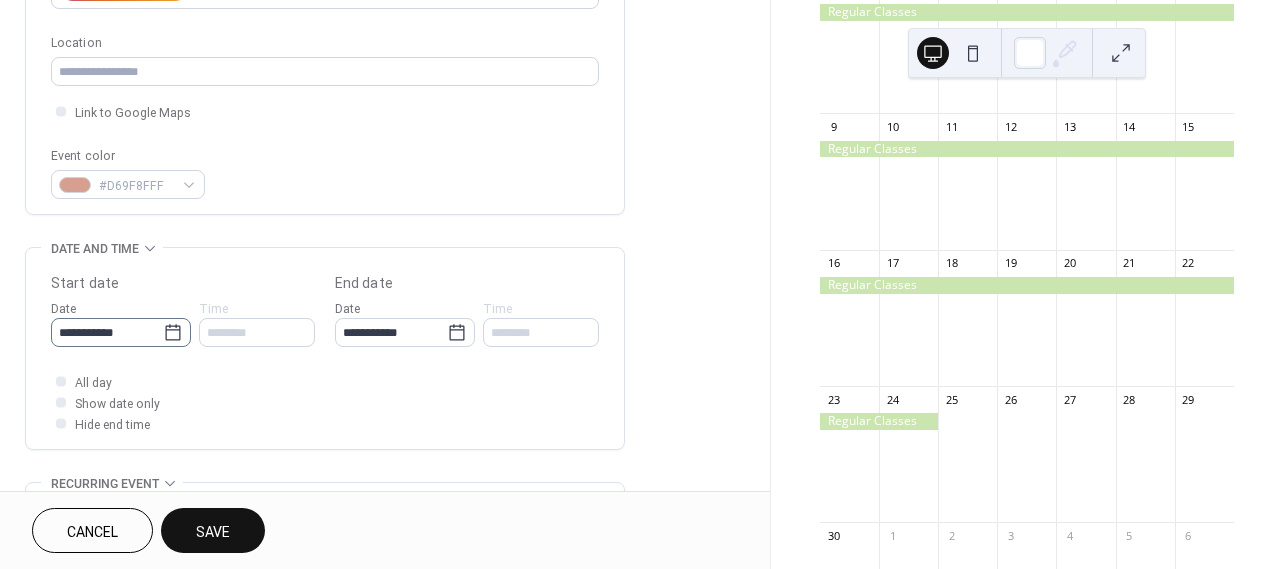click 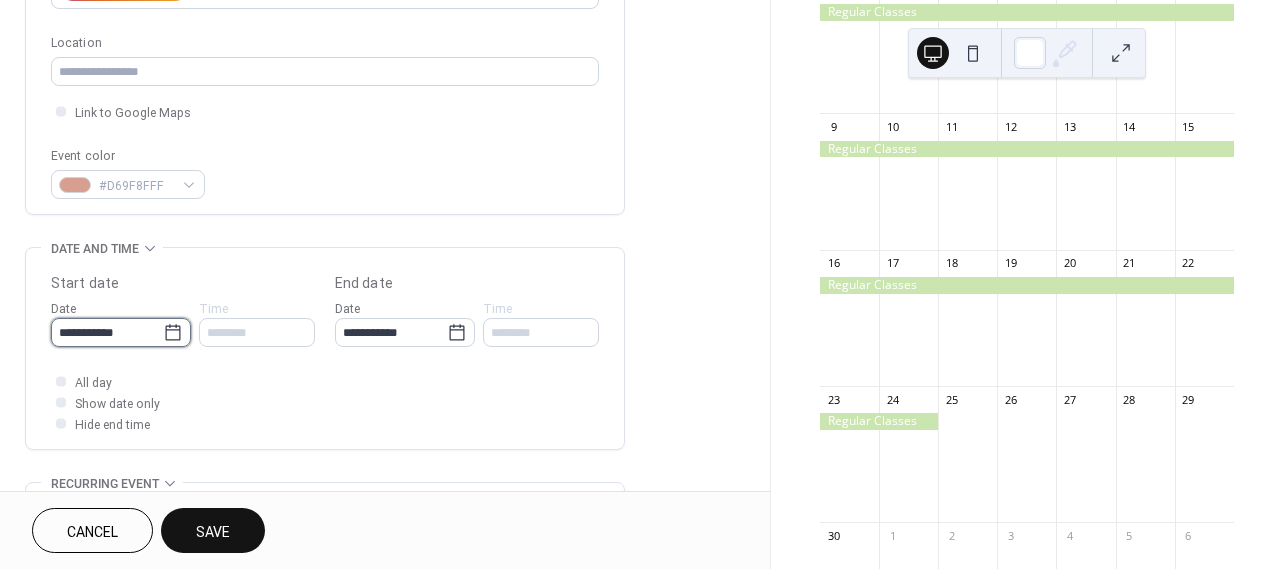 click on "**********" at bounding box center [107, 332] 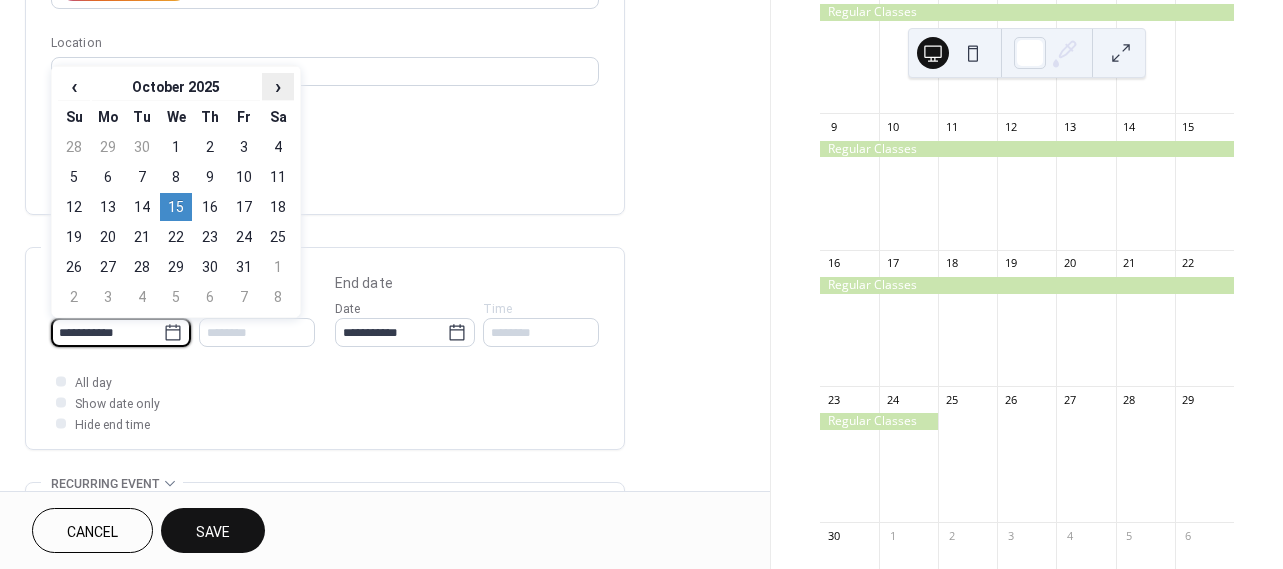click on "›" at bounding box center (278, 86) 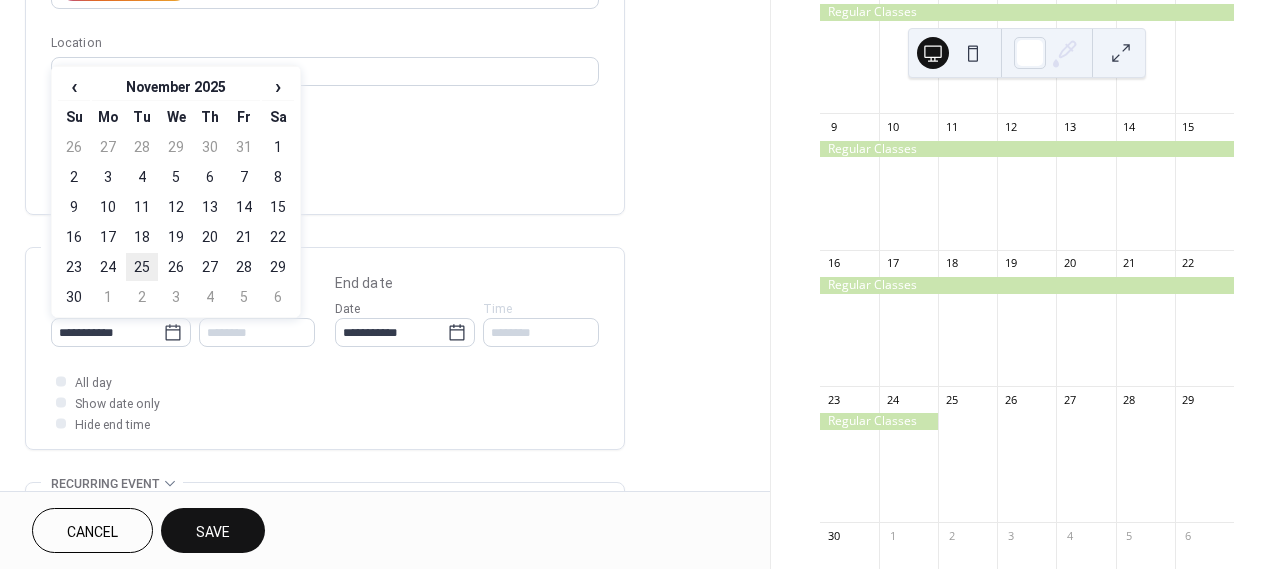 click on "25" at bounding box center [142, 267] 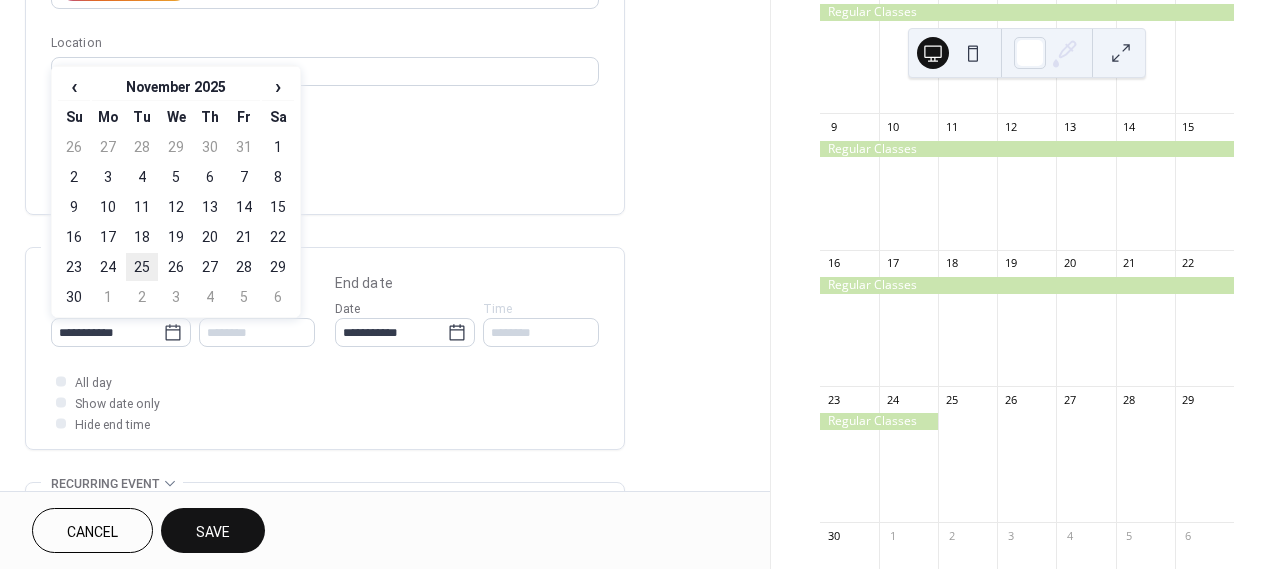 type on "**********" 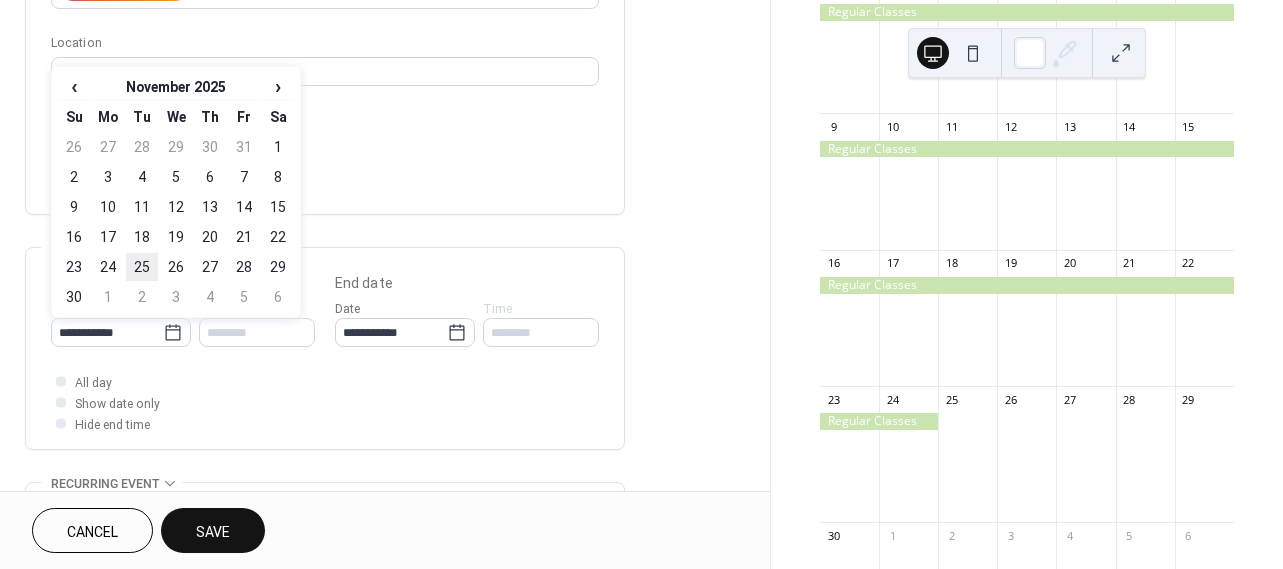 type on "**********" 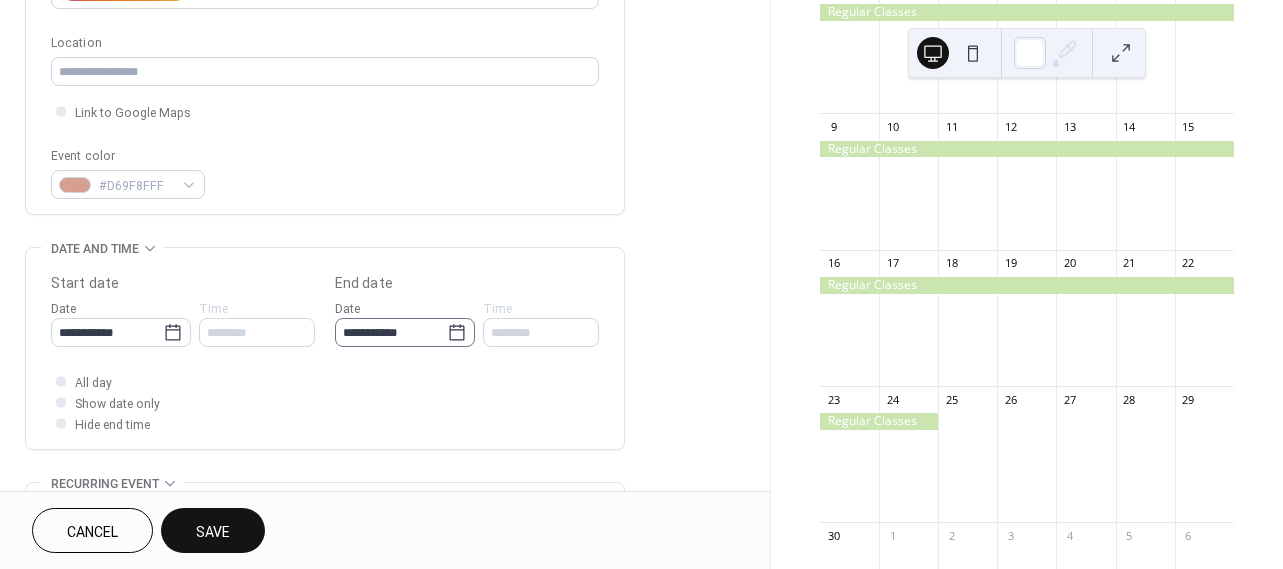 click 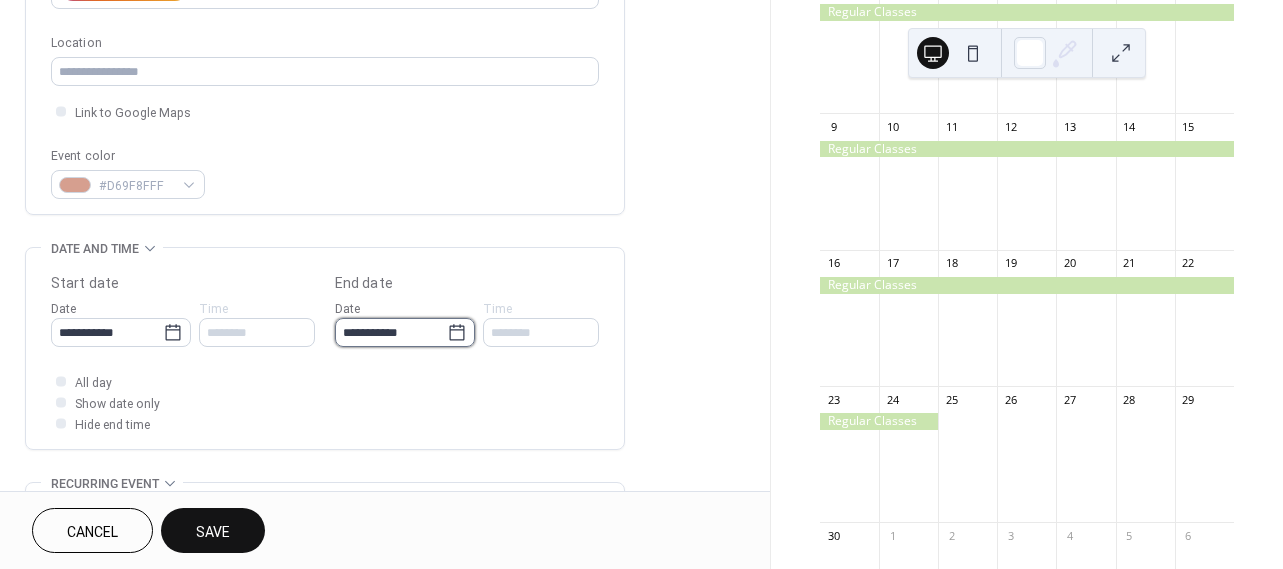 click on "**********" at bounding box center (391, 332) 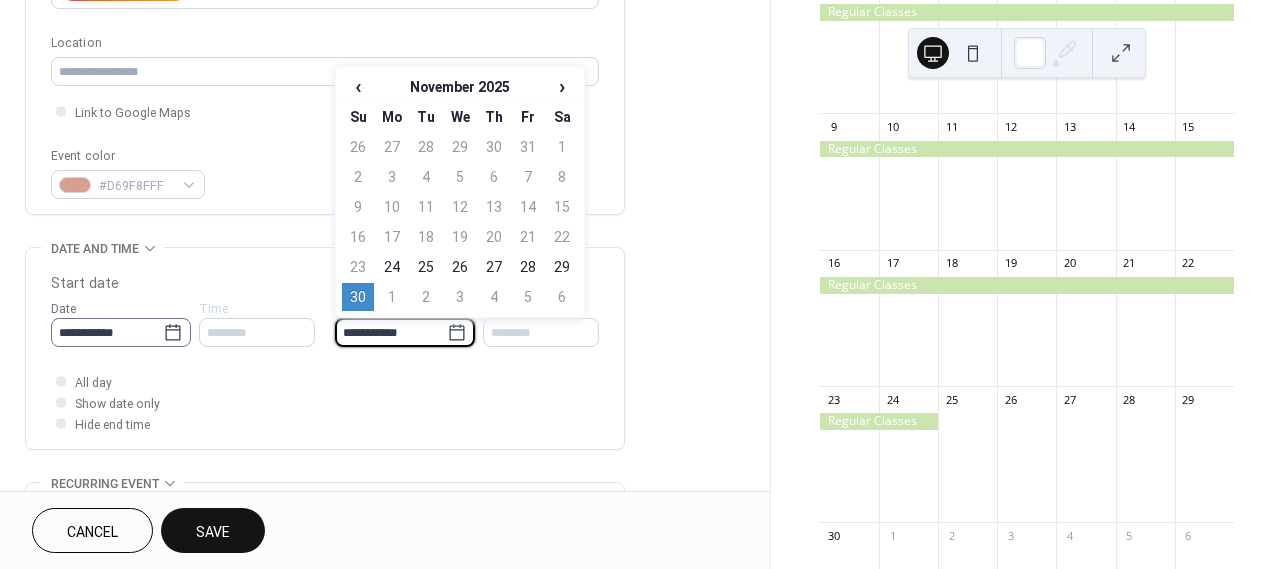 click 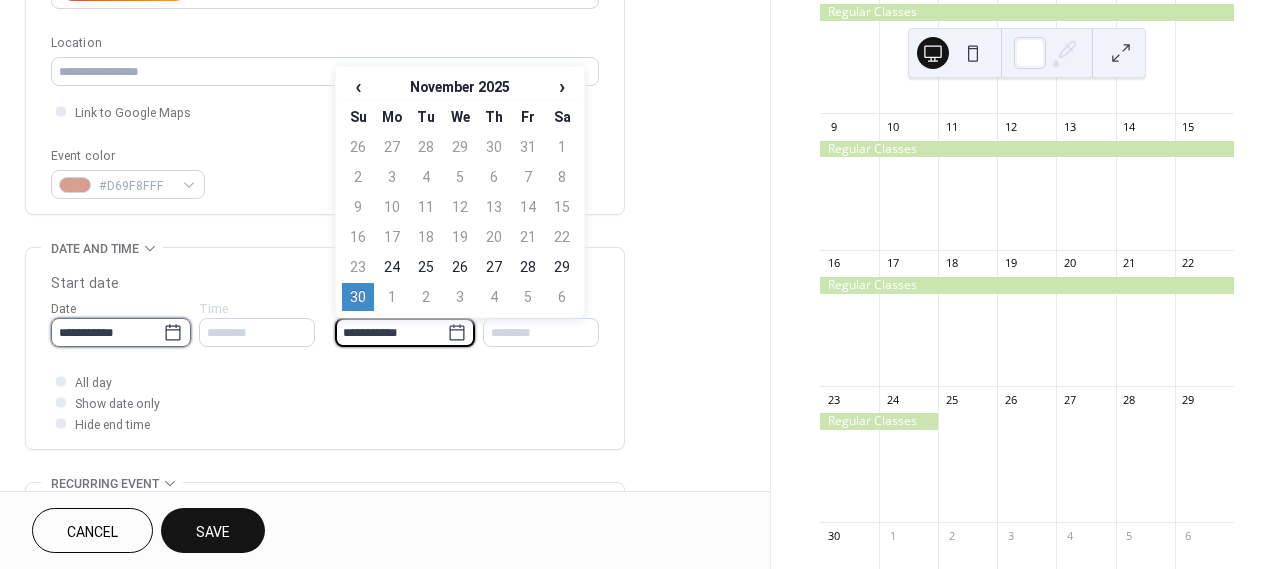 click on "**********" at bounding box center [107, 332] 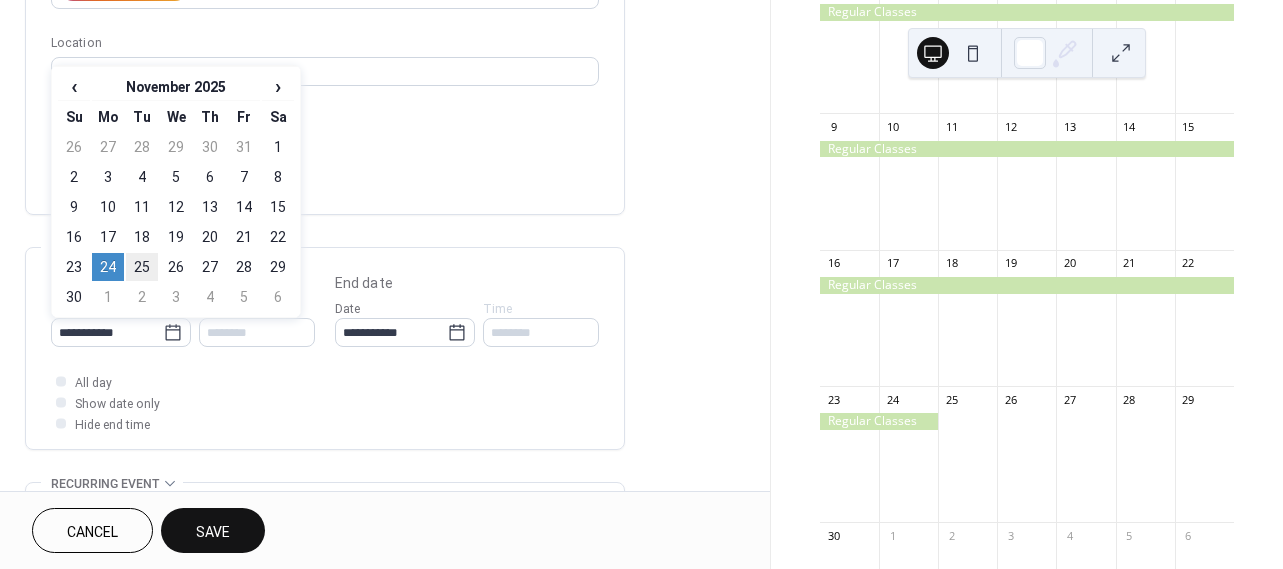 click on "25" at bounding box center [142, 267] 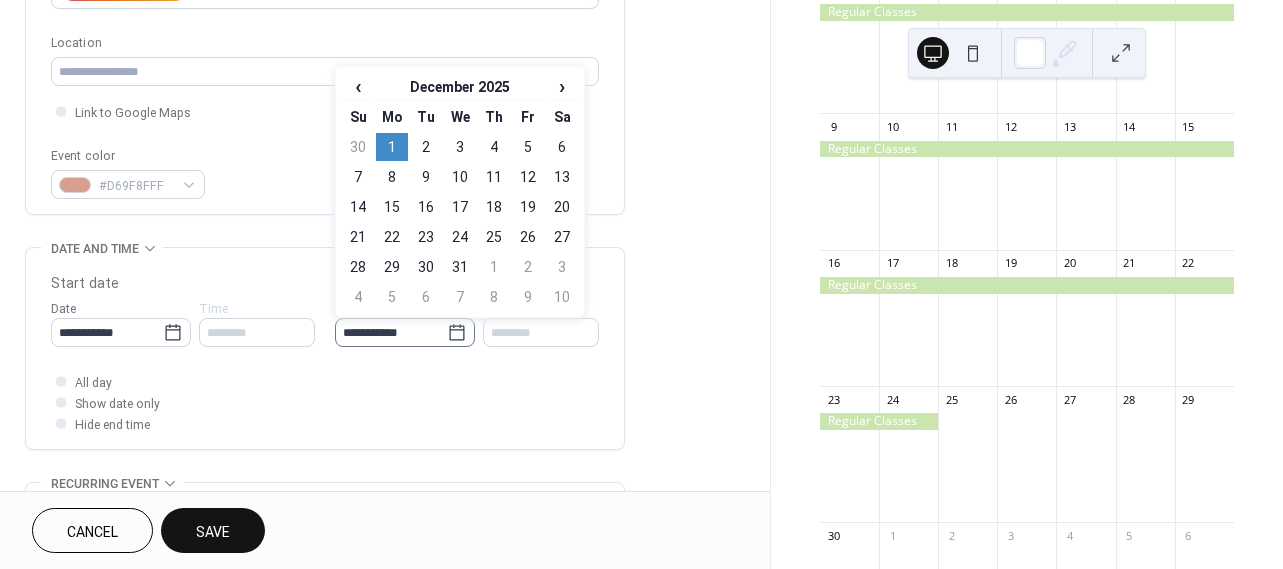 click 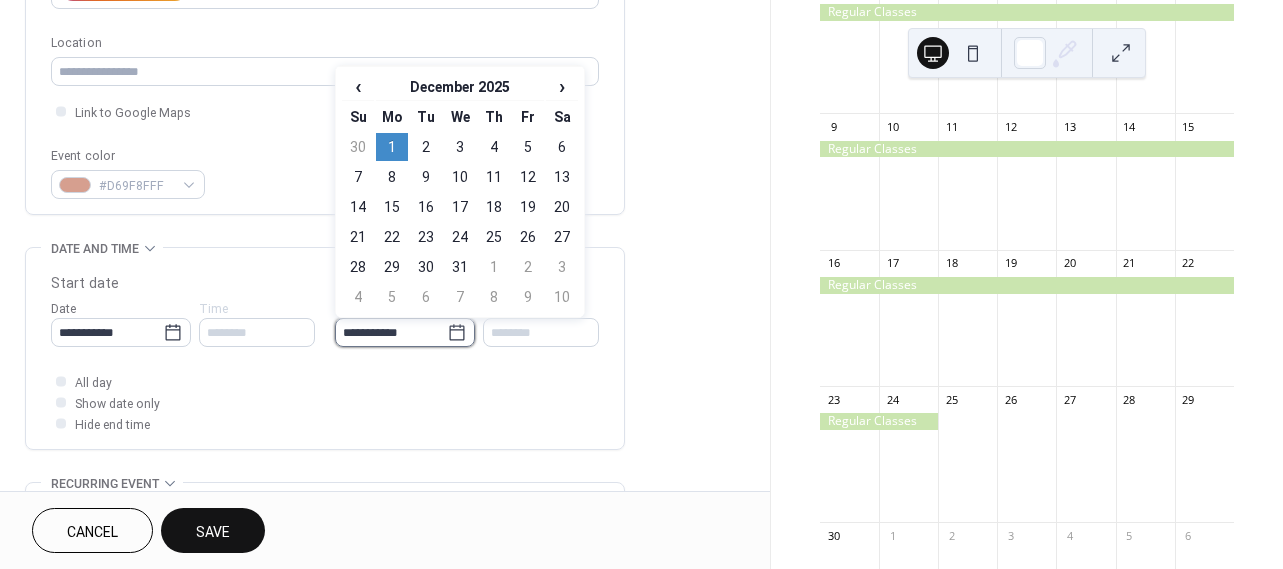 click on "**********" at bounding box center [391, 332] 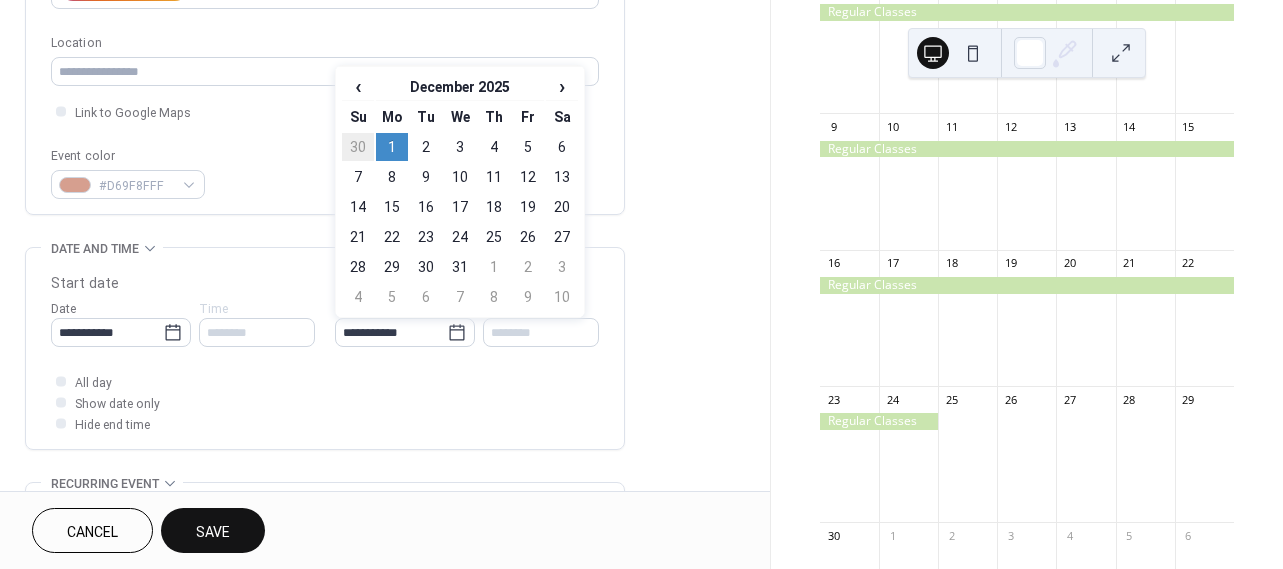 click on "30" at bounding box center (358, 147) 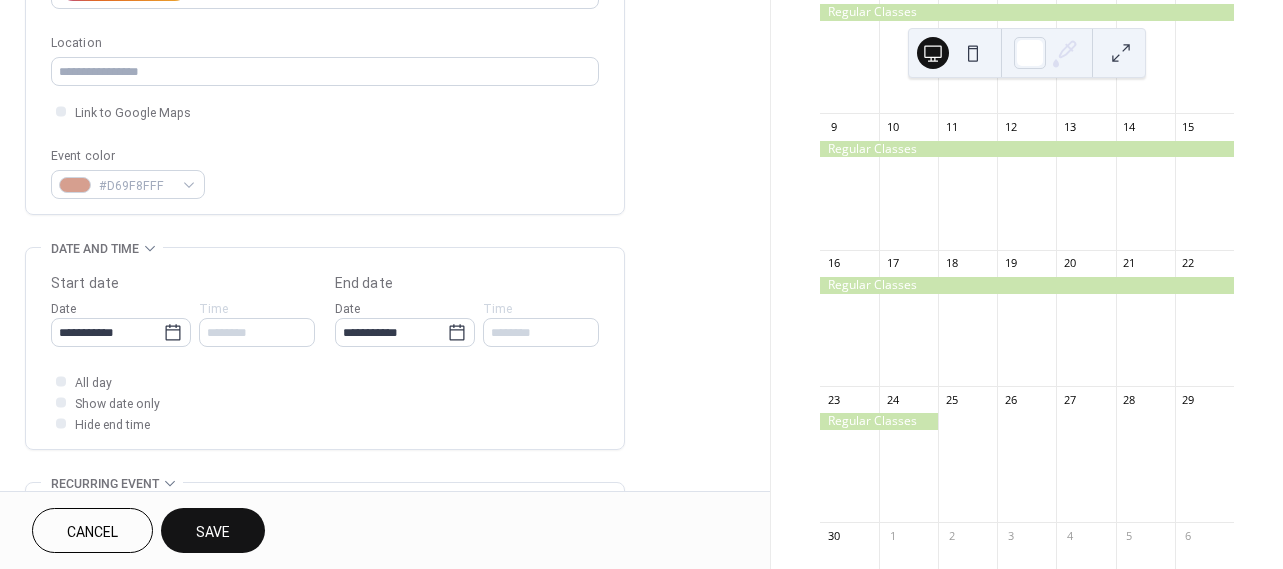 click on "Save" at bounding box center [213, 532] 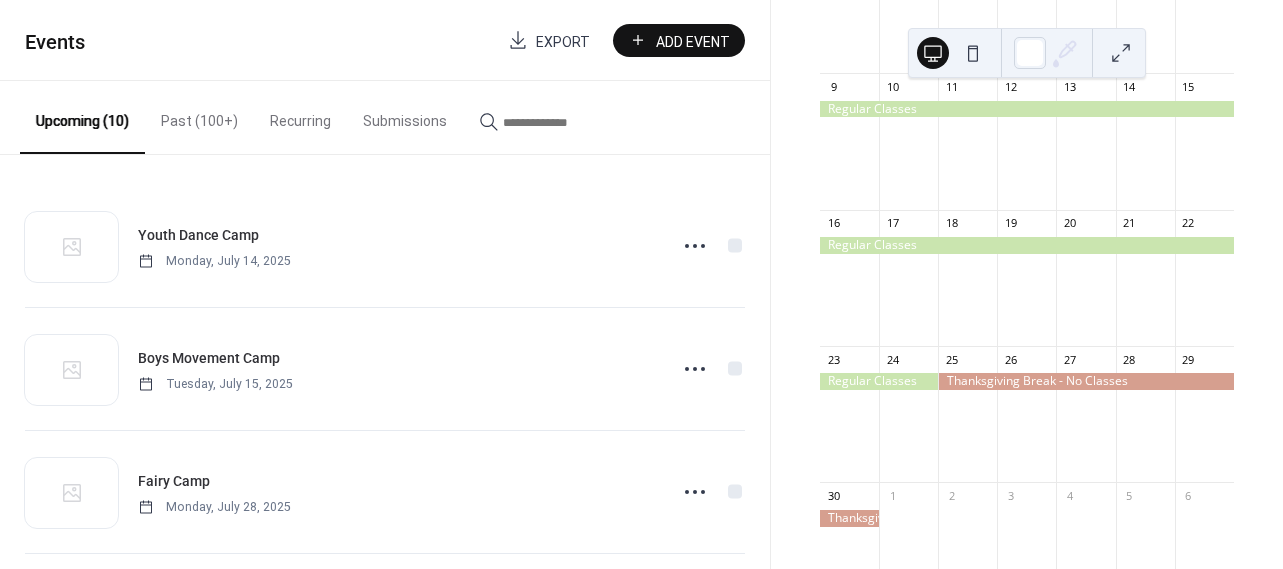 scroll, scrollTop: 455, scrollLeft: 0, axis: vertical 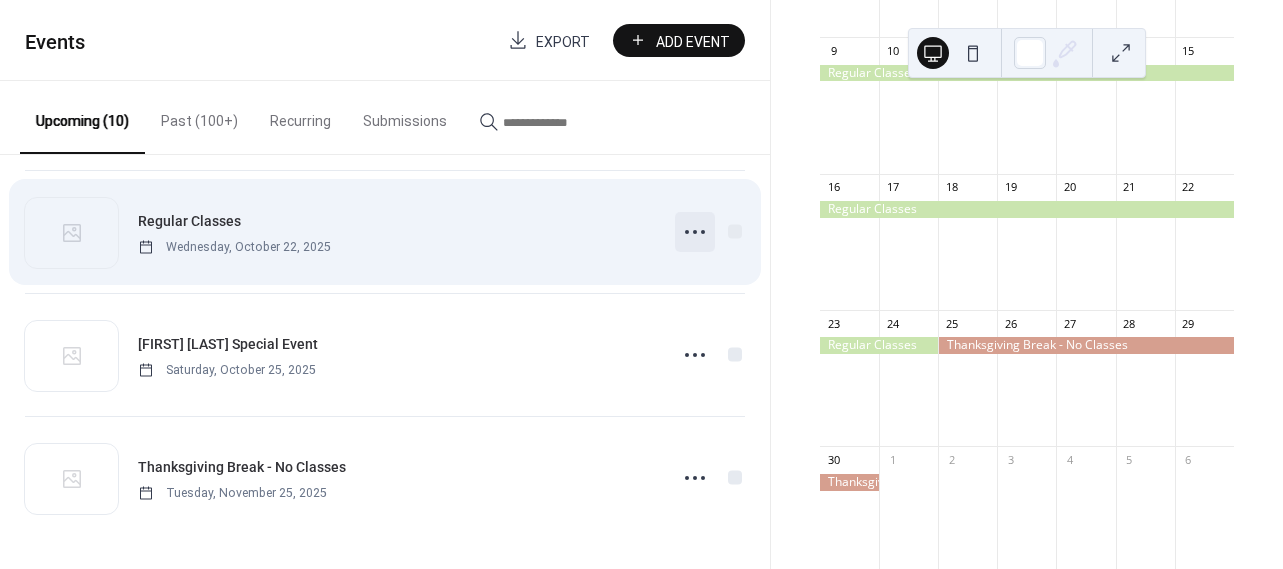 click 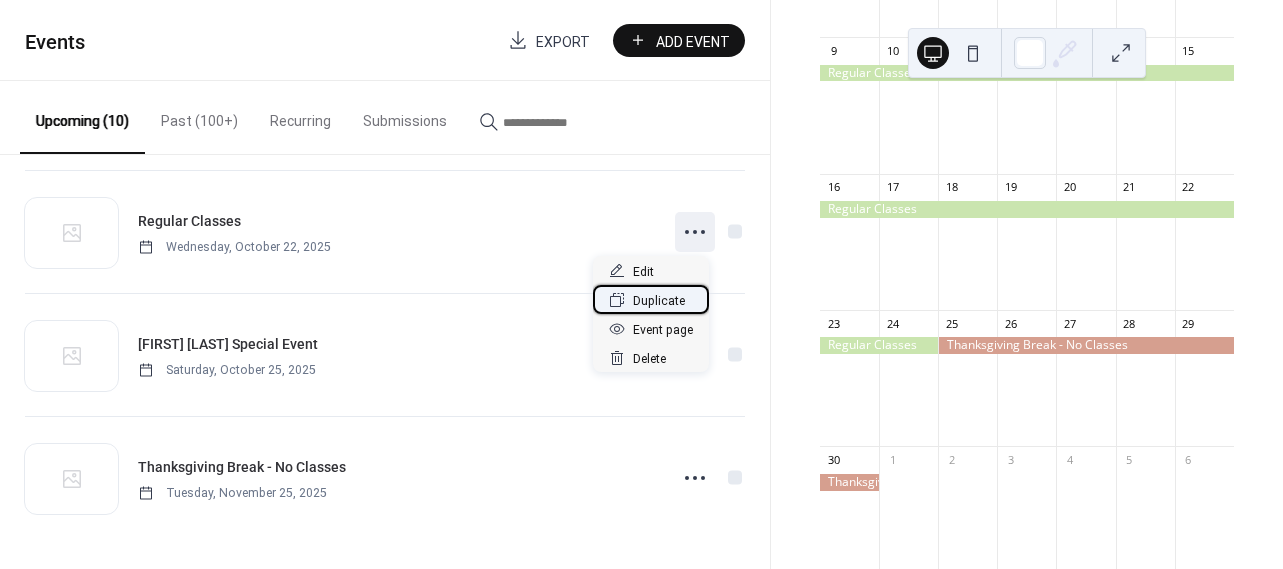 click on "Duplicate" at bounding box center [659, 301] 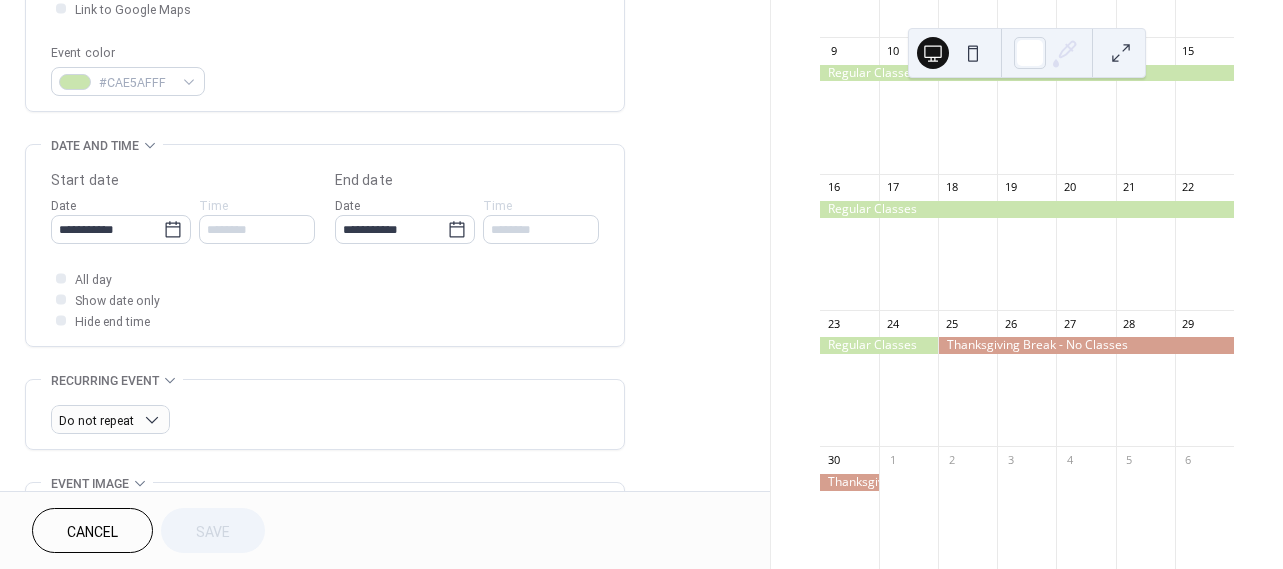 scroll, scrollTop: 512, scrollLeft: 0, axis: vertical 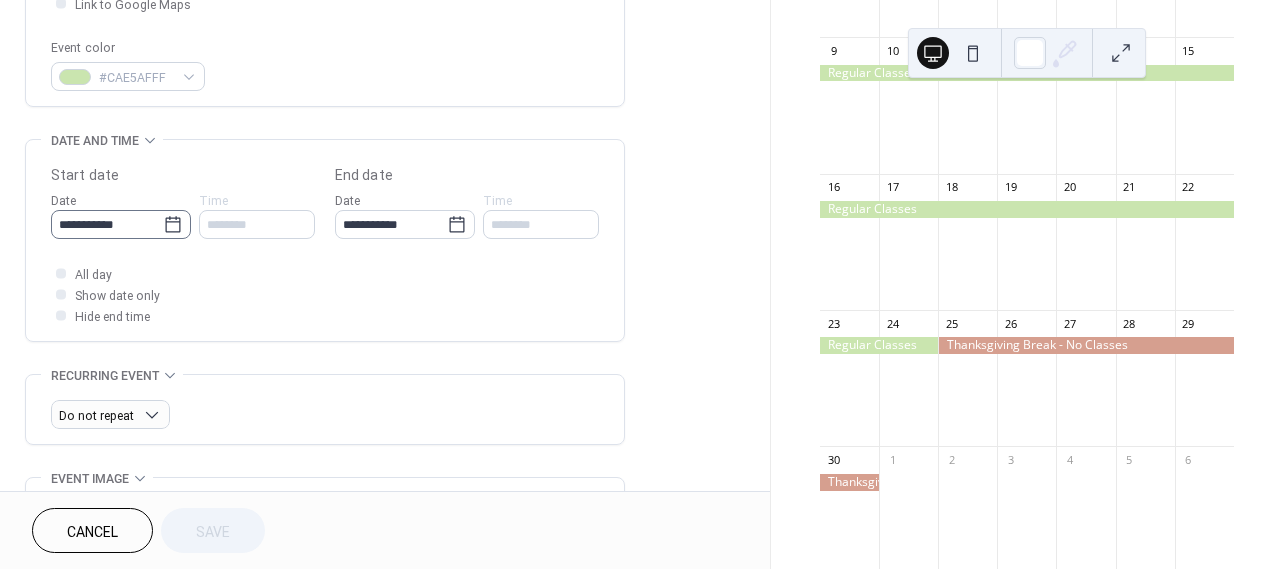 click 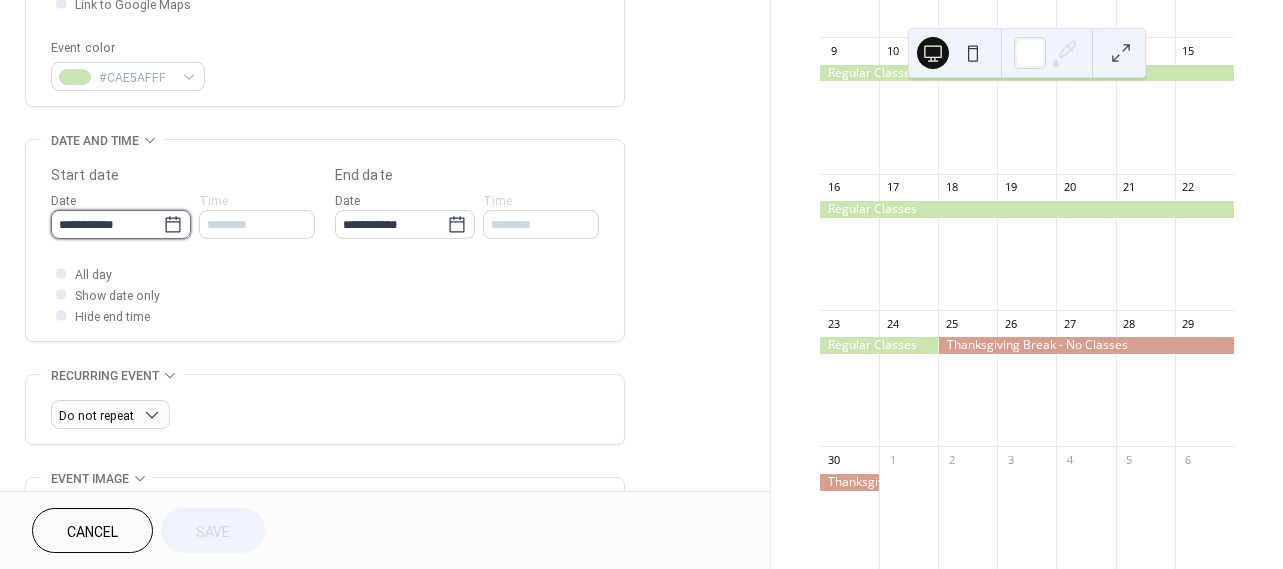 click on "**********" at bounding box center (107, 224) 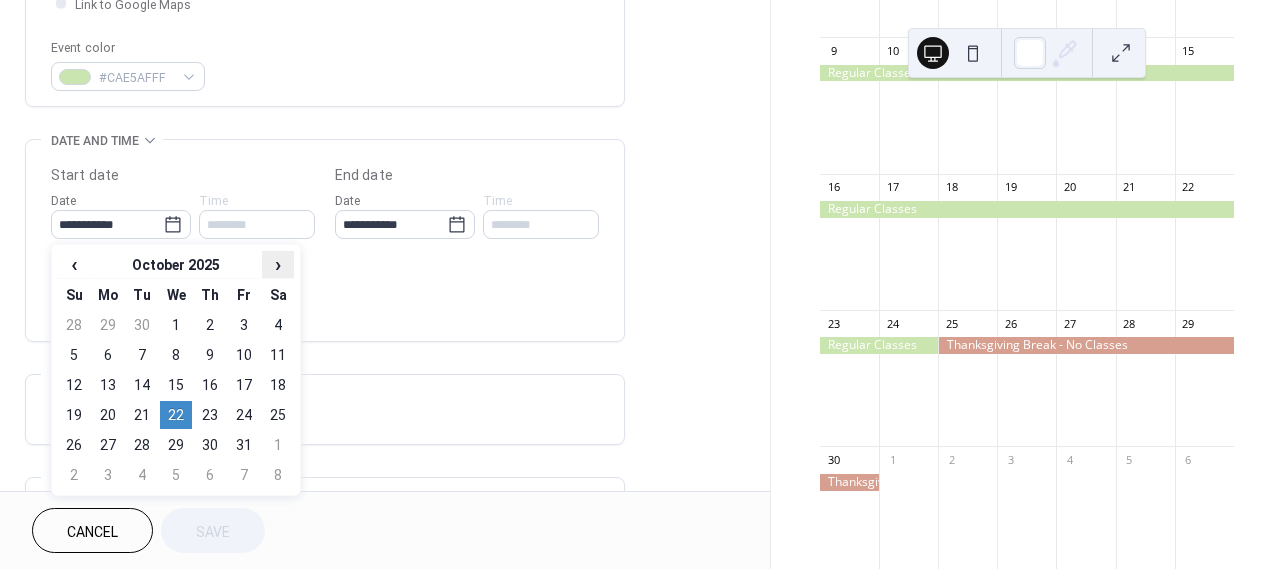 click on "›" at bounding box center (278, 264) 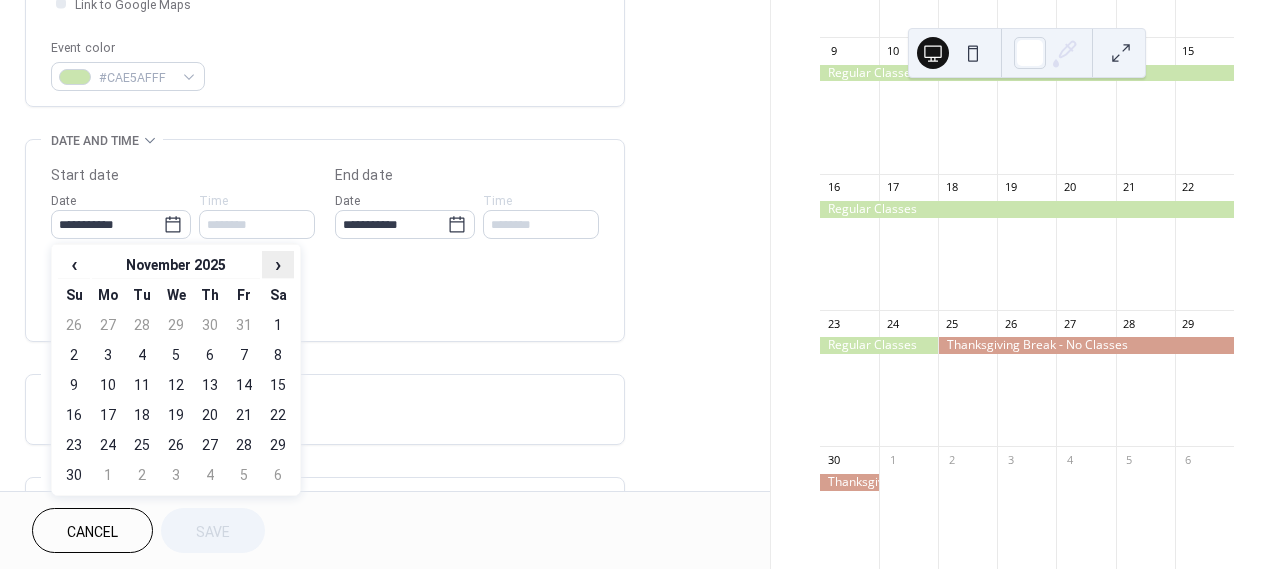 click on "›" at bounding box center (278, 264) 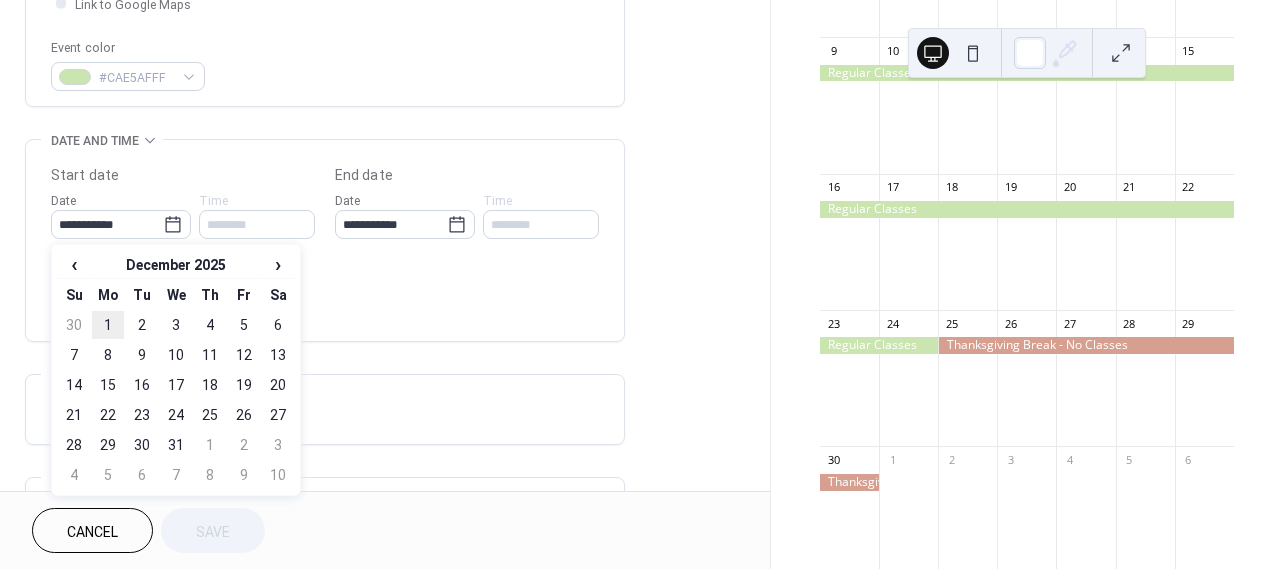 click on "1" at bounding box center [108, 325] 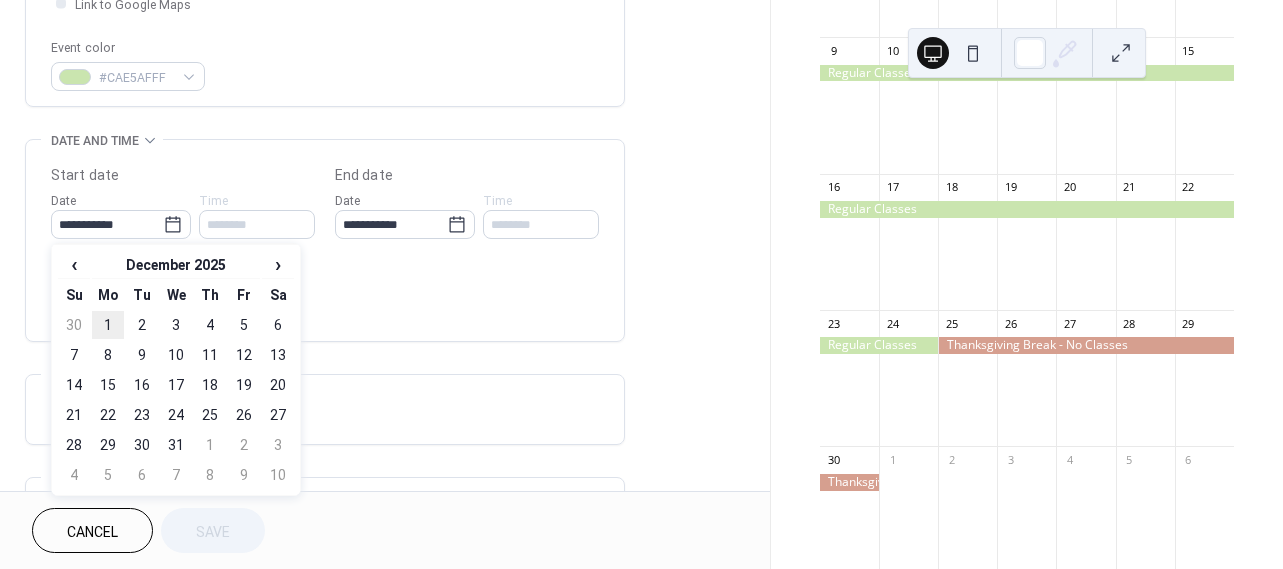 type on "**********" 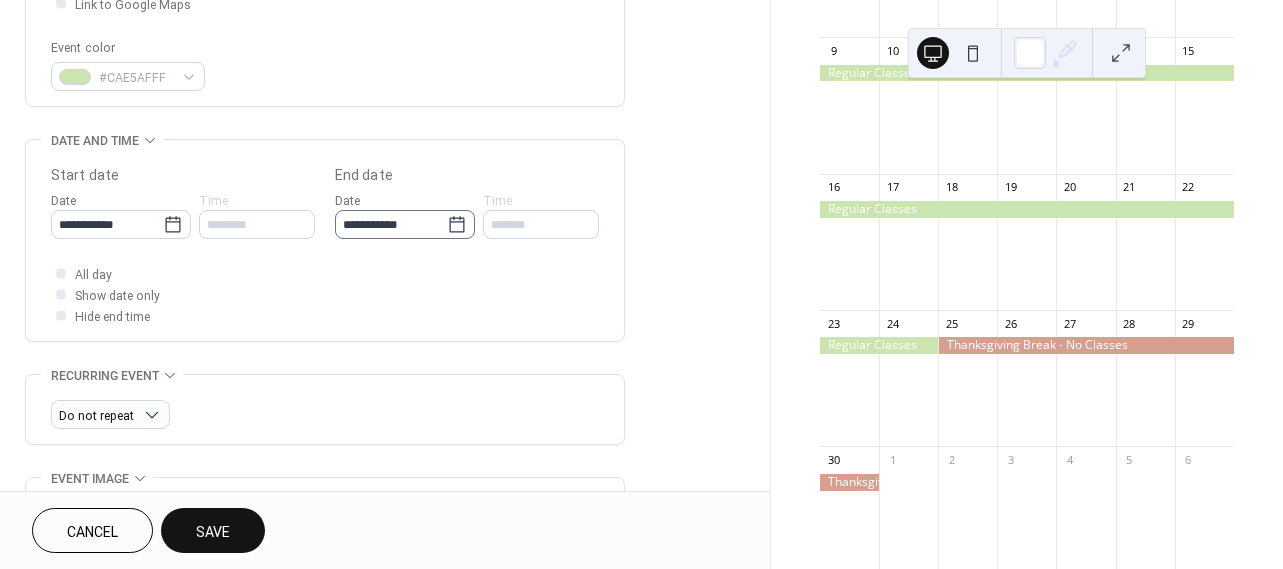 click 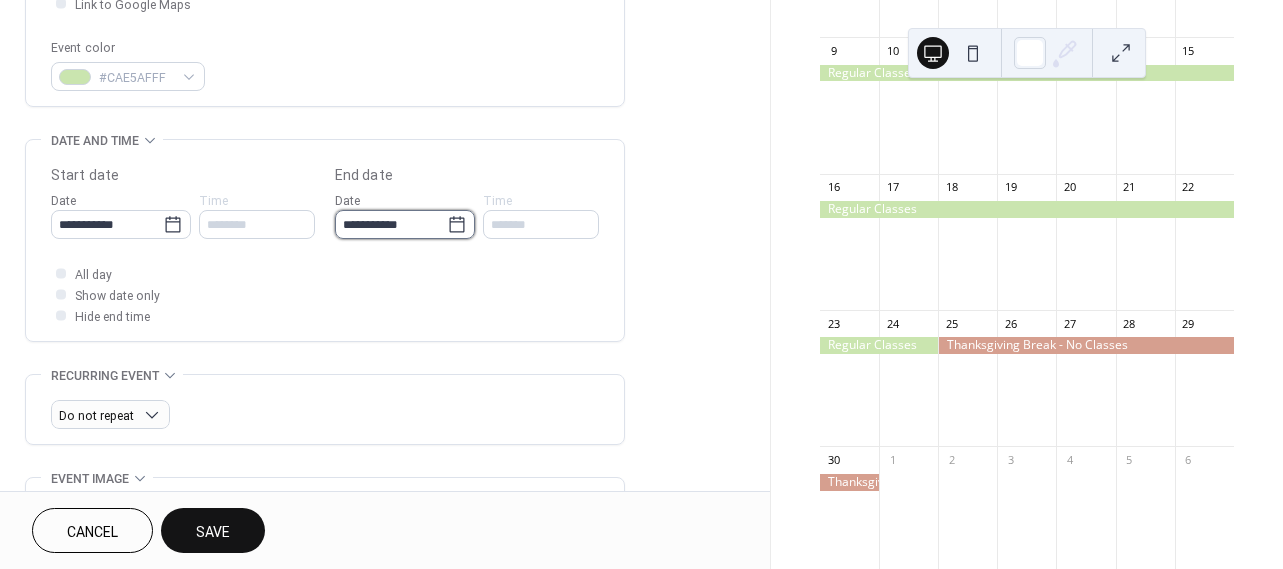click on "**********" at bounding box center (391, 224) 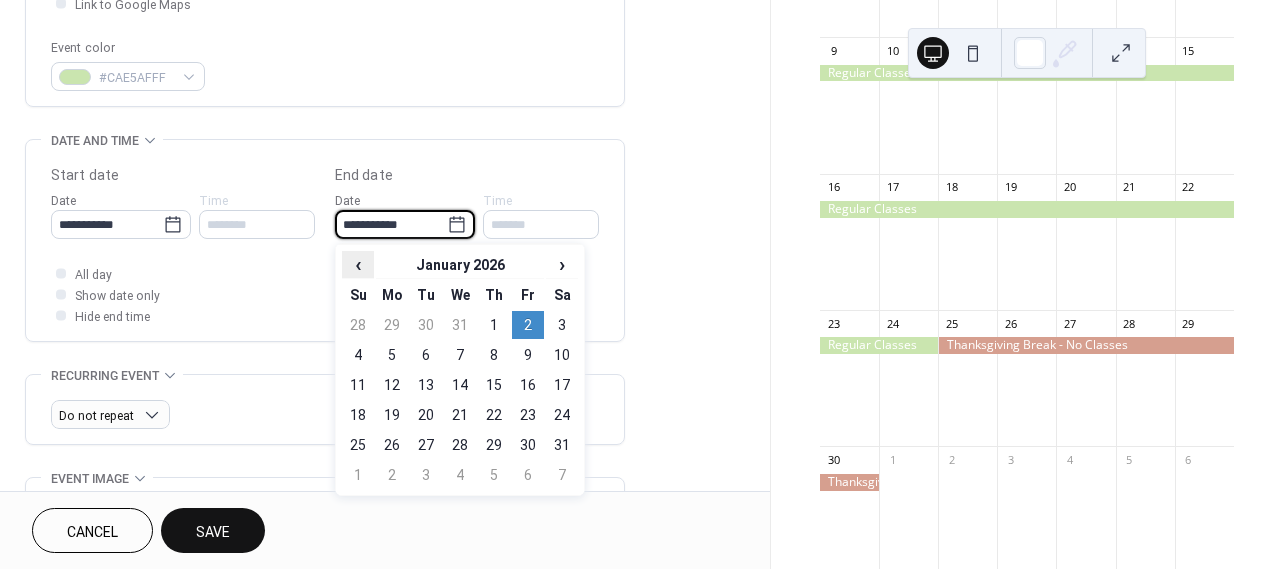 click on "‹" at bounding box center [358, 264] 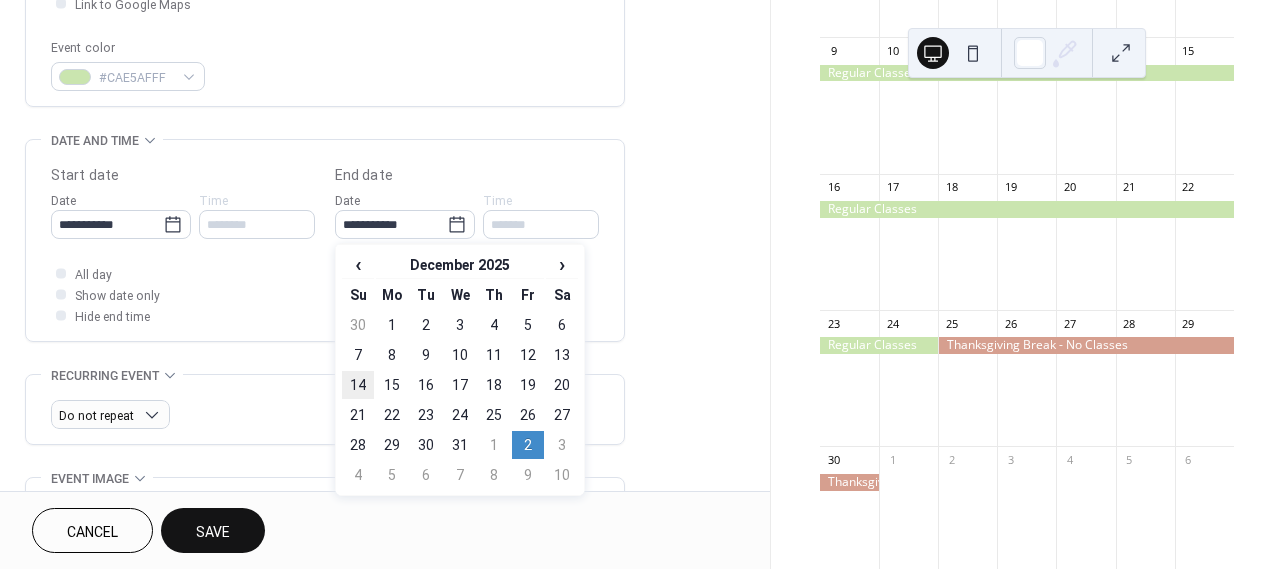 click on "14" at bounding box center (358, 385) 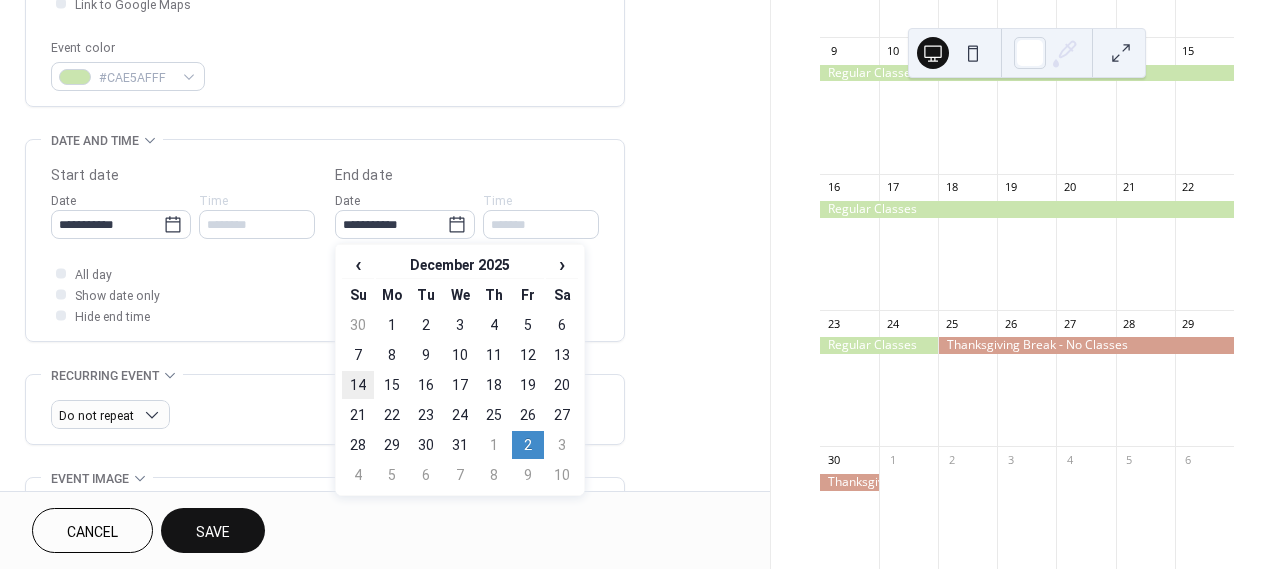 type on "**********" 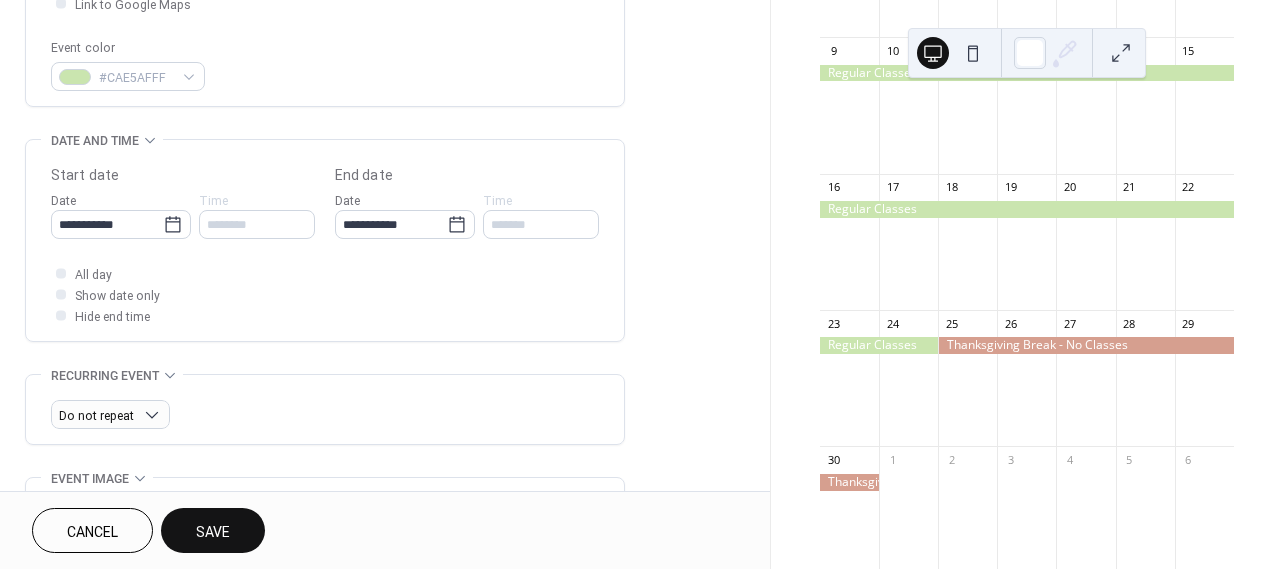 click on "Save" at bounding box center [213, 530] 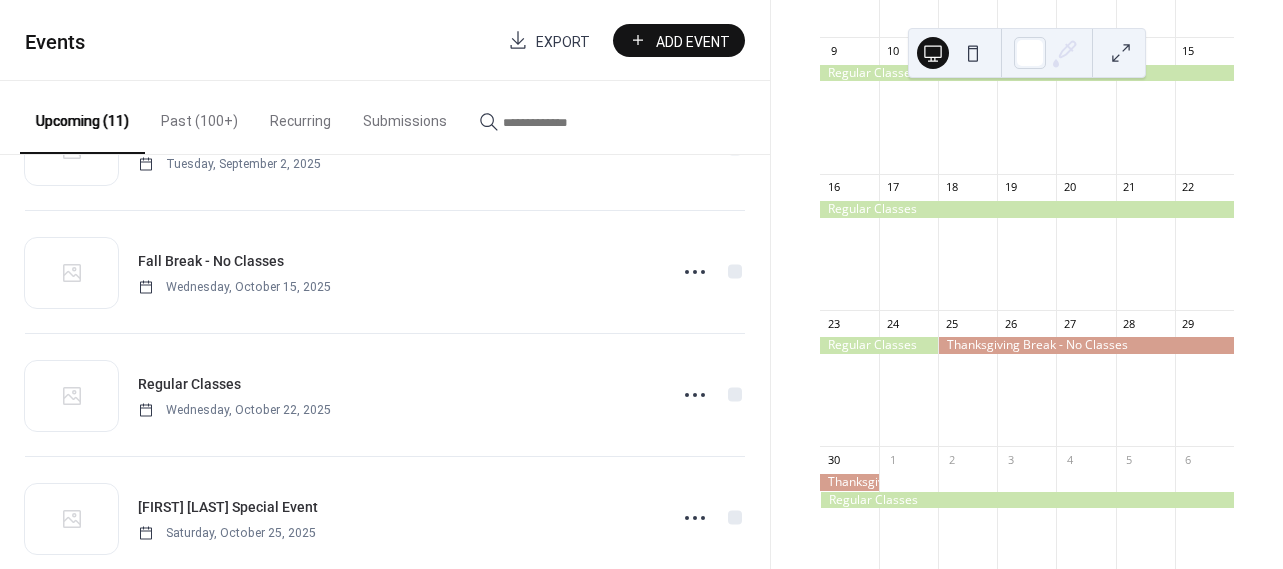 scroll, scrollTop: 998, scrollLeft: 0, axis: vertical 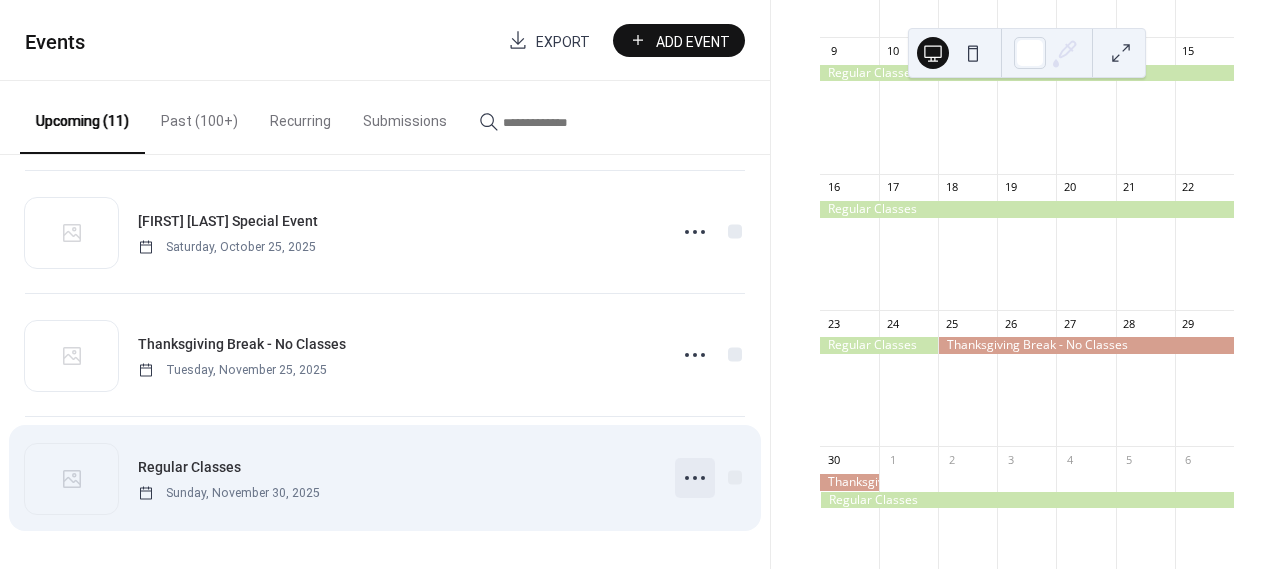 click 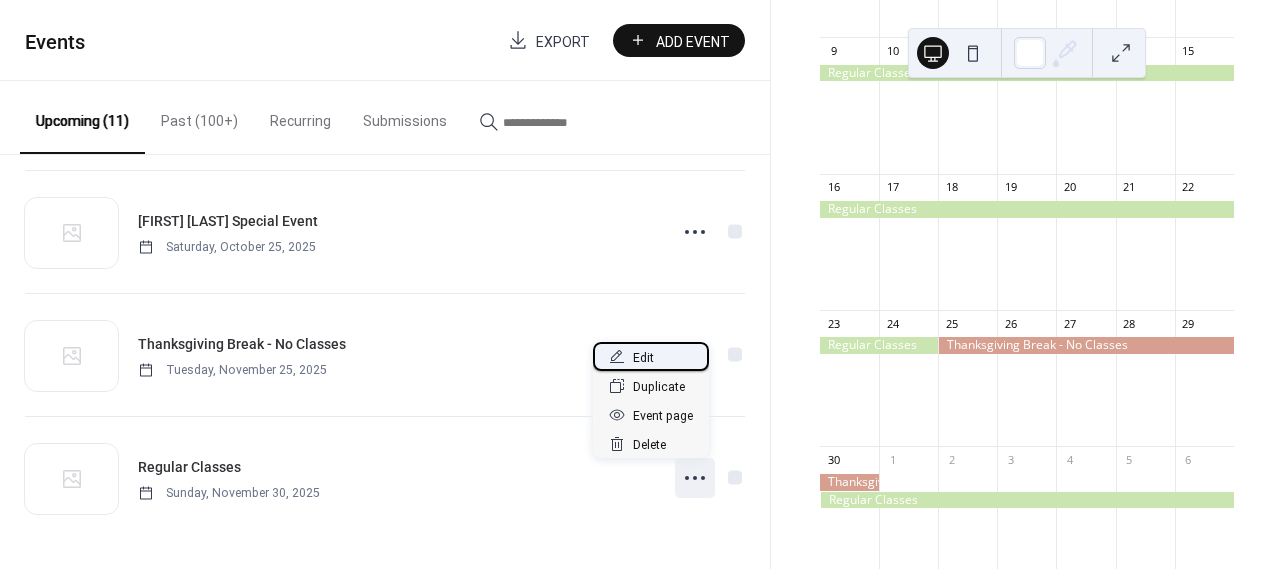 click on "Edit" at bounding box center [651, 356] 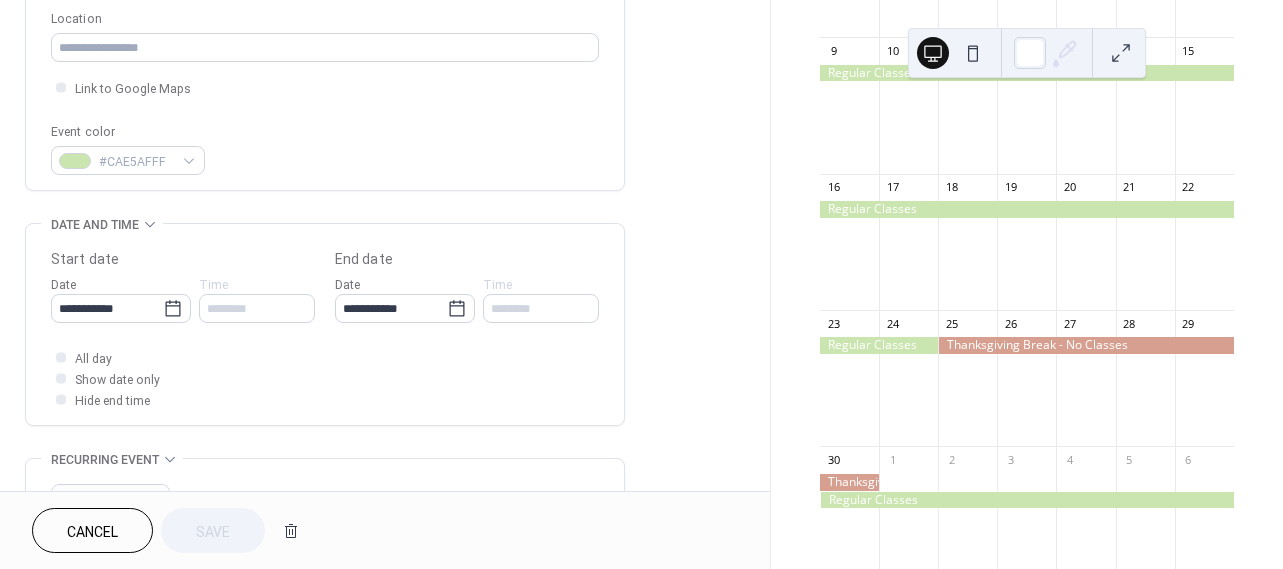scroll, scrollTop: 483, scrollLeft: 0, axis: vertical 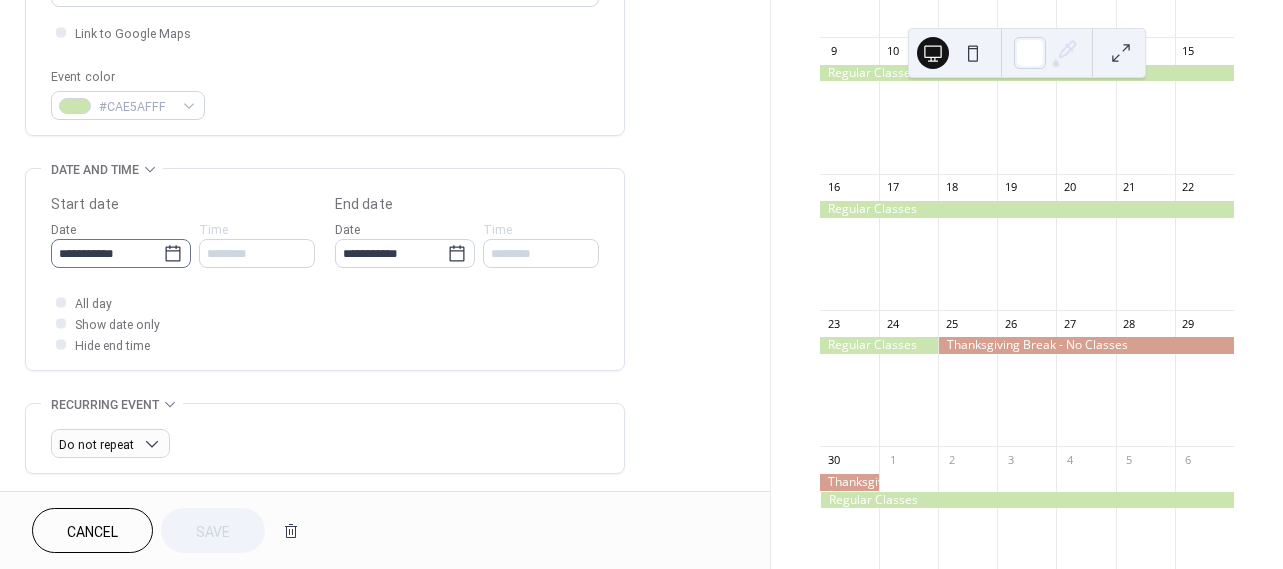 click 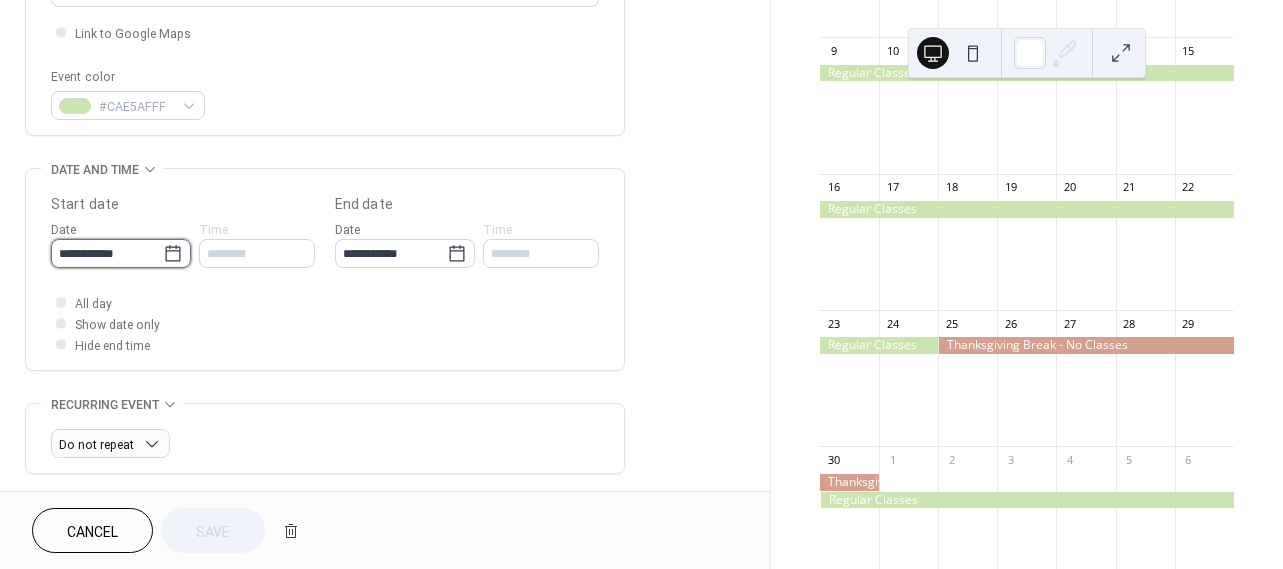 click on "**********" at bounding box center [107, 253] 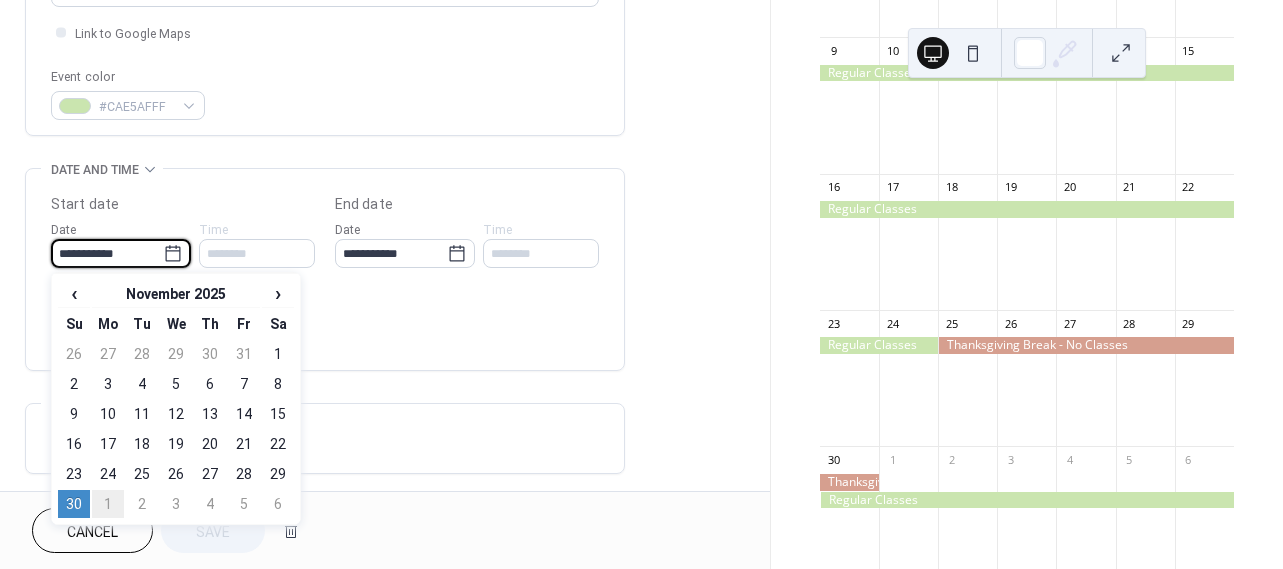 click on "1" at bounding box center [108, 504] 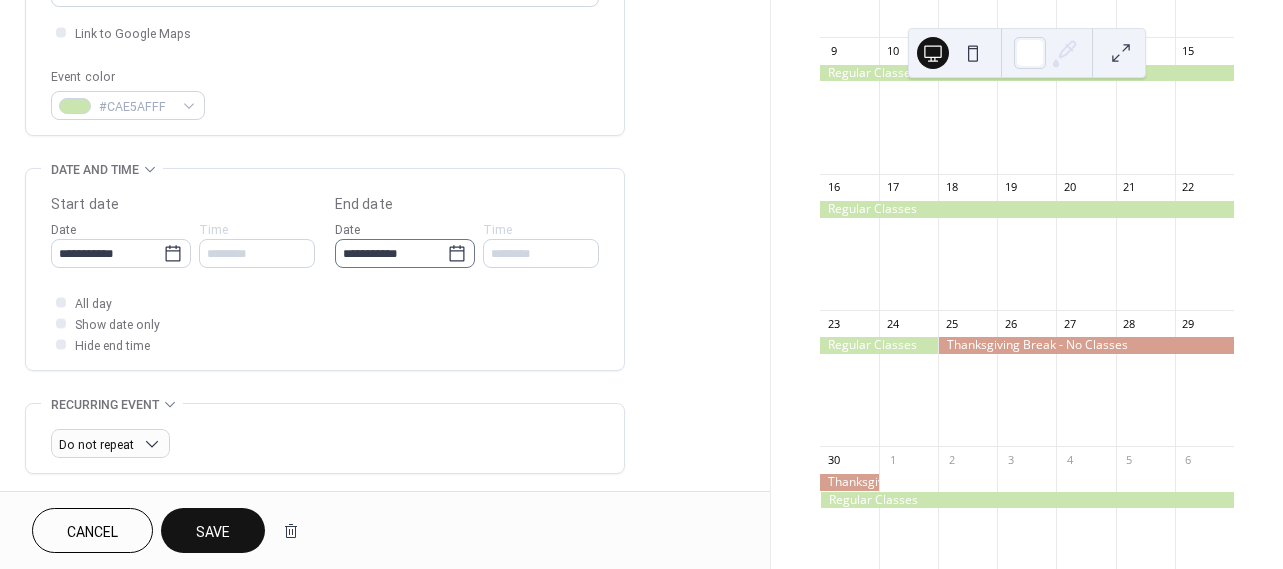 click 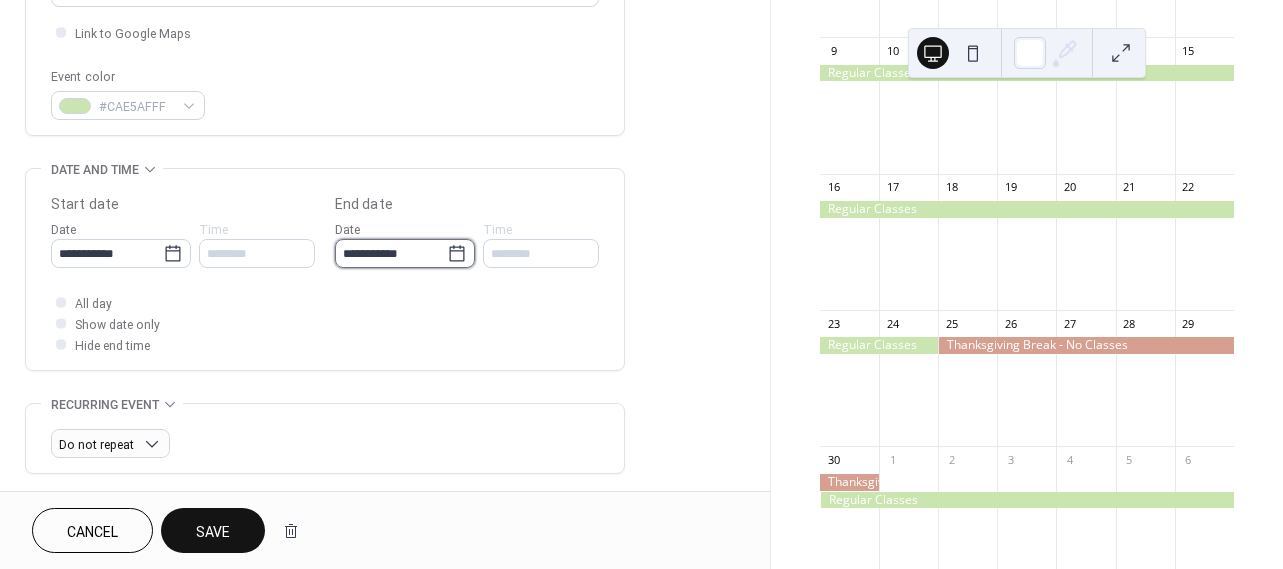 click on "**********" at bounding box center (391, 253) 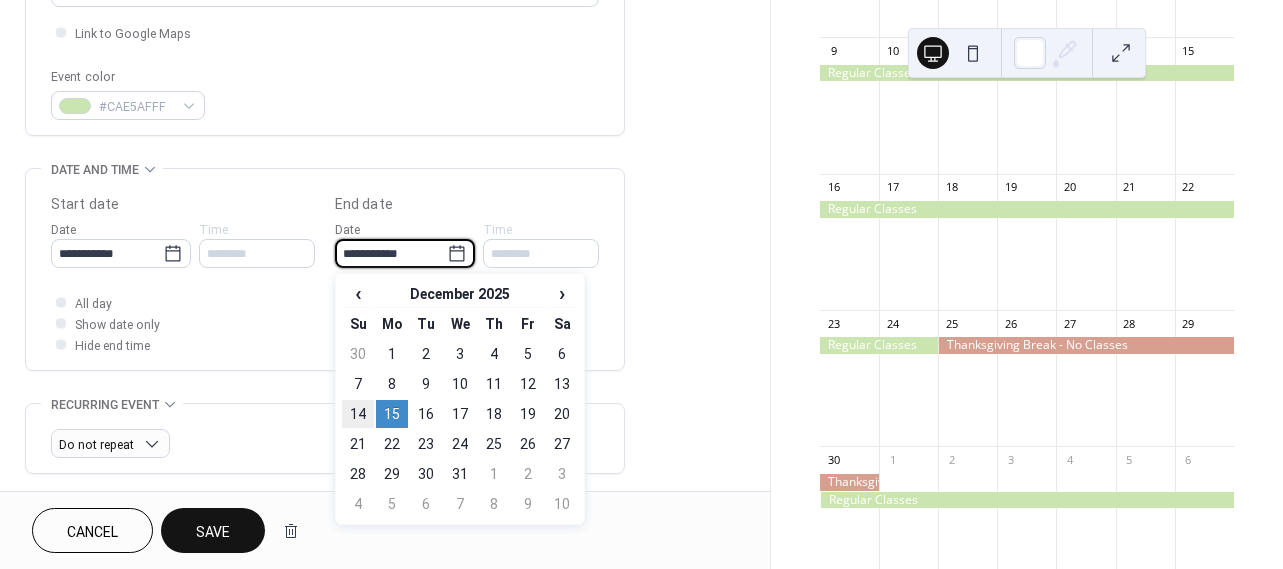 click on "14" at bounding box center [358, 414] 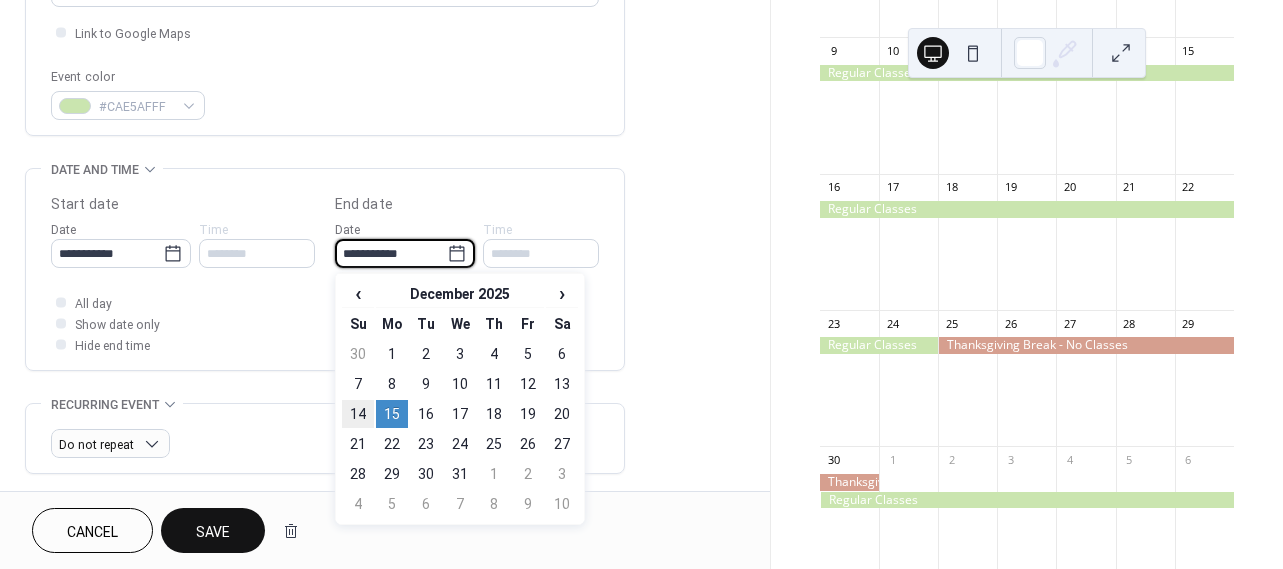 type on "**********" 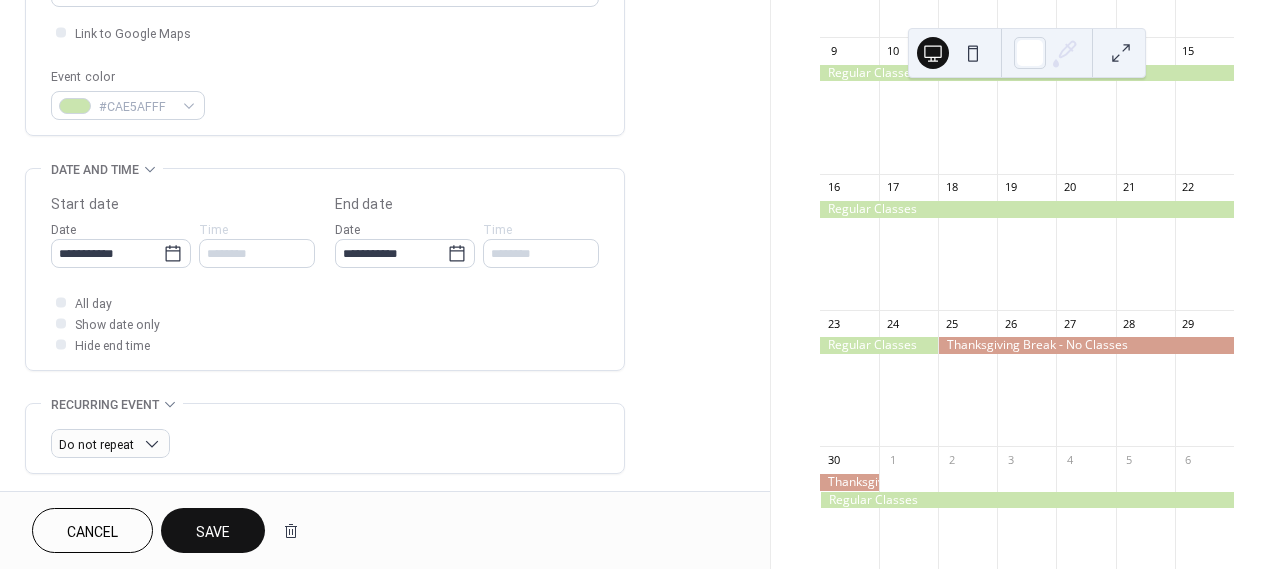 click on "Save" at bounding box center [213, 532] 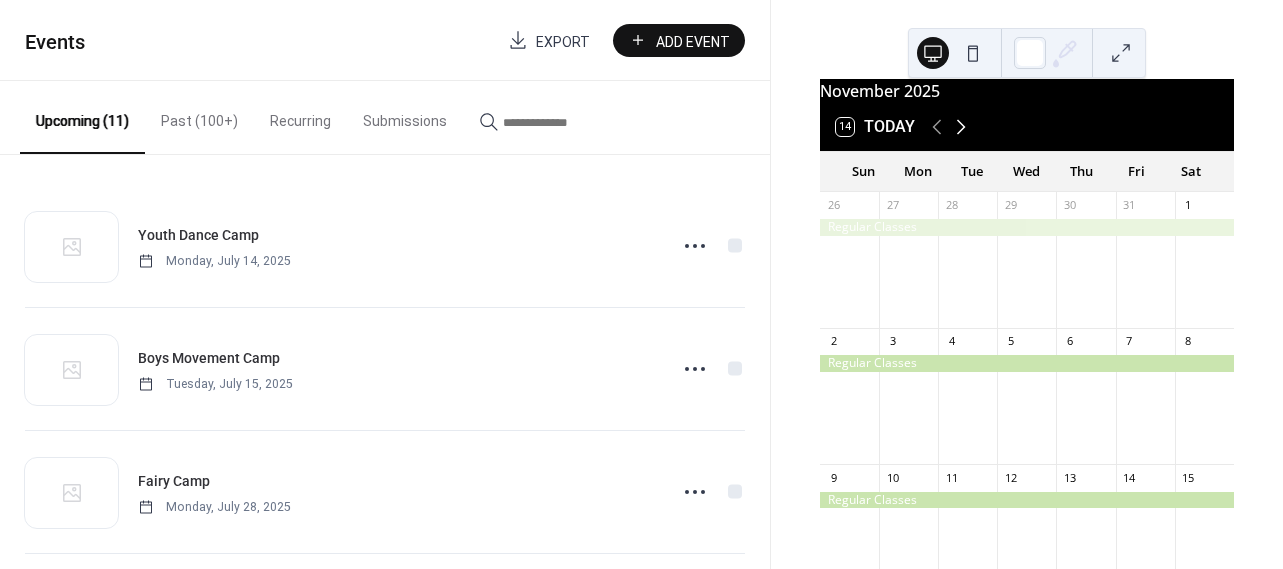 scroll, scrollTop: 22, scrollLeft: 0, axis: vertical 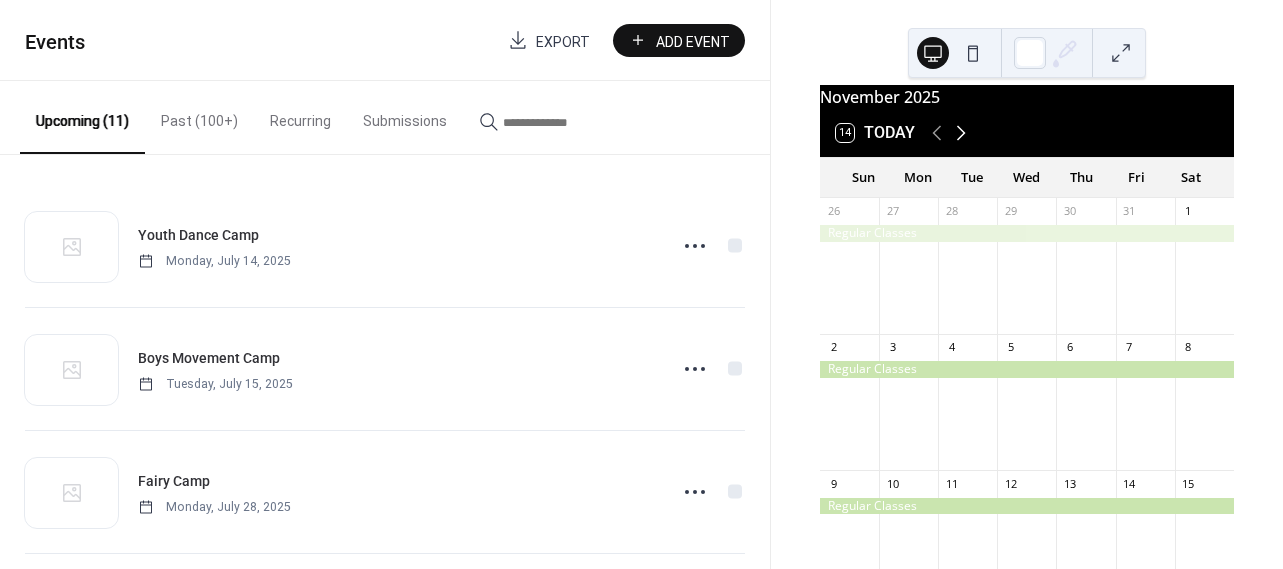 click 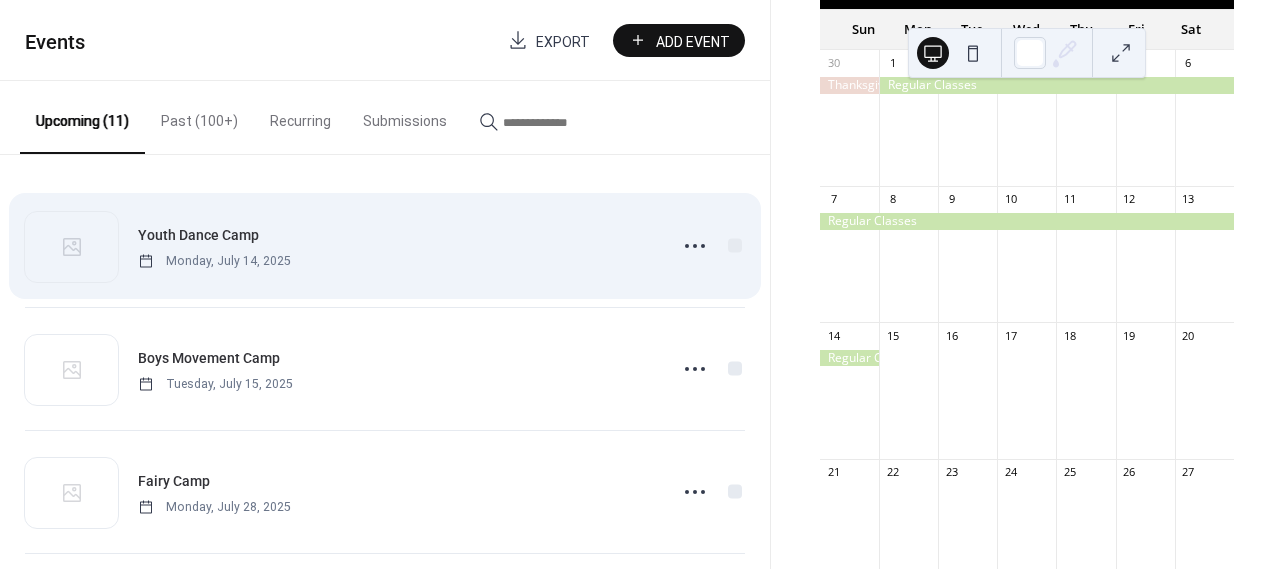 scroll, scrollTop: 173, scrollLeft: 0, axis: vertical 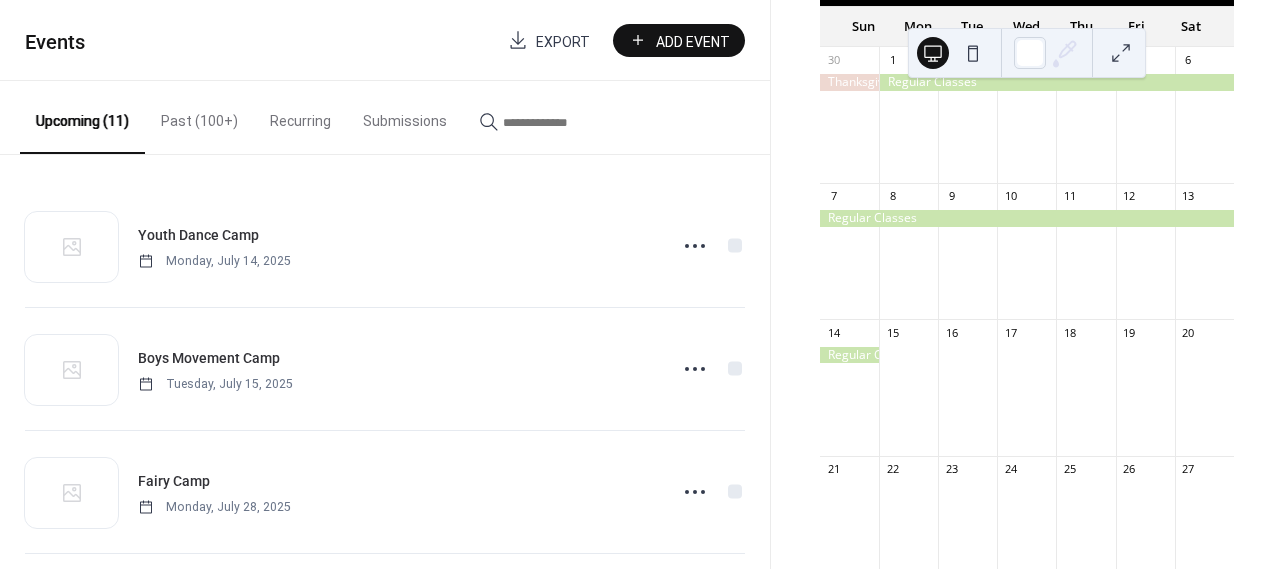 click on "Past (100+)" at bounding box center [199, 116] 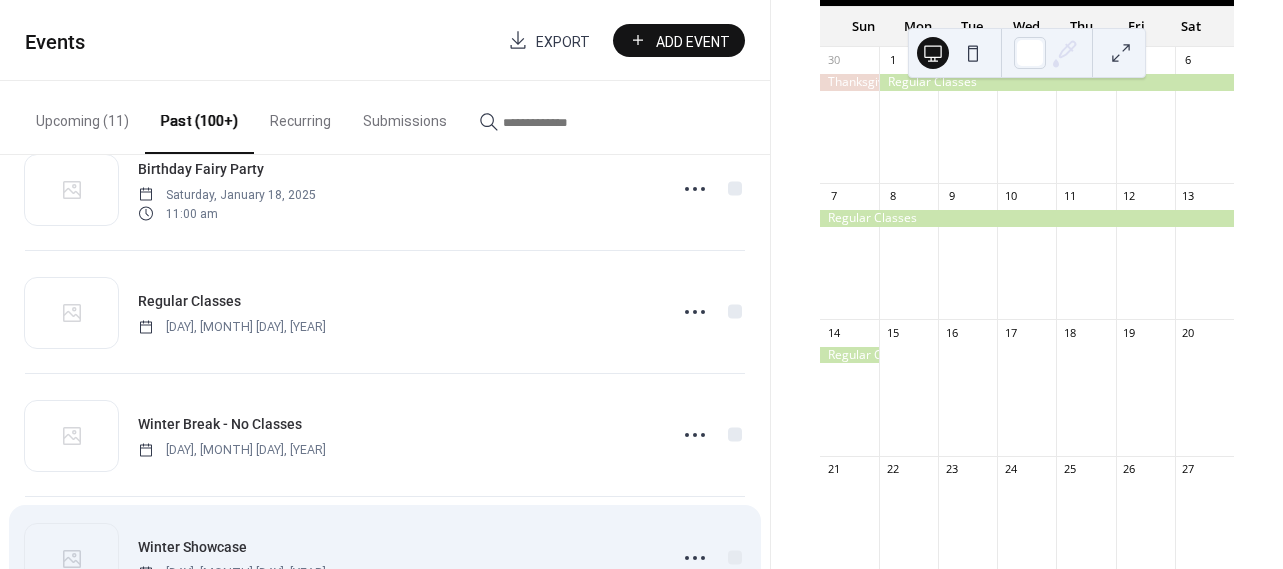 scroll, scrollTop: 3573, scrollLeft: 0, axis: vertical 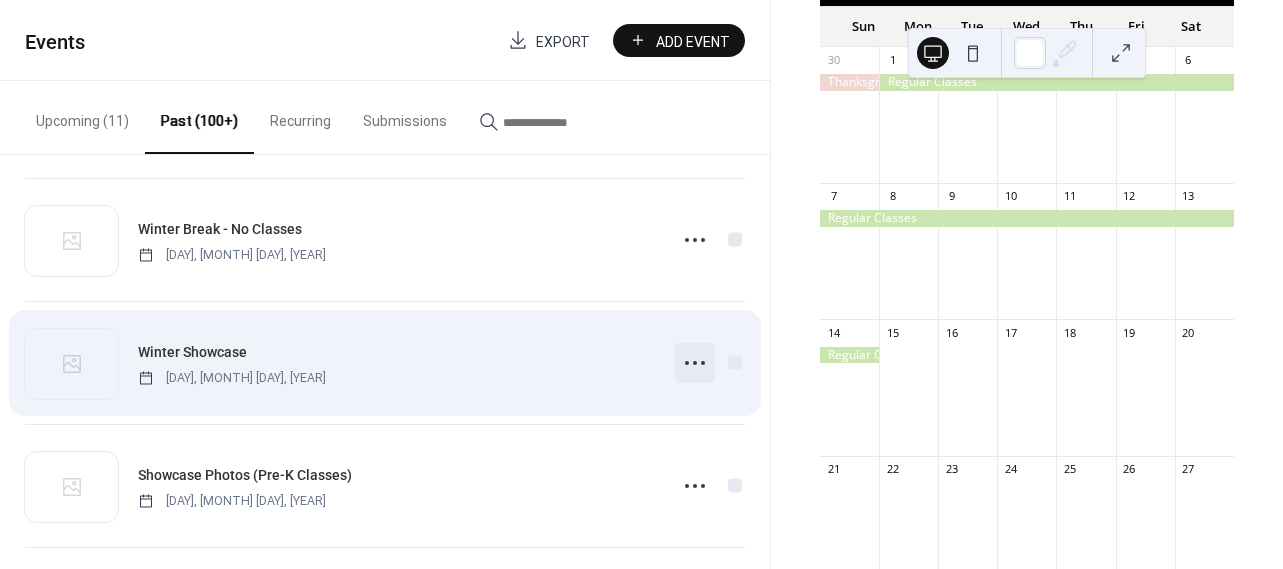 click 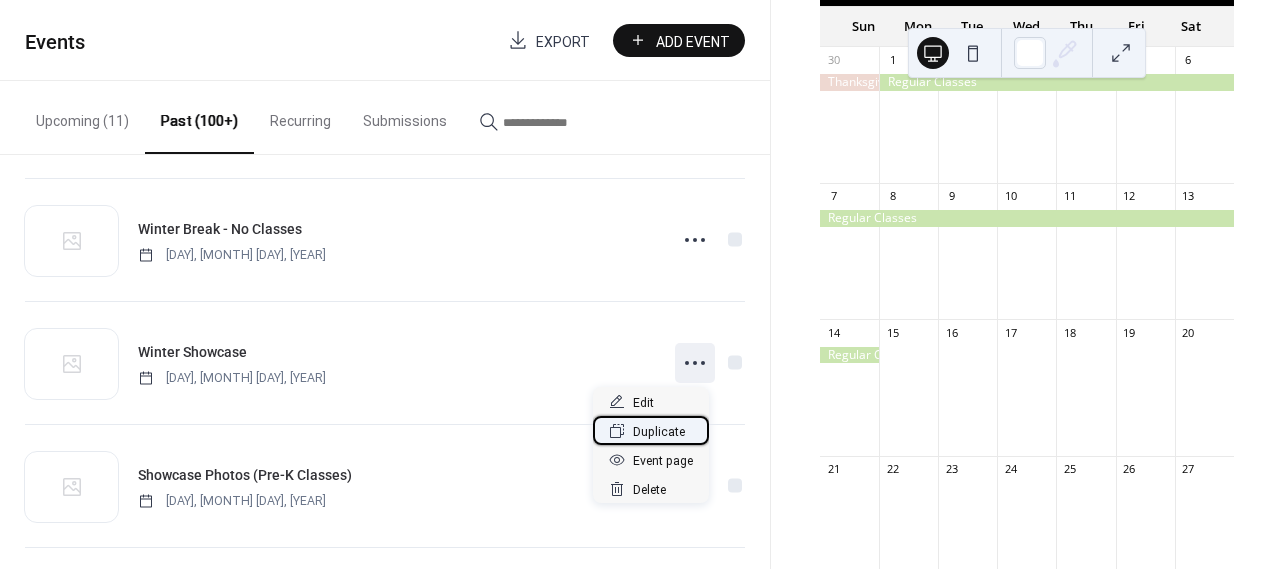 click on "Duplicate" at bounding box center (659, 432) 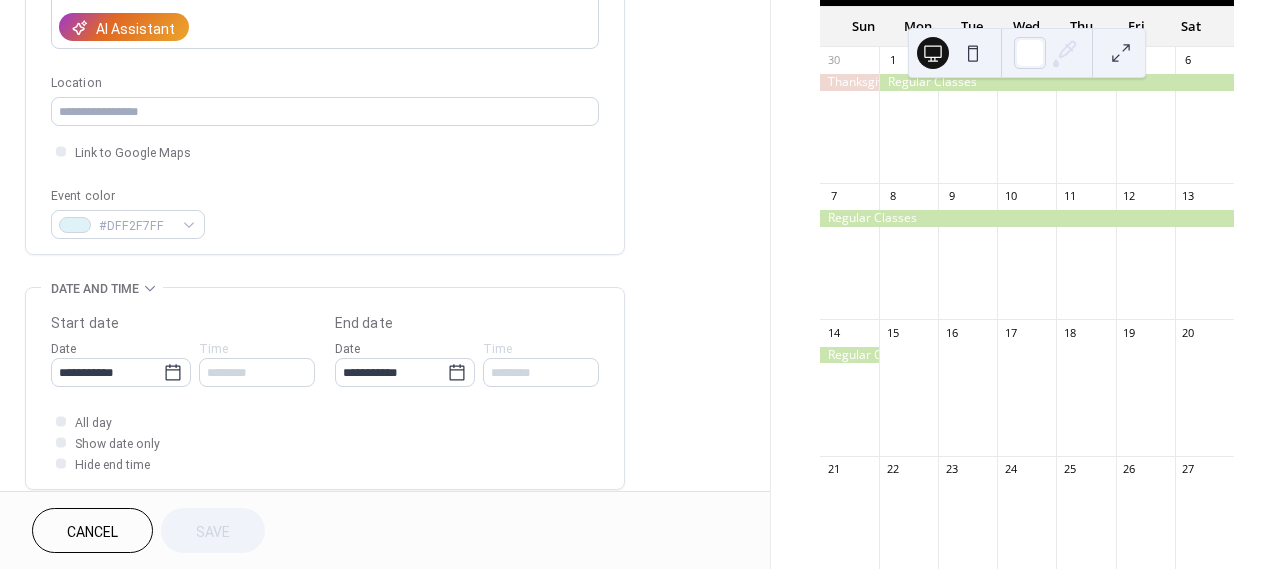scroll, scrollTop: 490, scrollLeft: 0, axis: vertical 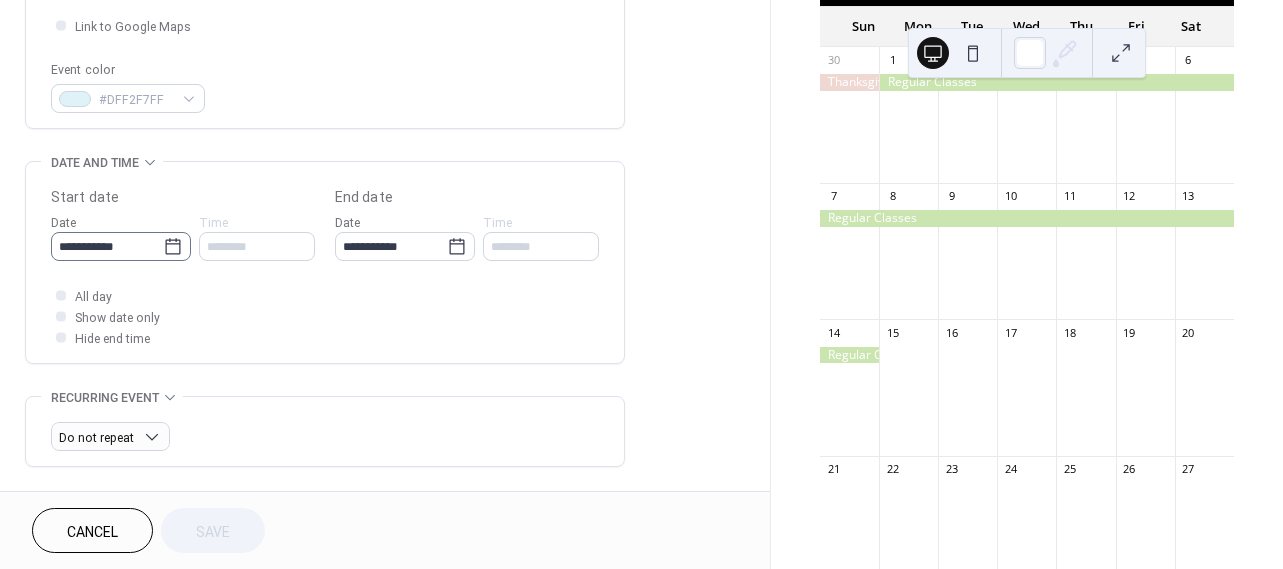 click 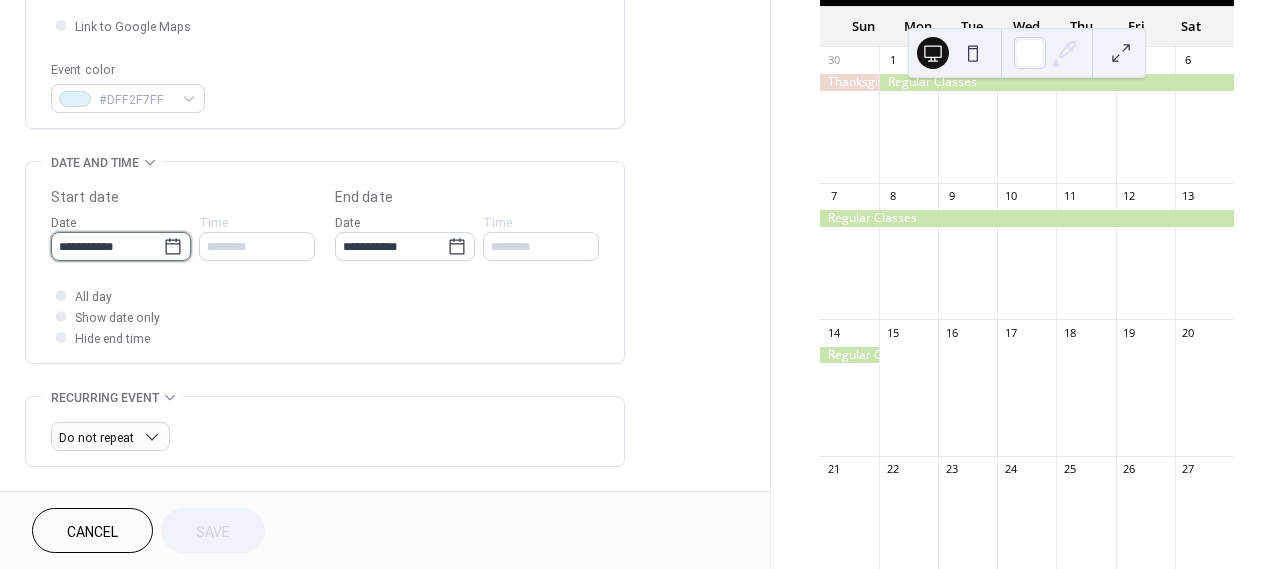 click on "**********" at bounding box center [107, 246] 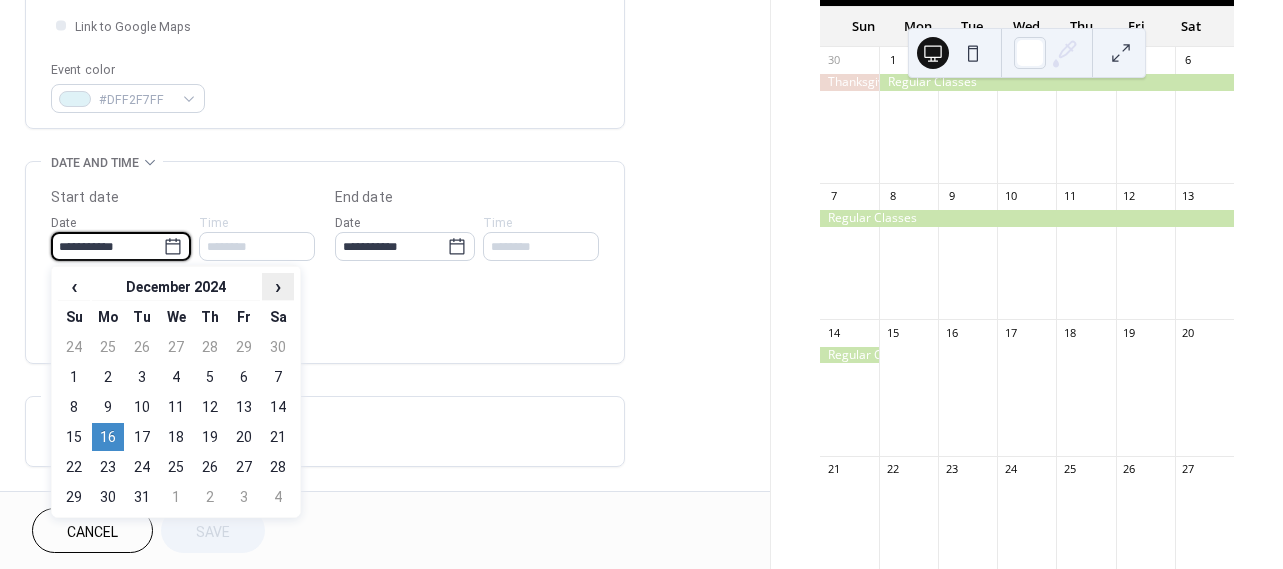 click on "›" at bounding box center [278, 286] 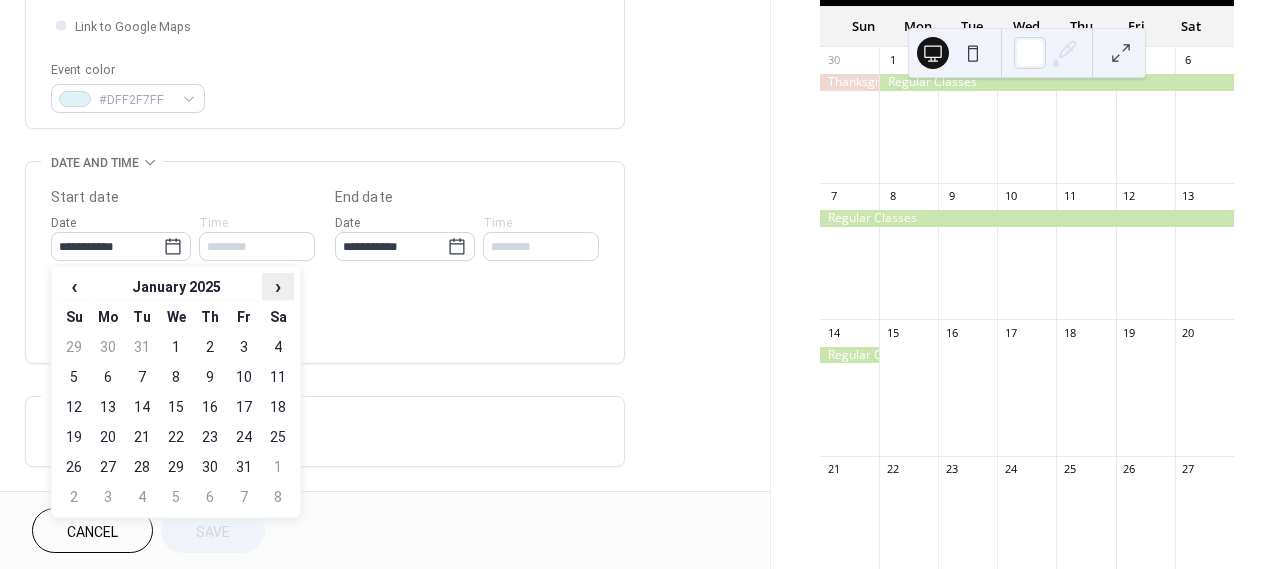 click on "›" at bounding box center [278, 286] 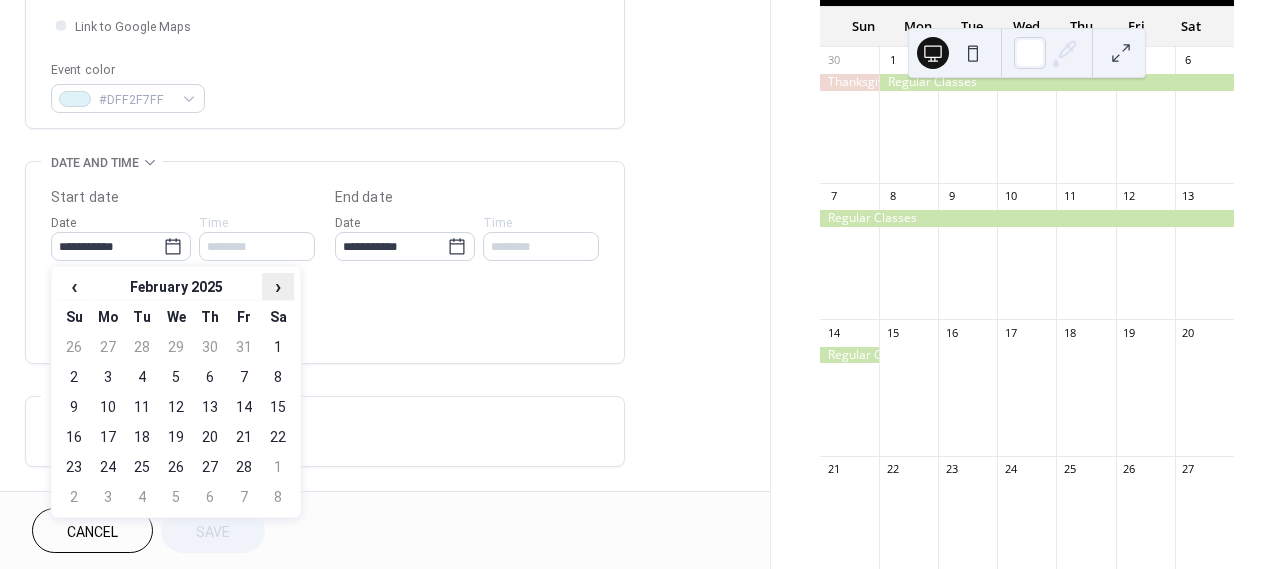 click on "›" at bounding box center [278, 286] 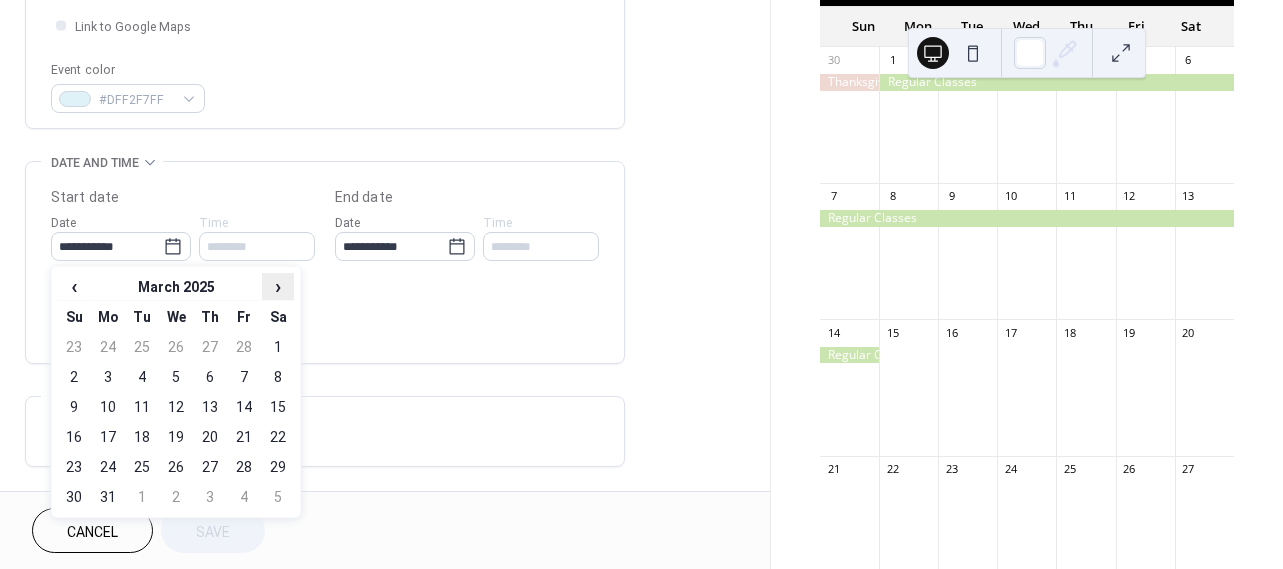 click on "›" at bounding box center [278, 286] 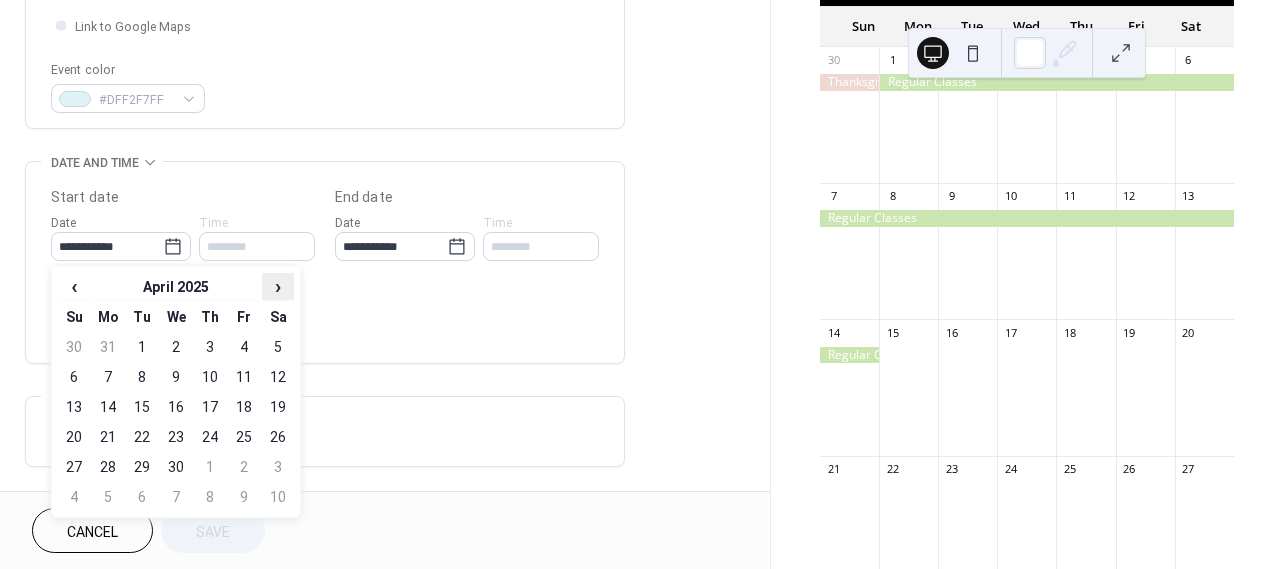 click on "›" at bounding box center [278, 286] 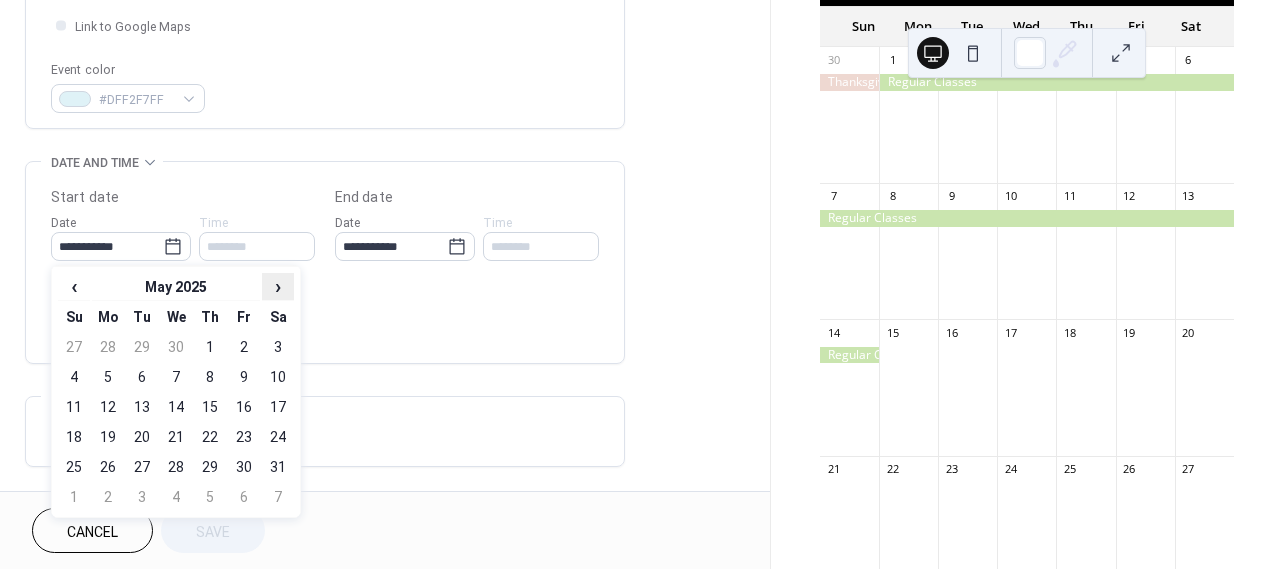 click on "›" at bounding box center (278, 286) 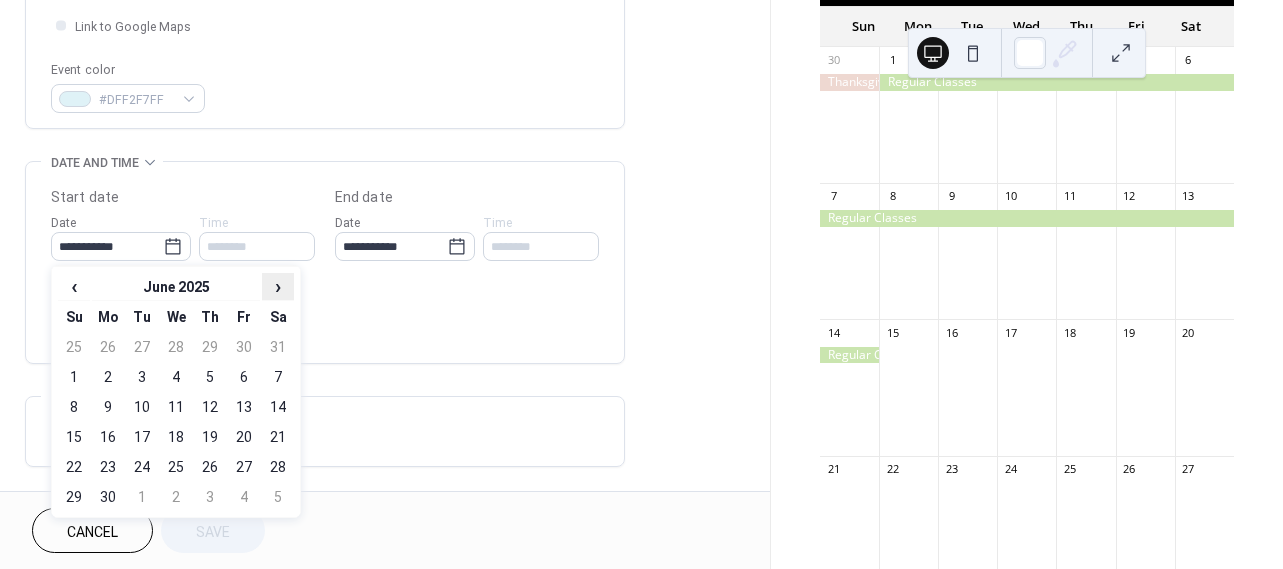 click on "›" at bounding box center [278, 286] 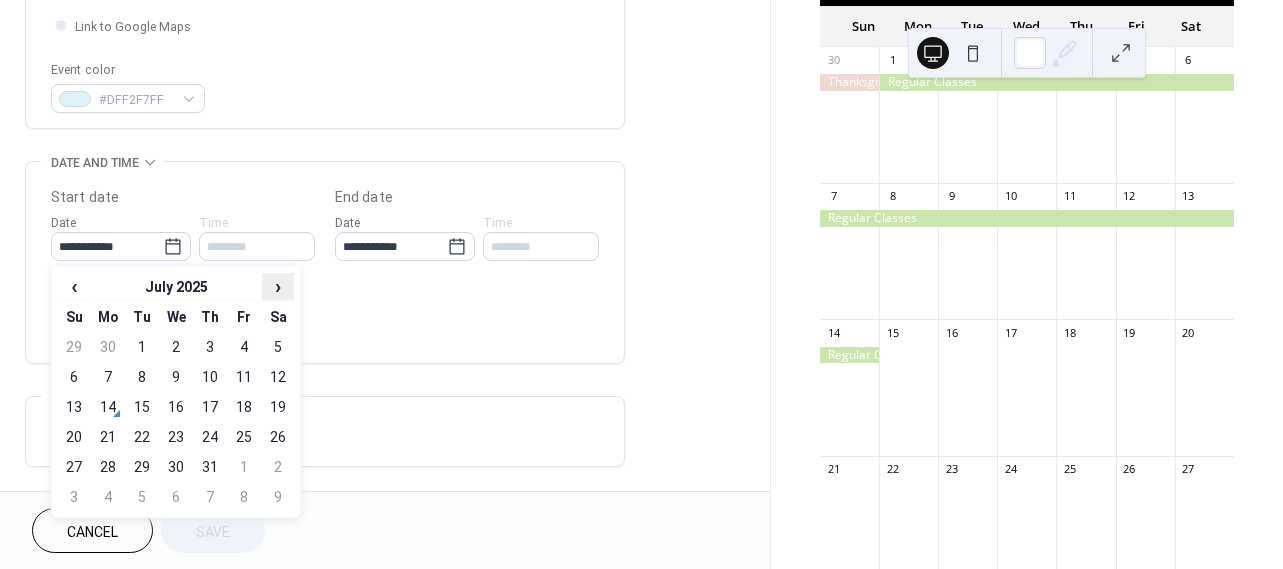 click on "›" at bounding box center (278, 286) 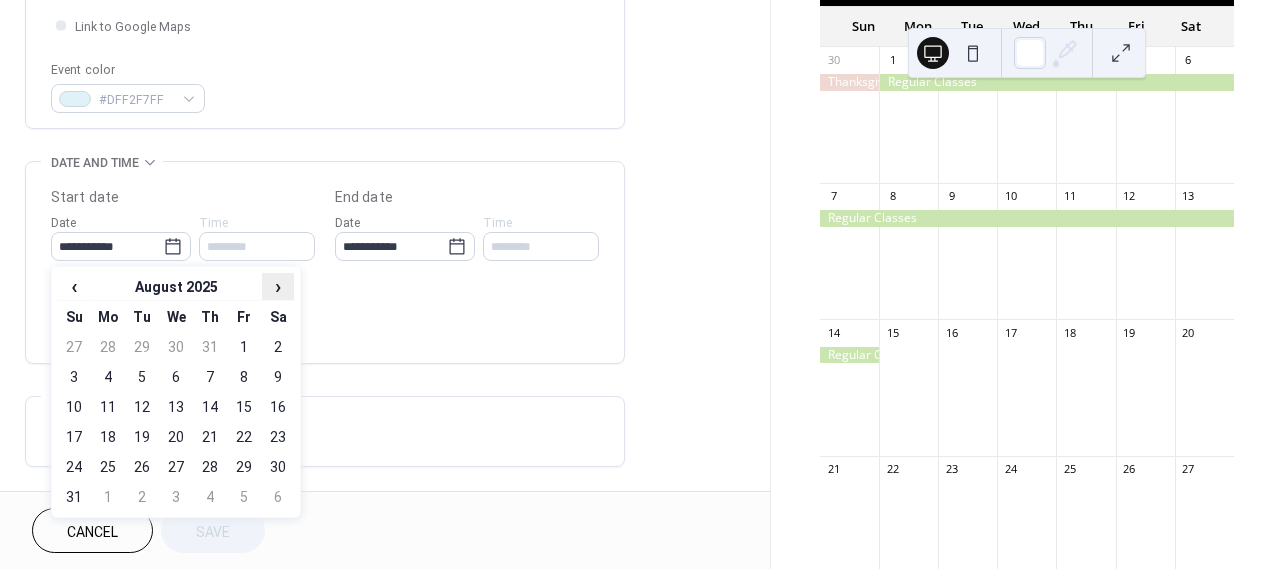 click on "›" at bounding box center [278, 286] 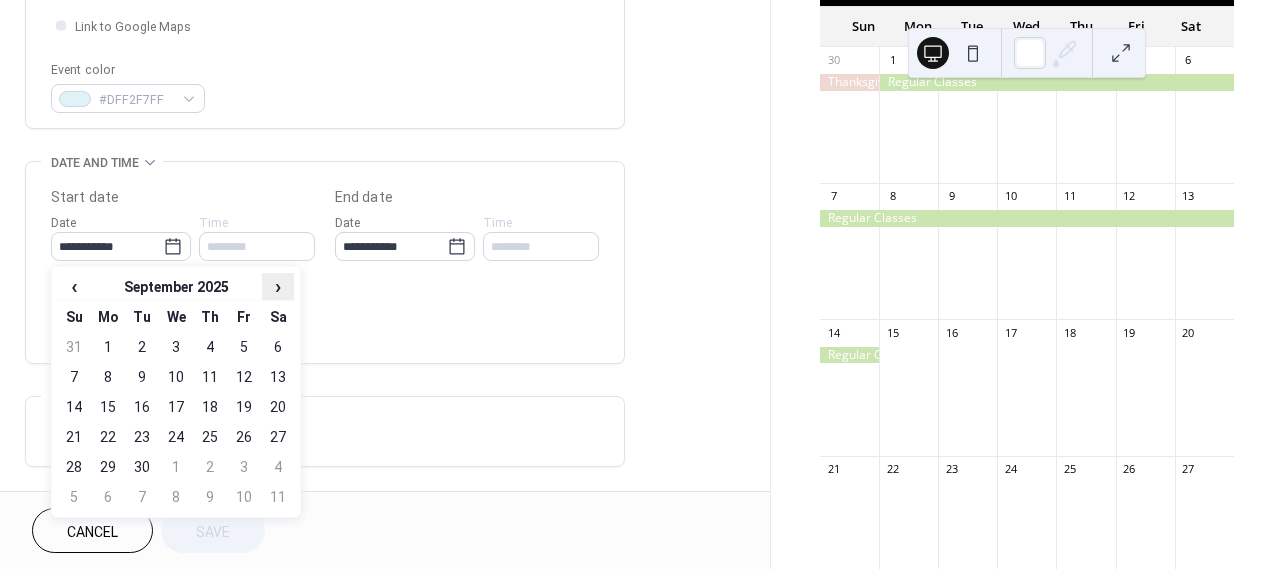 click on "›" at bounding box center (278, 286) 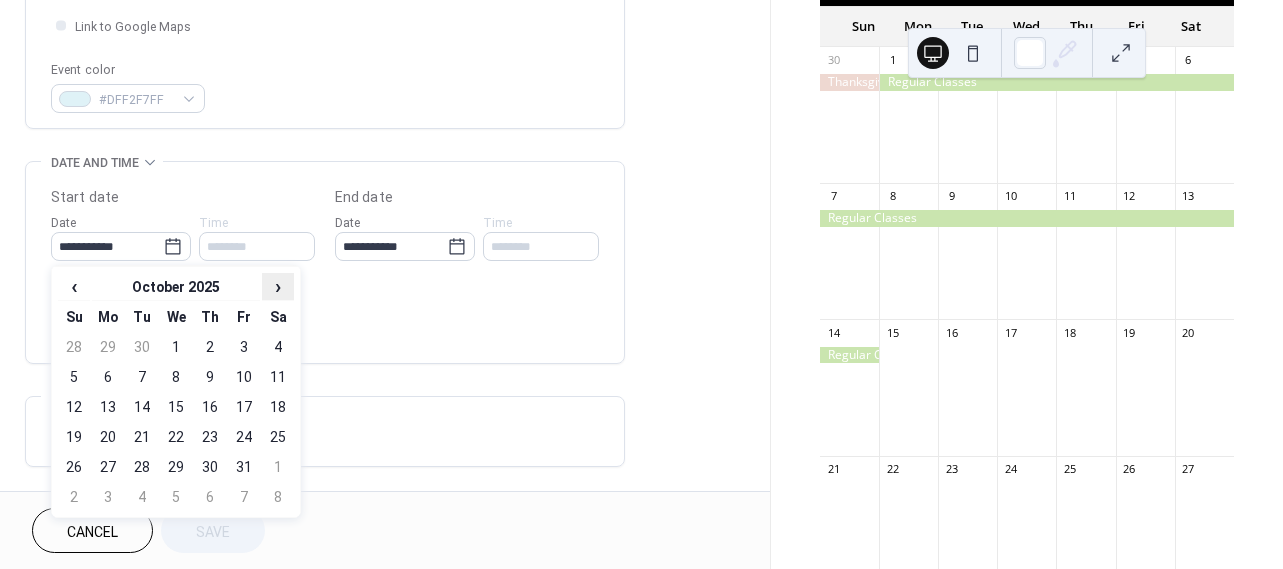 click on "›" at bounding box center (278, 286) 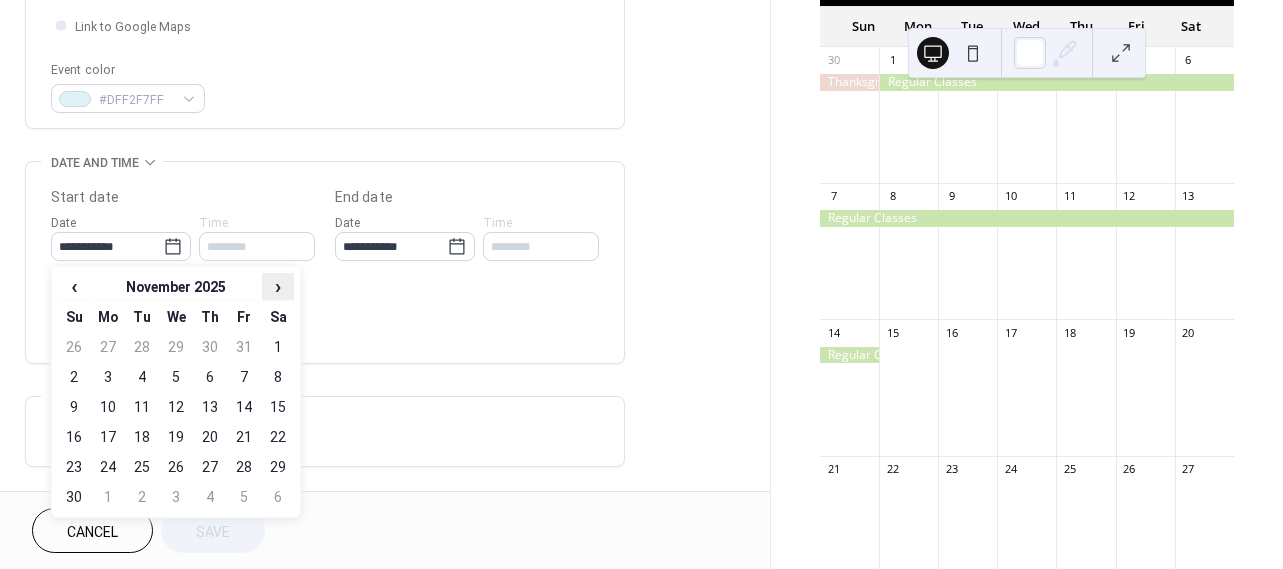 click on "›" at bounding box center (278, 286) 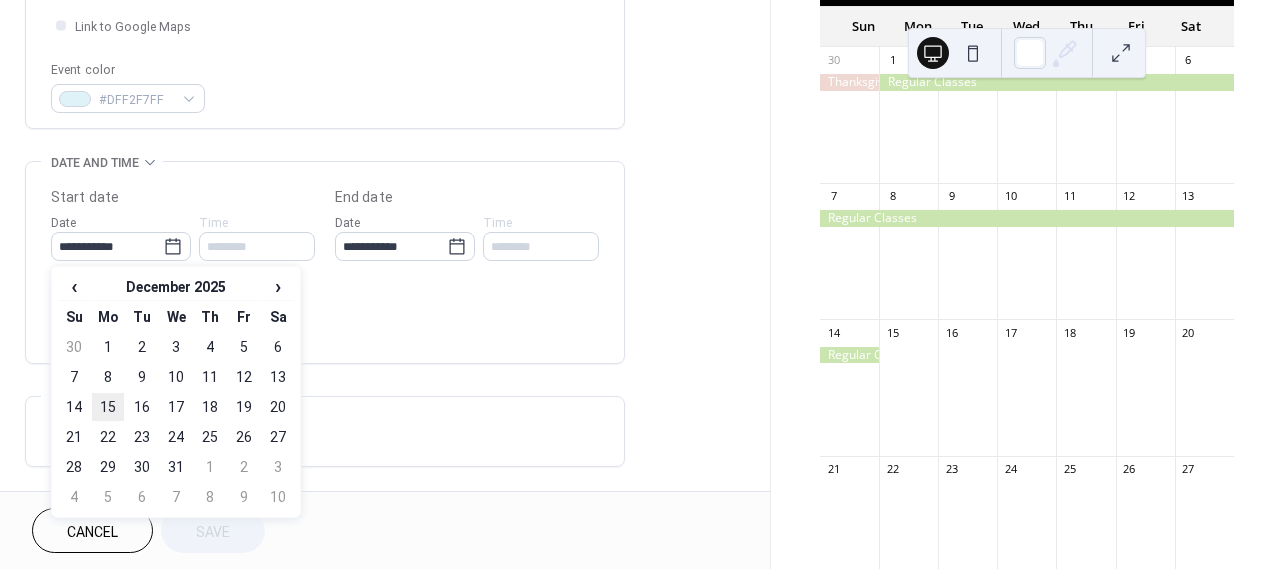 click on "15" at bounding box center [108, 407] 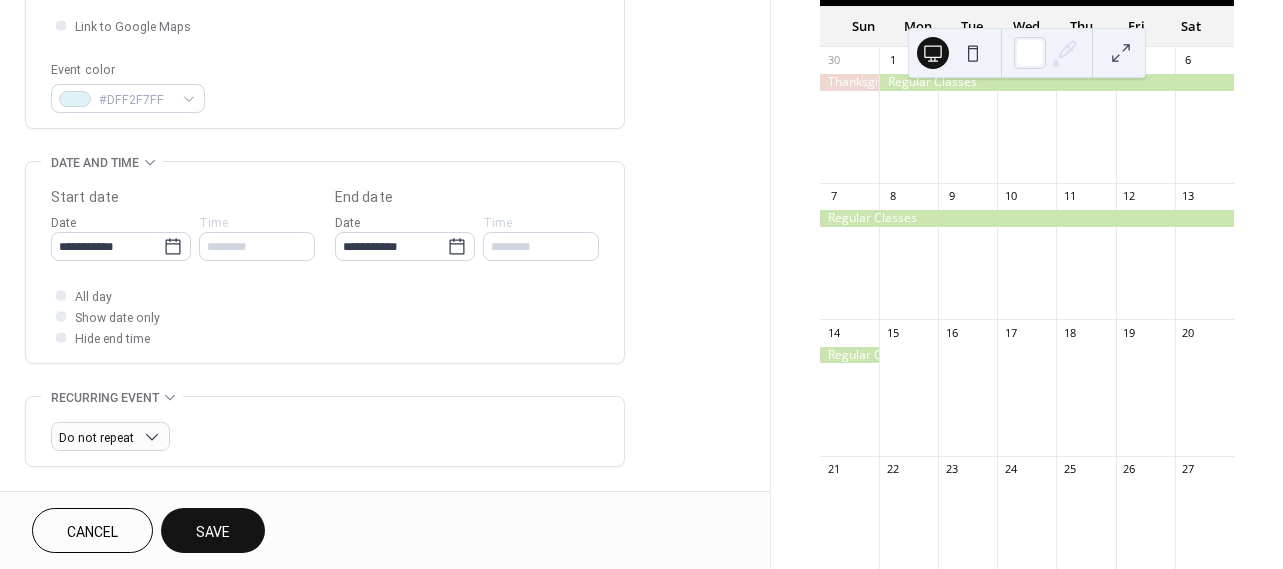 click on "Save" at bounding box center [213, 530] 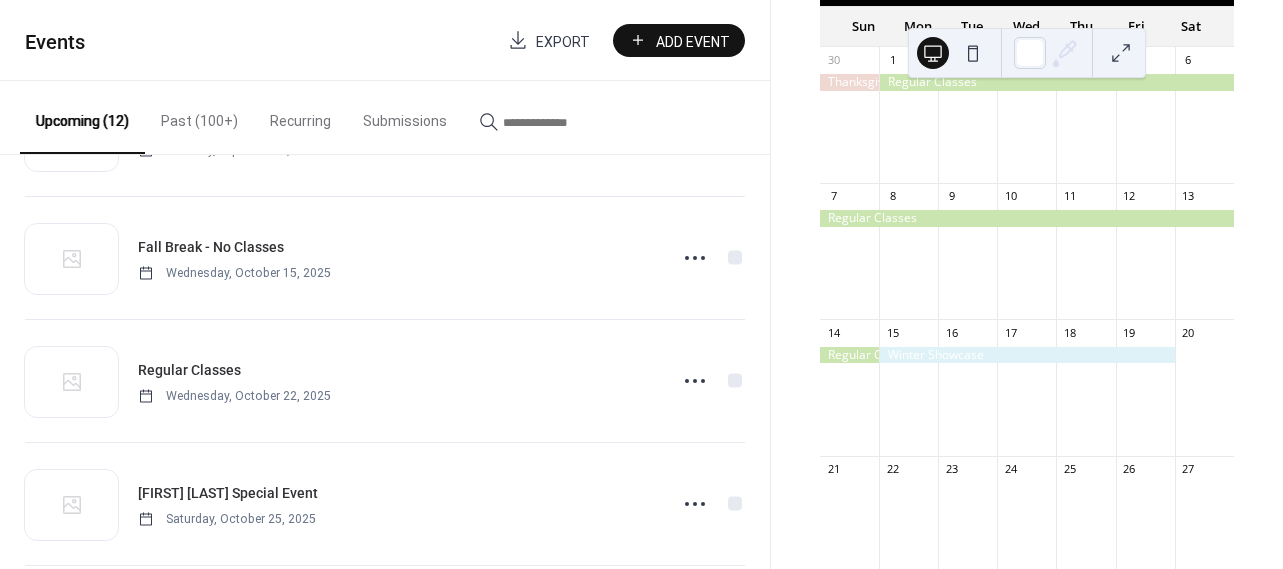 scroll, scrollTop: 1121, scrollLeft: 0, axis: vertical 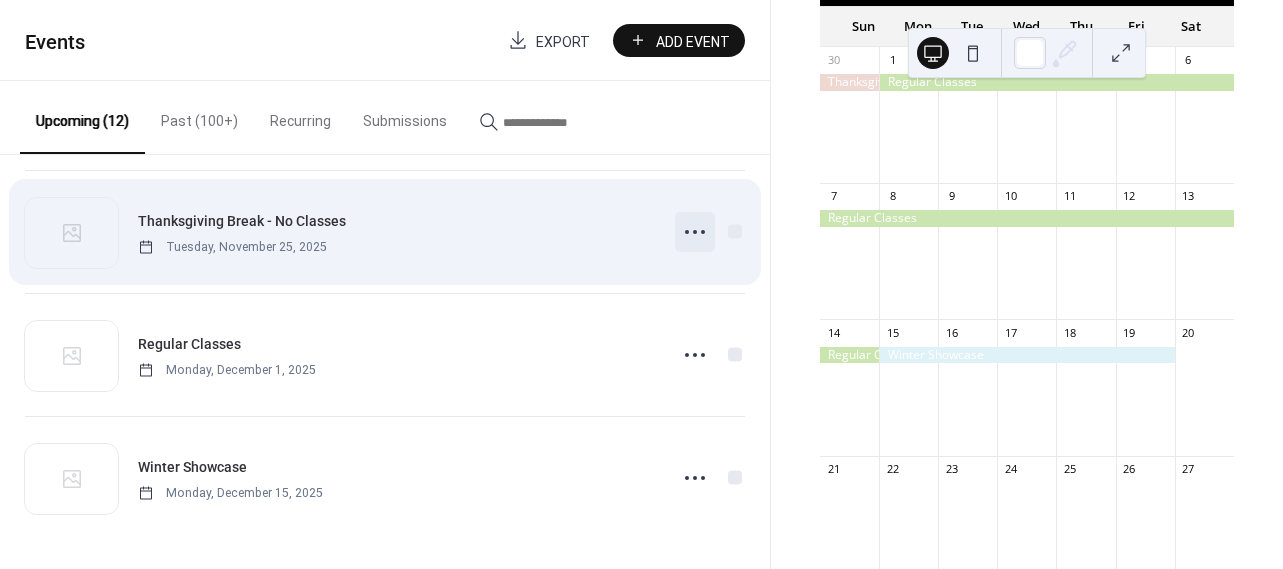 click 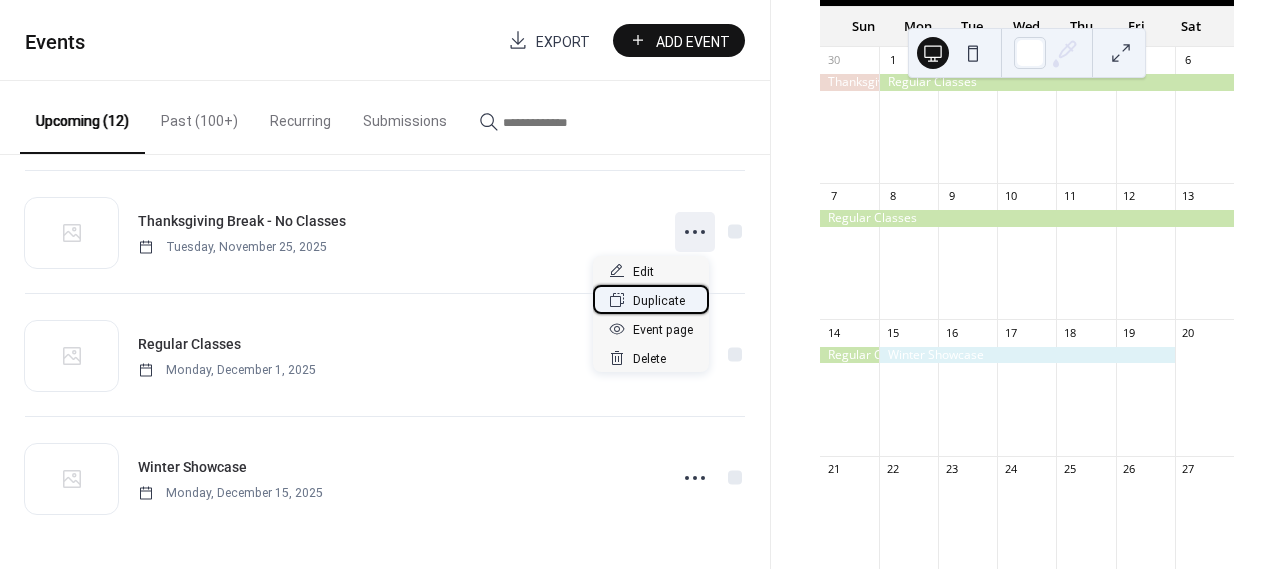 click on "Duplicate" at bounding box center [659, 301] 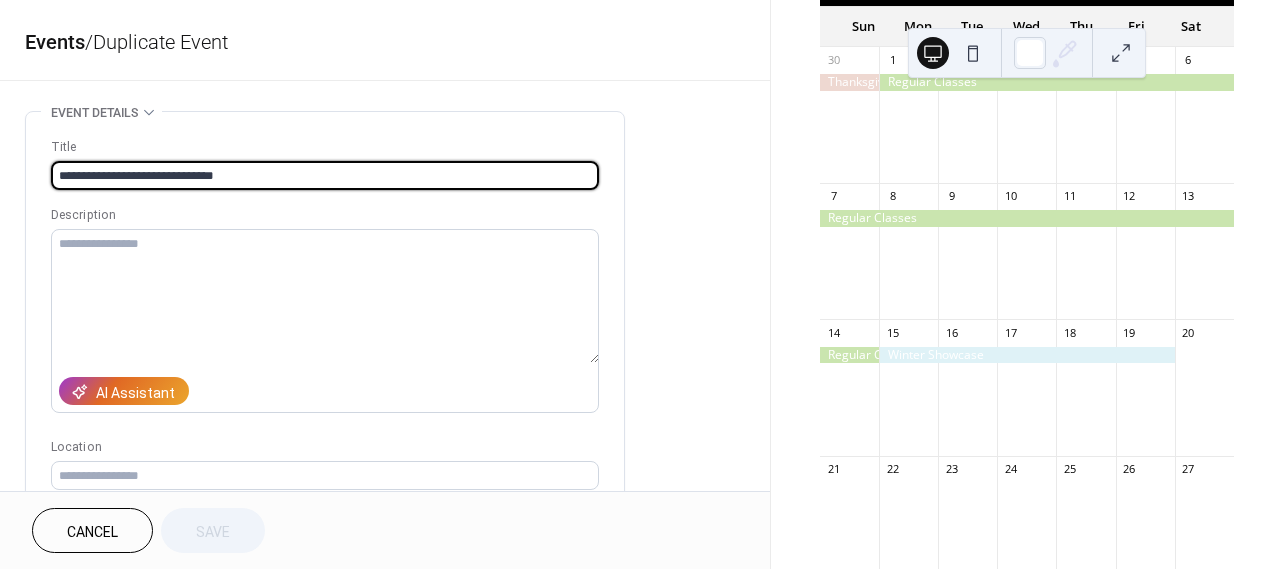 drag, startPoint x: 132, startPoint y: 181, endPoint x: 59, endPoint y: 178, distance: 73.061615 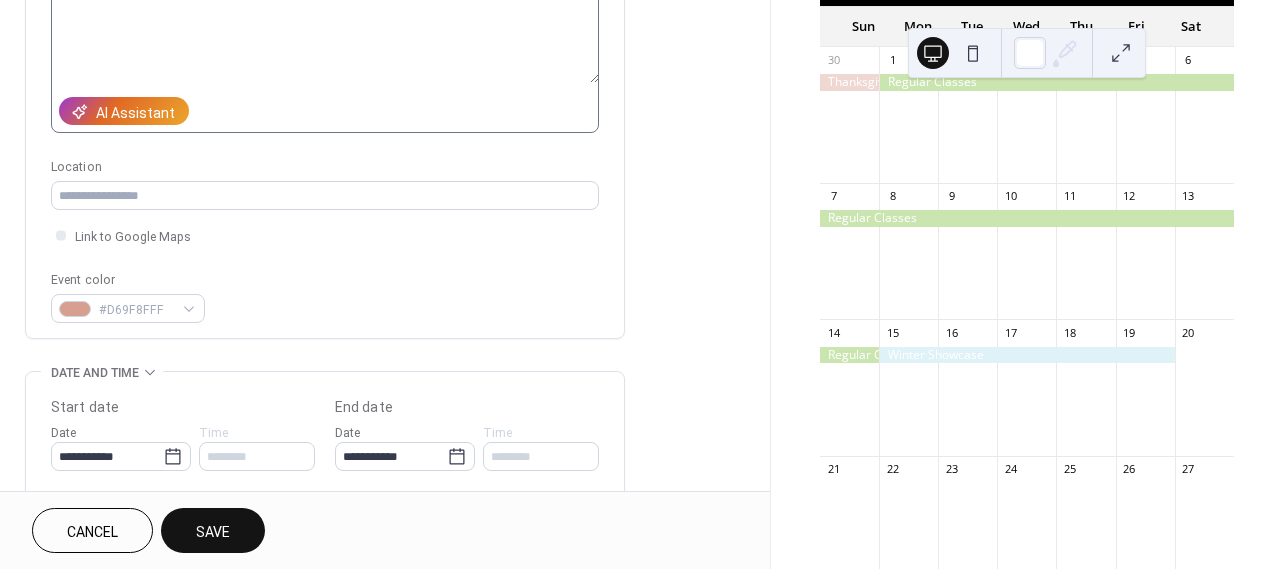 scroll, scrollTop: 444, scrollLeft: 0, axis: vertical 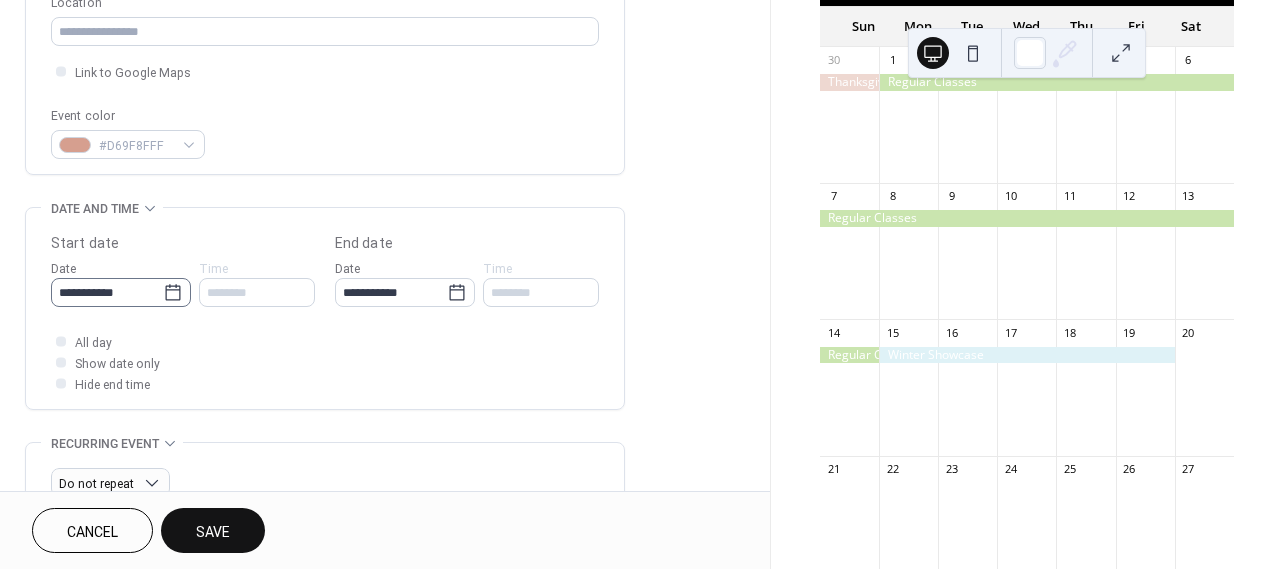 type on "**********" 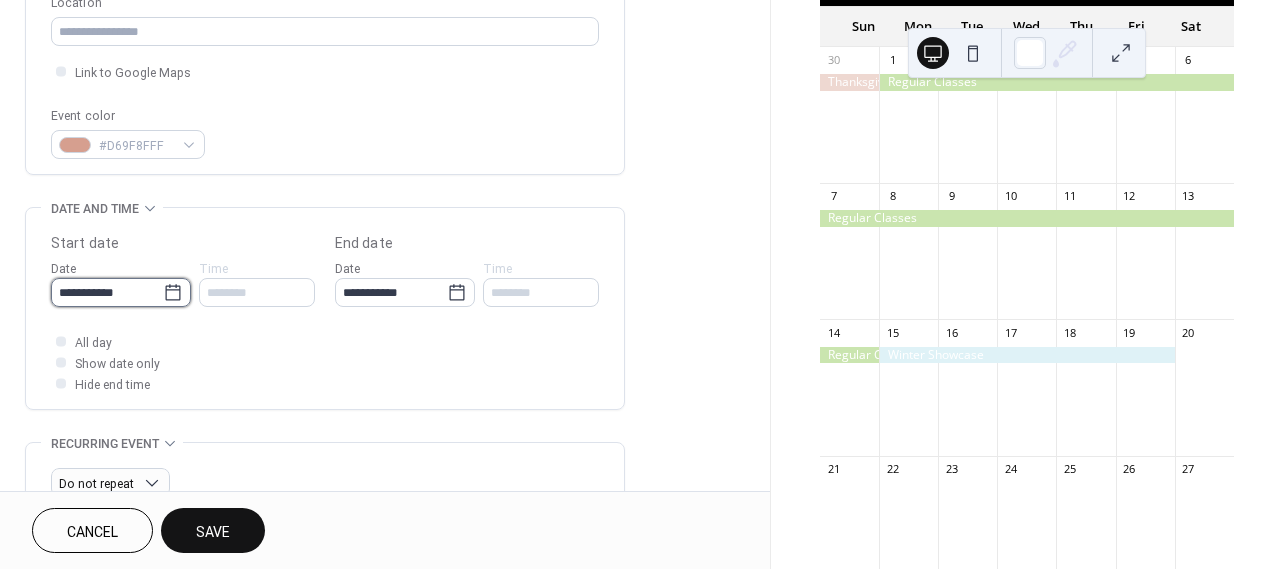 click on "**********" at bounding box center [107, 292] 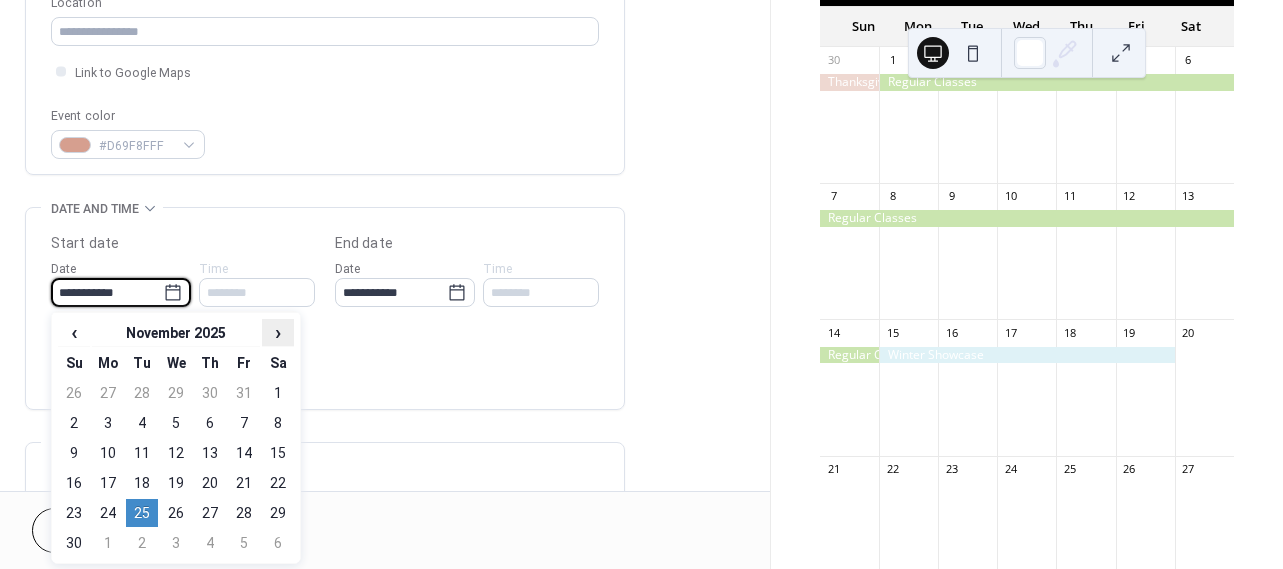 click on "›" at bounding box center (278, 332) 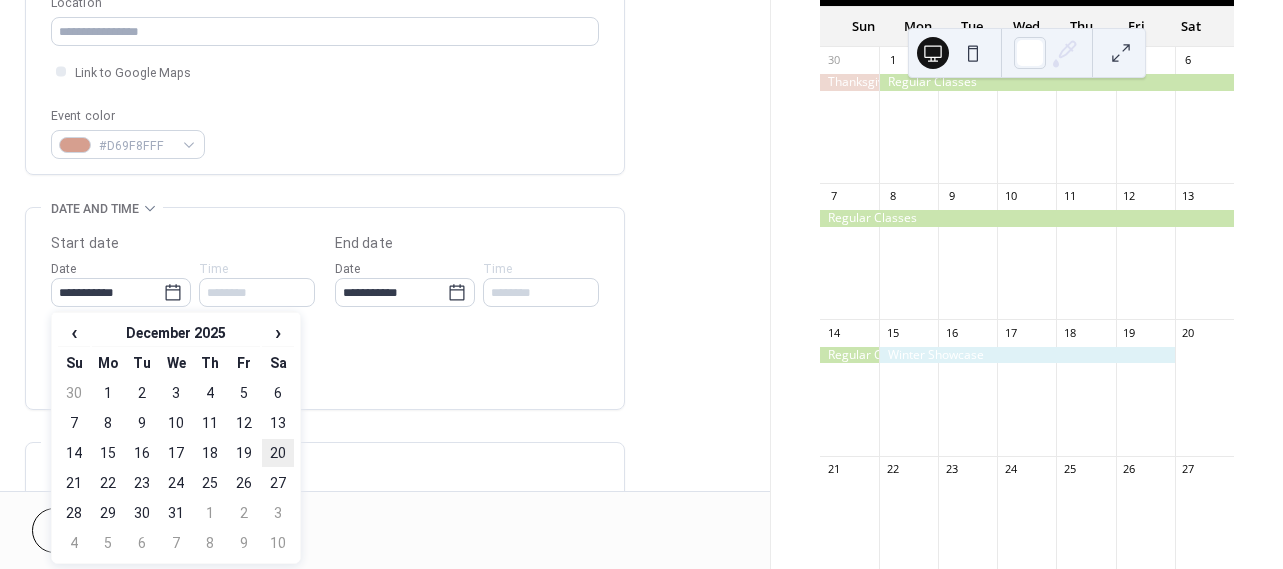 click on "20" at bounding box center [278, 453] 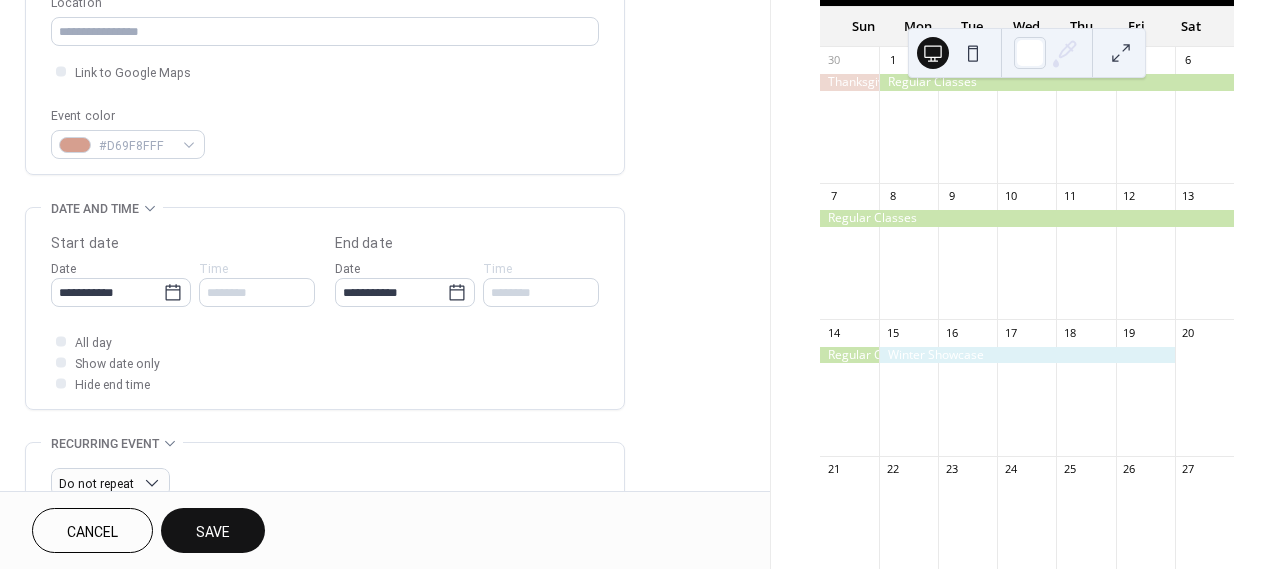 type on "**********" 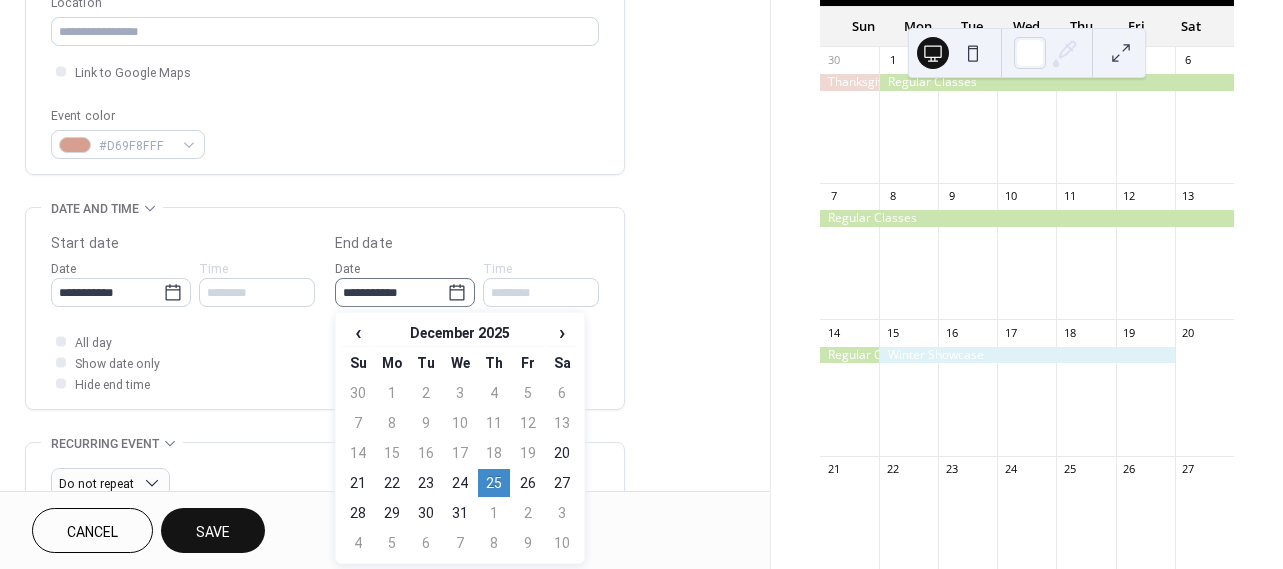 click 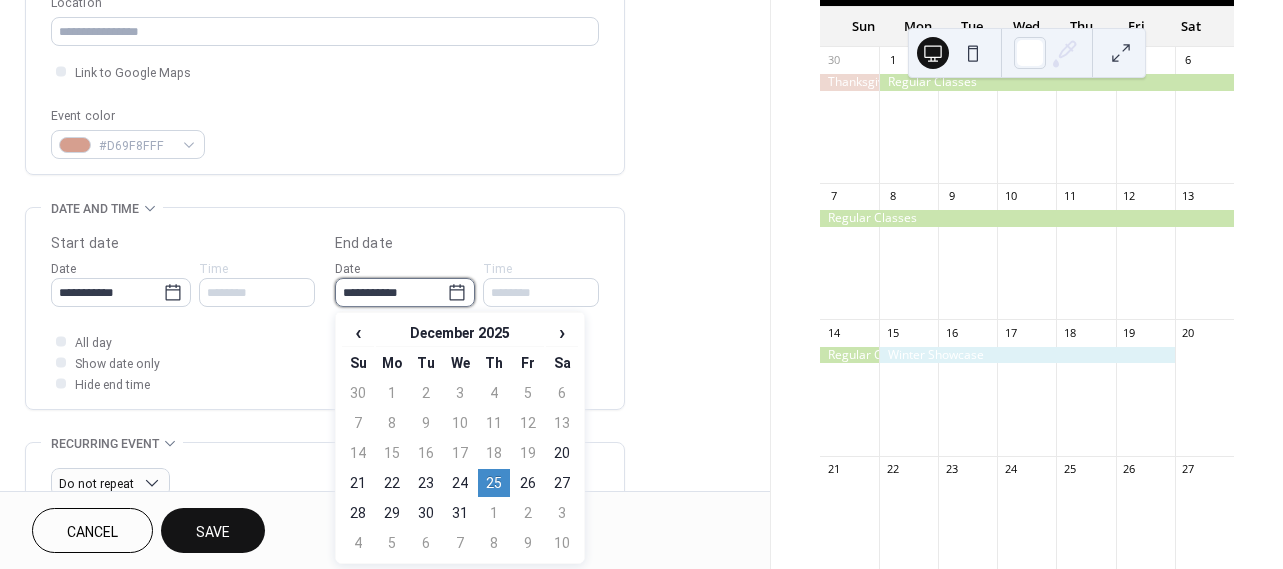 click on "**********" at bounding box center [391, 292] 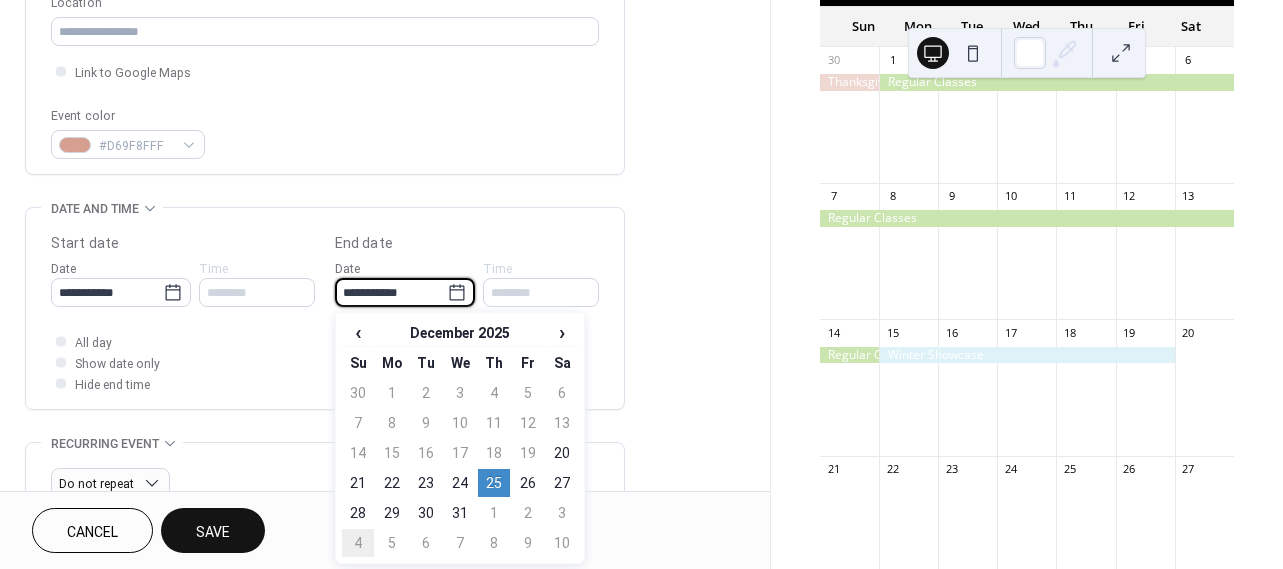click on "4" at bounding box center [358, 543] 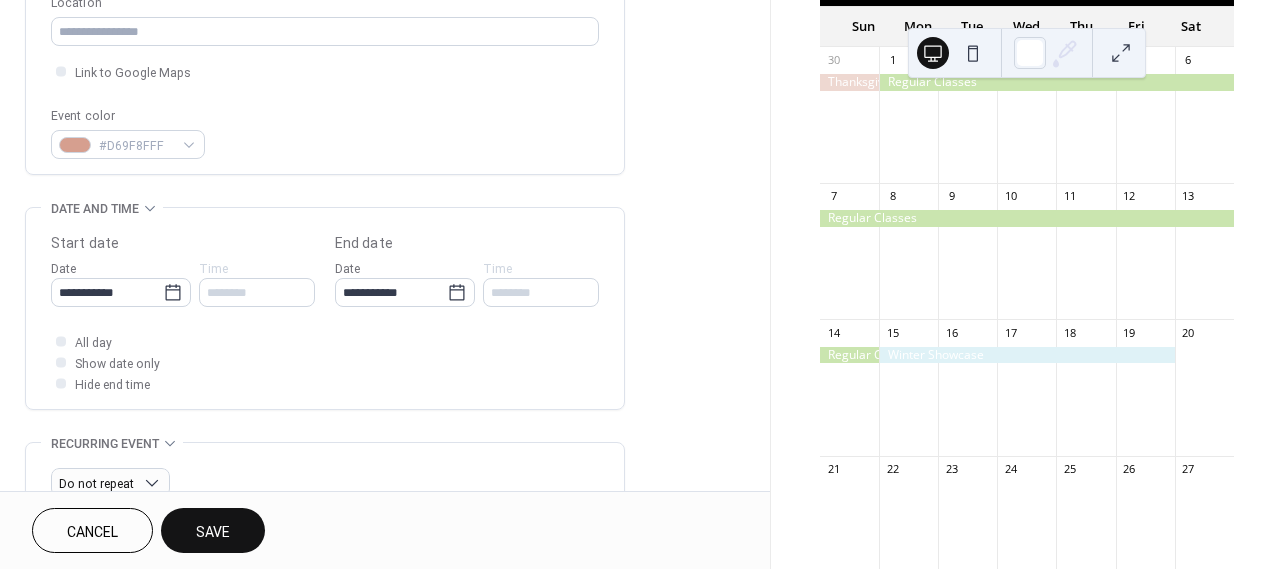 click on "Save" at bounding box center (213, 530) 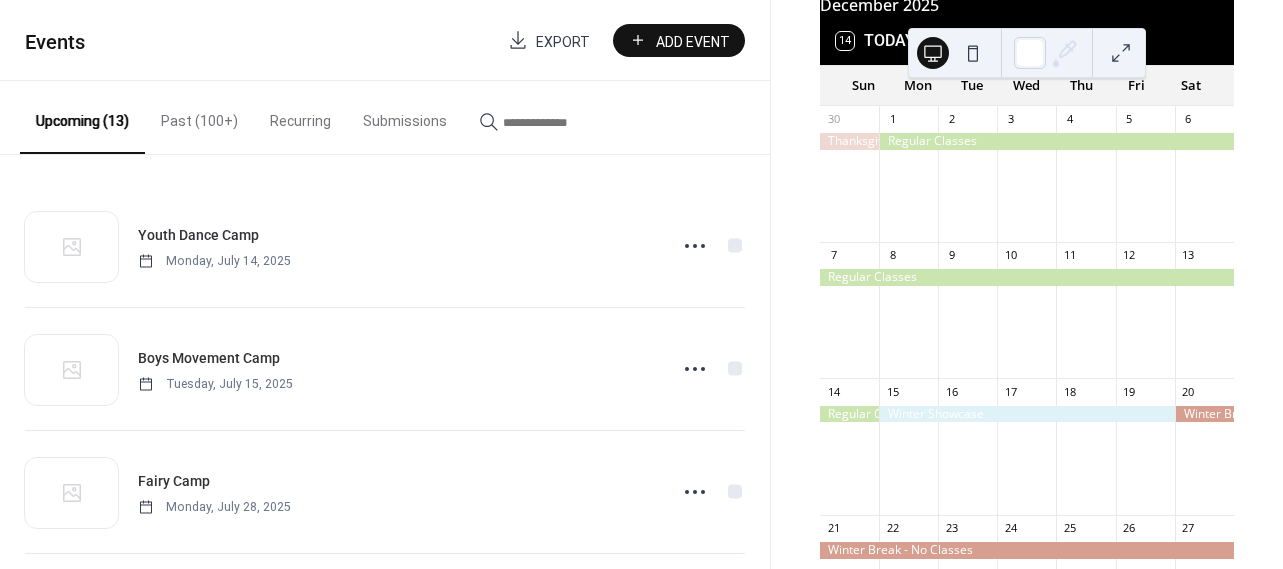 scroll, scrollTop: 0, scrollLeft: 0, axis: both 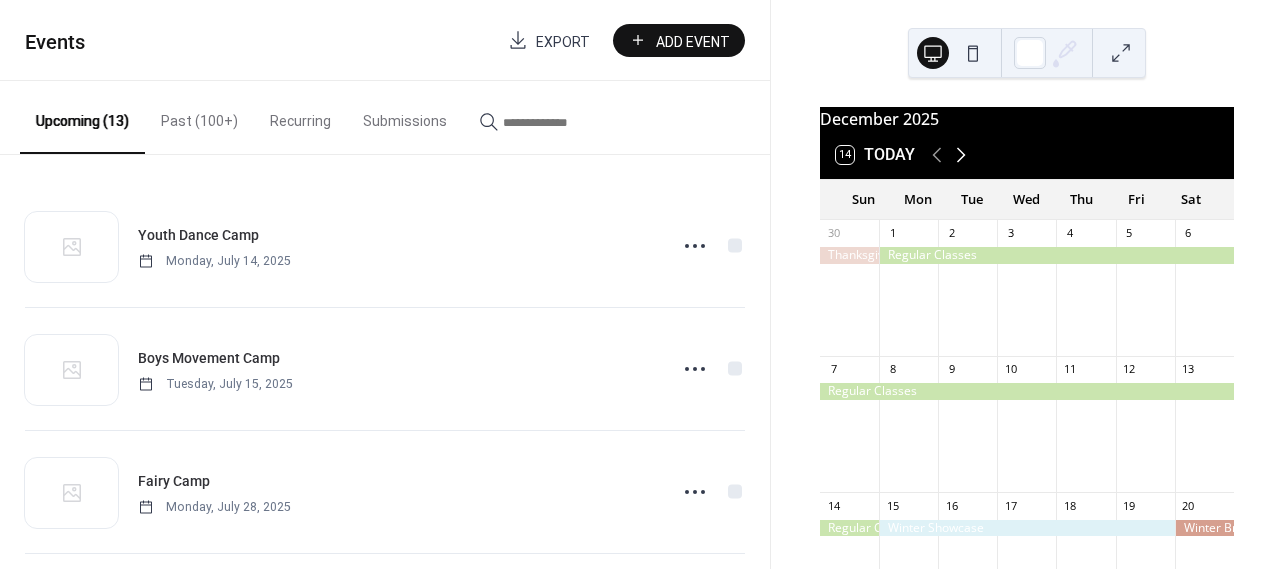 click 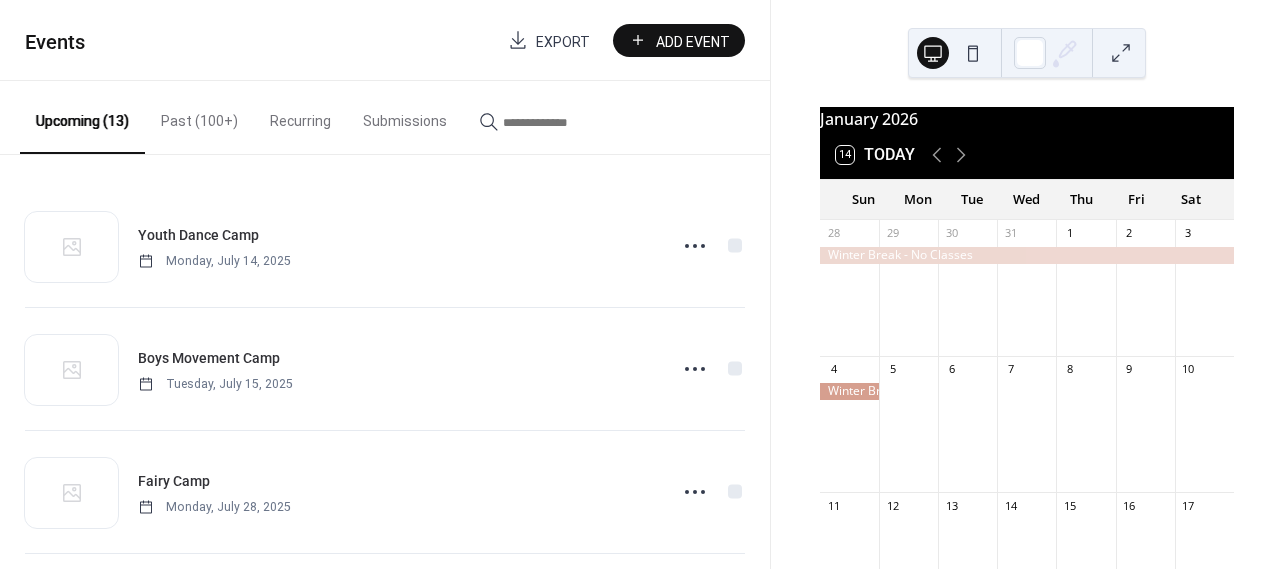 scroll, scrollTop: 67, scrollLeft: 0, axis: vertical 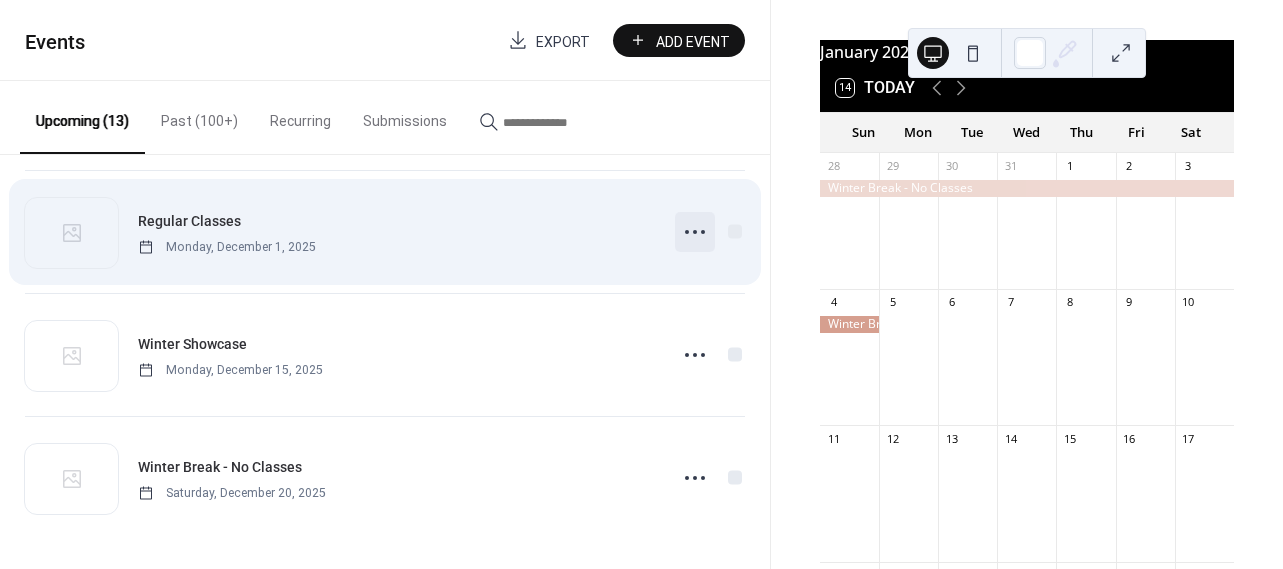 click 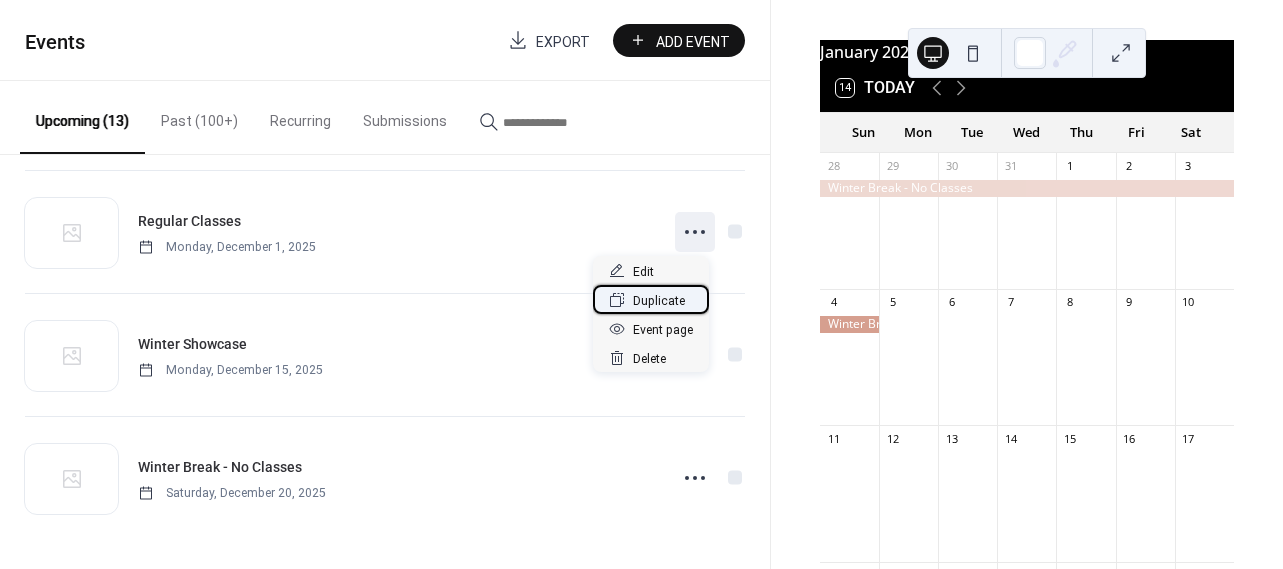 click on "Duplicate" at bounding box center (659, 301) 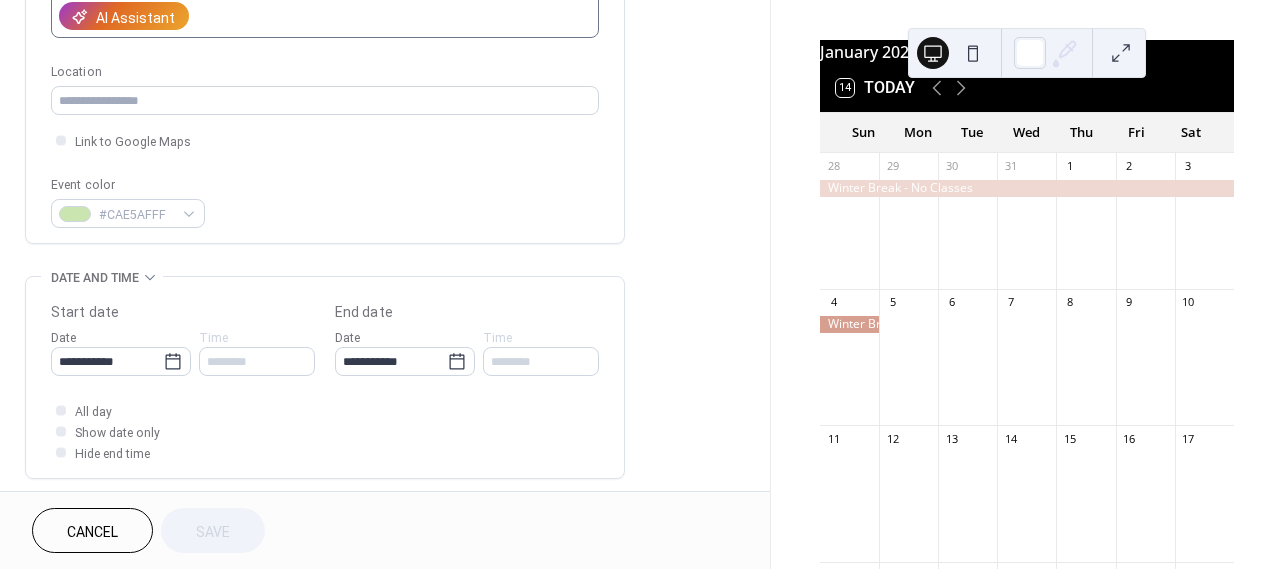 scroll, scrollTop: 465, scrollLeft: 0, axis: vertical 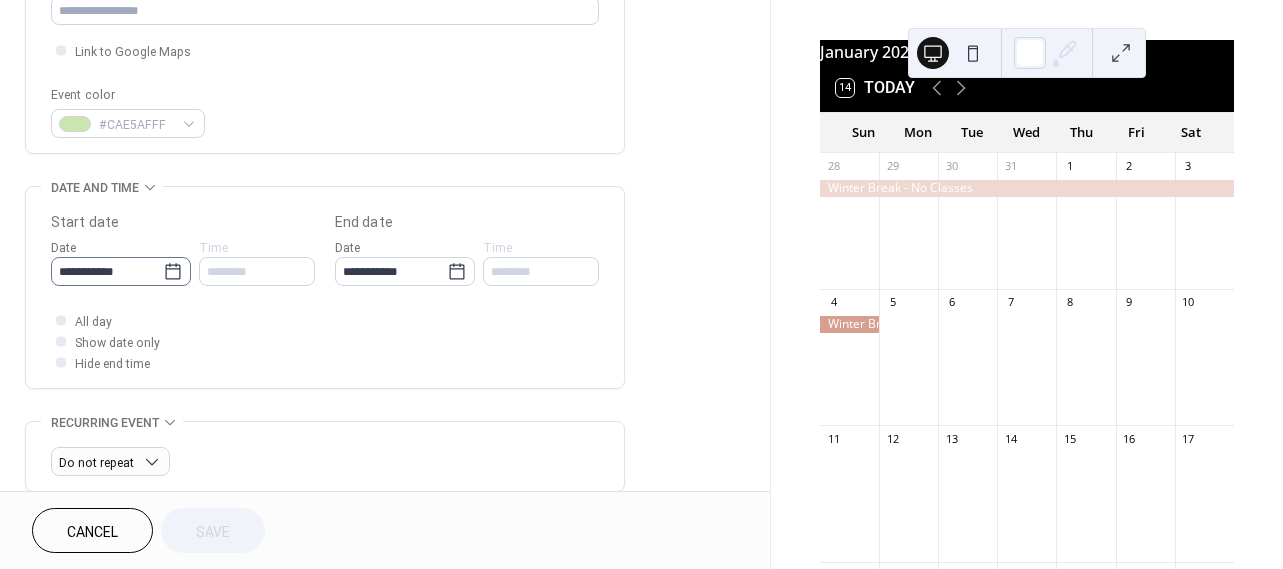click 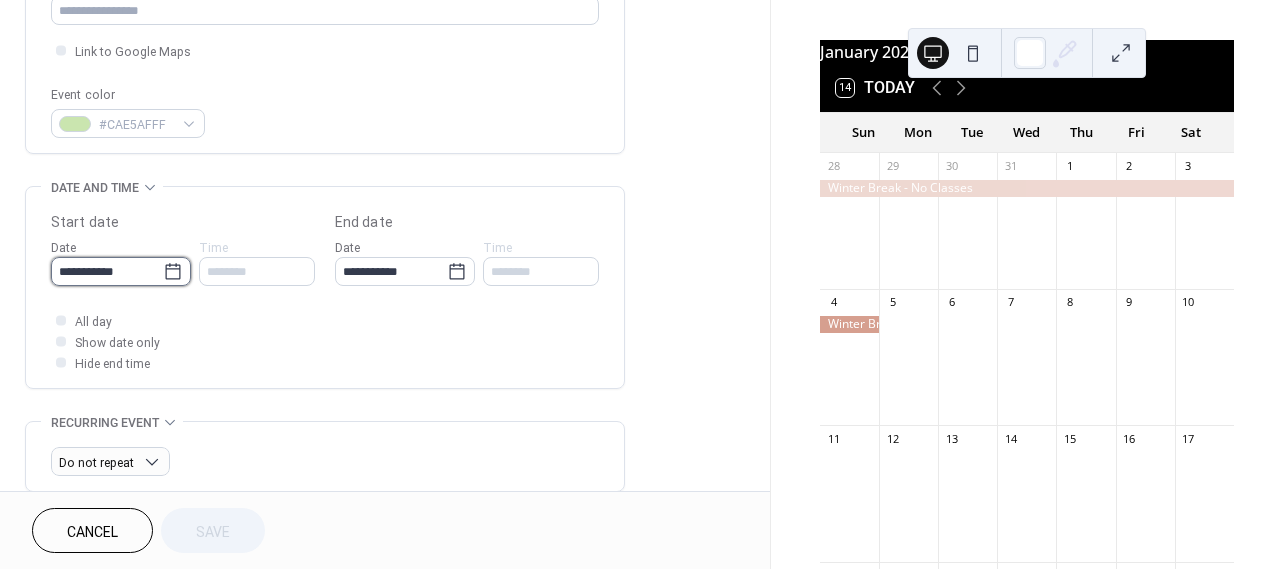 click on "**********" at bounding box center (107, 271) 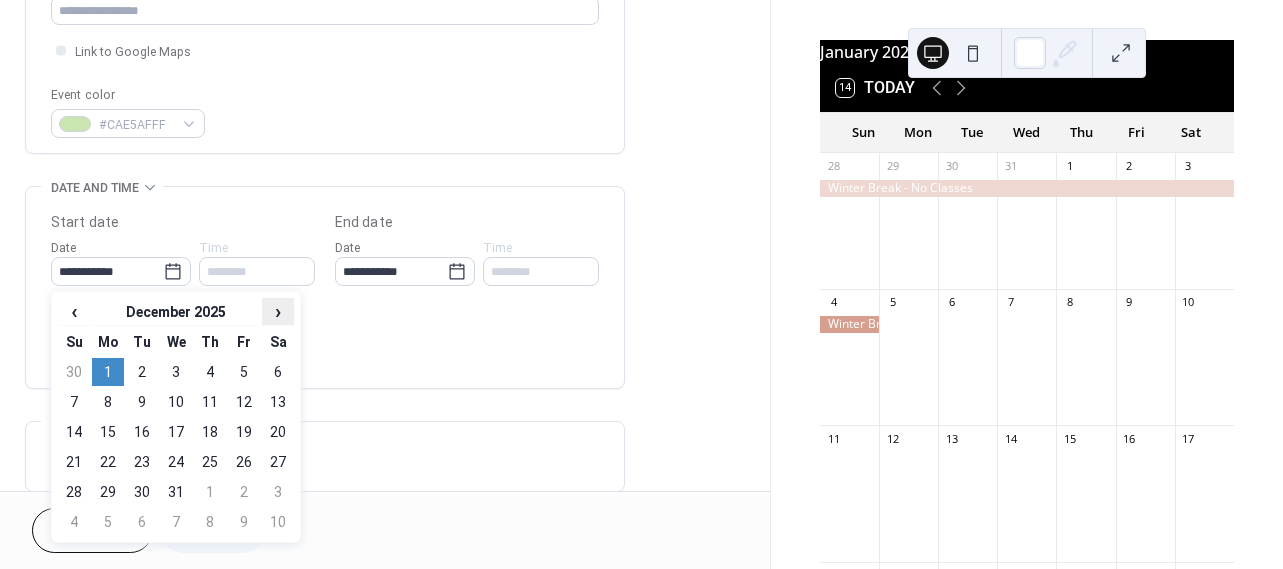 click on "›" at bounding box center [278, 311] 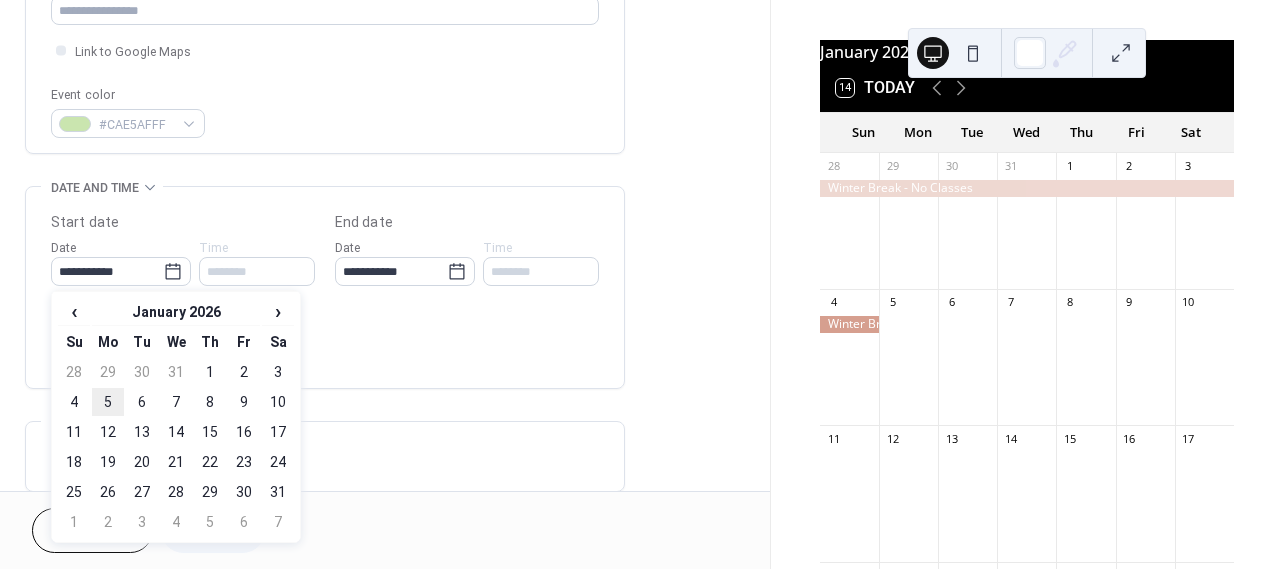 click on "5" at bounding box center [108, 402] 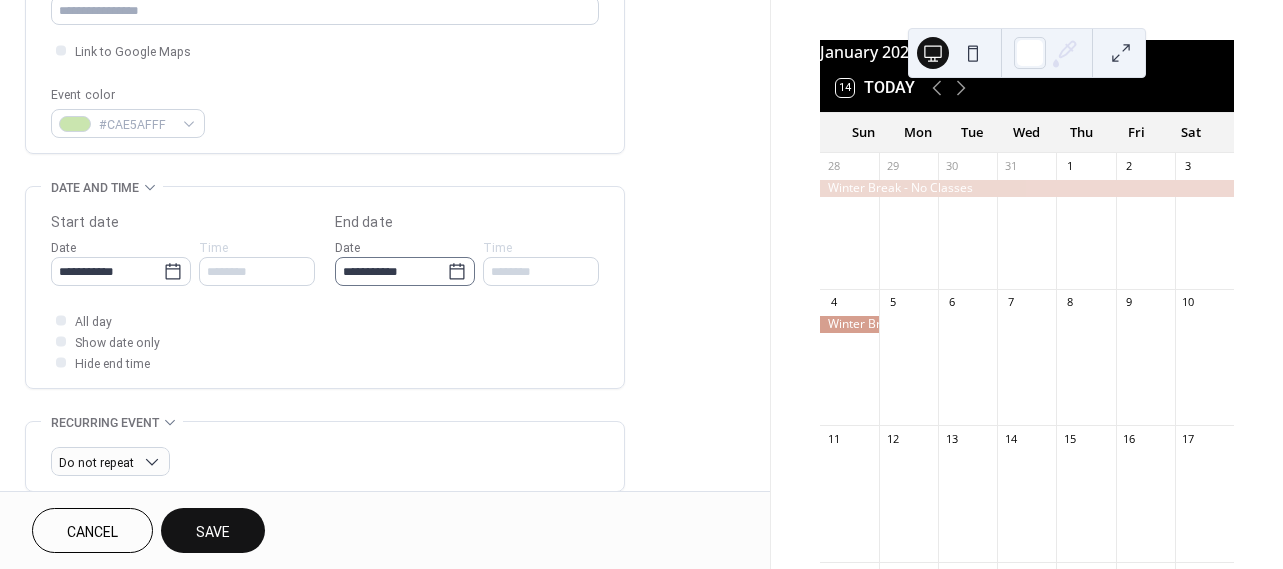 click 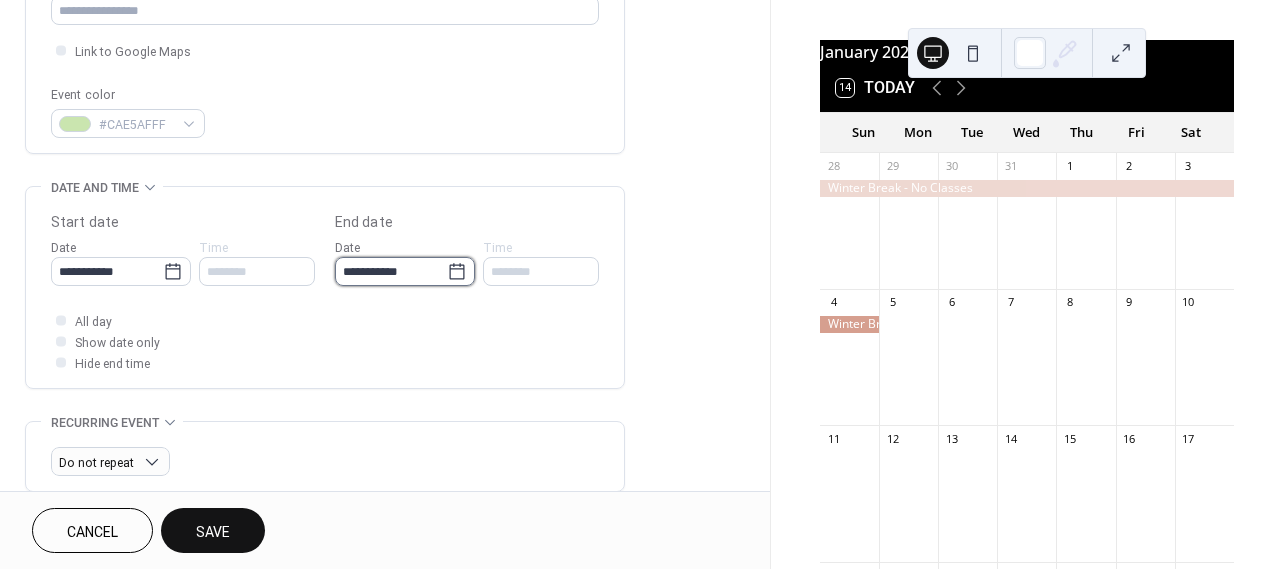 click on "**********" at bounding box center [391, 271] 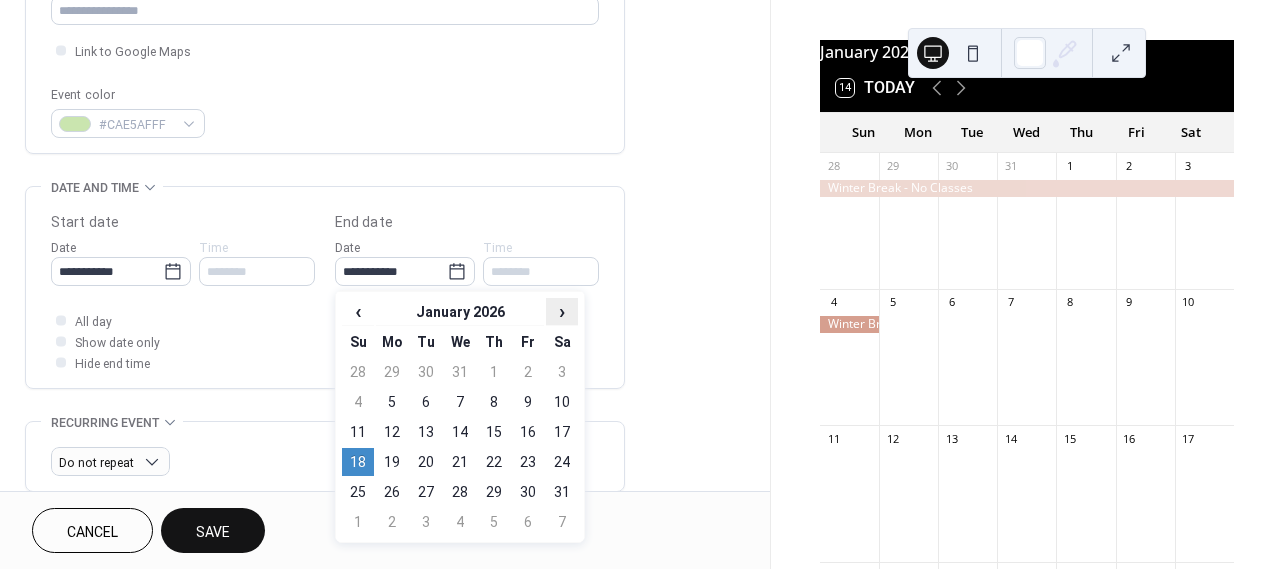 click on "›" at bounding box center (562, 311) 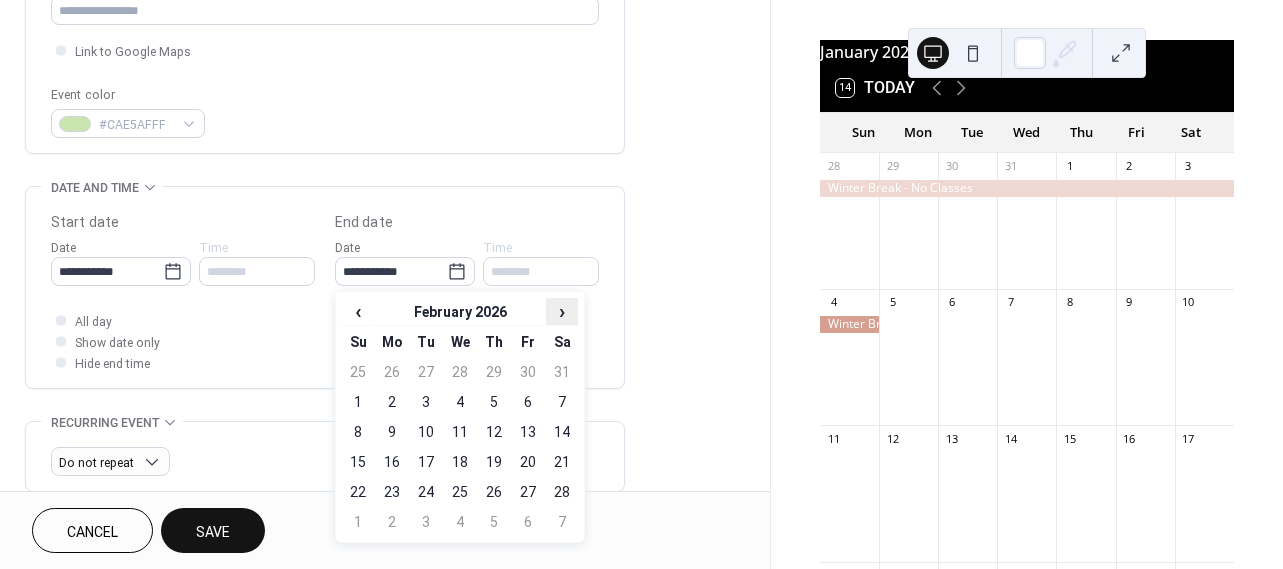 click on "›" at bounding box center (562, 311) 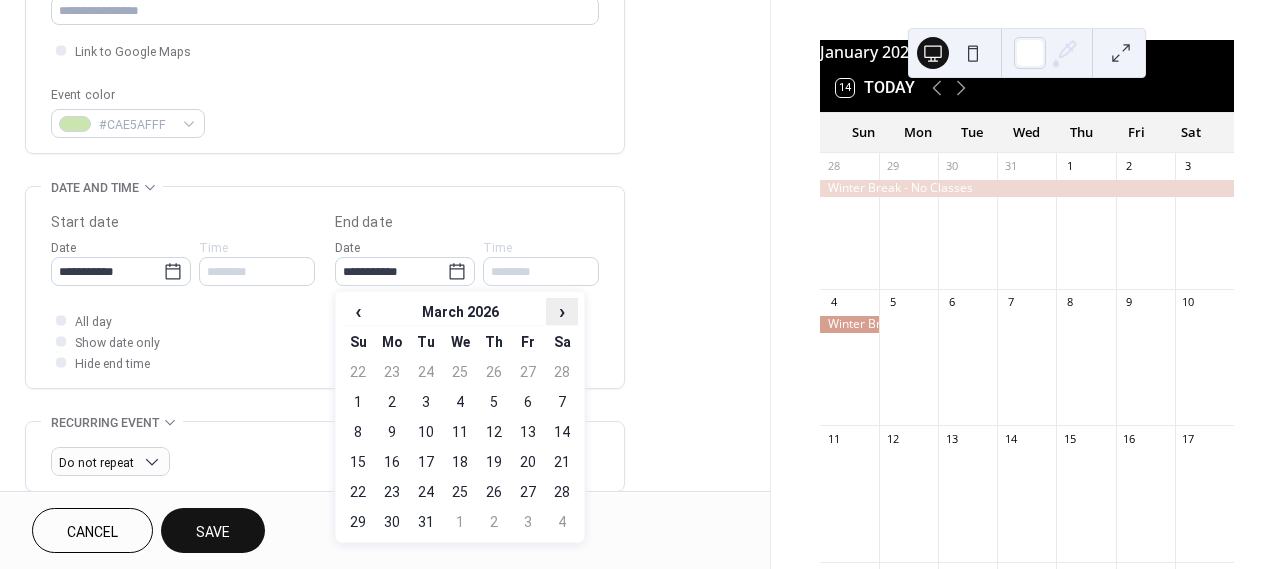 click on "›" at bounding box center (562, 311) 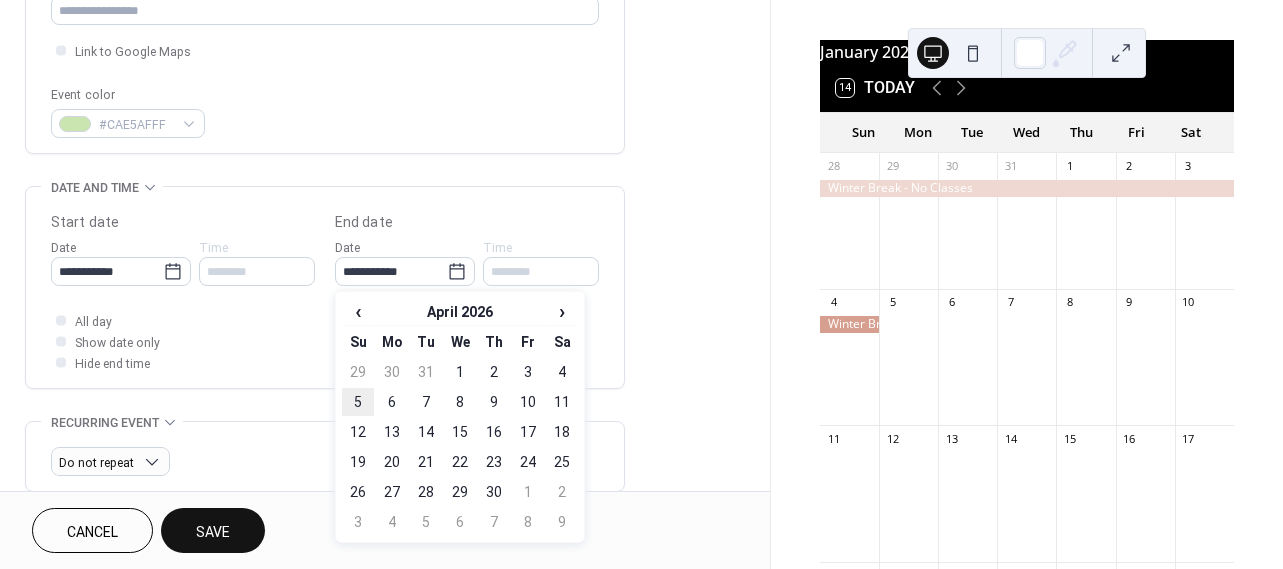 click on "5" at bounding box center [358, 402] 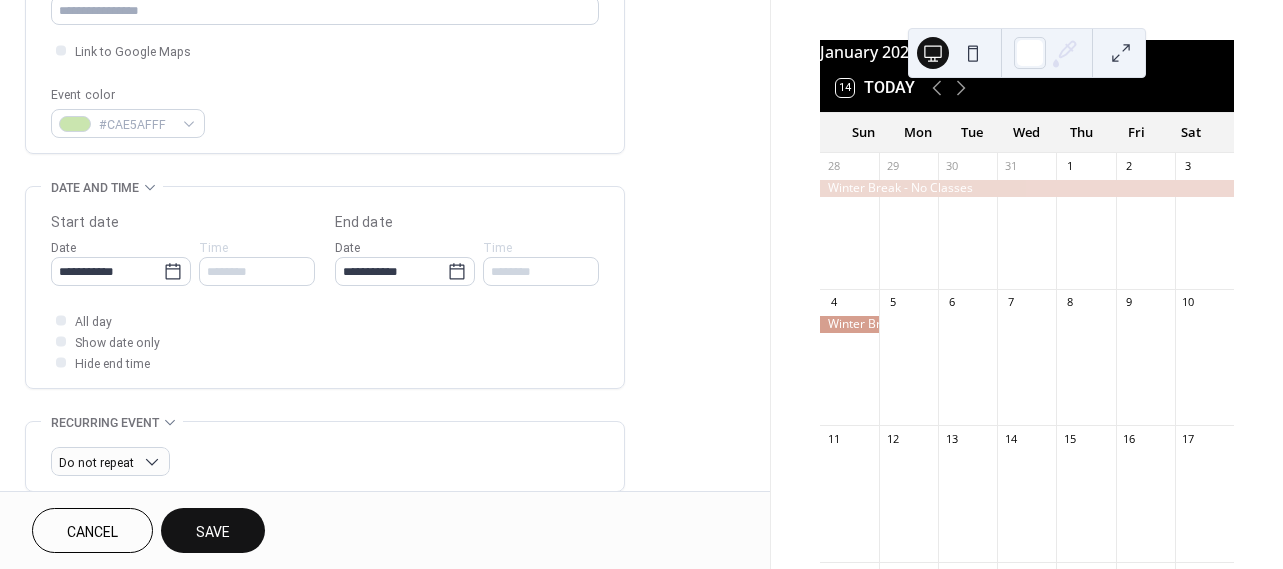 click on "Save" at bounding box center (213, 532) 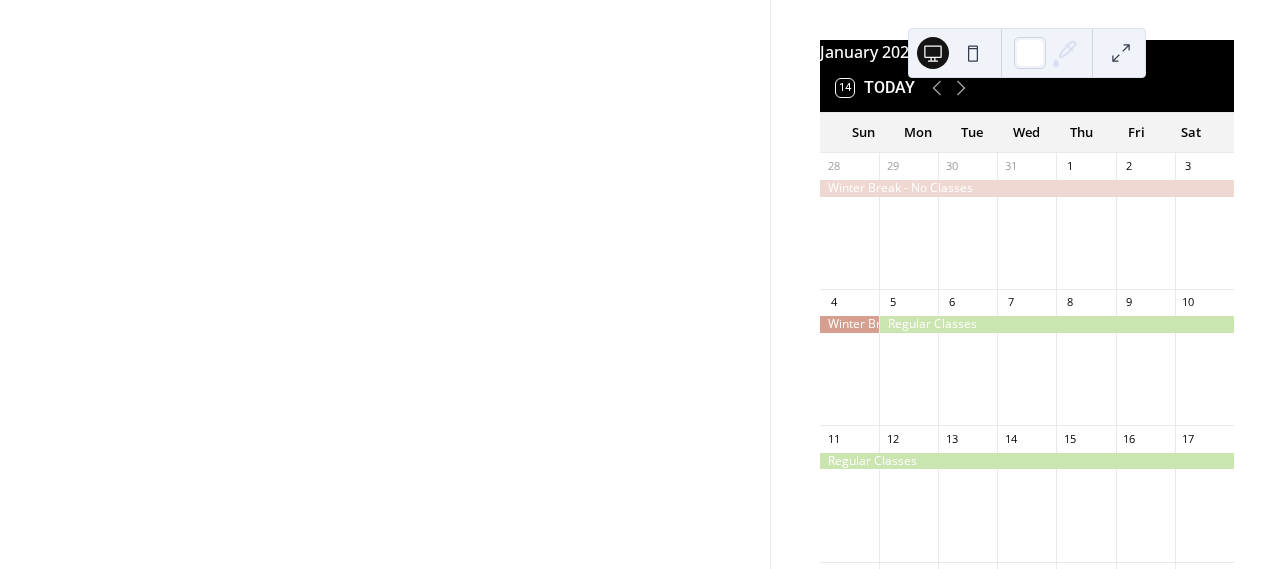 click 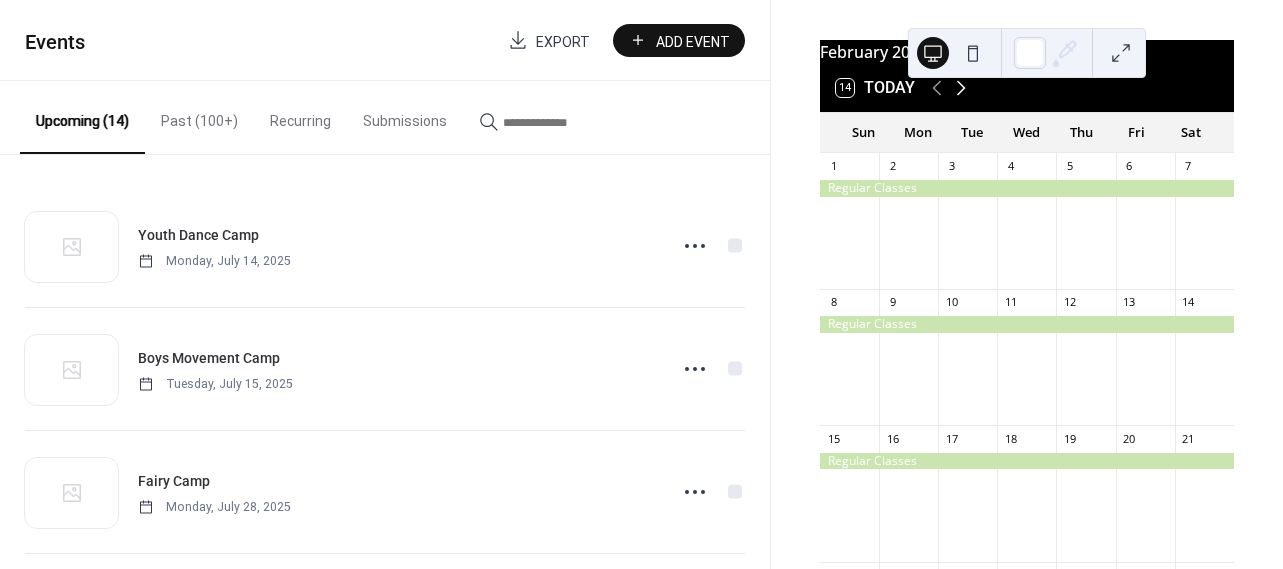 click 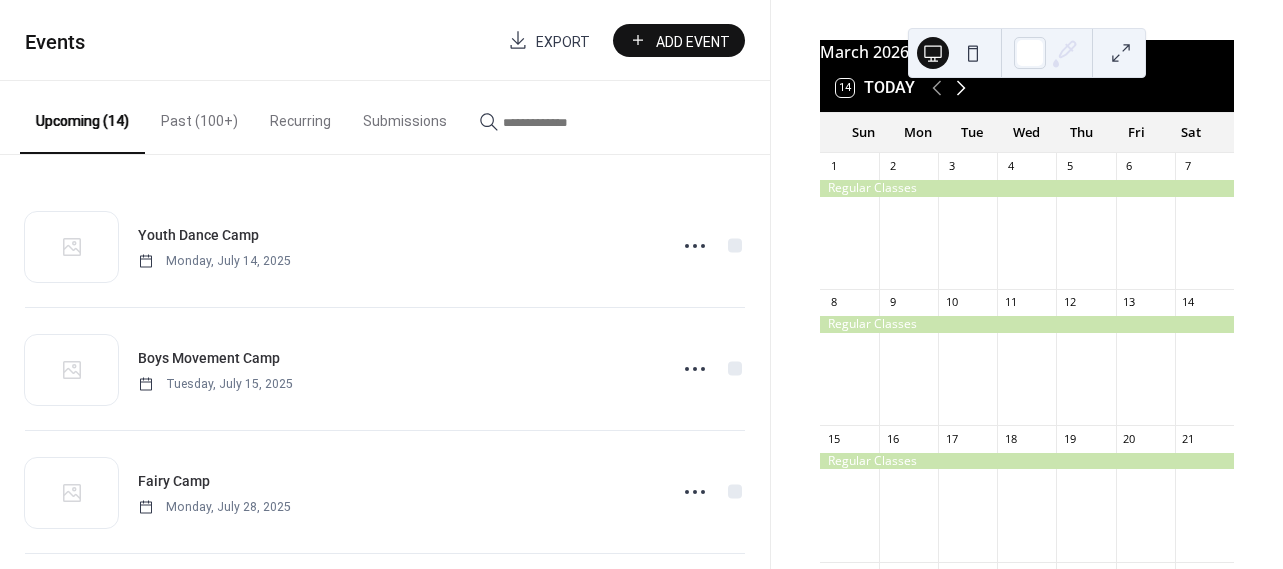 click 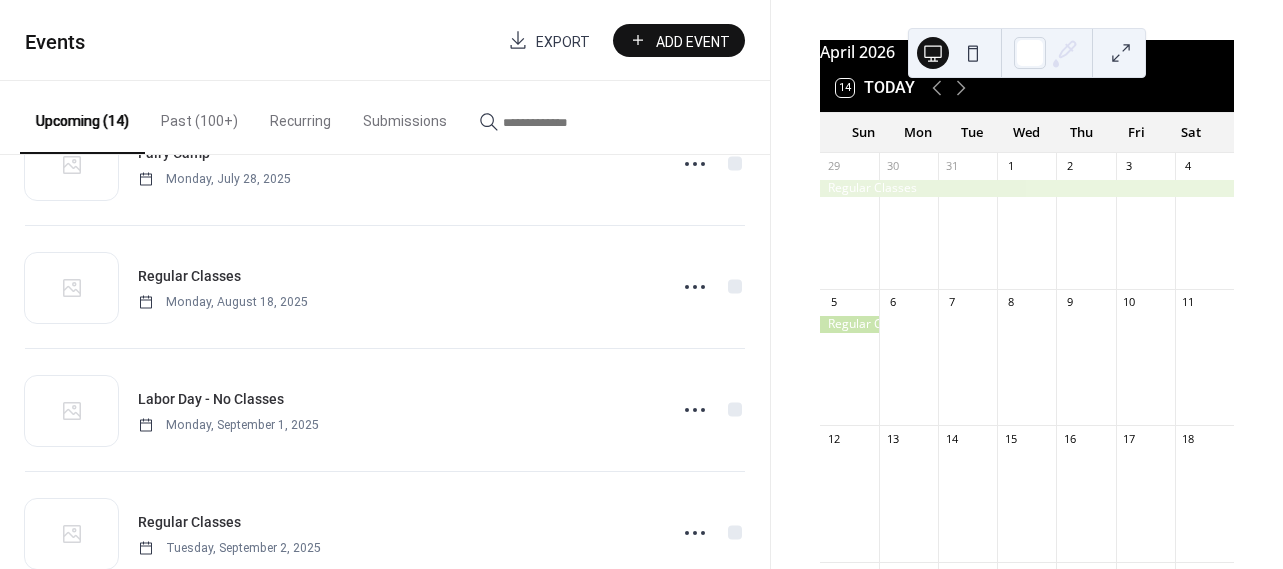 scroll, scrollTop: 1367, scrollLeft: 0, axis: vertical 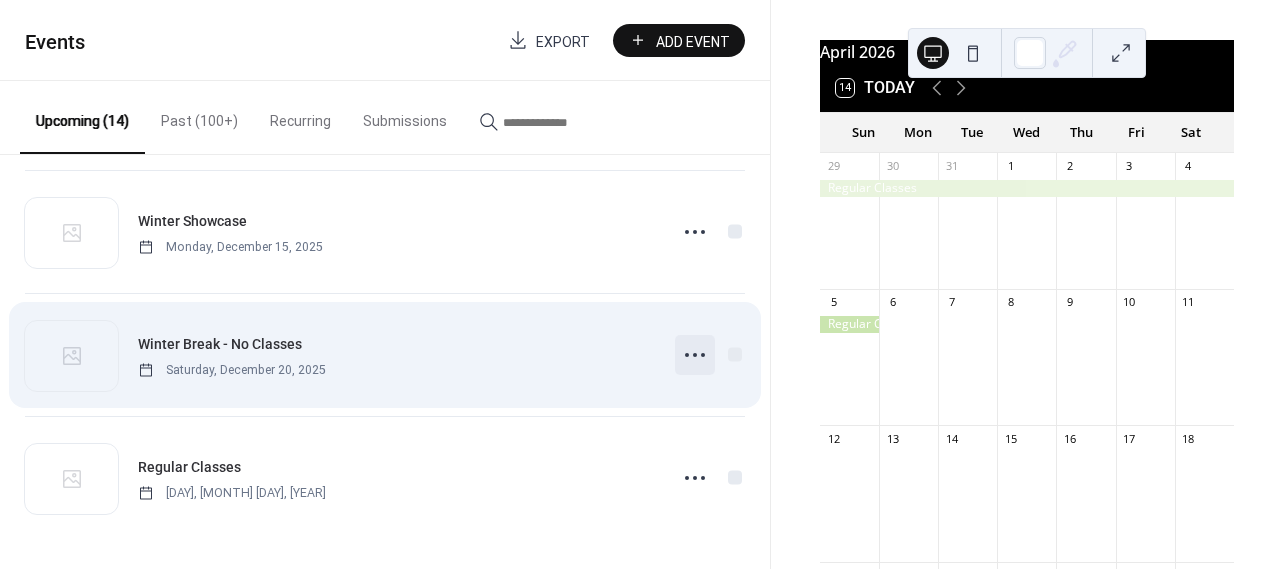 click 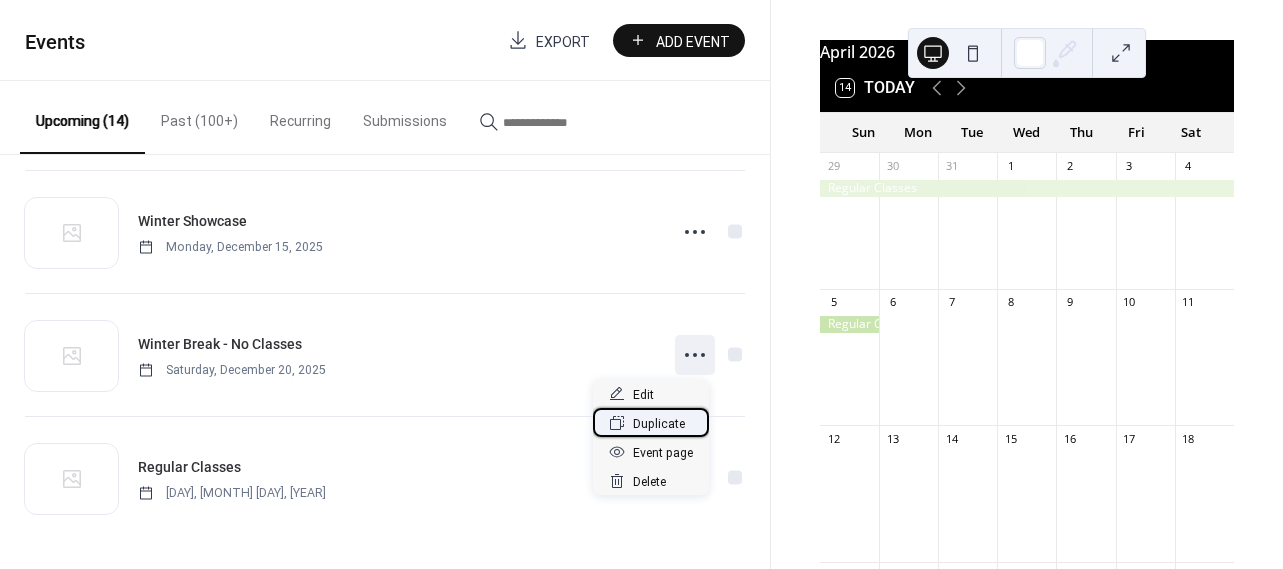 click on "Duplicate" at bounding box center (659, 424) 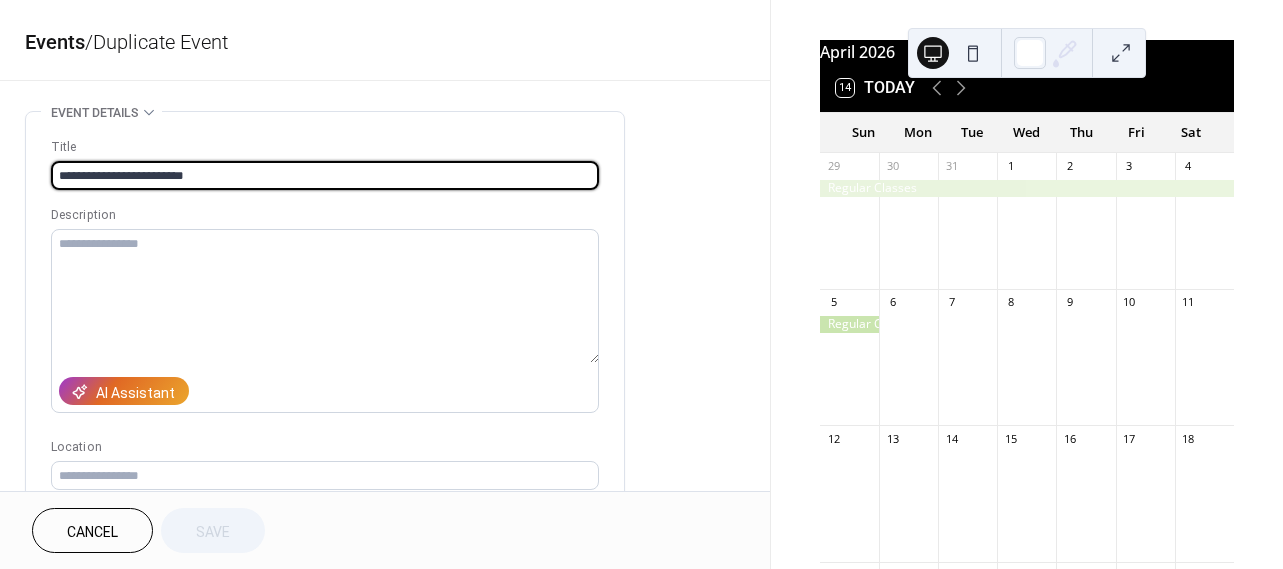 drag, startPoint x: 60, startPoint y: 173, endPoint x: 25, endPoint y: 171, distance: 35.057095 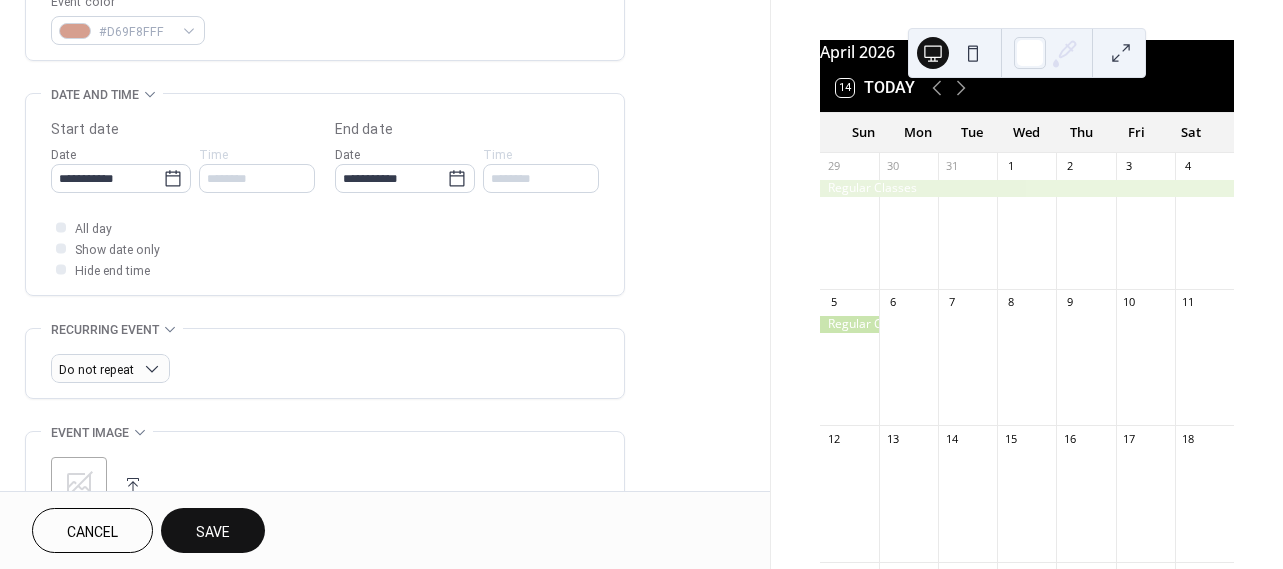 scroll, scrollTop: 578, scrollLeft: 0, axis: vertical 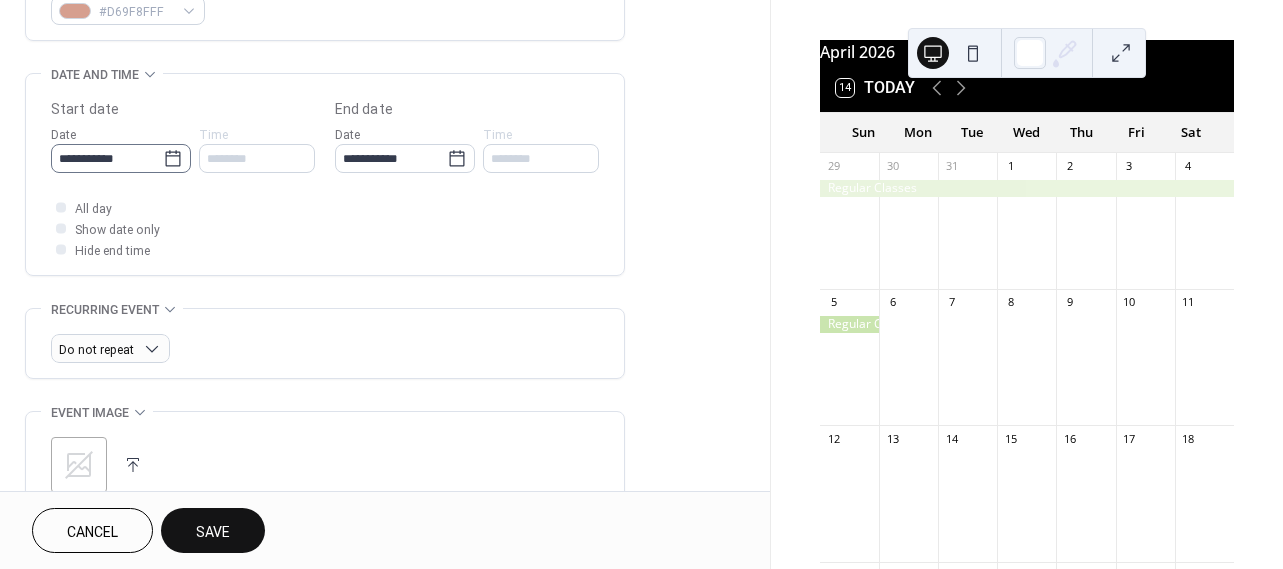 type on "**********" 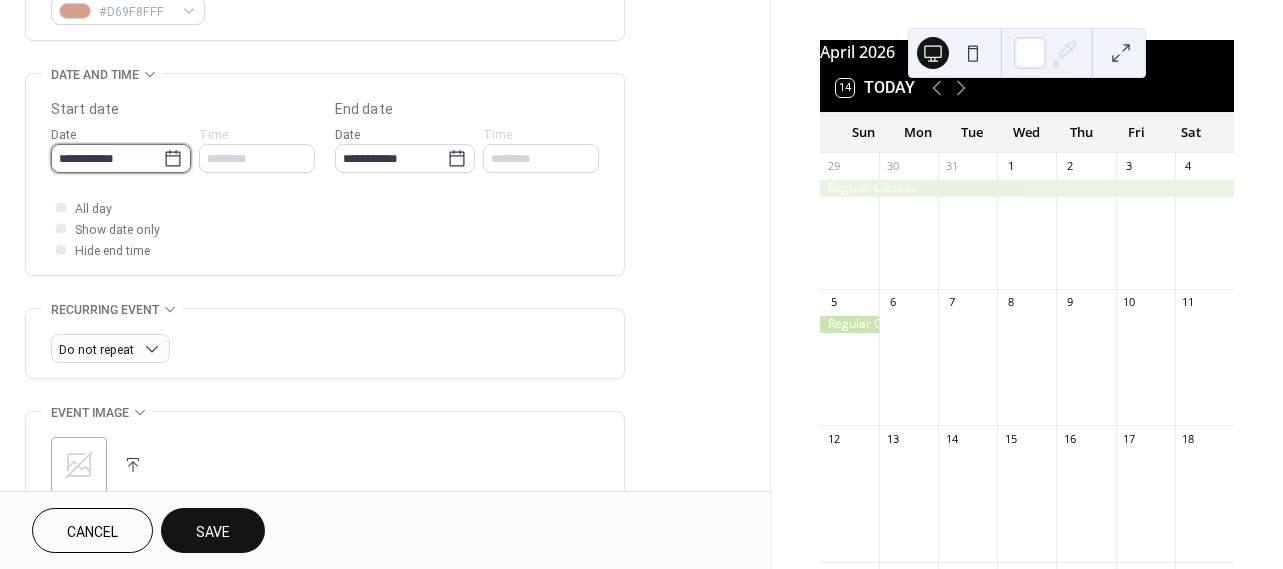 click on "**********" at bounding box center [107, 158] 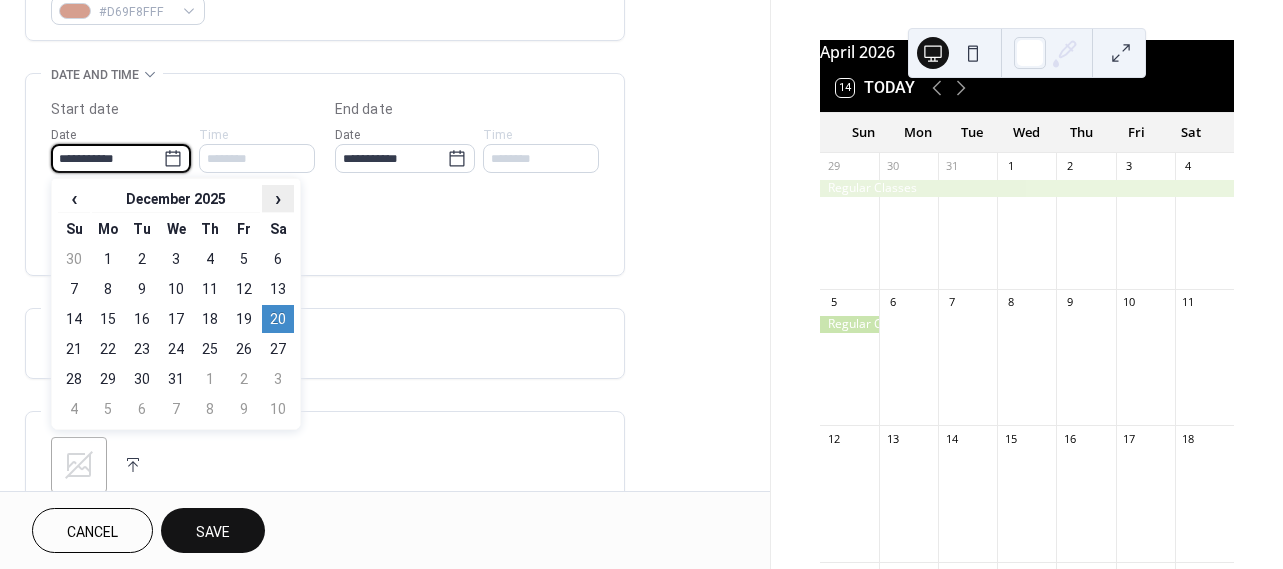 click on "›" at bounding box center (278, 198) 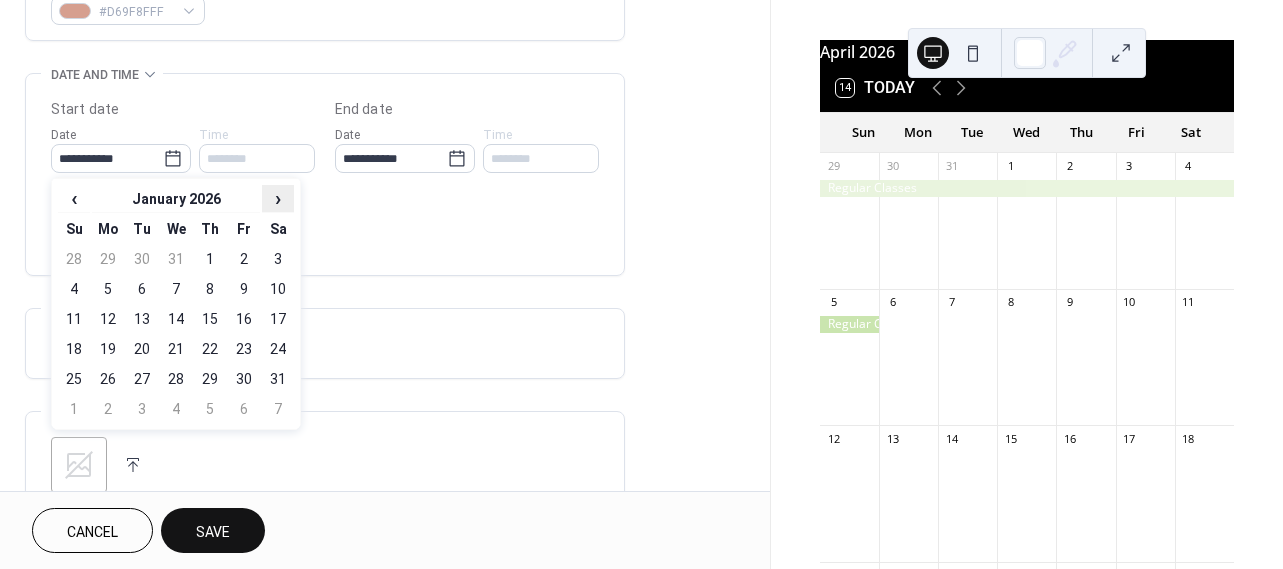 click on "›" at bounding box center [278, 198] 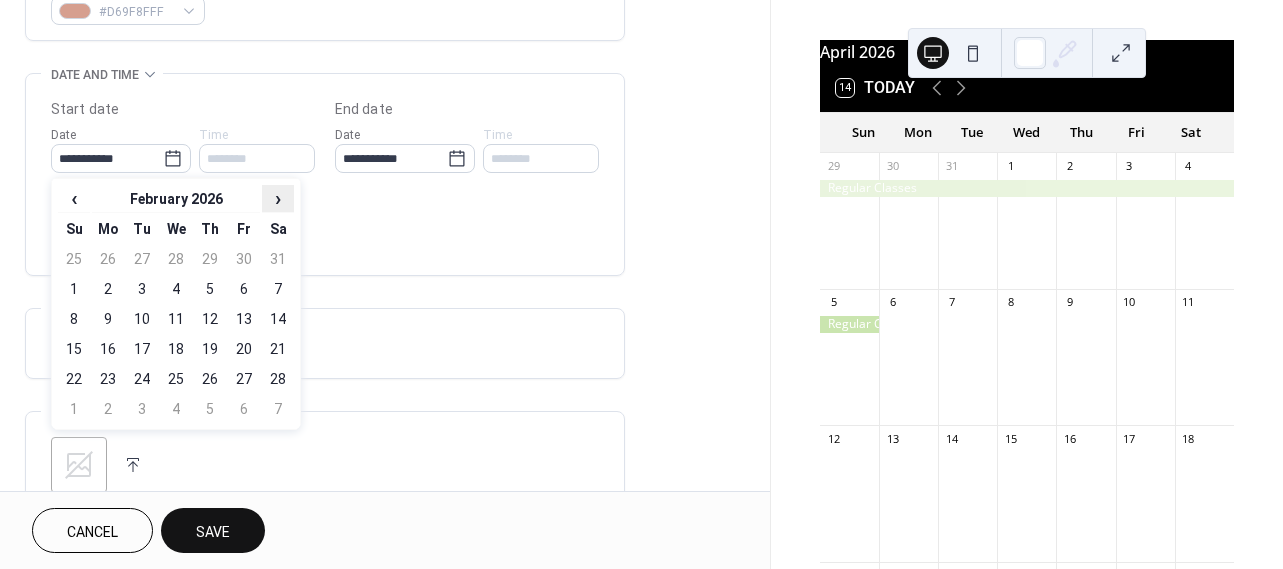 click on "›" at bounding box center [278, 198] 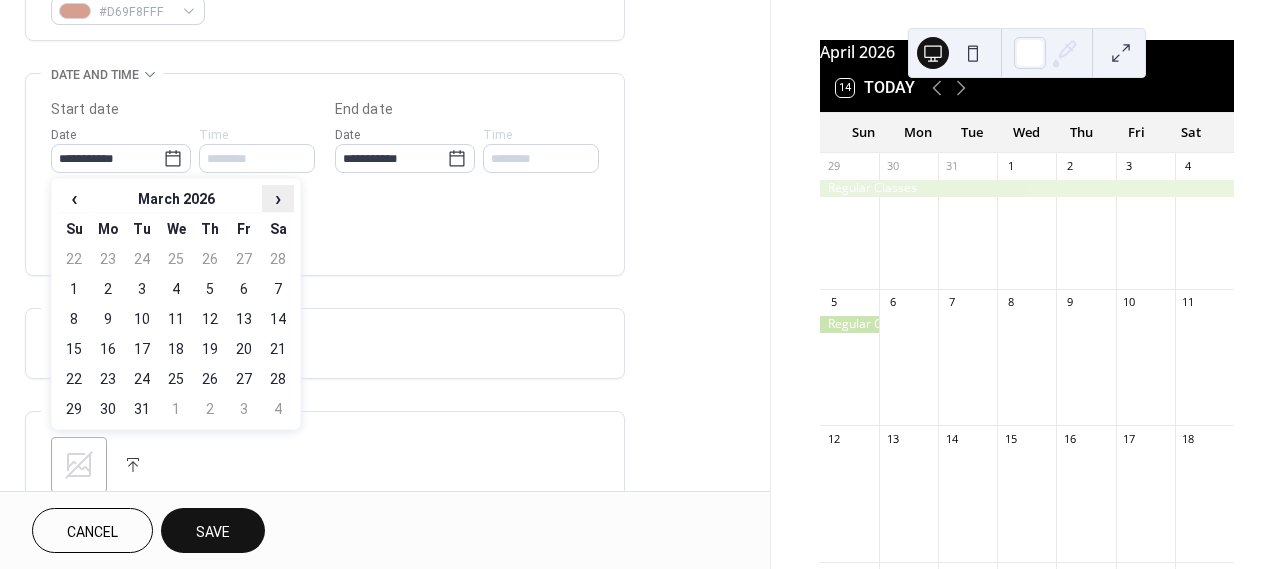 click on "›" at bounding box center [278, 198] 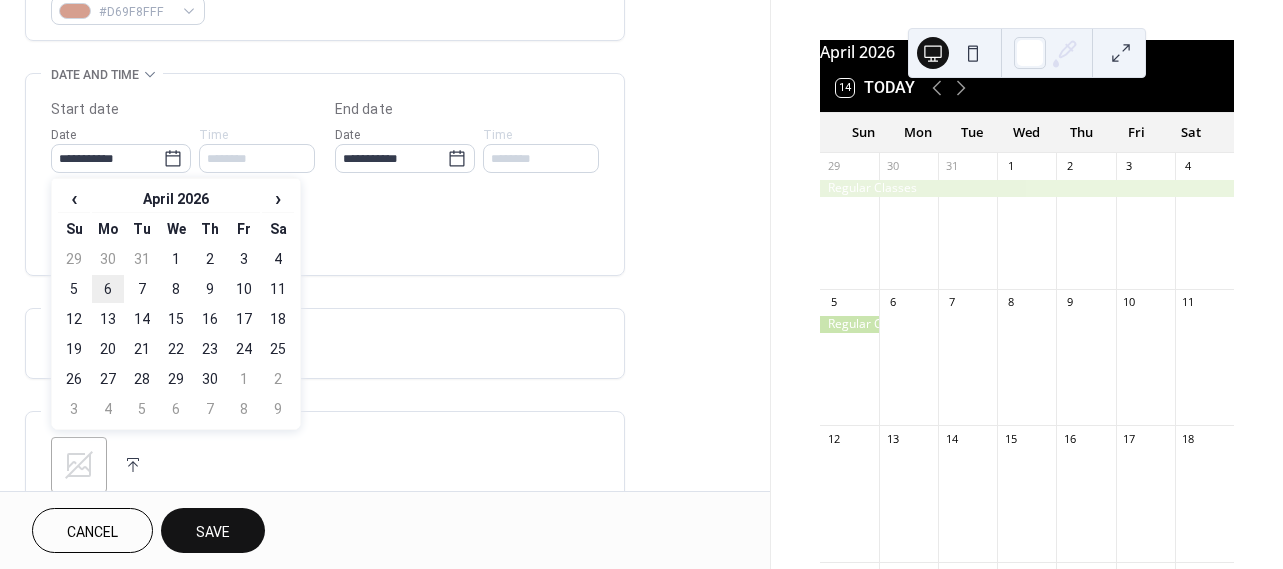 click on "6" at bounding box center [108, 289] 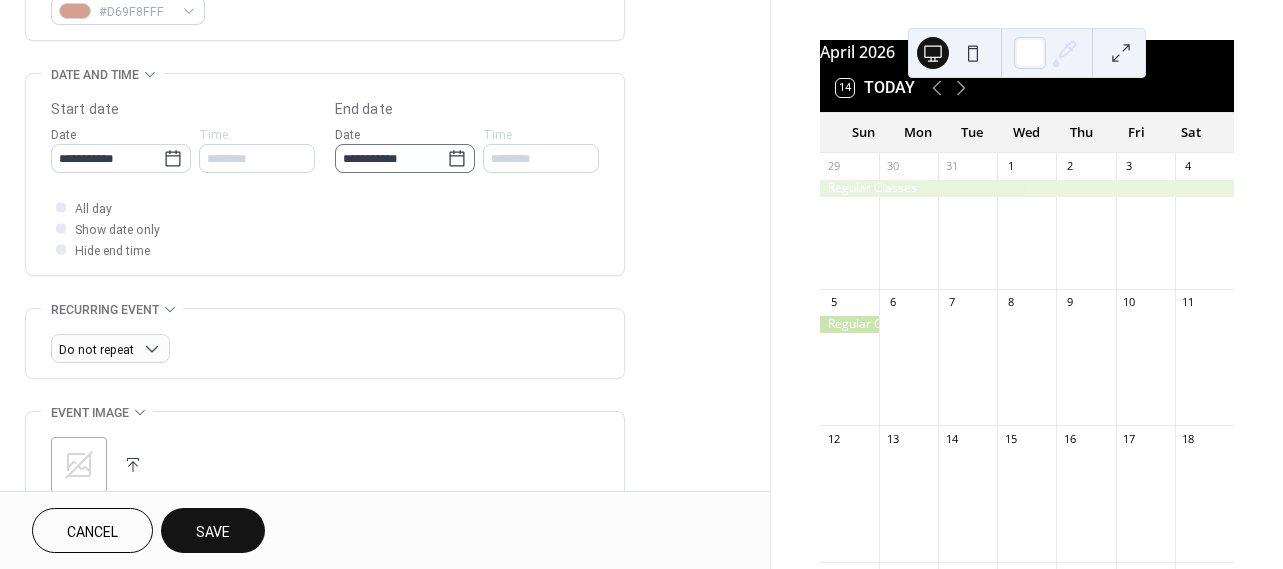 click 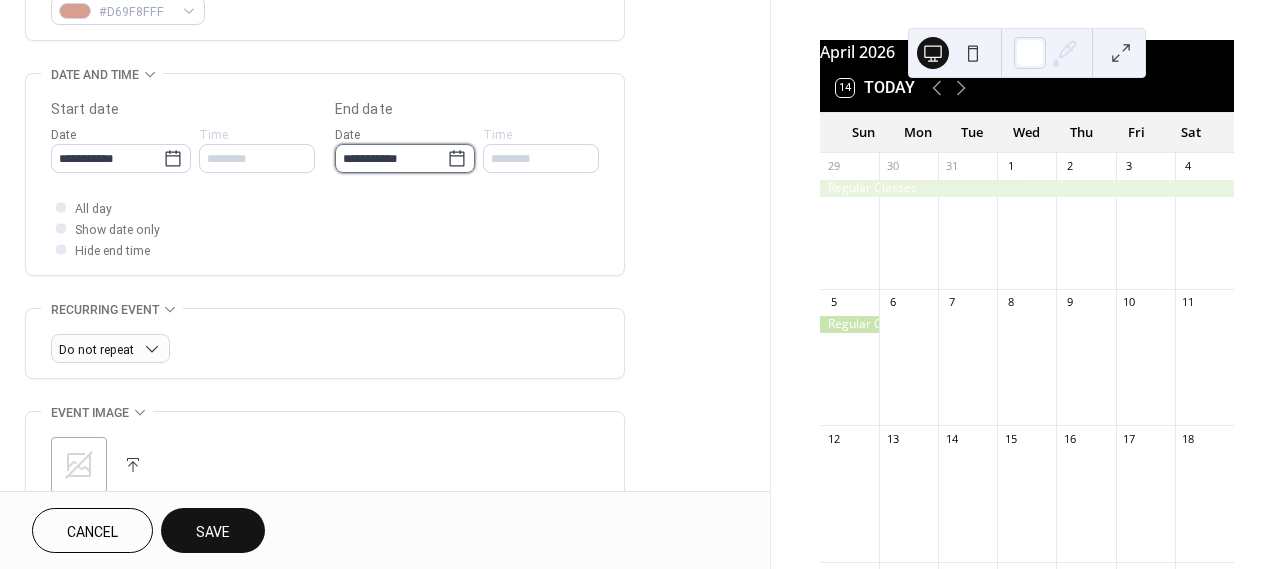 click on "**********" at bounding box center (391, 158) 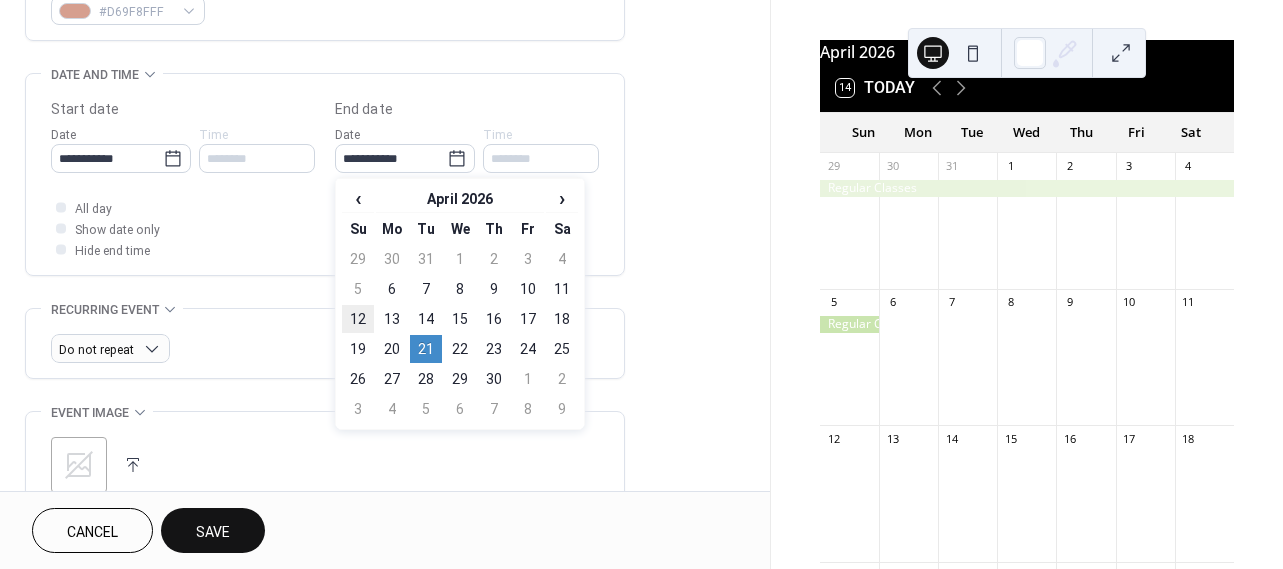 click on "12" at bounding box center (358, 319) 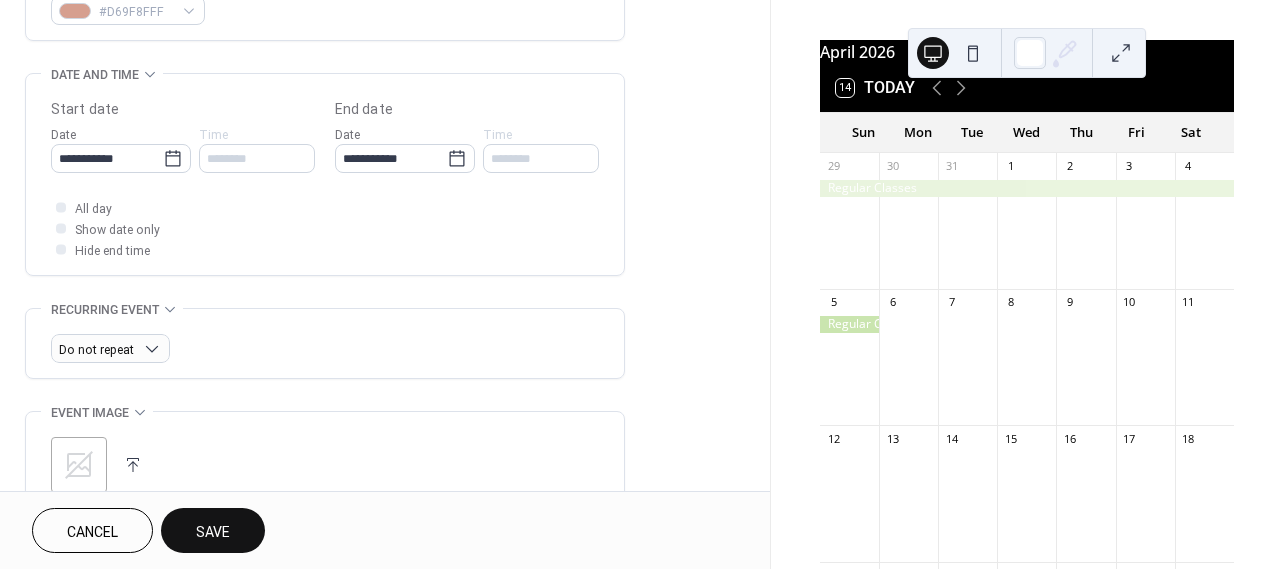 click on "Save" at bounding box center (213, 532) 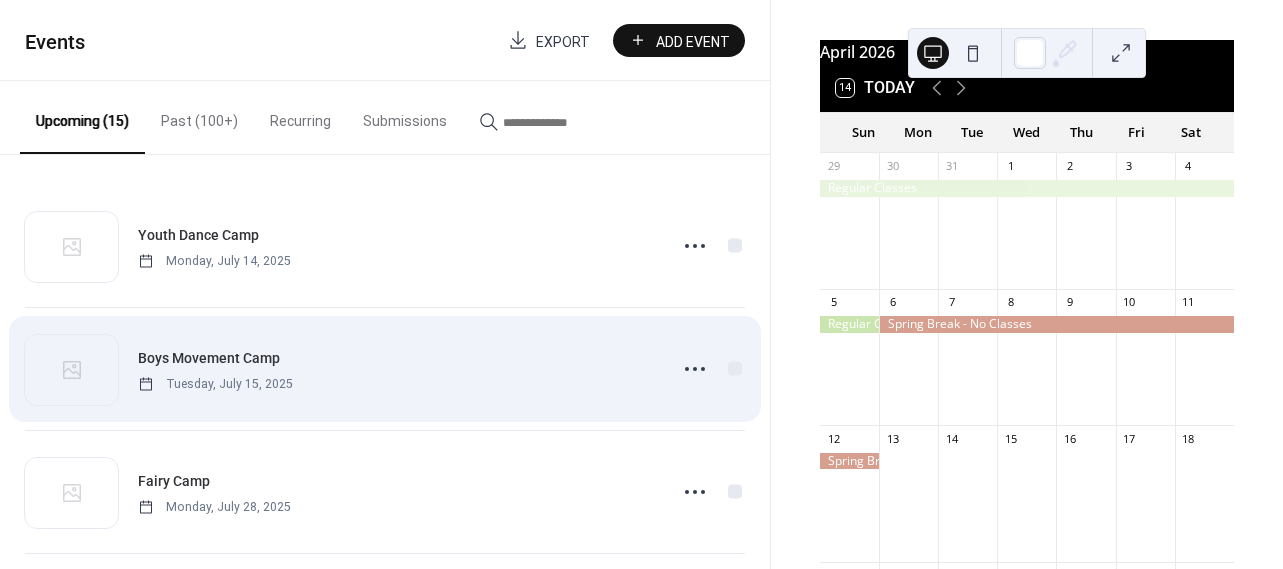 scroll, scrollTop: 1490, scrollLeft: 0, axis: vertical 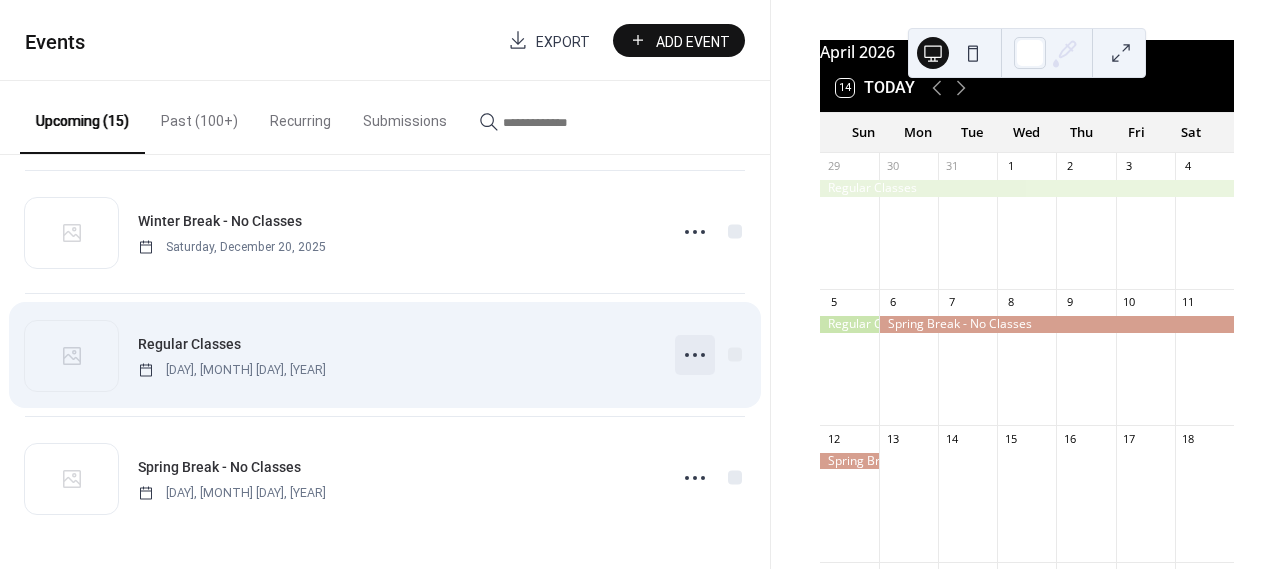 click 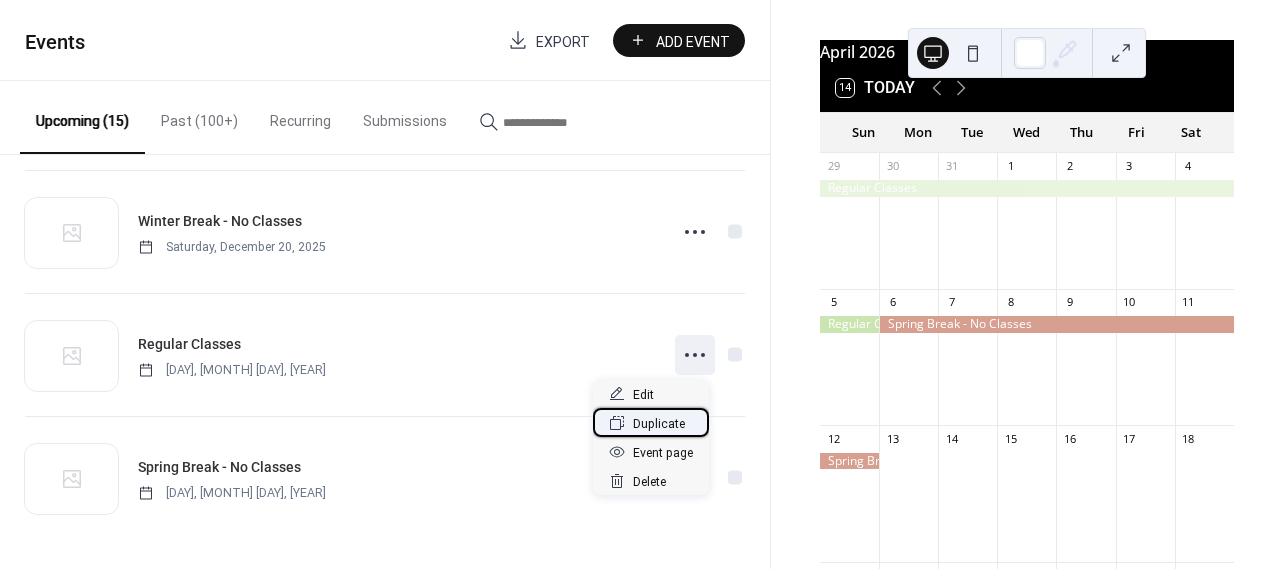 click on "Duplicate" at bounding box center [659, 424] 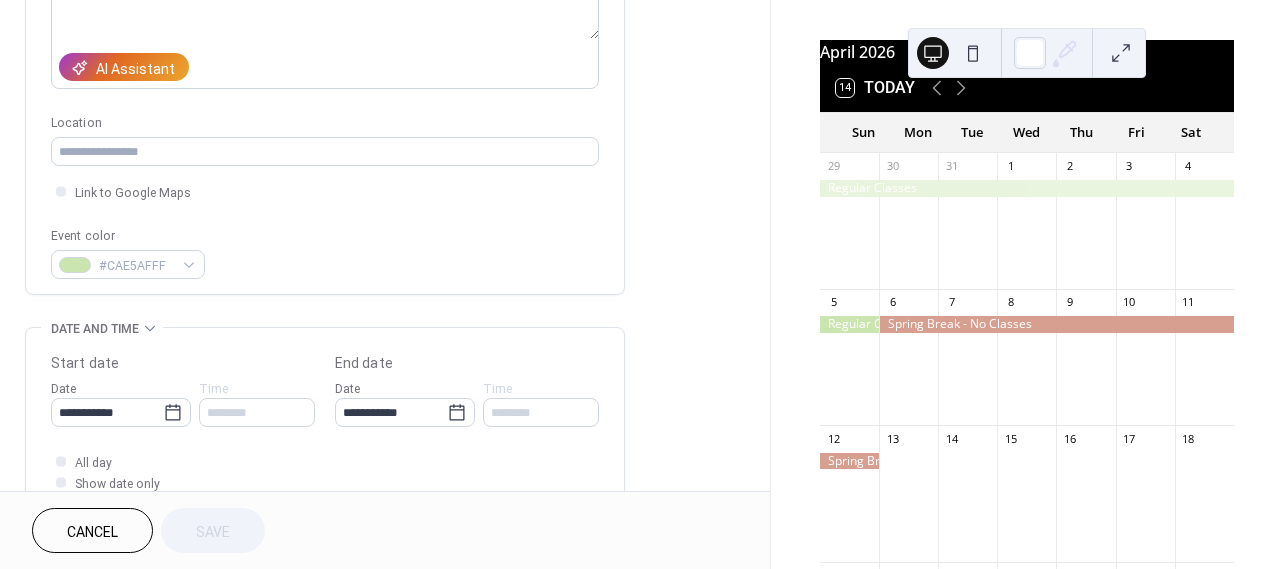 scroll, scrollTop: 426, scrollLeft: 0, axis: vertical 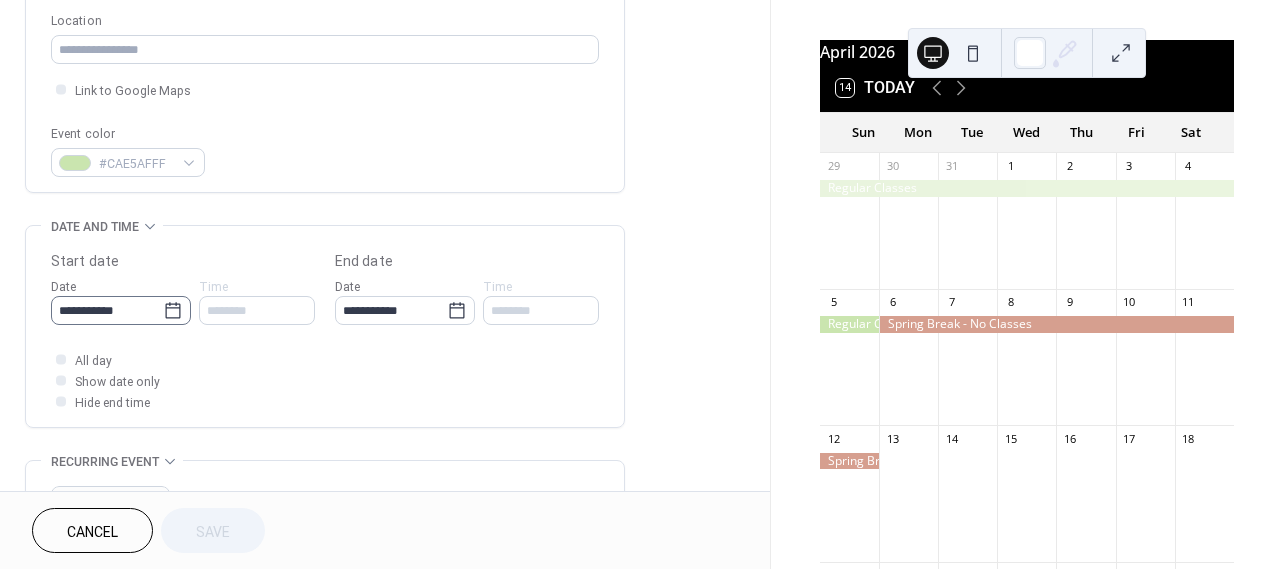 click 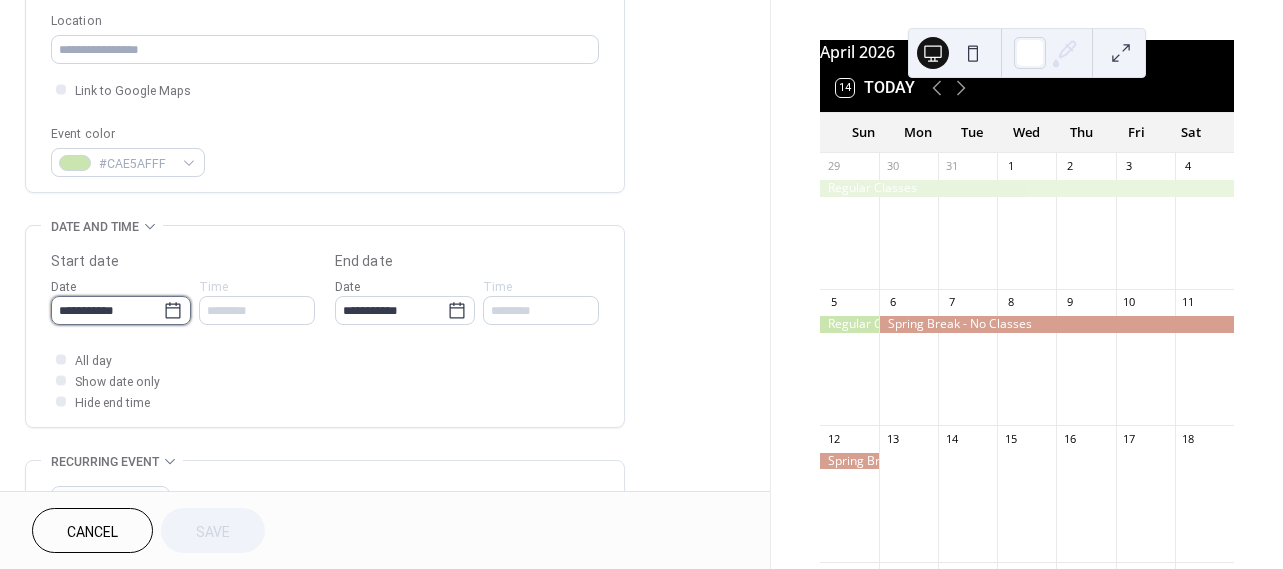 click on "**********" at bounding box center [107, 310] 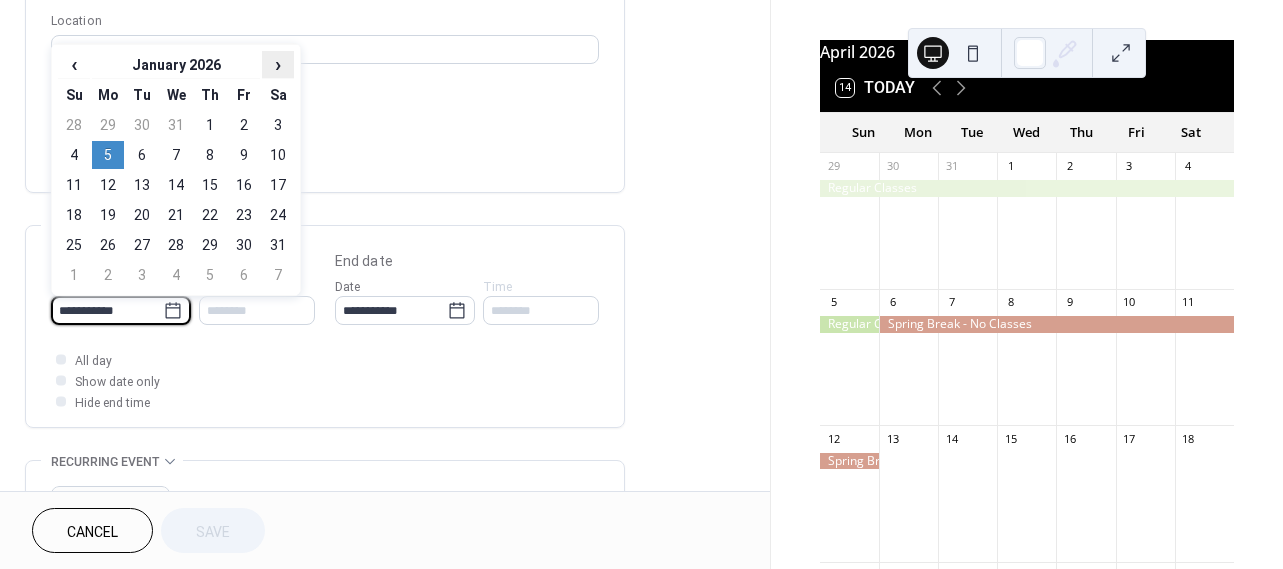 click on "›" at bounding box center (278, 64) 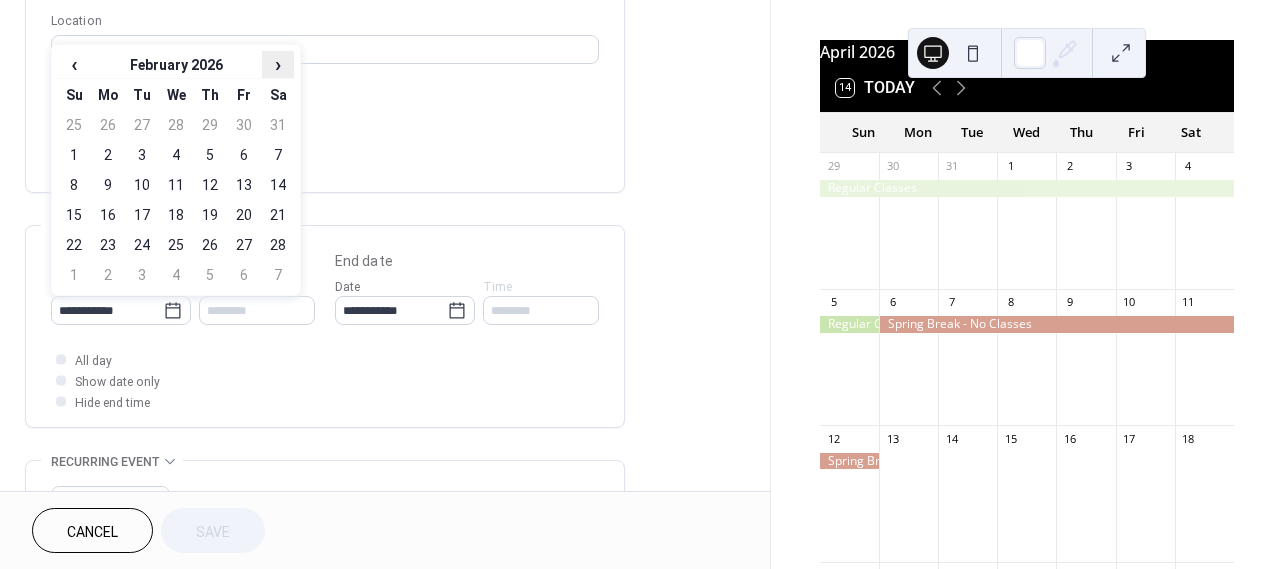 click on "›" at bounding box center [278, 64] 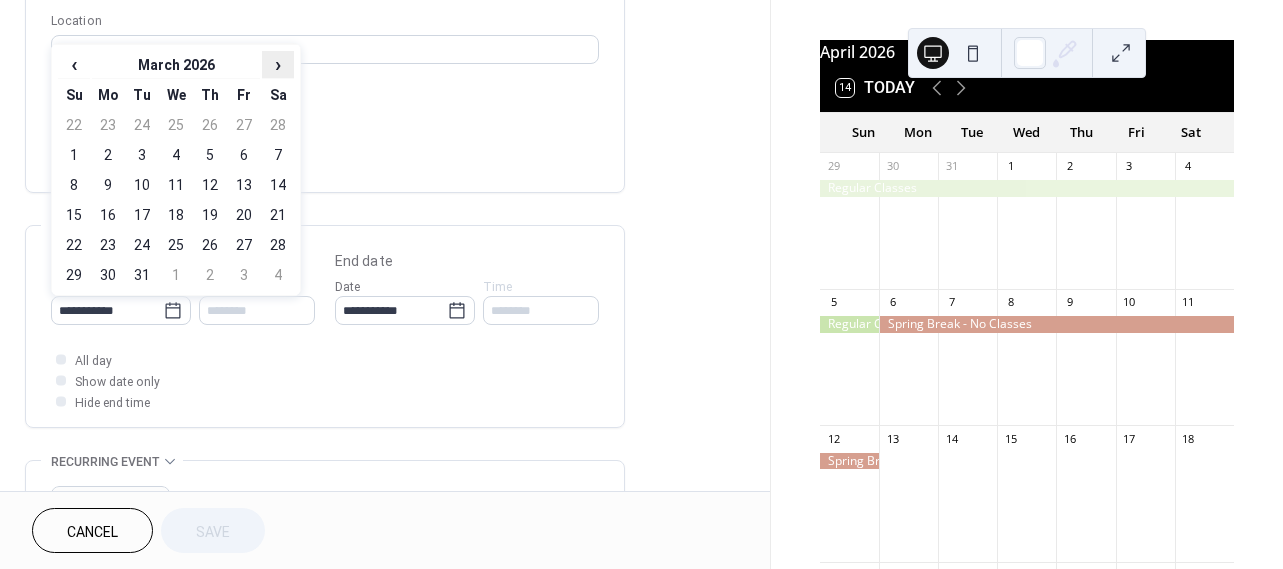 click on "›" at bounding box center (278, 64) 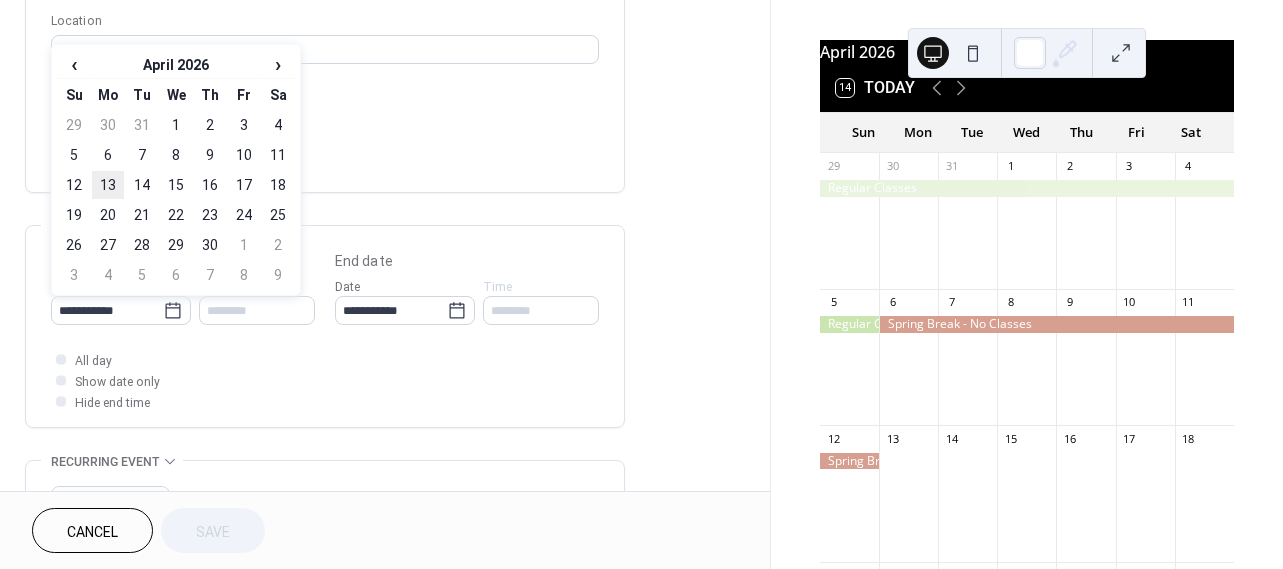 click on "13" at bounding box center [108, 185] 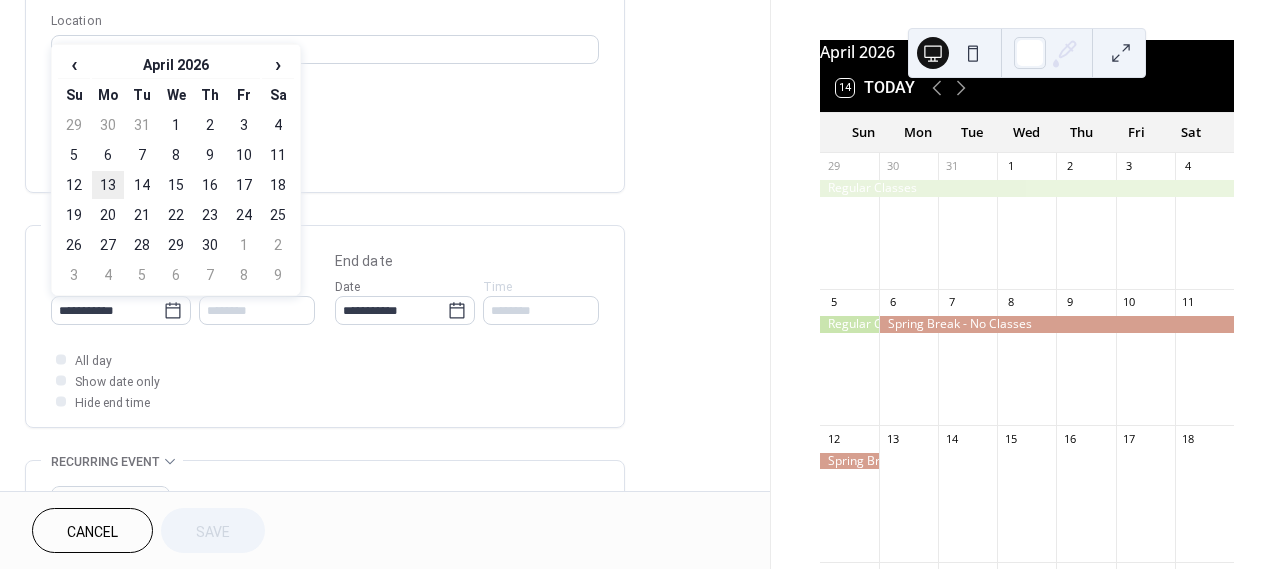 type on "********" 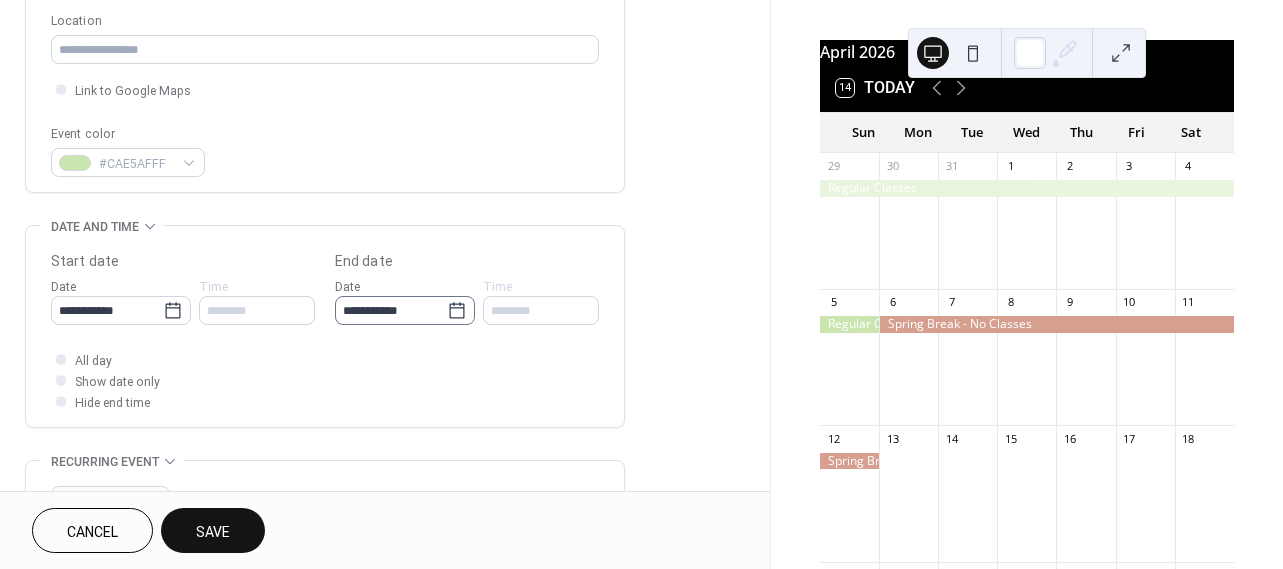 click on "**********" at bounding box center (405, 310) 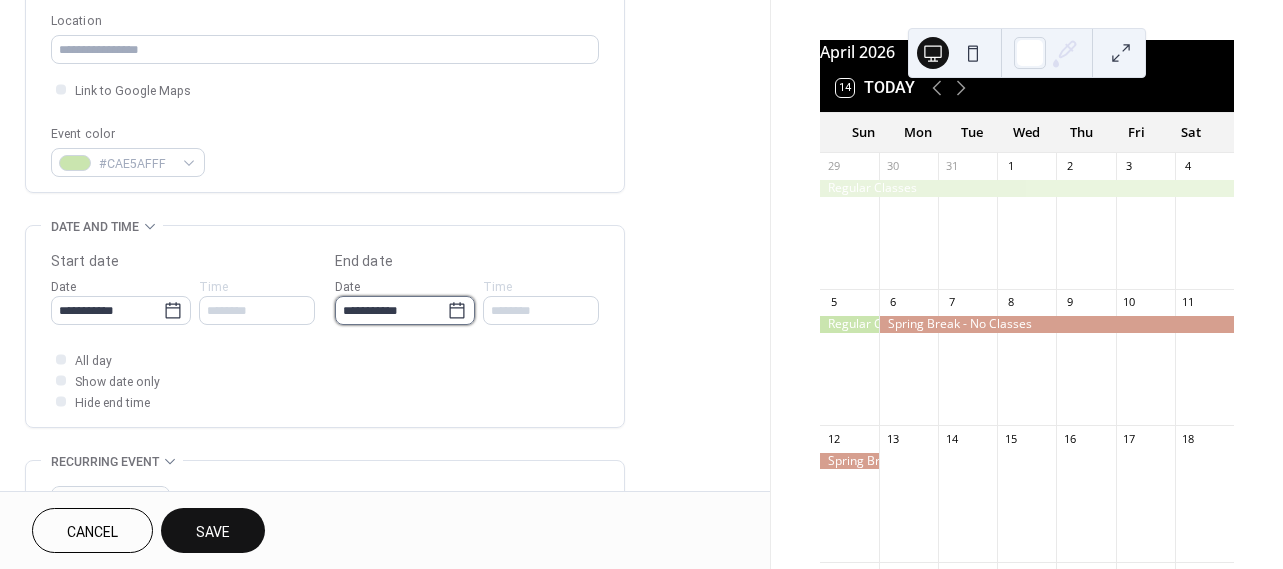 click on "**********" at bounding box center (391, 310) 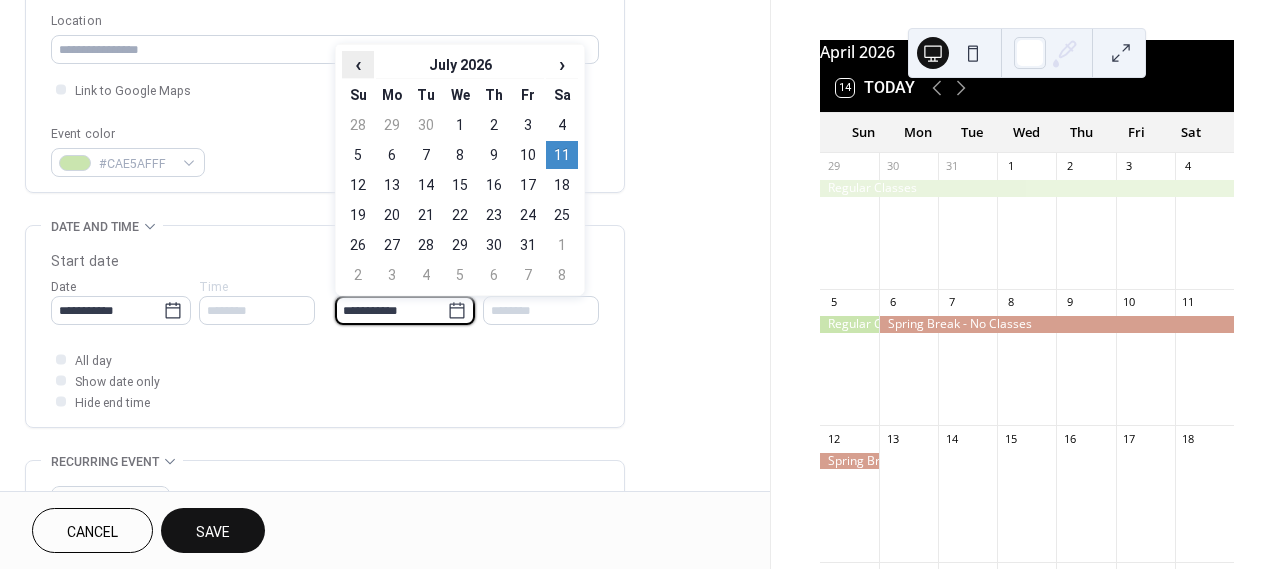 click on "‹" at bounding box center (358, 64) 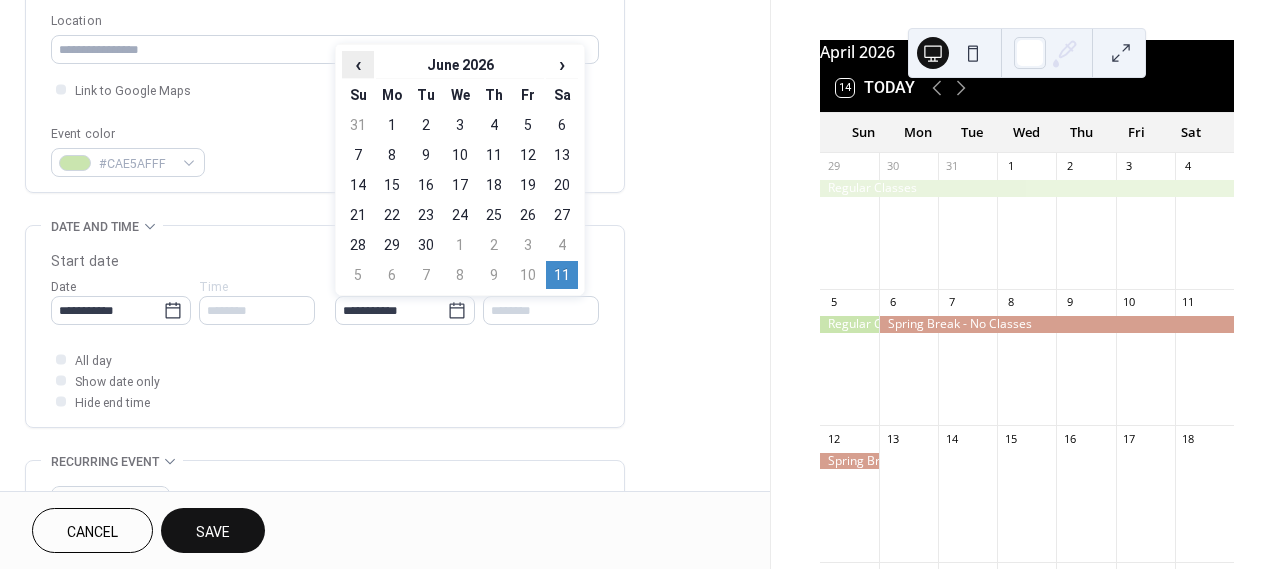 click on "‹" at bounding box center [358, 64] 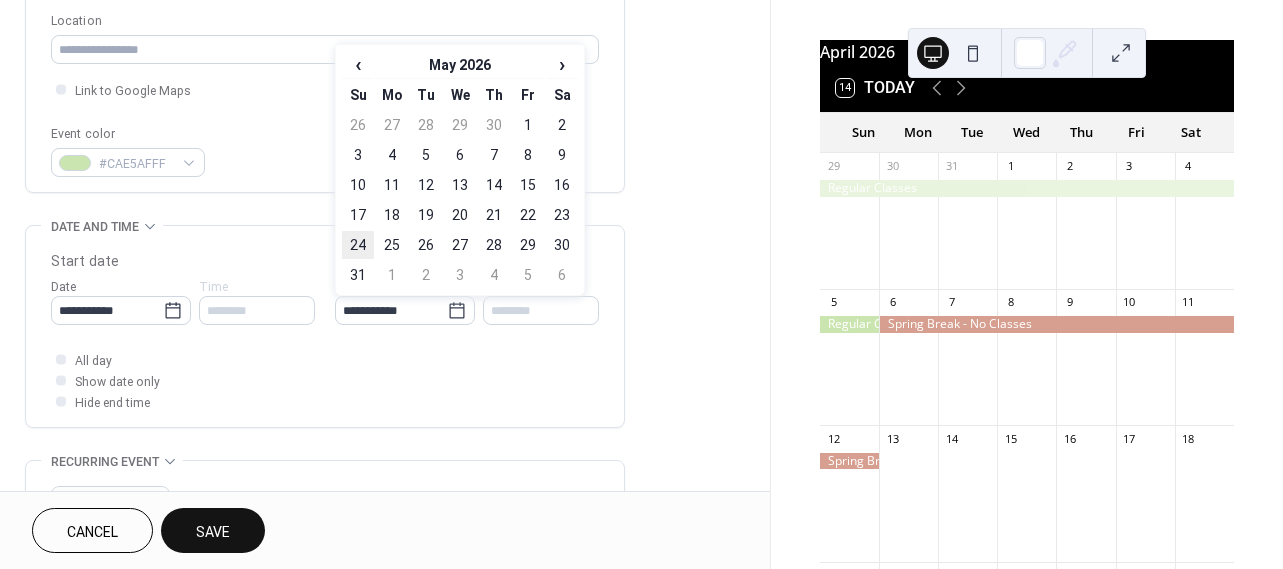 click on "24" at bounding box center [358, 245] 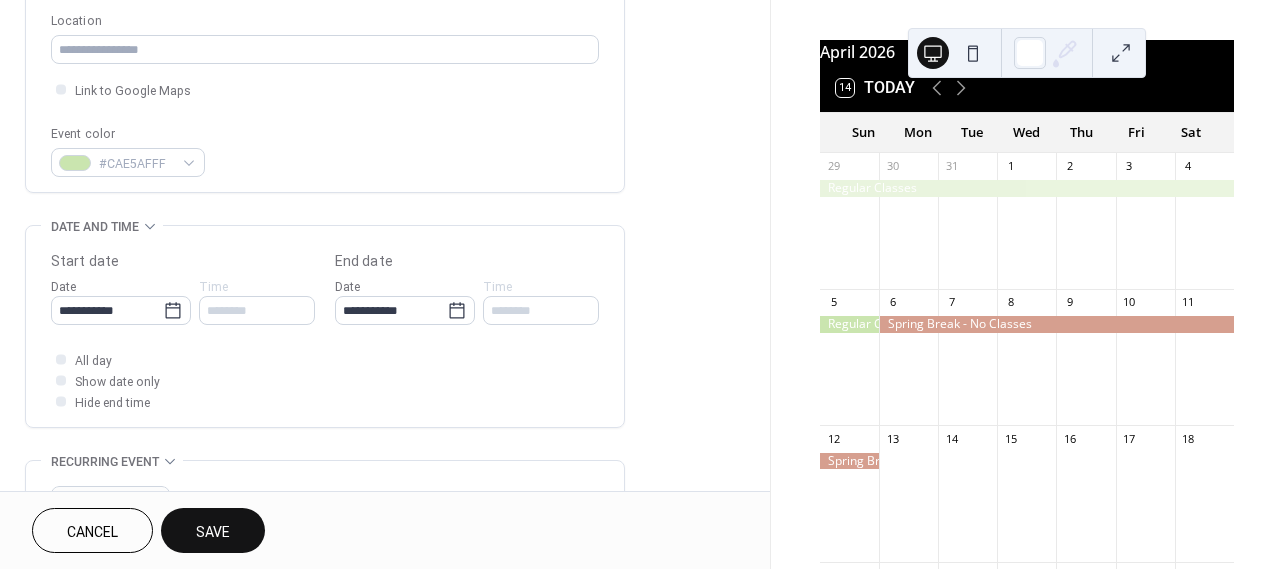 click on "Save" at bounding box center [213, 532] 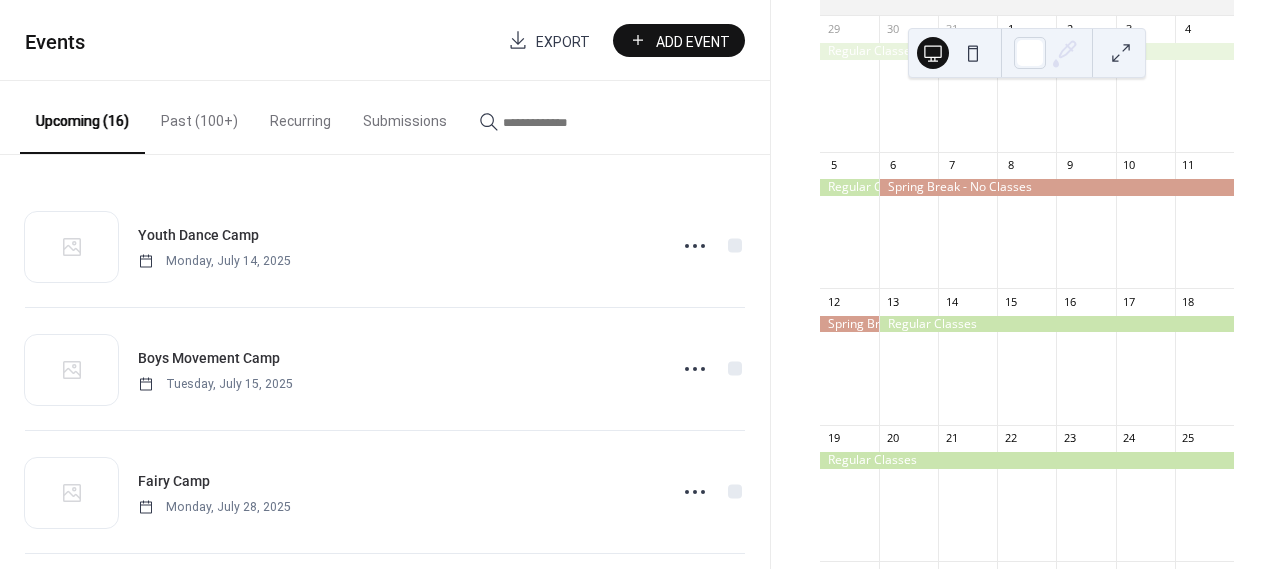 scroll, scrollTop: 0, scrollLeft: 0, axis: both 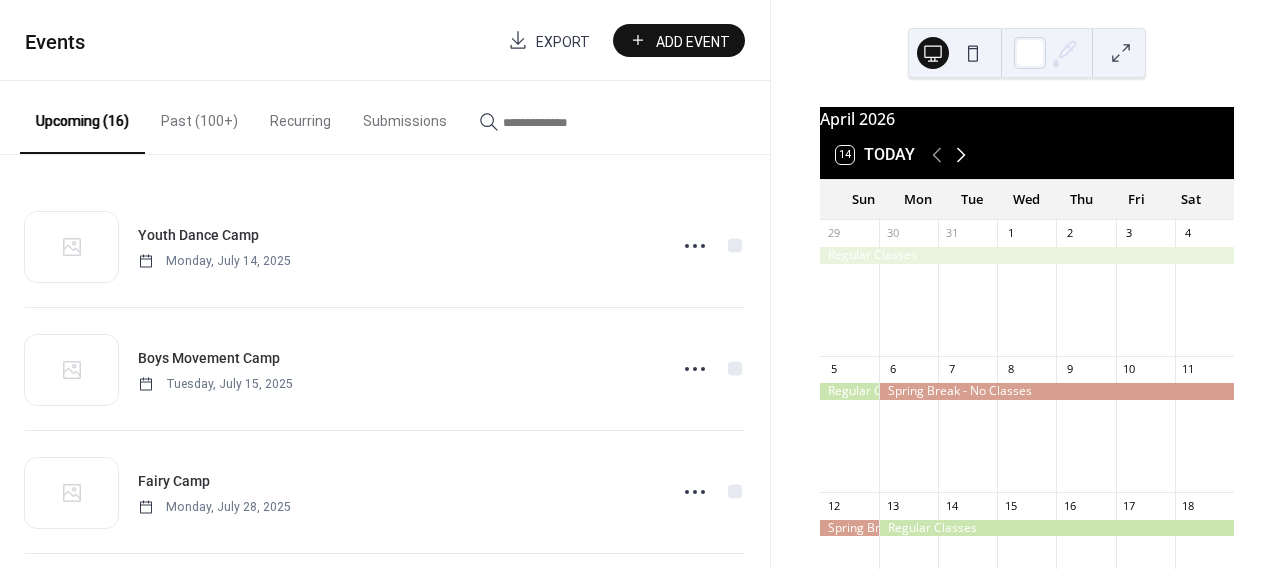 click 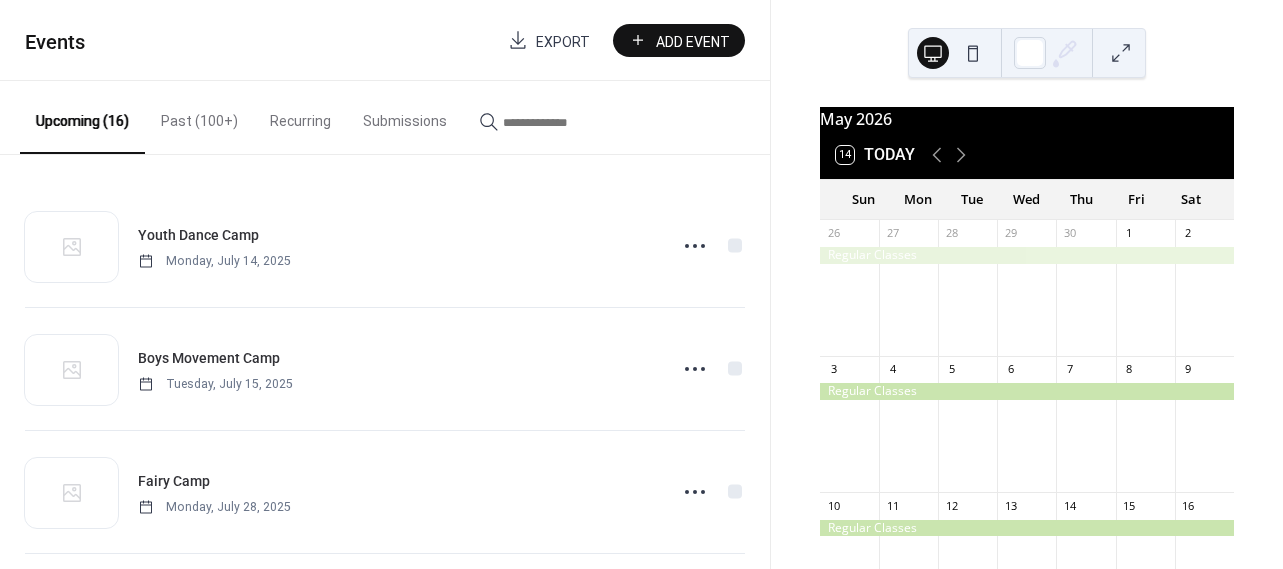scroll, scrollTop: 326, scrollLeft: 0, axis: vertical 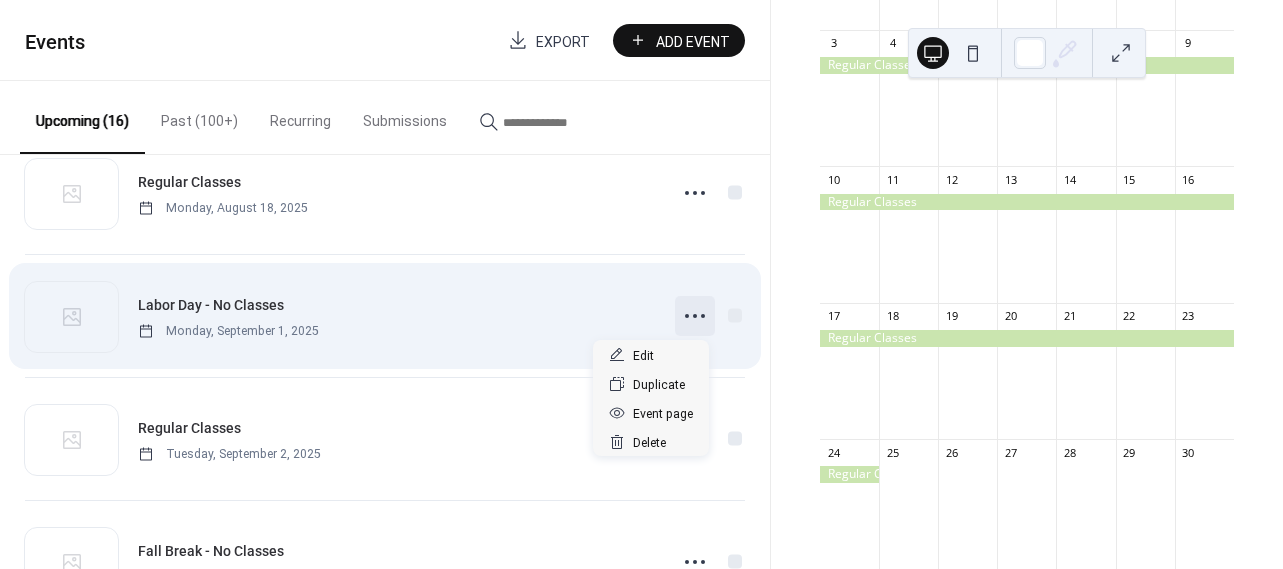 click 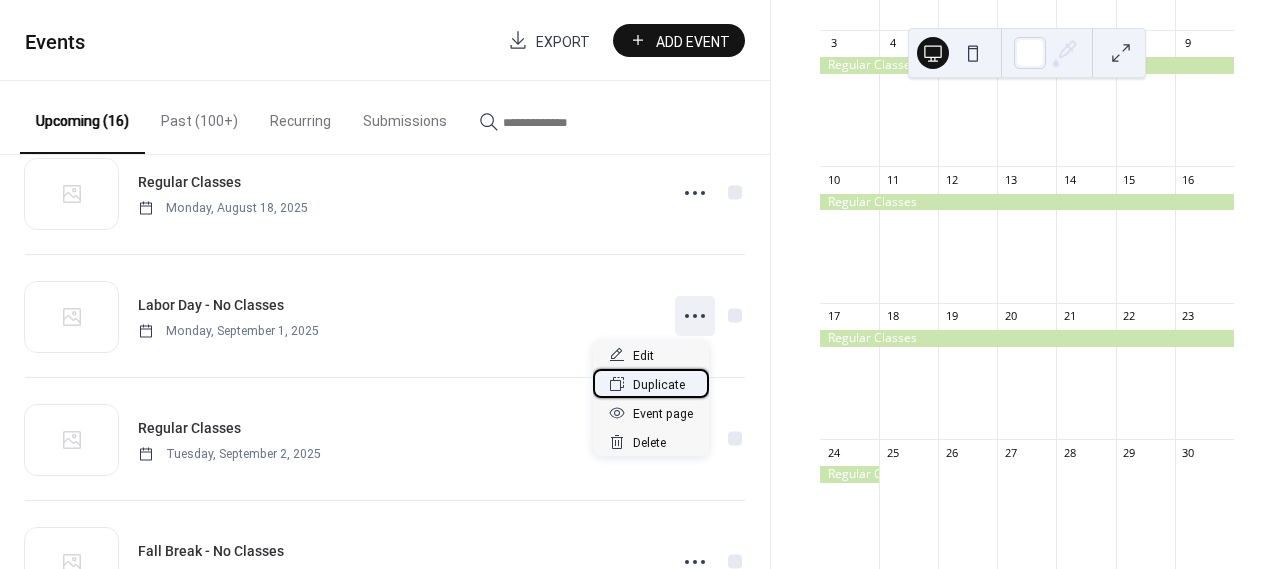 click on "Duplicate" at bounding box center (659, 385) 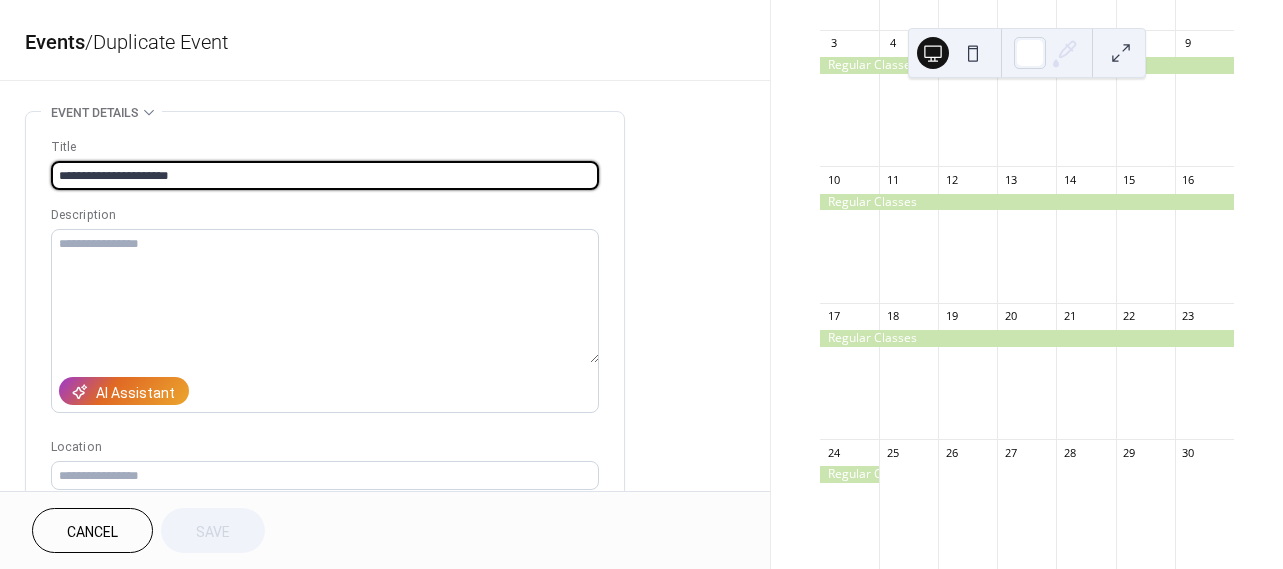 drag, startPoint x: 90, startPoint y: 177, endPoint x: 23, endPoint y: 175, distance: 67.02985 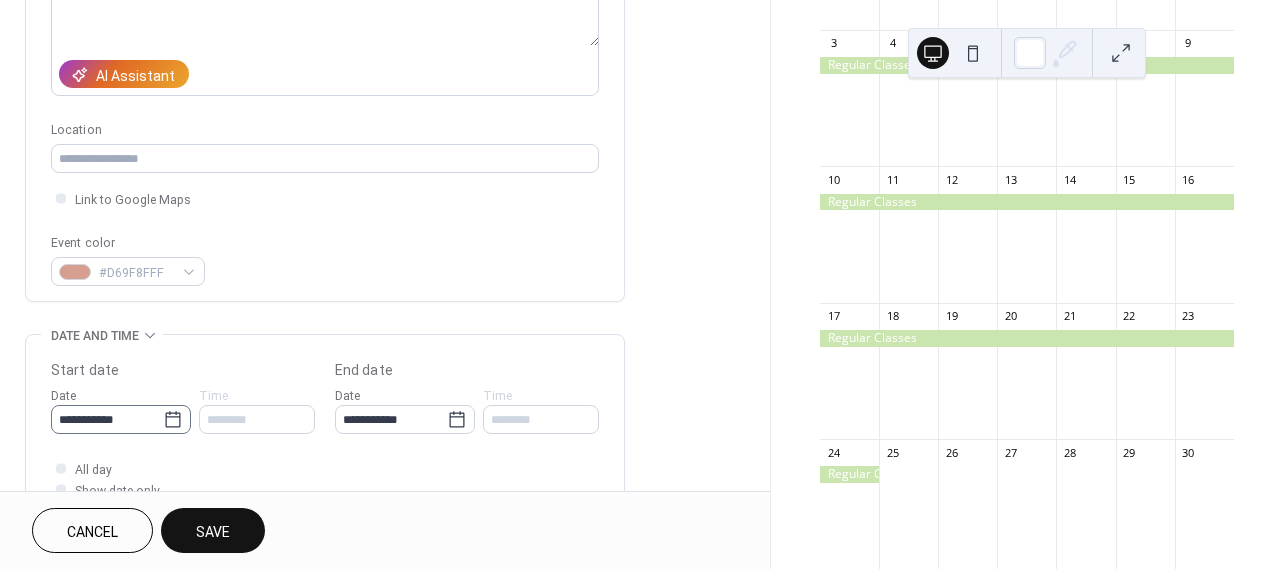 scroll, scrollTop: 347, scrollLeft: 0, axis: vertical 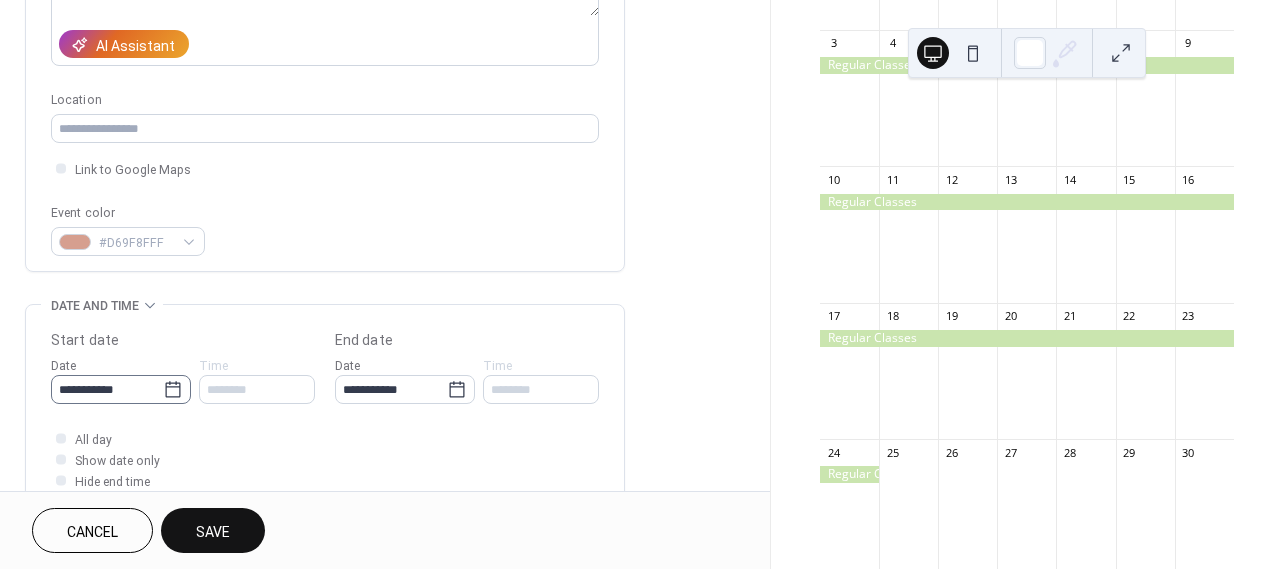 type on "**********" 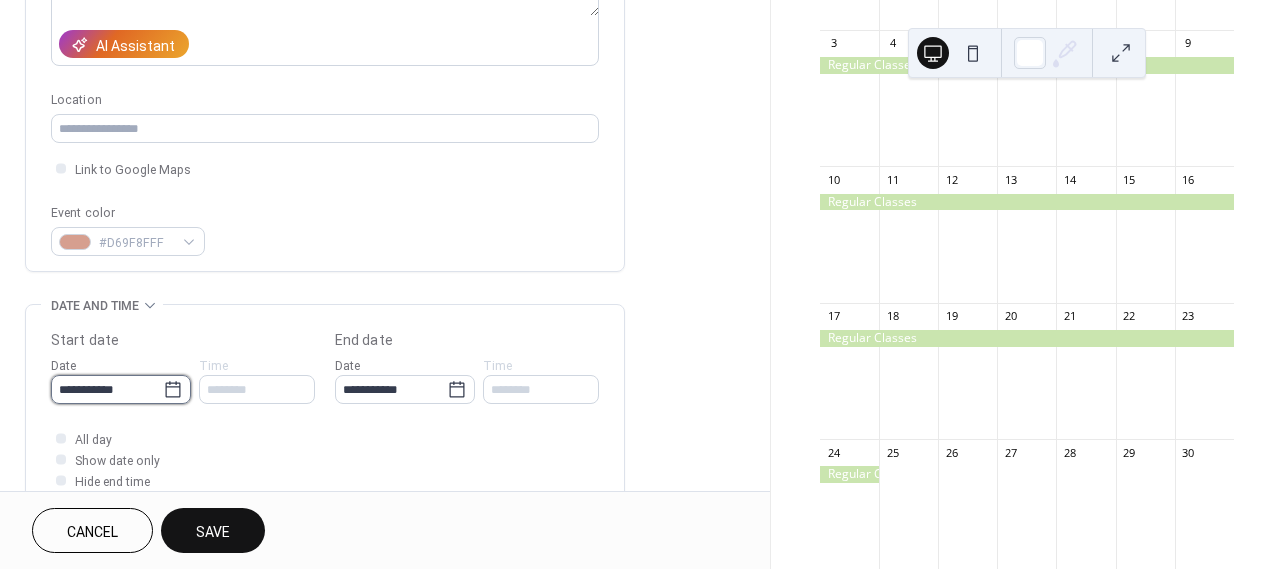 click on "**********" at bounding box center (107, 389) 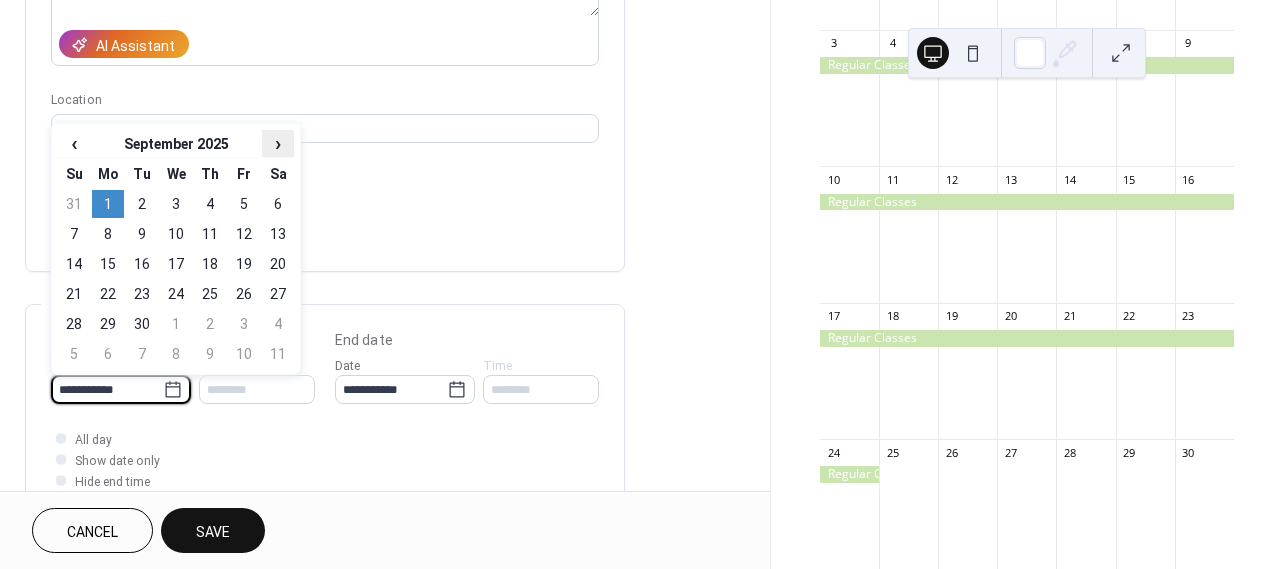 click on "›" at bounding box center (278, 143) 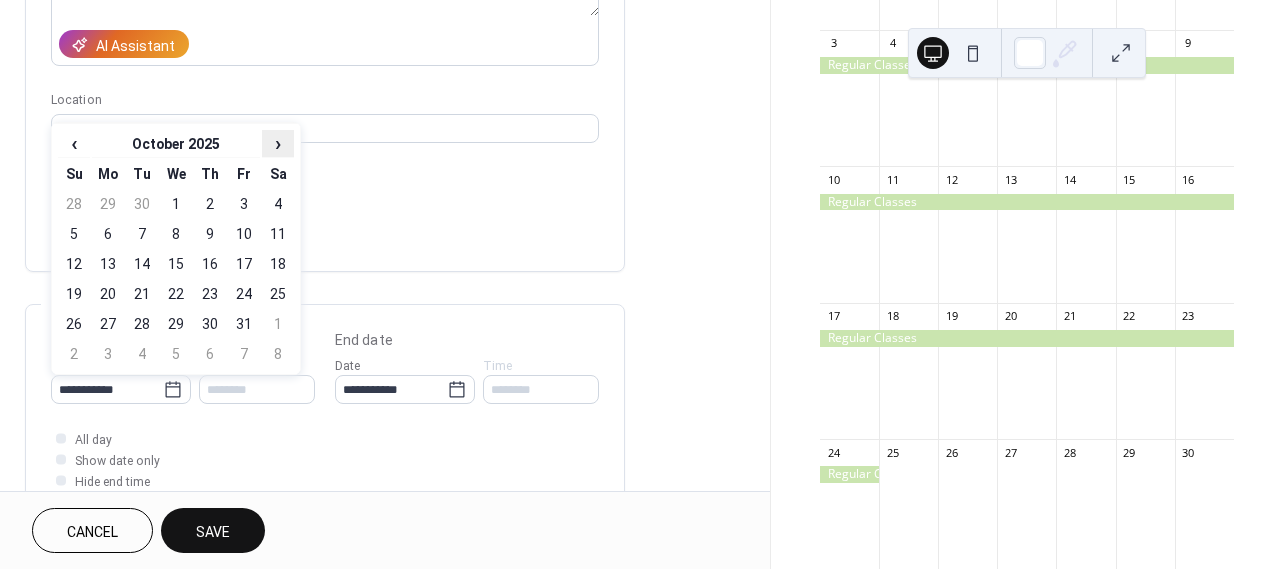 click on "›" at bounding box center (278, 143) 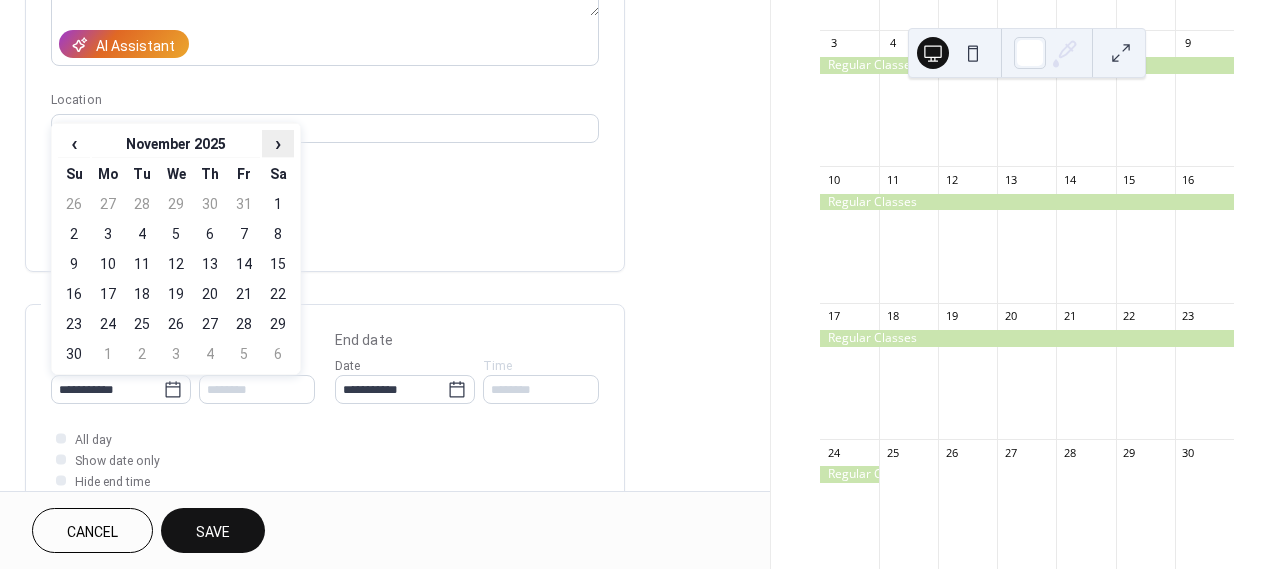 click on "›" at bounding box center (278, 143) 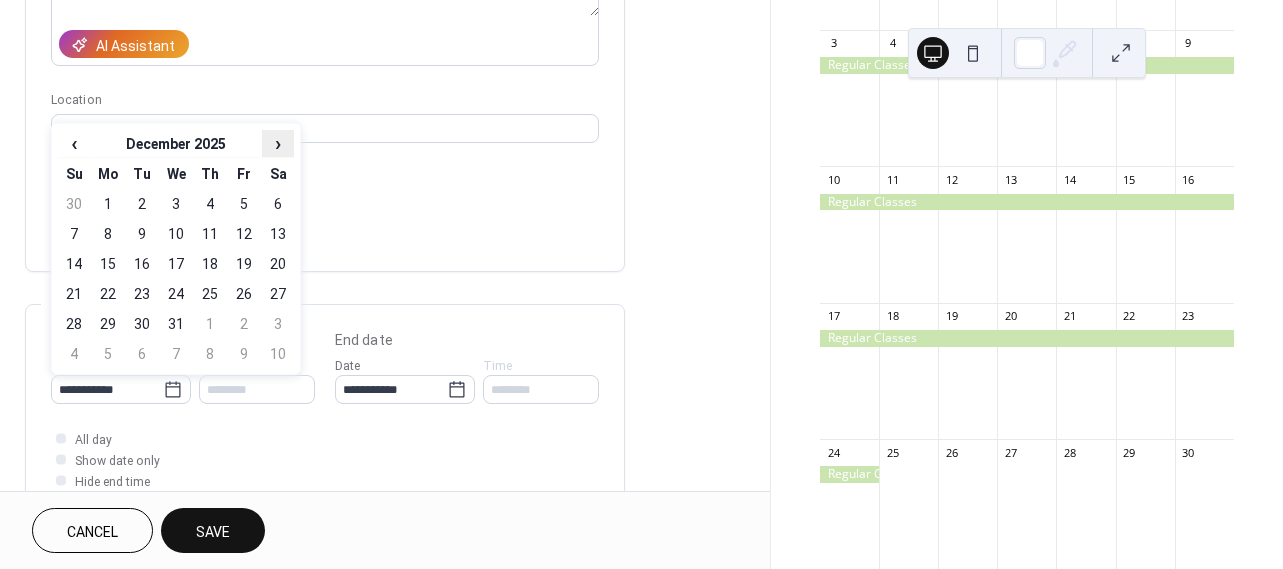 click on "›" at bounding box center (278, 143) 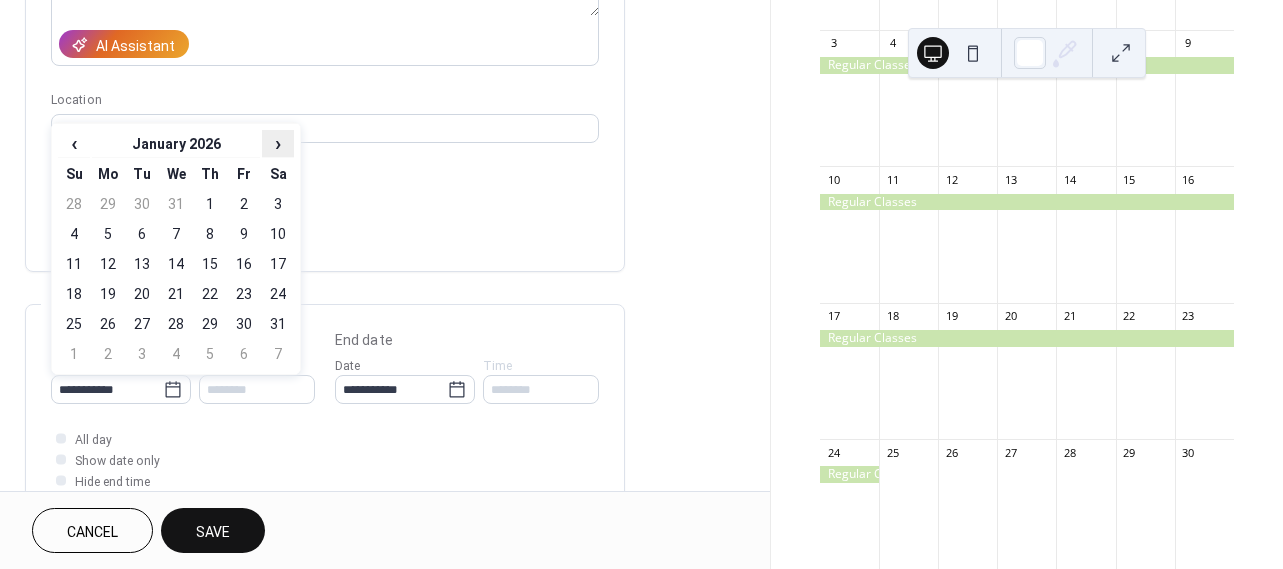 click on "›" at bounding box center [278, 143] 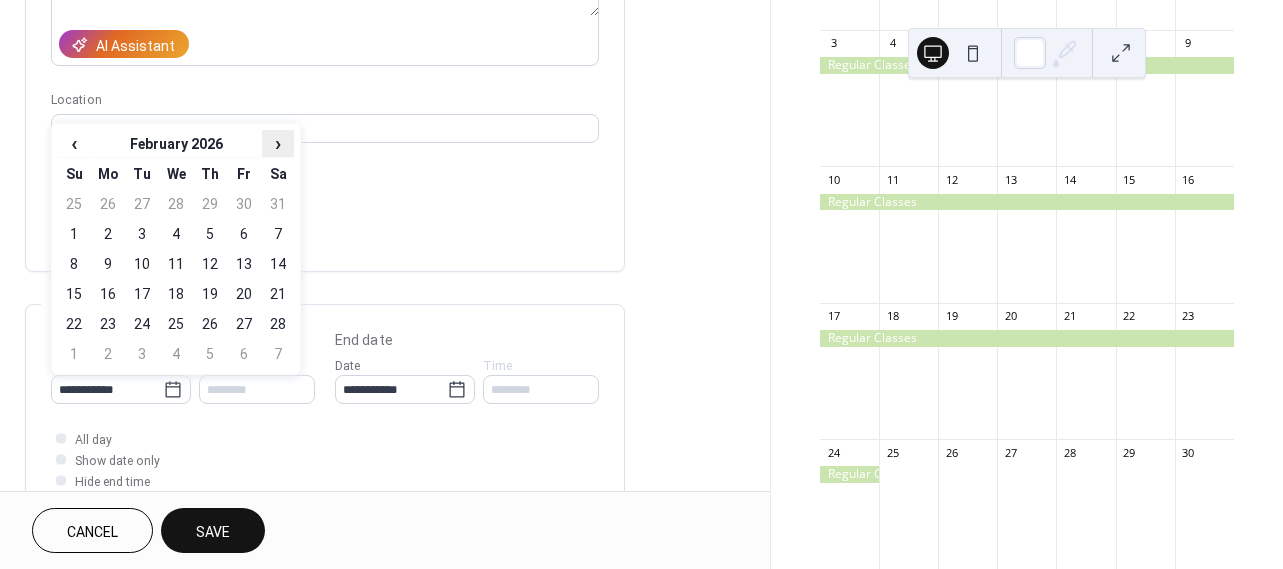 click on "›" at bounding box center (278, 143) 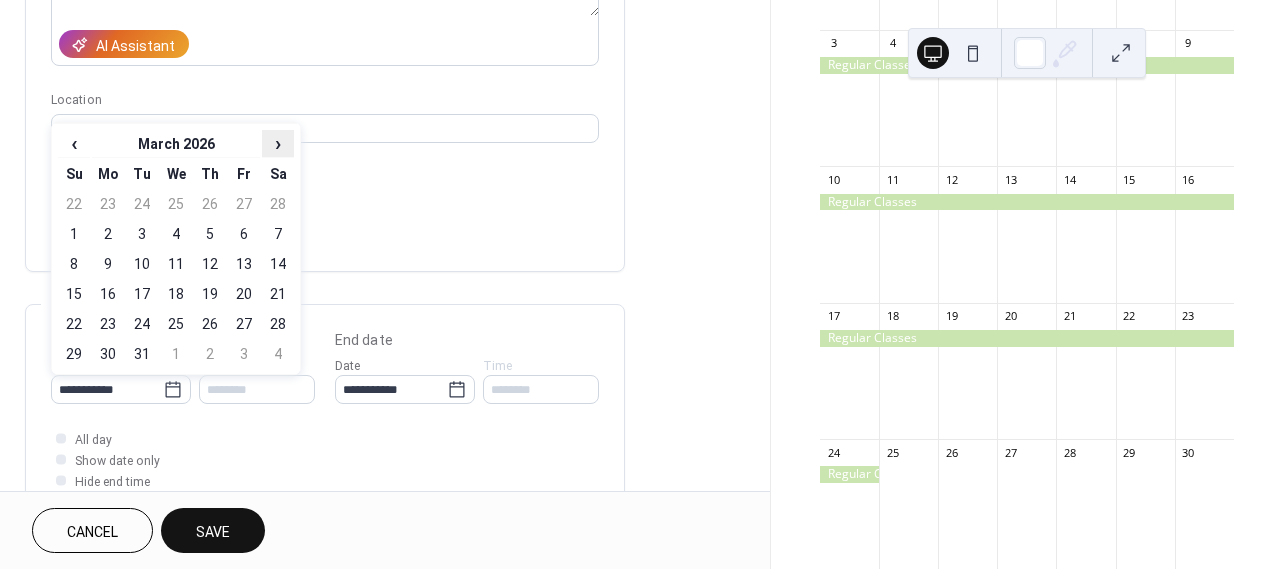 click on "›" at bounding box center (278, 143) 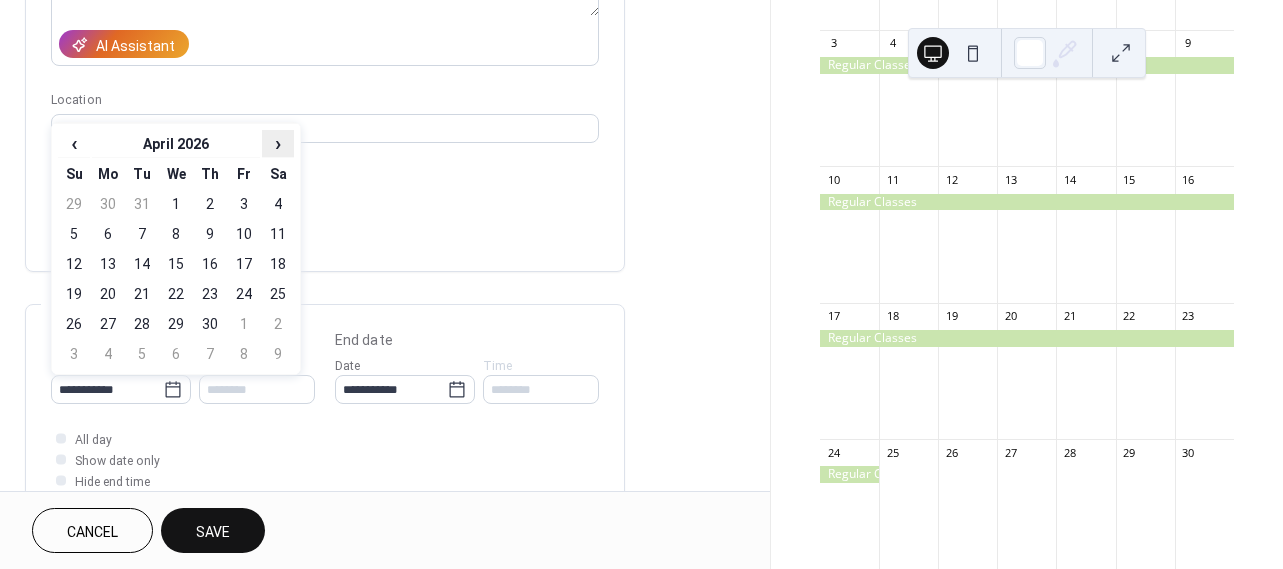 click on "›" at bounding box center (278, 143) 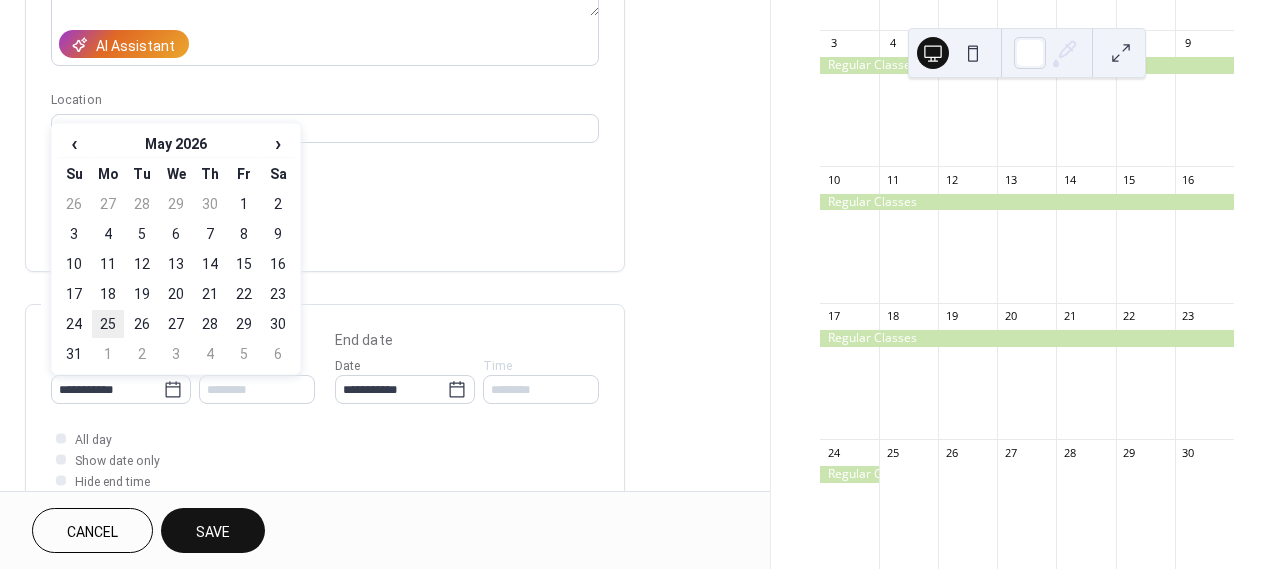 click on "25" at bounding box center [108, 324] 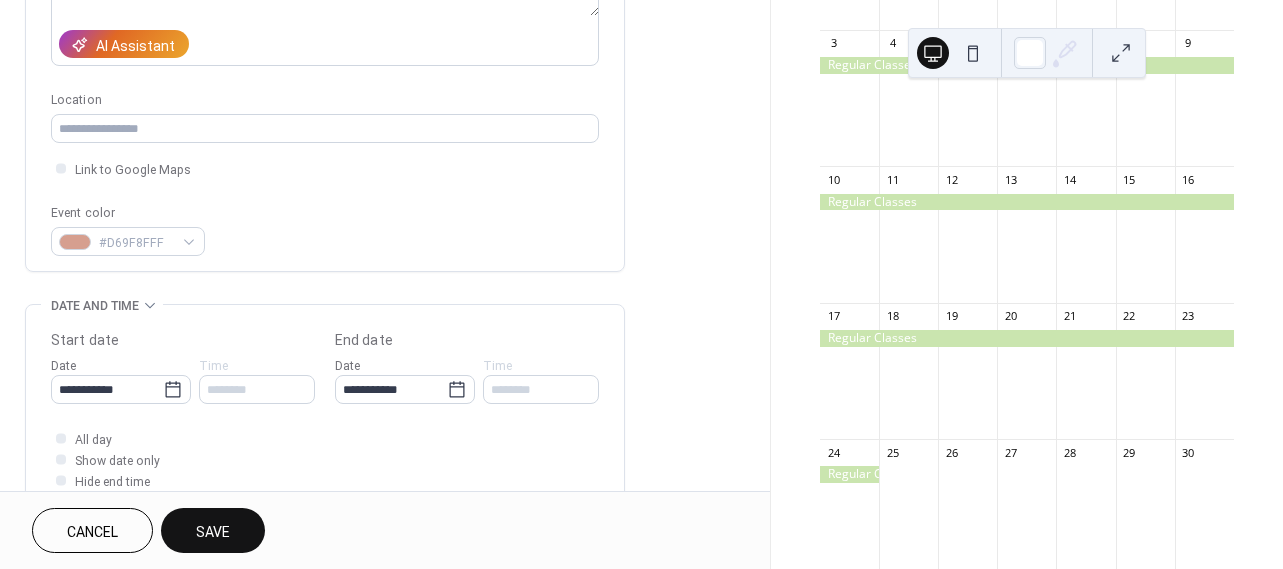 click on "Save" at bounding box center (213, 532) 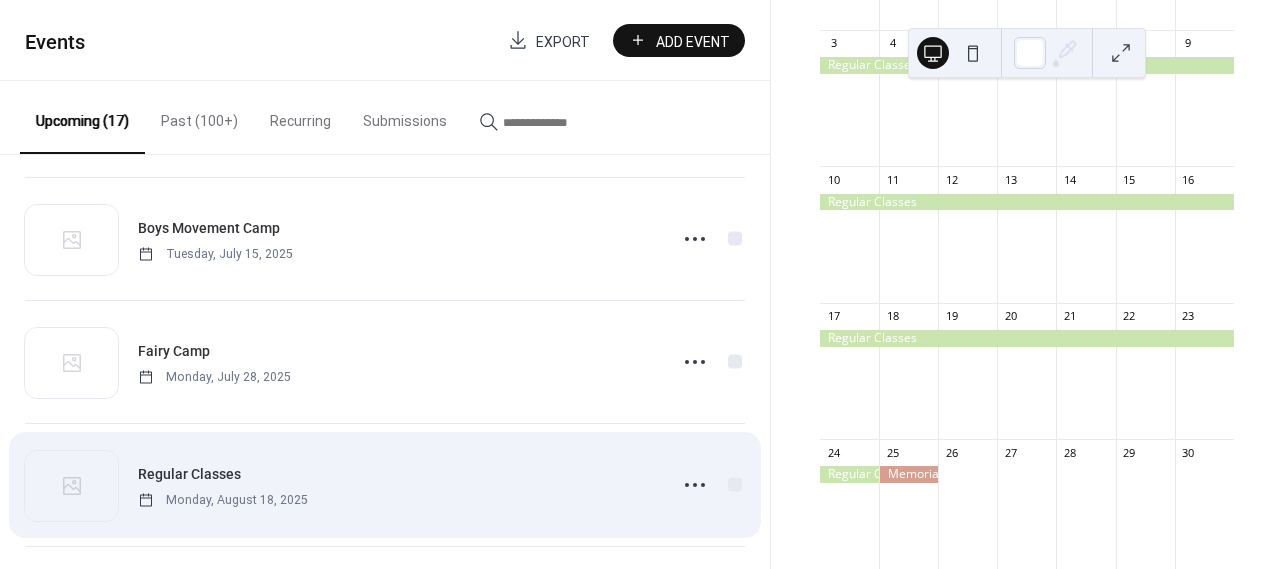 scroll, scrollTop: 239, scrollLeft: 0, axis: vertical 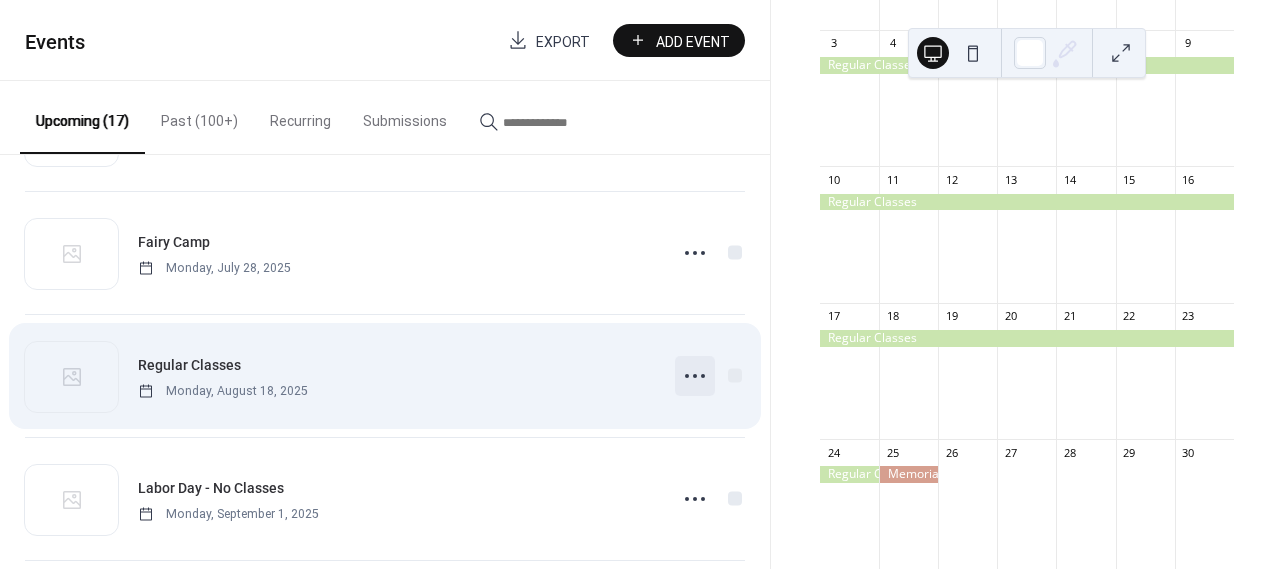click 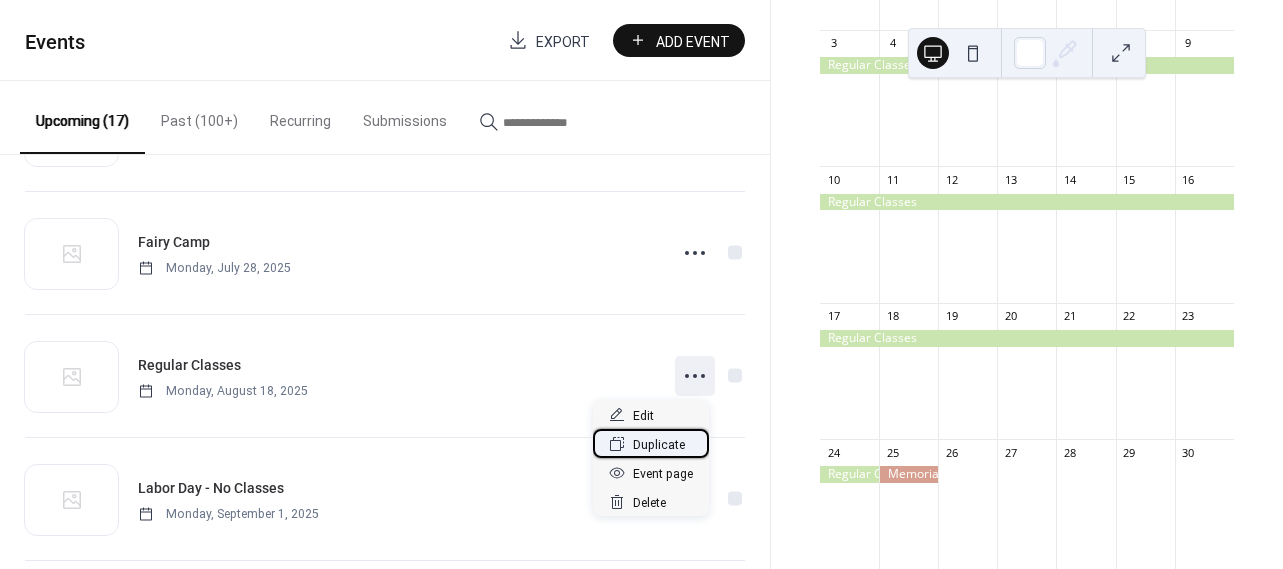click on "Duplicate" at bounding box center [659, 445] 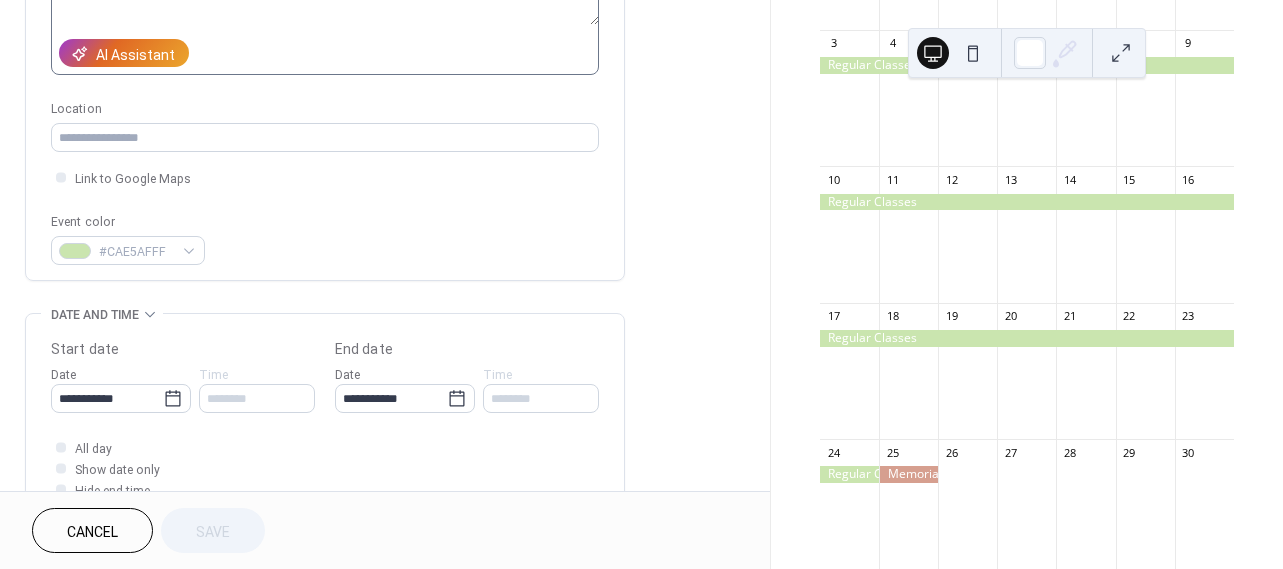 scroll, scrollTop: 357, scrollLeft: 0, axis: vertical 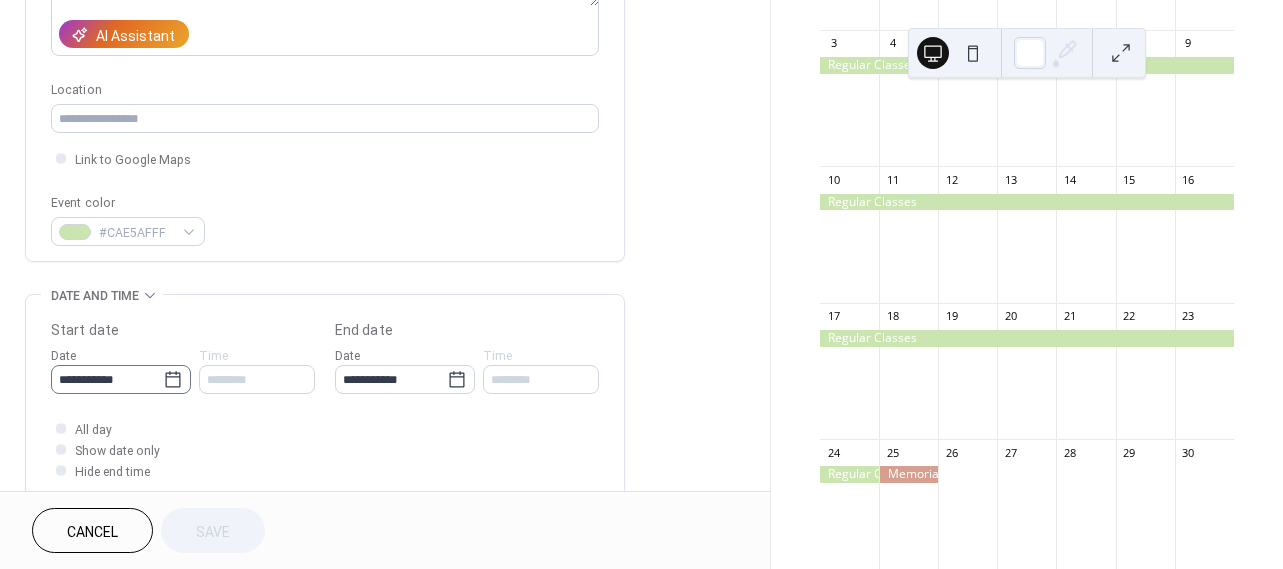 click 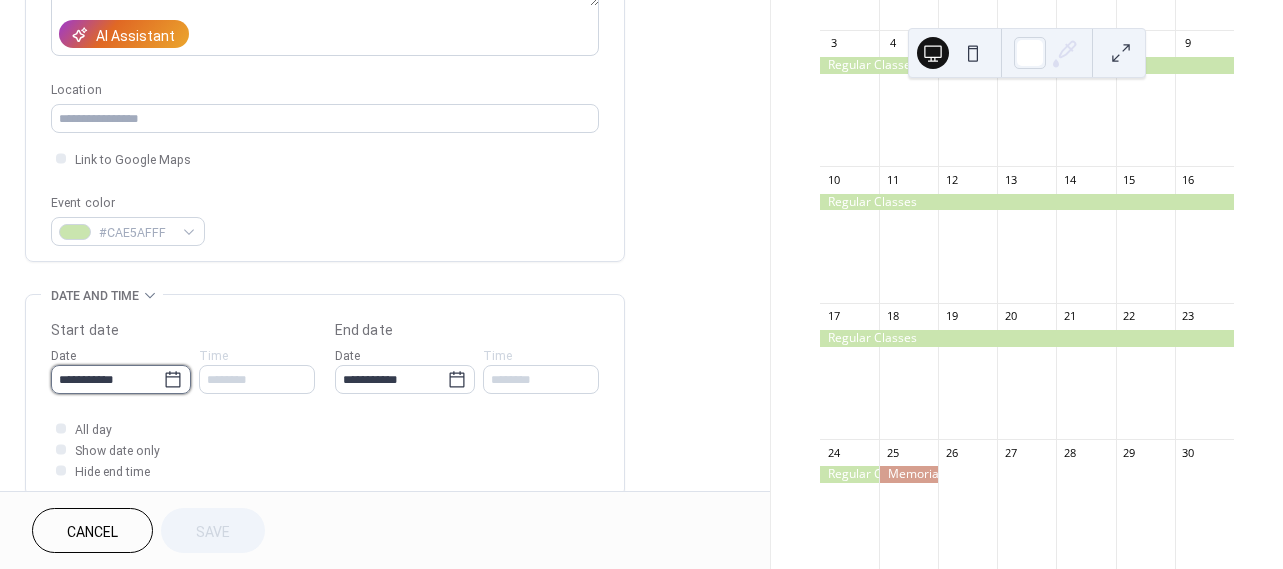 click on "**********" at bounding box center [107, 379] 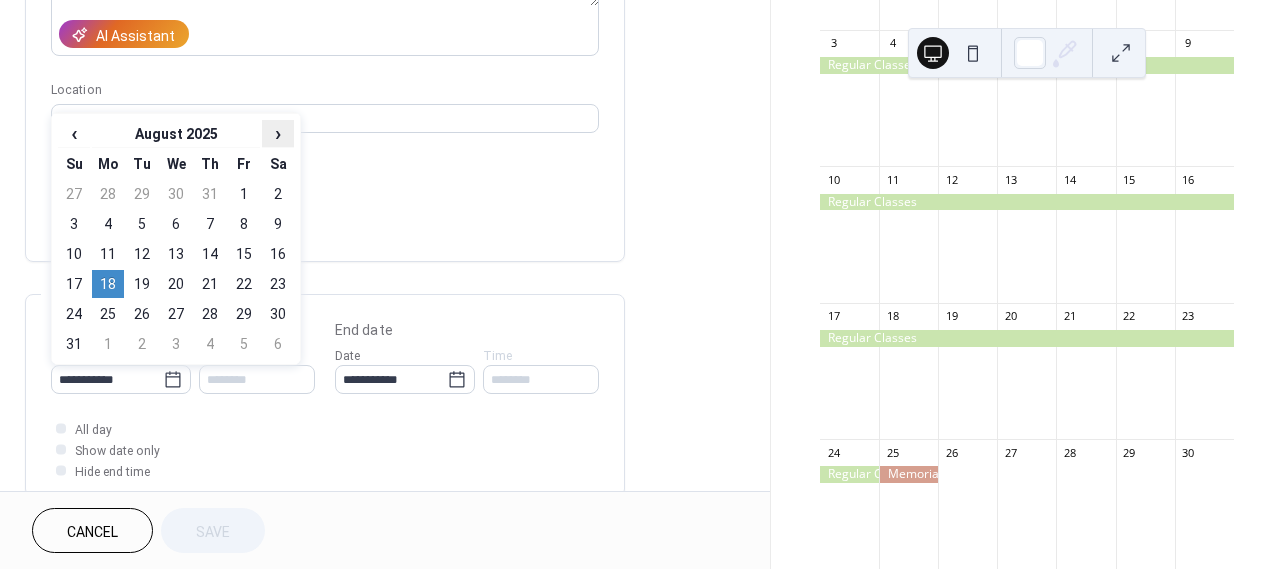 click on "›" at bounding box center (278, 133) 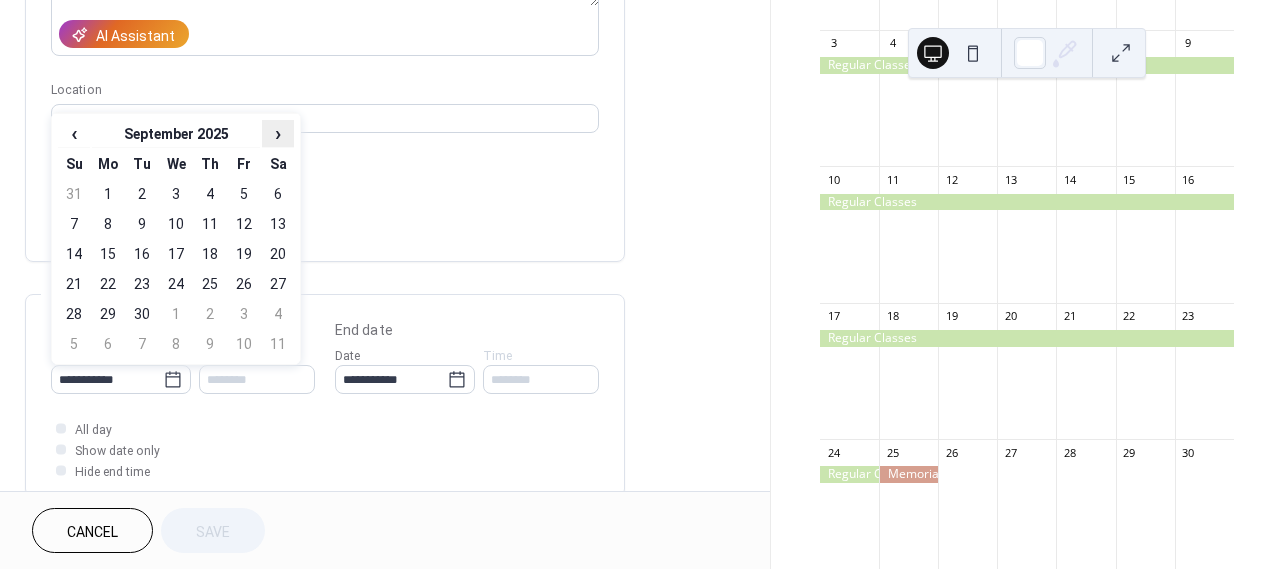 click on "›" at bounding box center (278, 133) 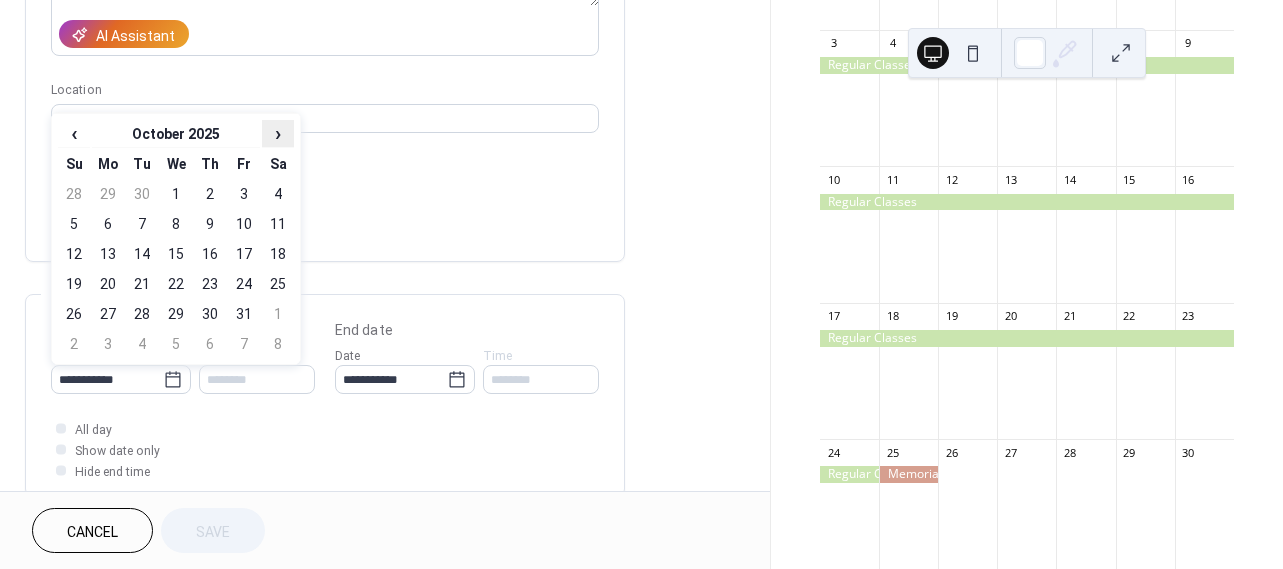 click on "›" at bounding box center (278, 133) 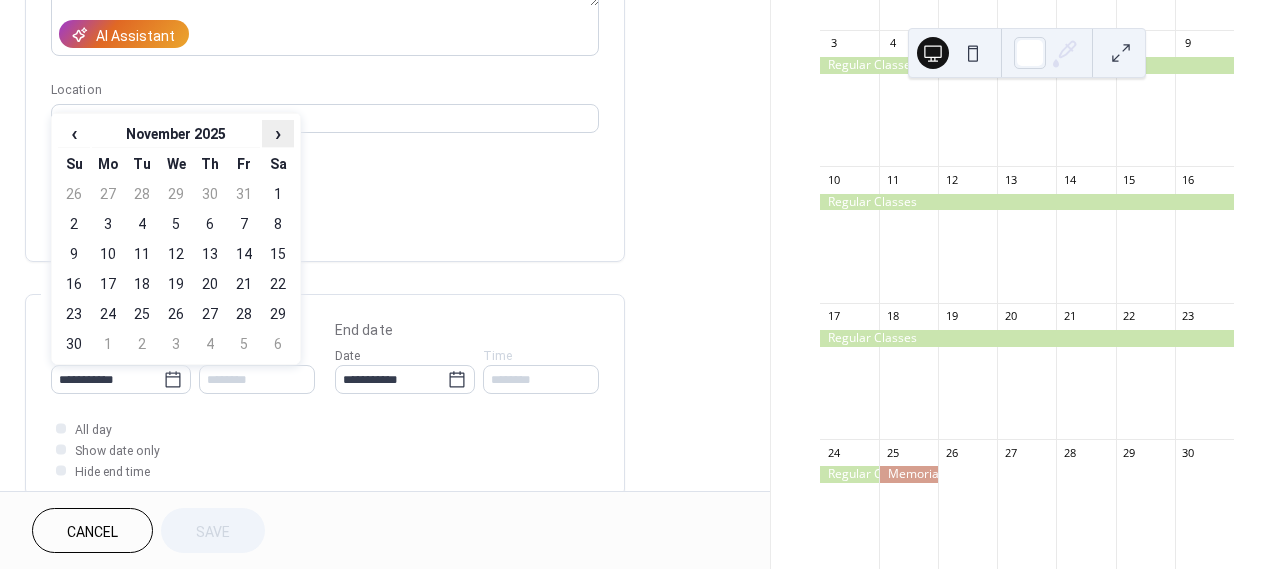 click on "›" at bounding box center (278, 133) 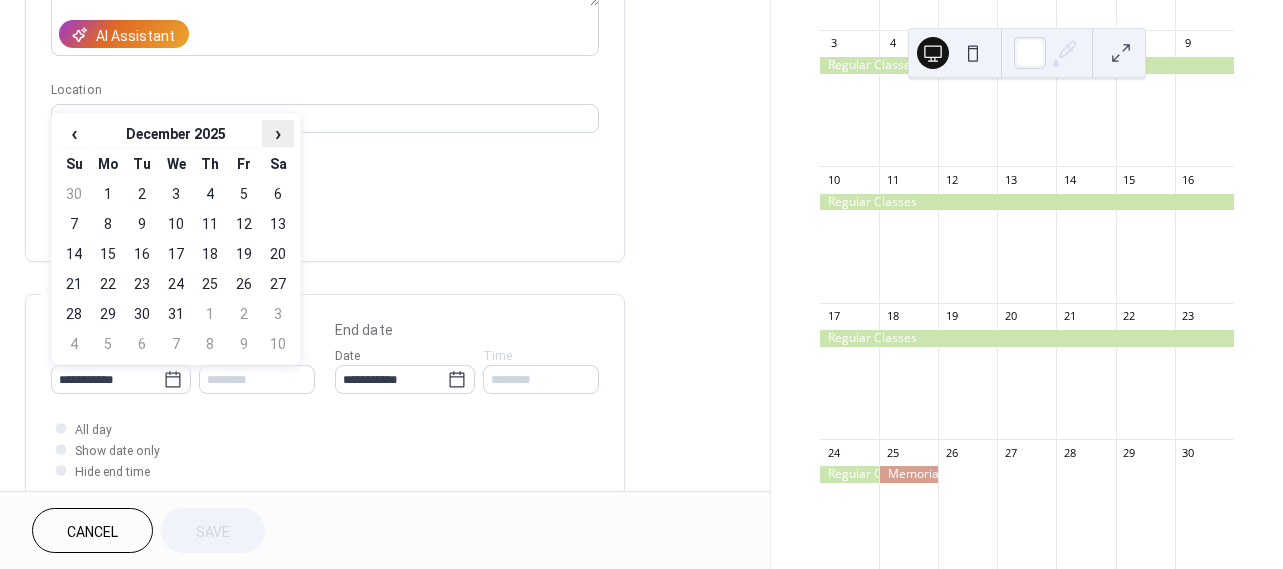 click on "›" at bounding box center [278, 133] 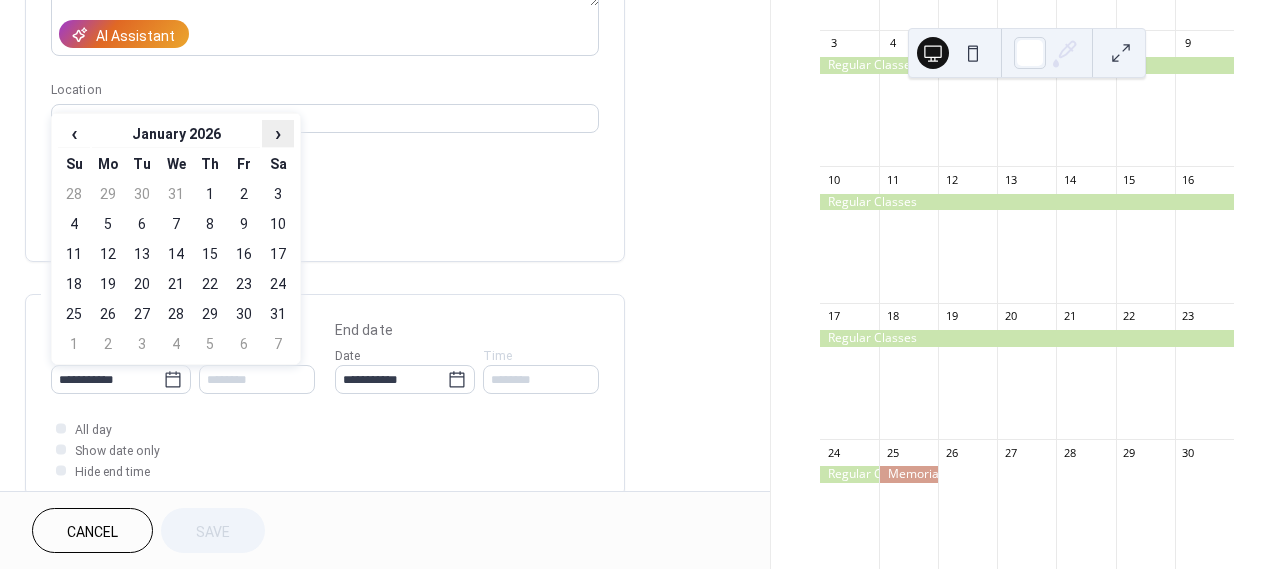 click on "›" at bounding box center (278, 133) 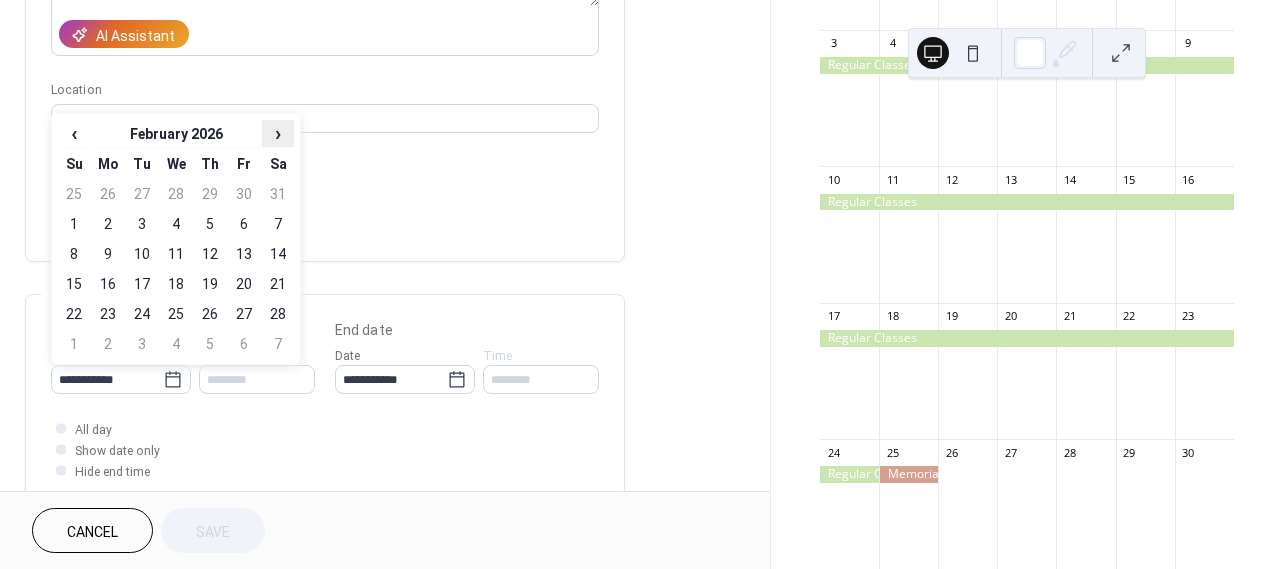 click on "›" at bounding box center [278, 133] 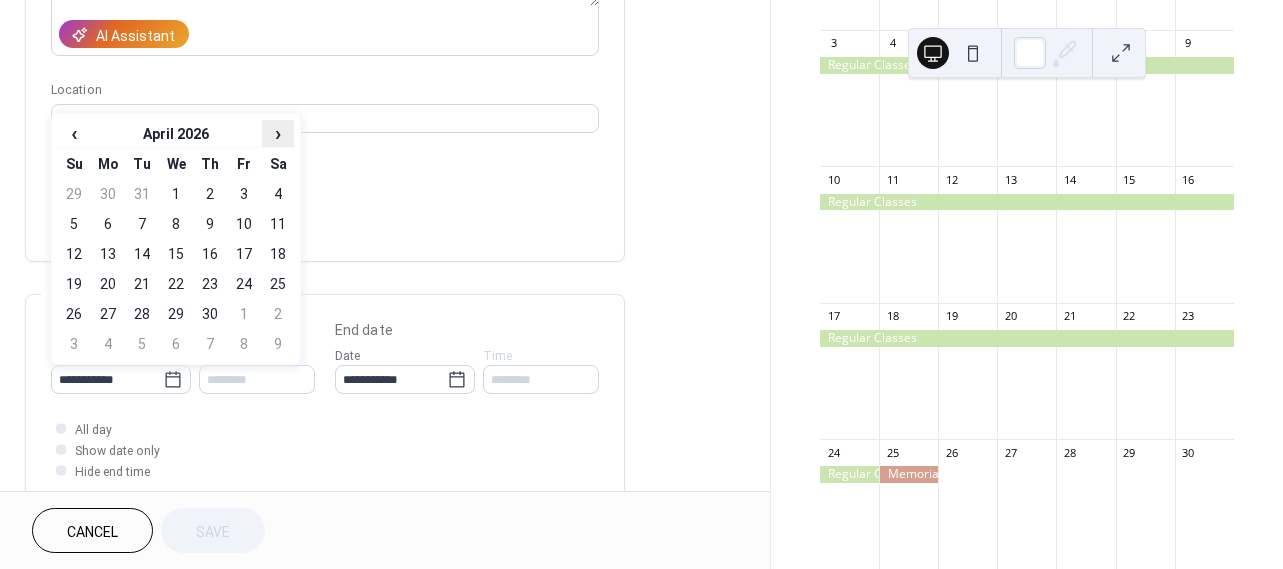 click on "›" at bounding box center (278, 133) 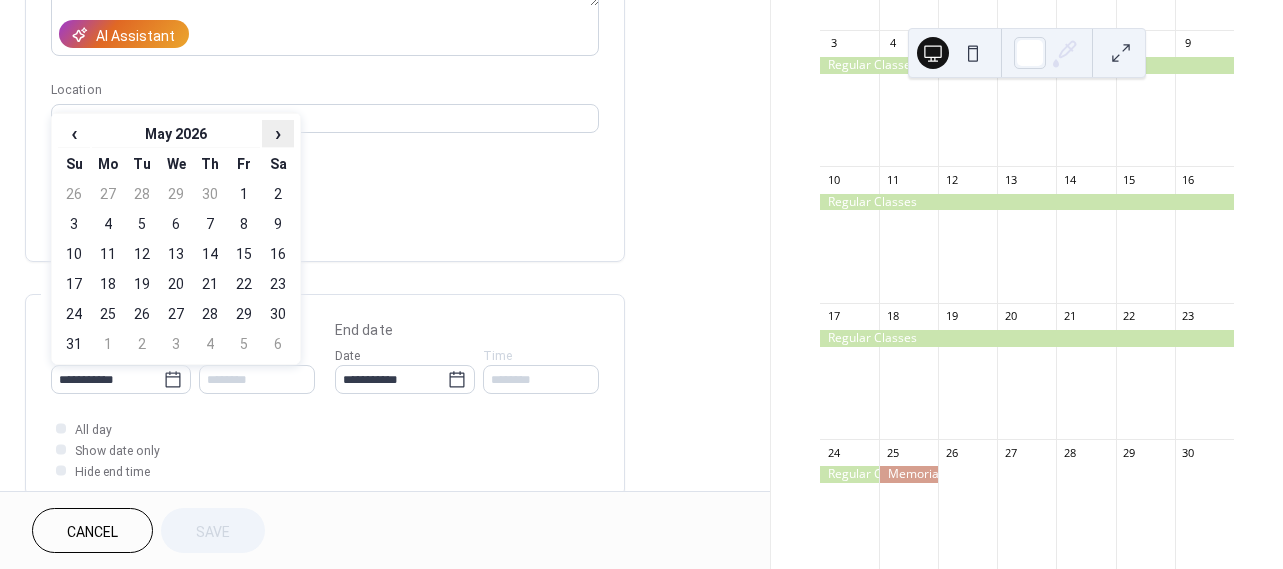 click on "›" at bounding box center (278, 133) 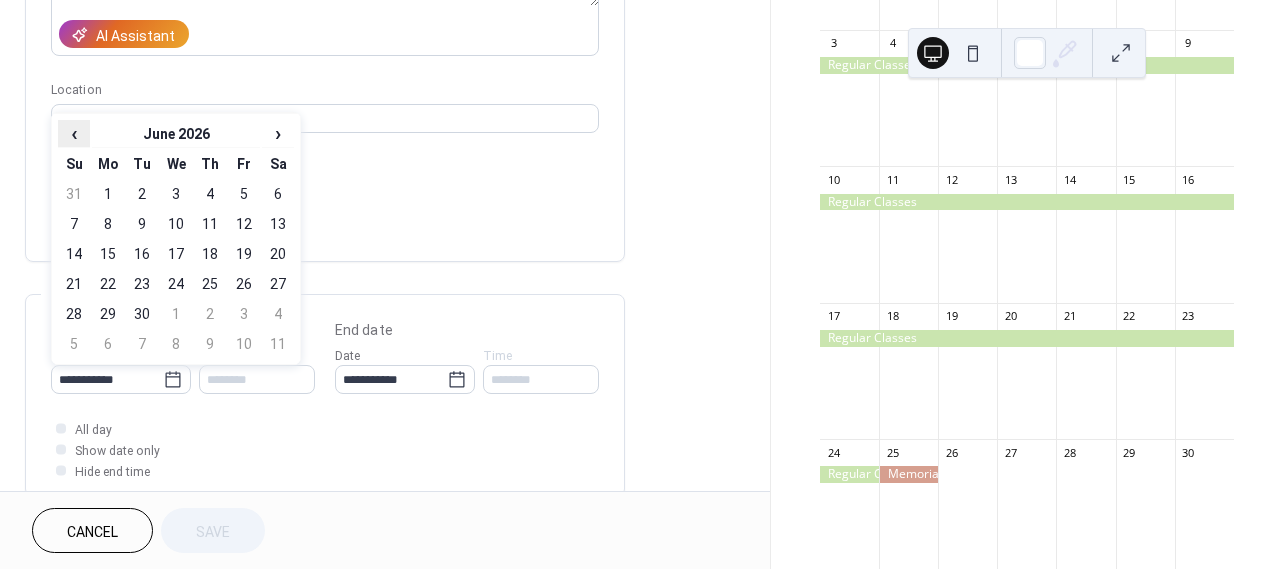 click on "‹" at bounding box center [74, 133] 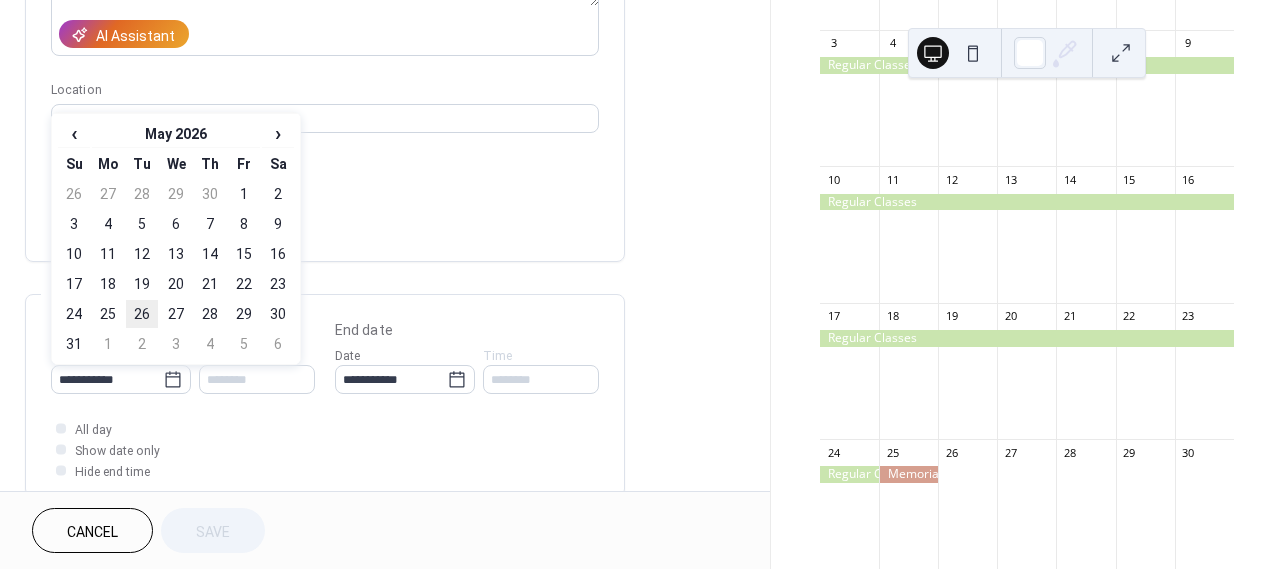 click on "26" at bounding box center [142, 314] 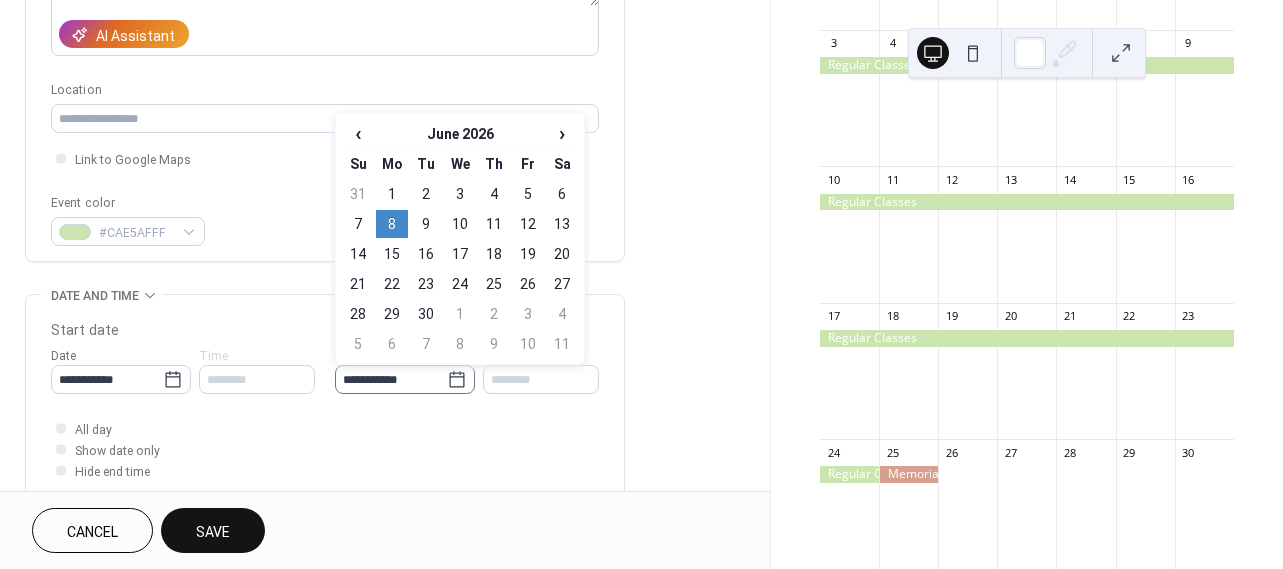 click 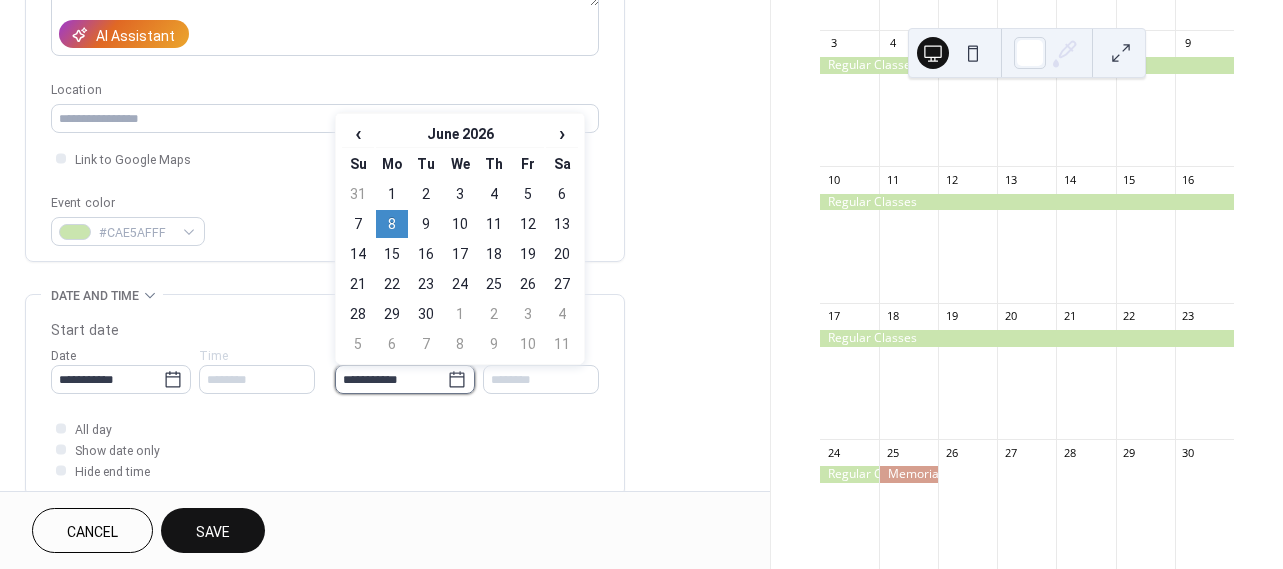 click on "**********" at bounding box center [391, 379] 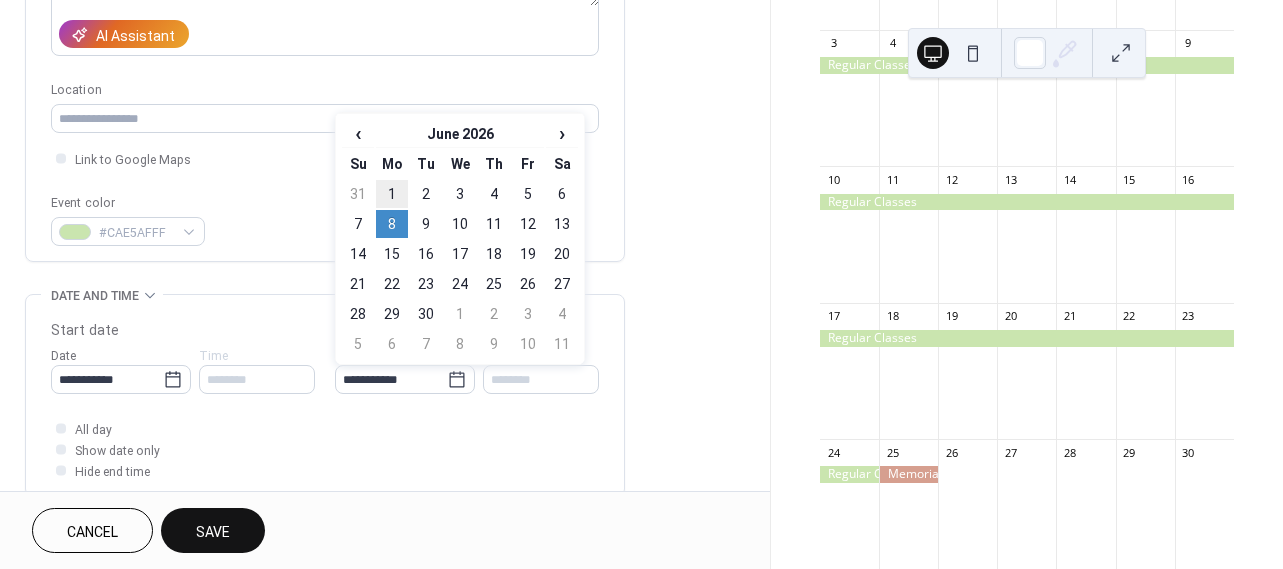 click on "1" at bounding box center (392, 194) 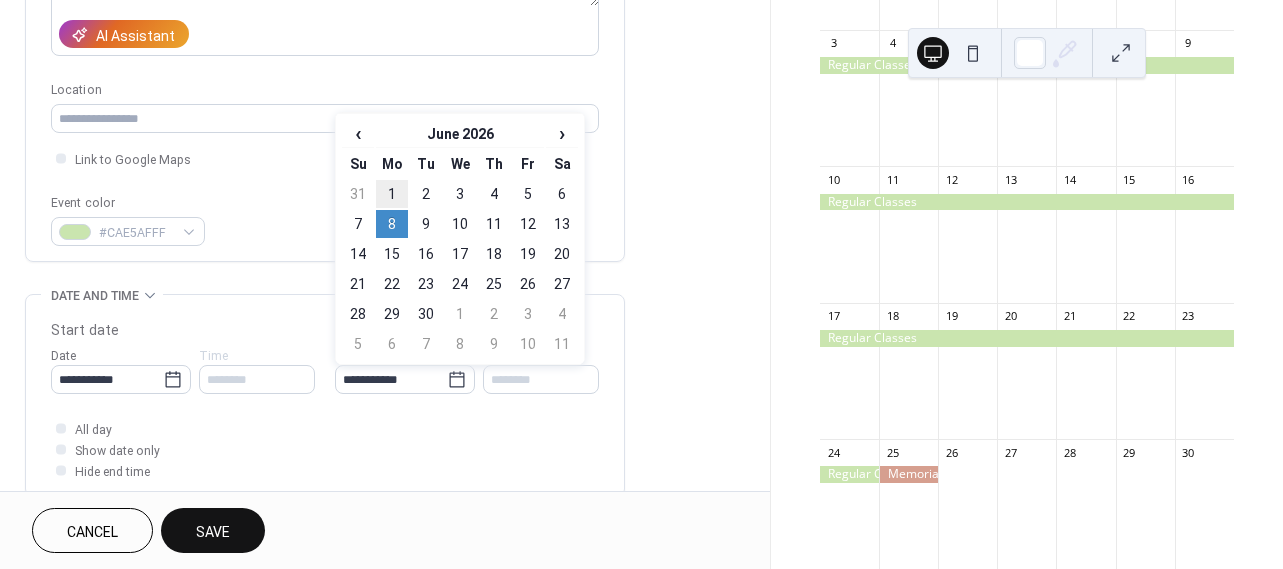type on "**********" 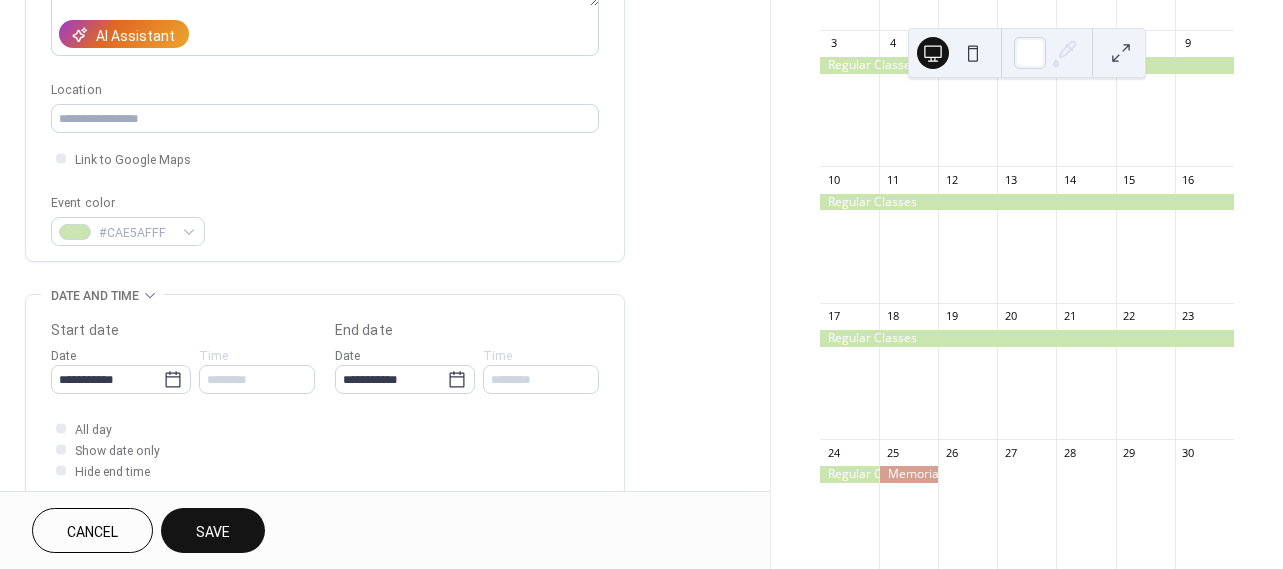 click on "Save" at bounding box center [213, 532] 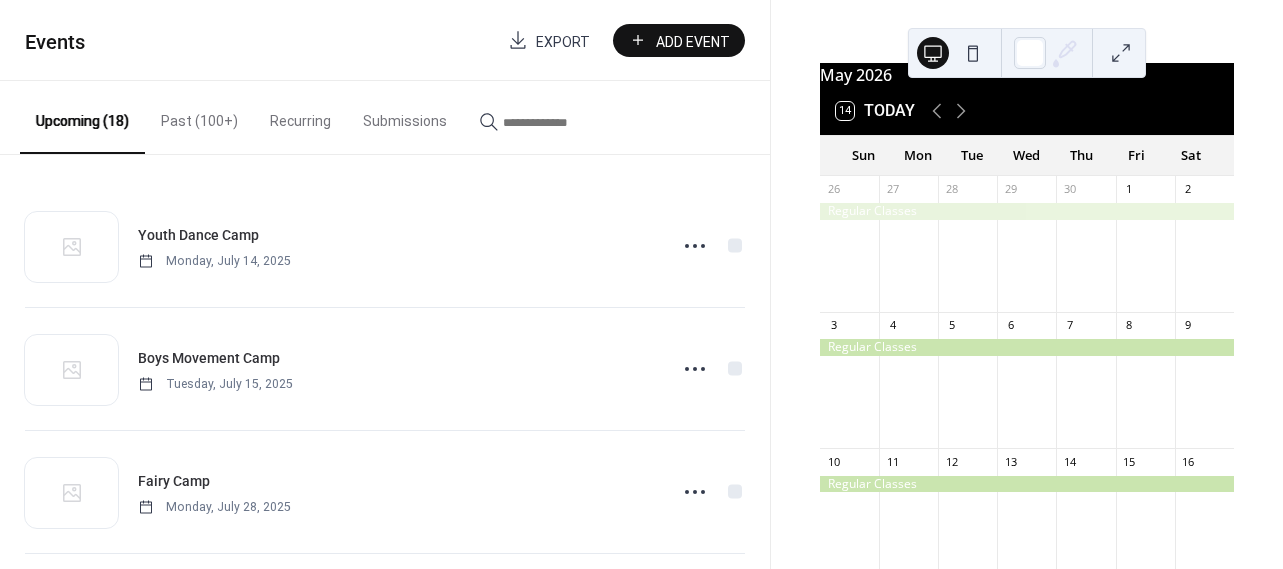scroll, scrollTop: 22, scrollLeft: 0, axis: vertical 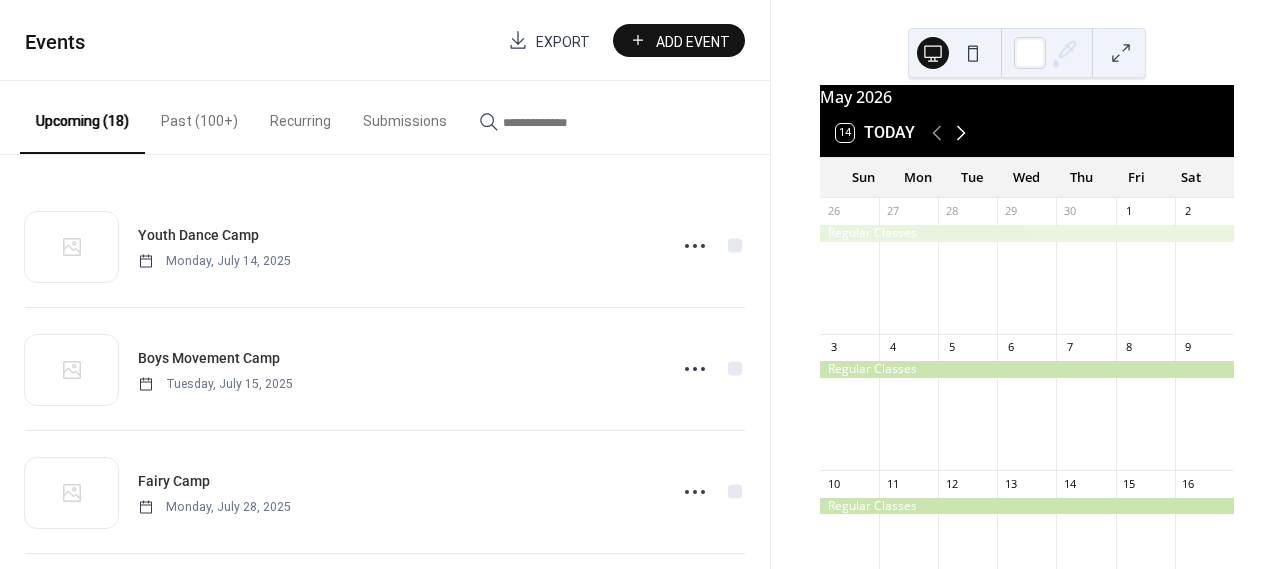 click 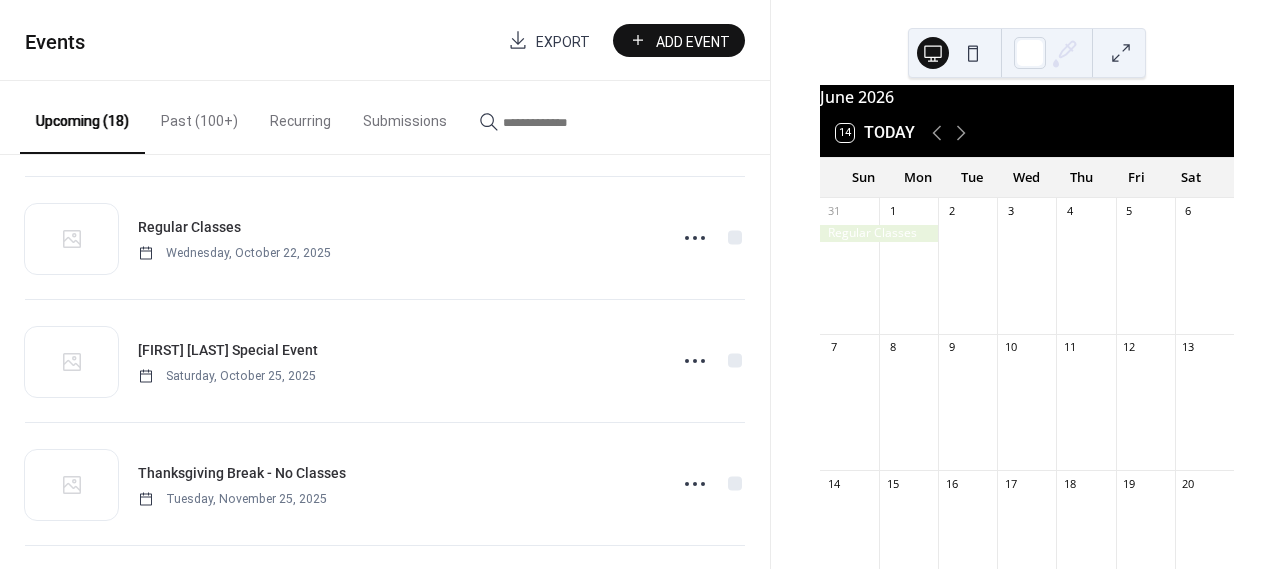 scroll, scrollTop: 1241, scrollLeft: 0, axis: vertical 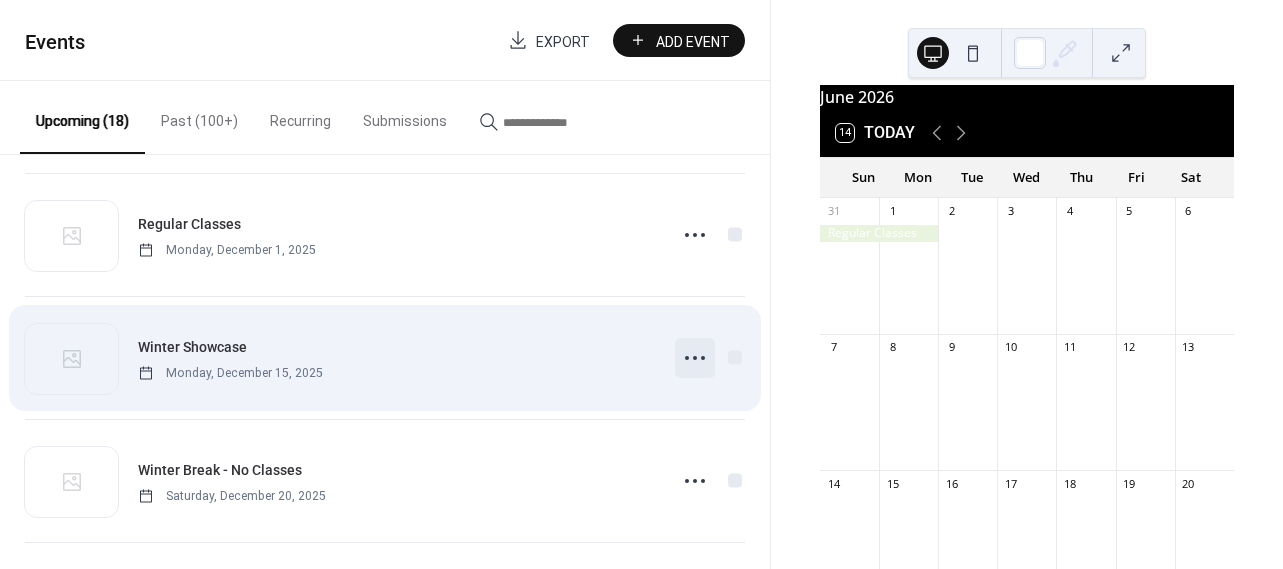 click 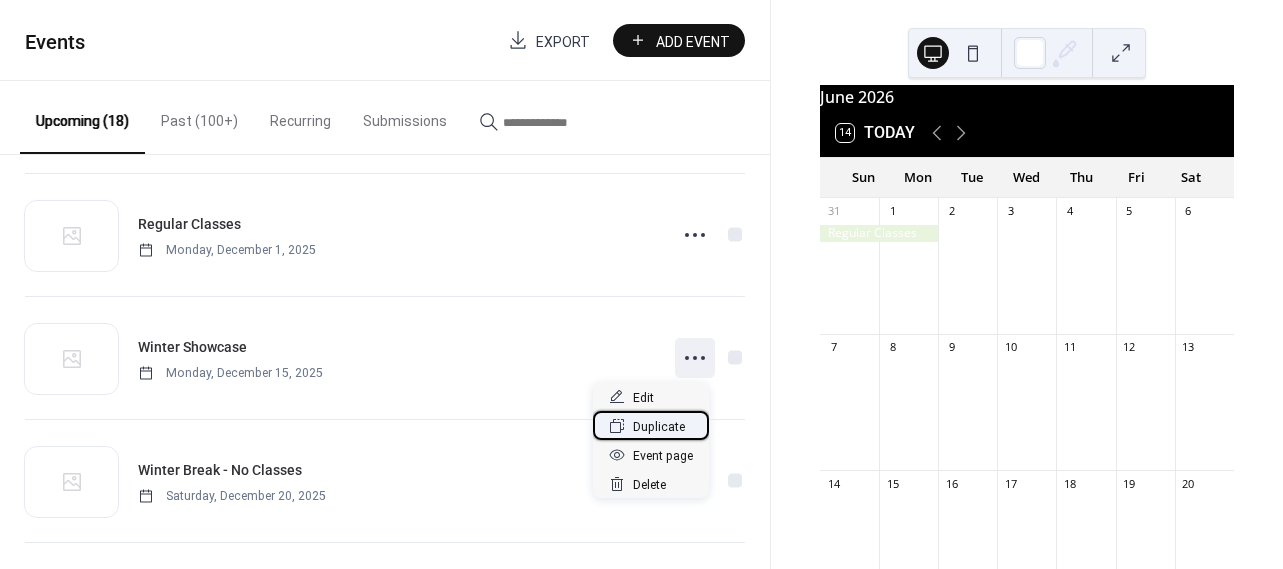 click on "Duplicate" at bounding box center (659, 427) 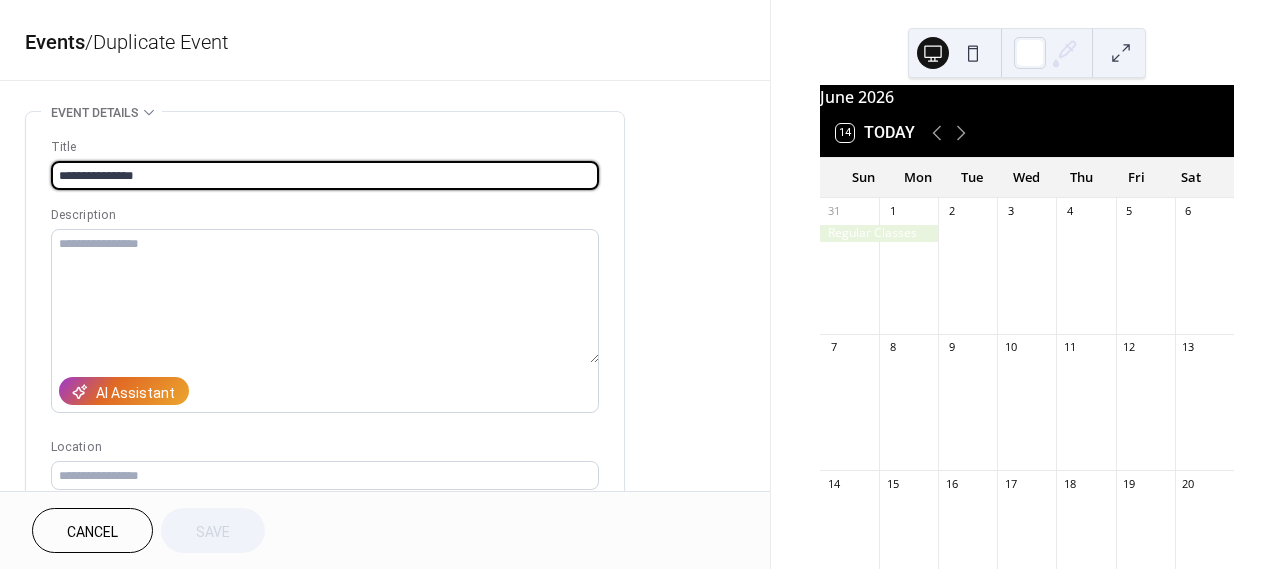 drag, startPoint x: 56, startPoint y: 175, endPoint x: 39, endPoint y: 175, distance: 17 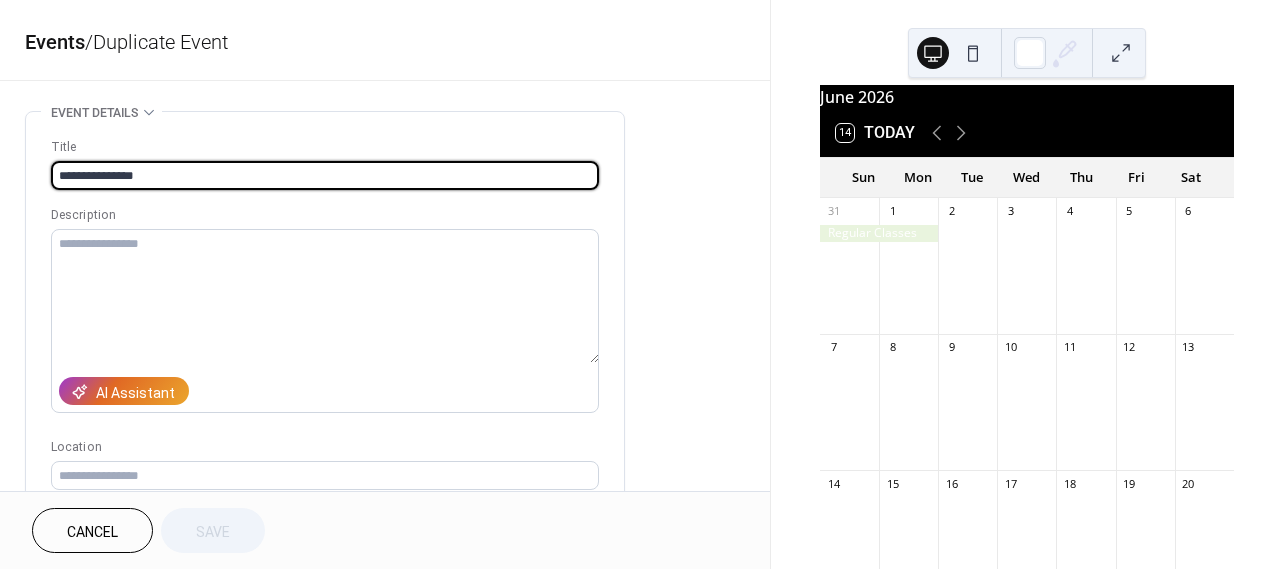 click on "**********" at bounding box center (325, 365) 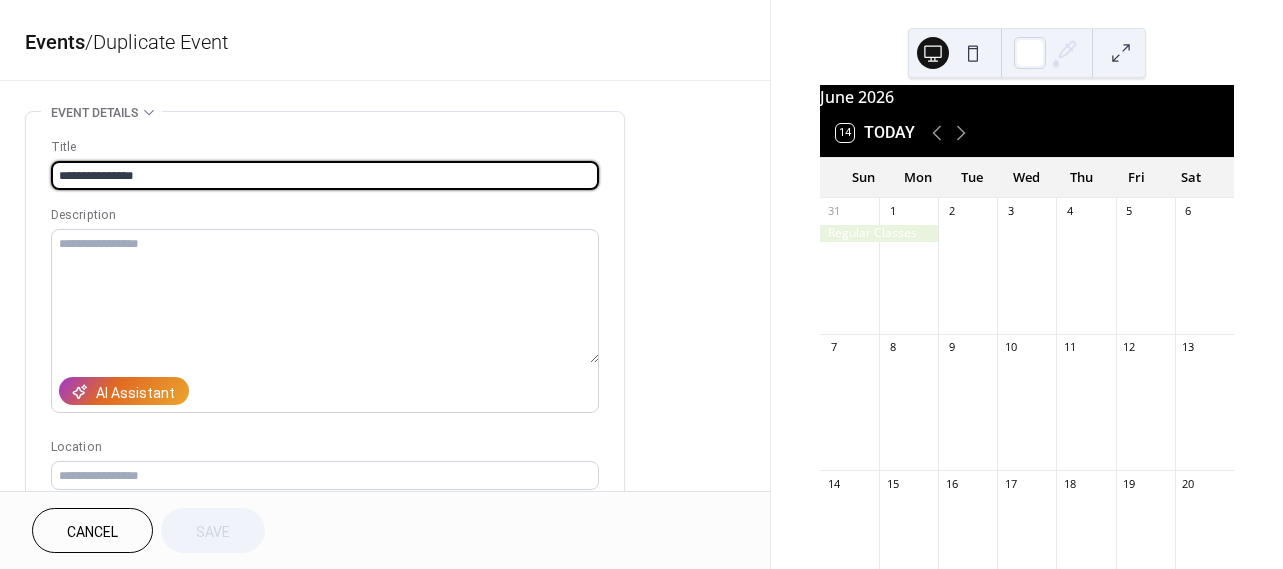 type on "*" 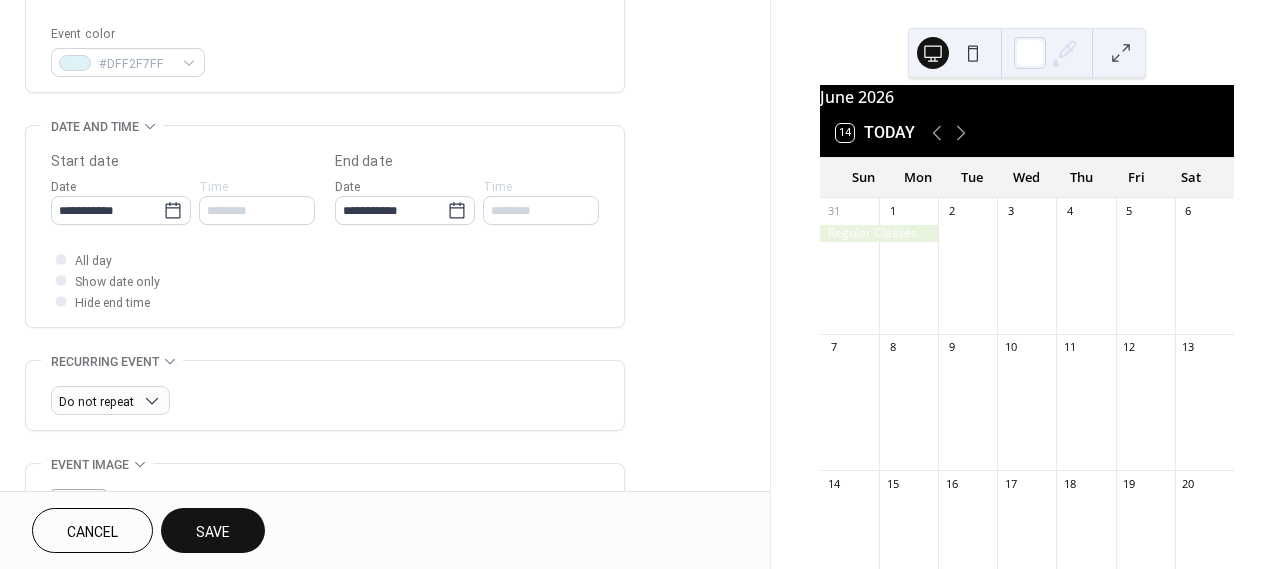scroll, scrollTop: 552, scrollLeft: 0, axis: vertical 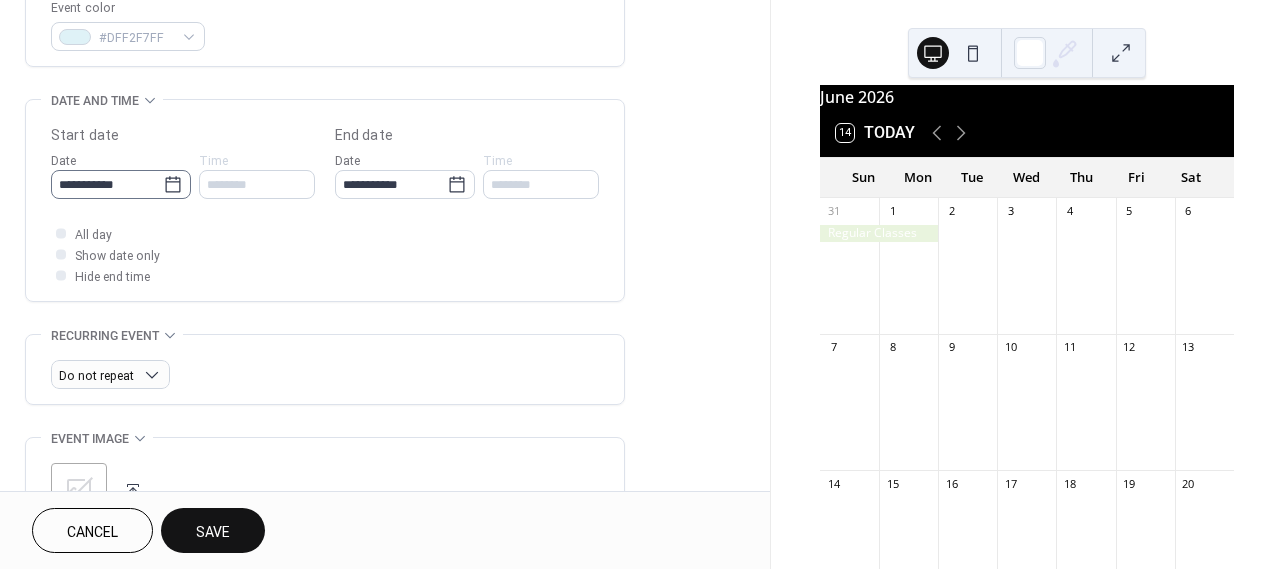 type on "**********" 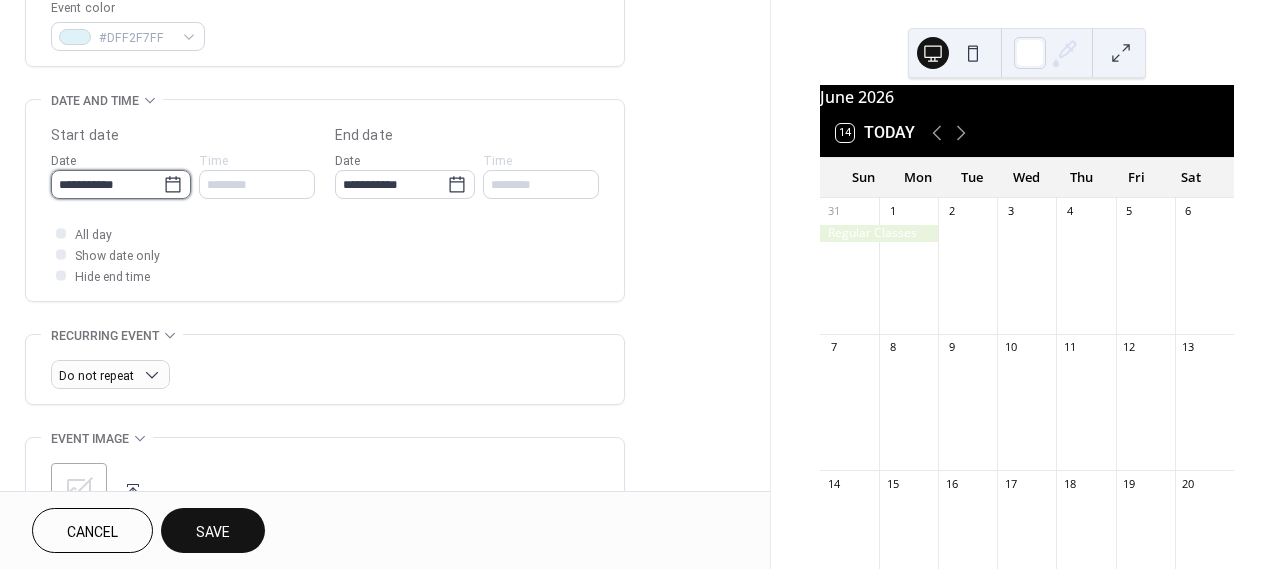 click on "**********" at bounding box center [107, 184] 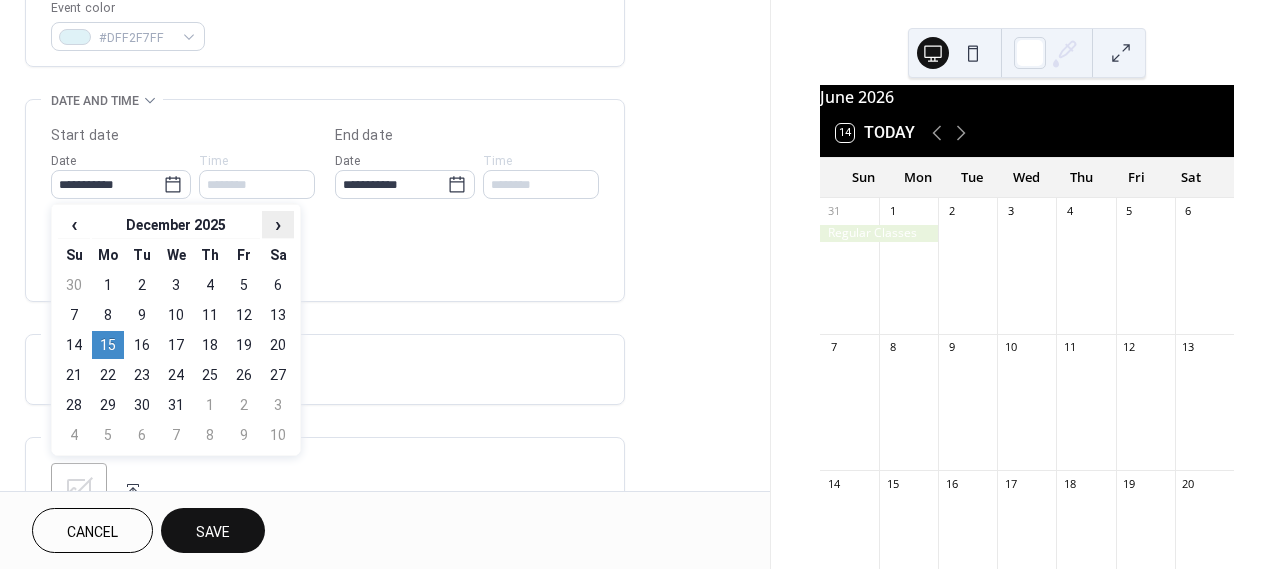 click on "›" at bounding box center (278, 224) 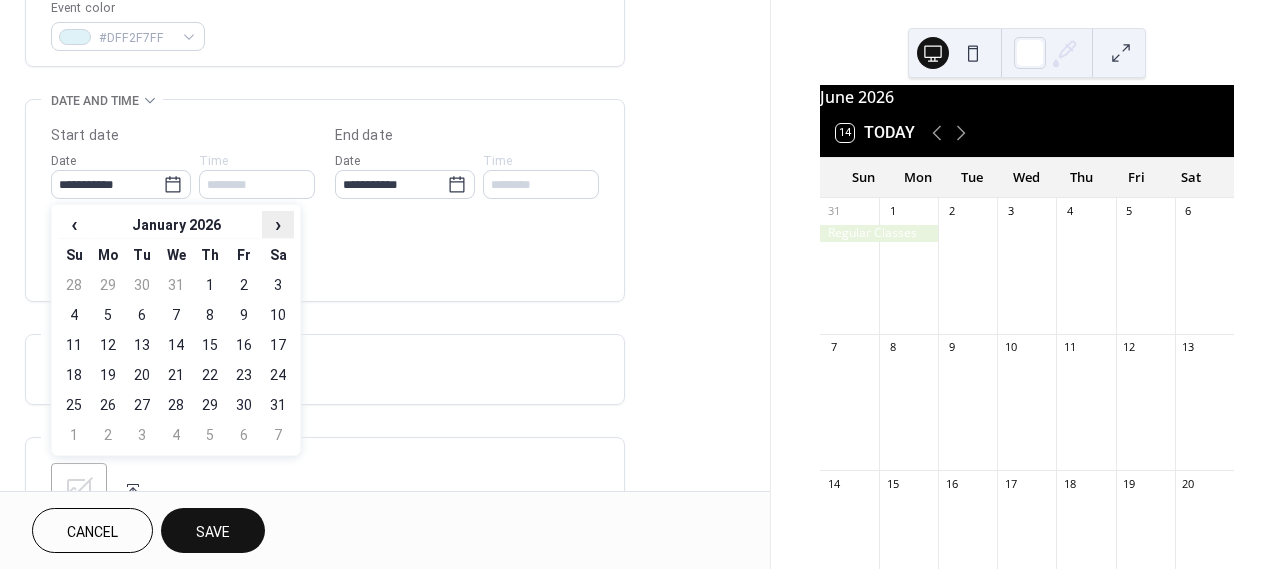 click on "›" at bounding box center (278, 224) 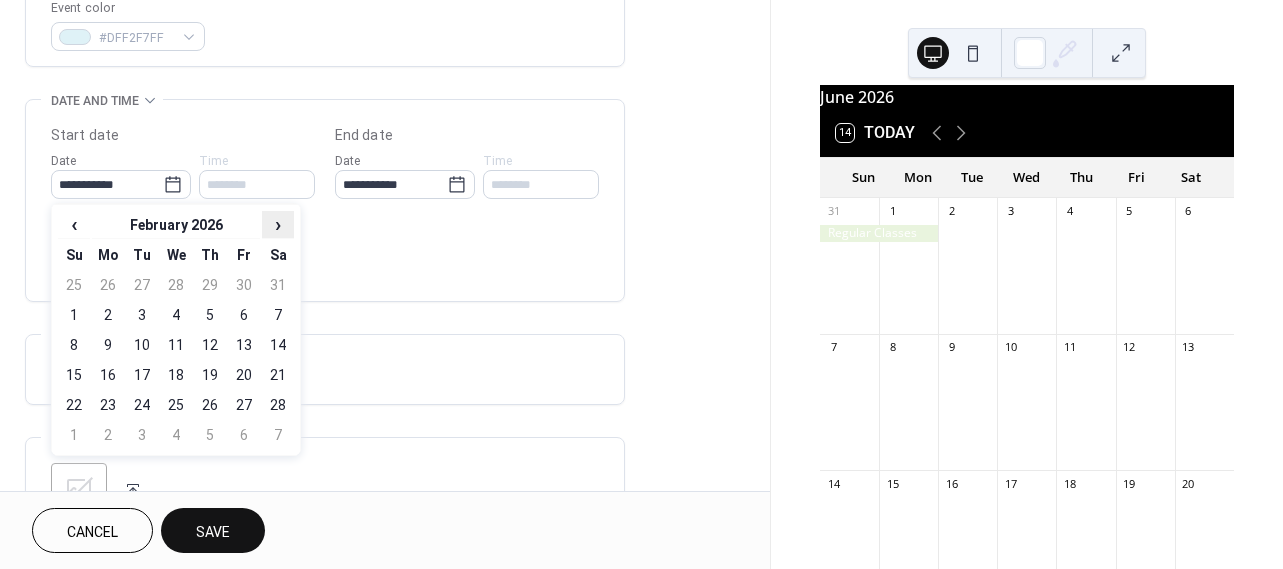 click on "›" at bounding box center [278, 224] 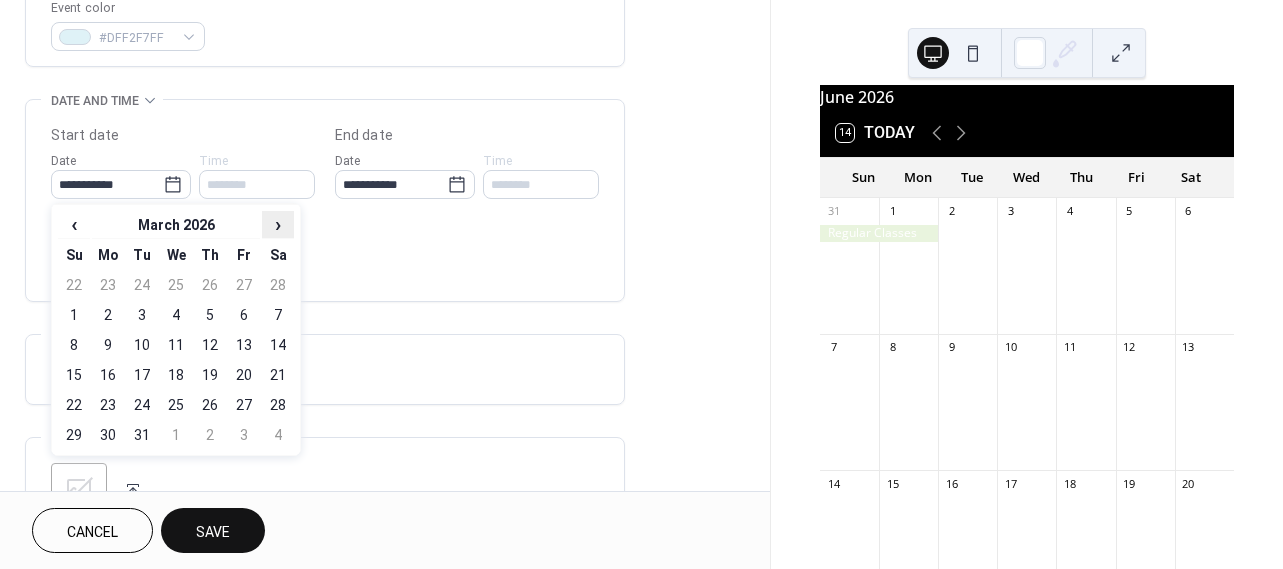 click on "›" at bounding box center [278, 224] 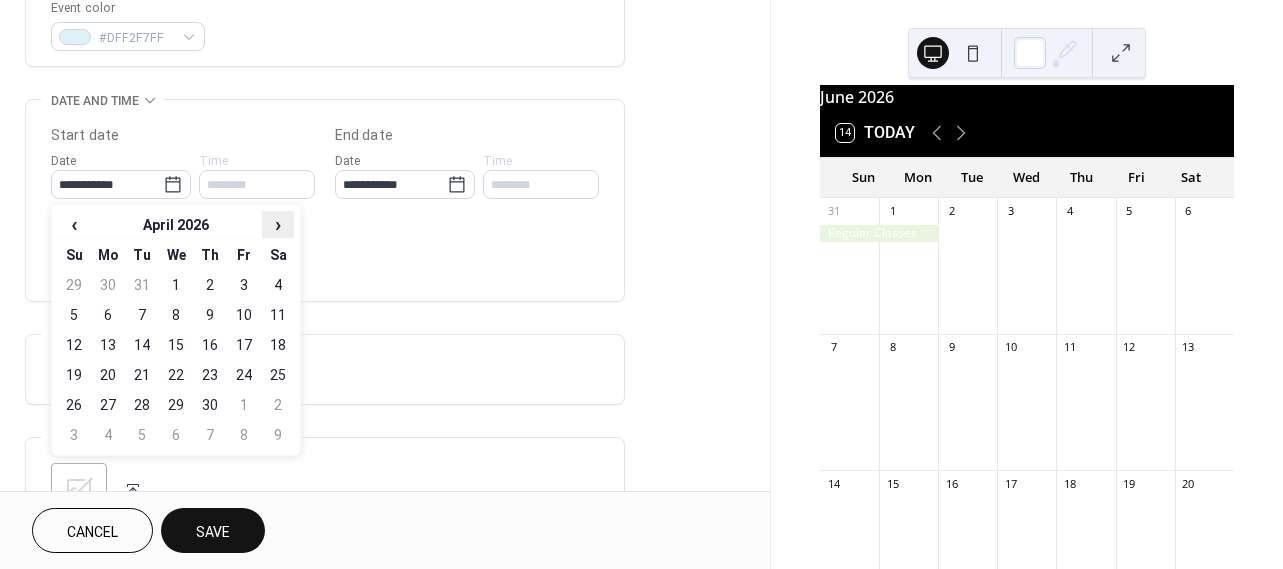 click on "›" at bounding box center (278, 224) 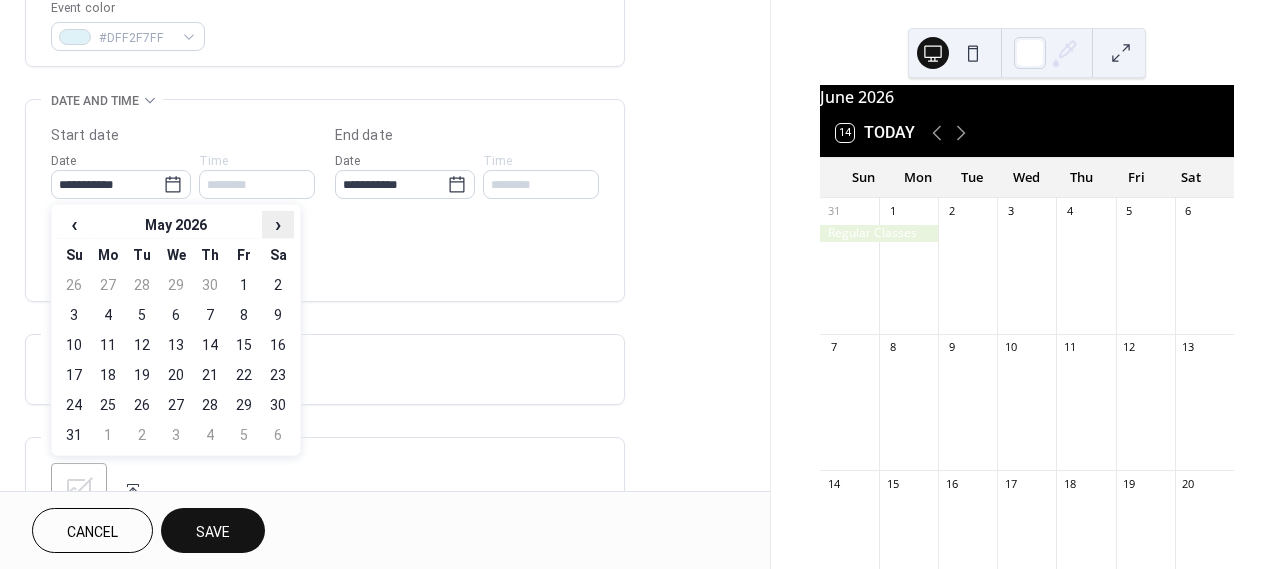 click on "›" at bounding box center (278, 224) 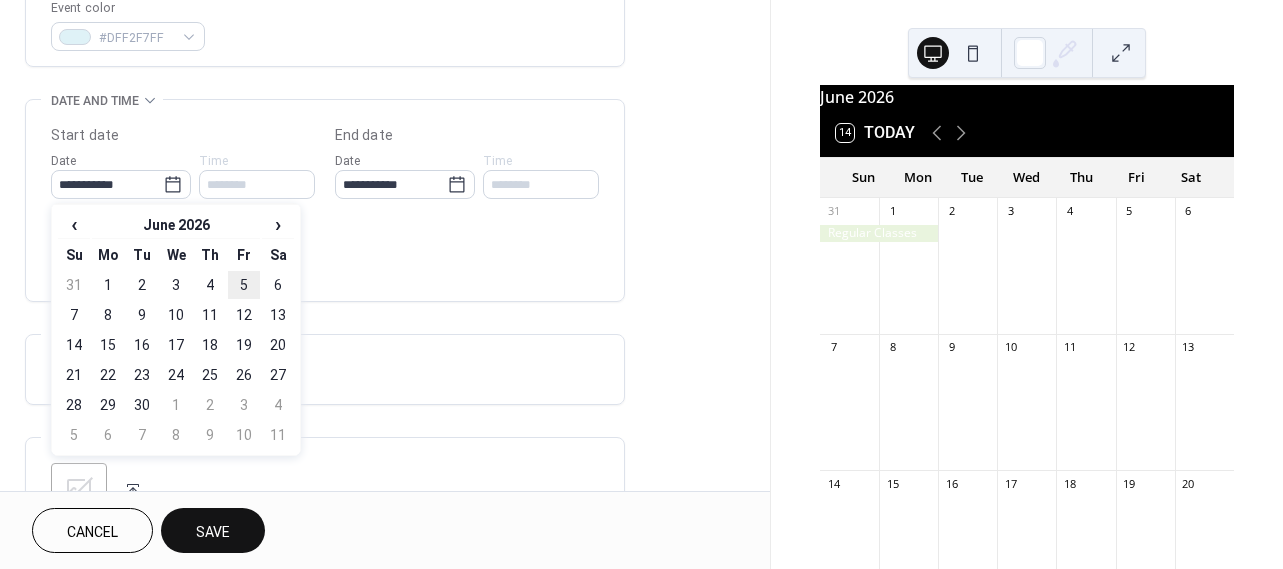 click on "5" at bounding box center [244, 285] 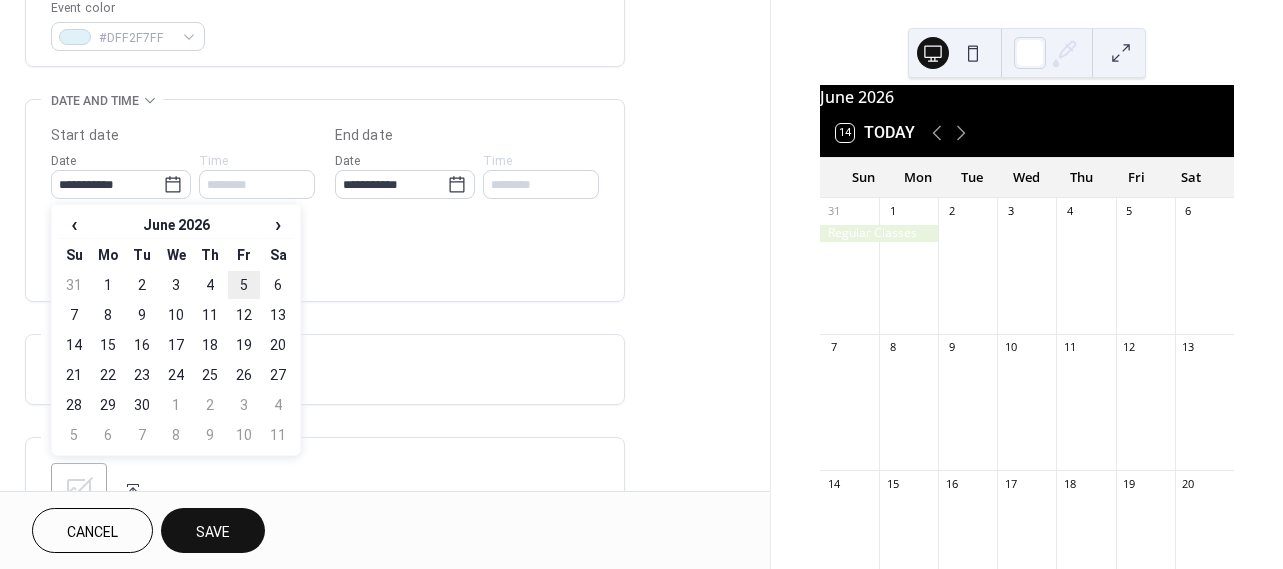 type on "**********" 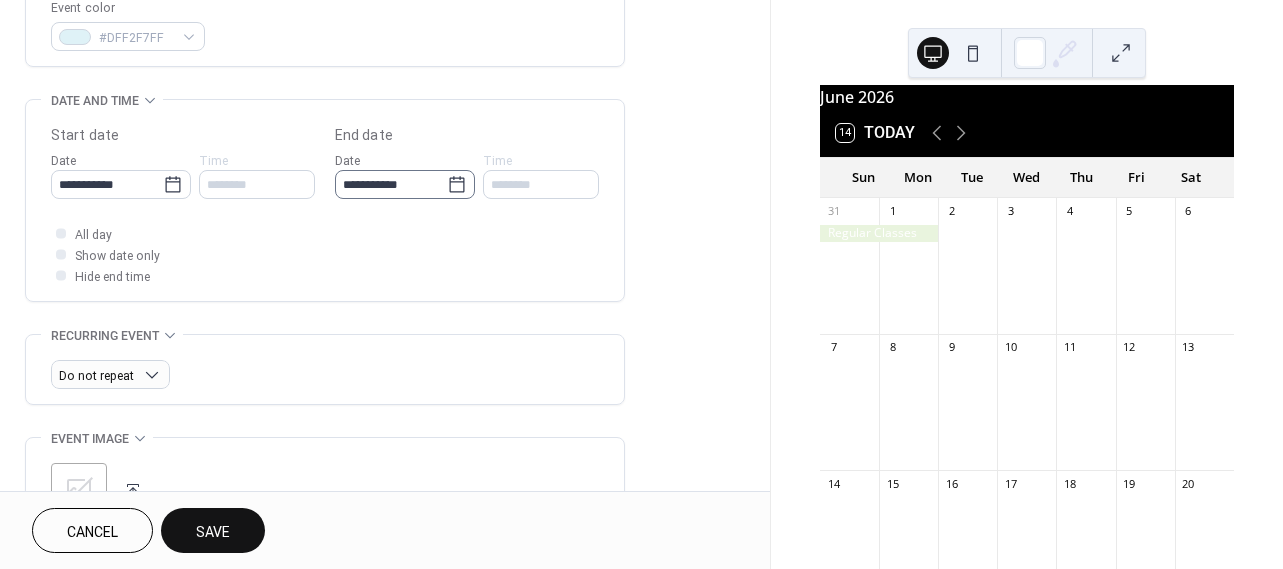 click 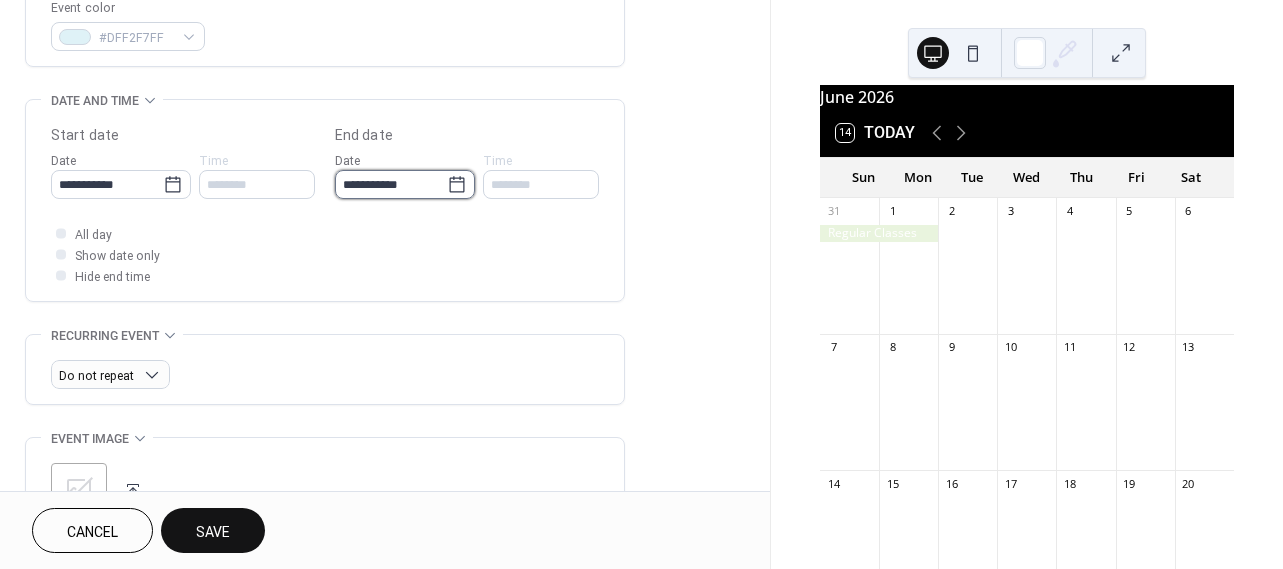 click on "**********" at bounding box center (391, 184) 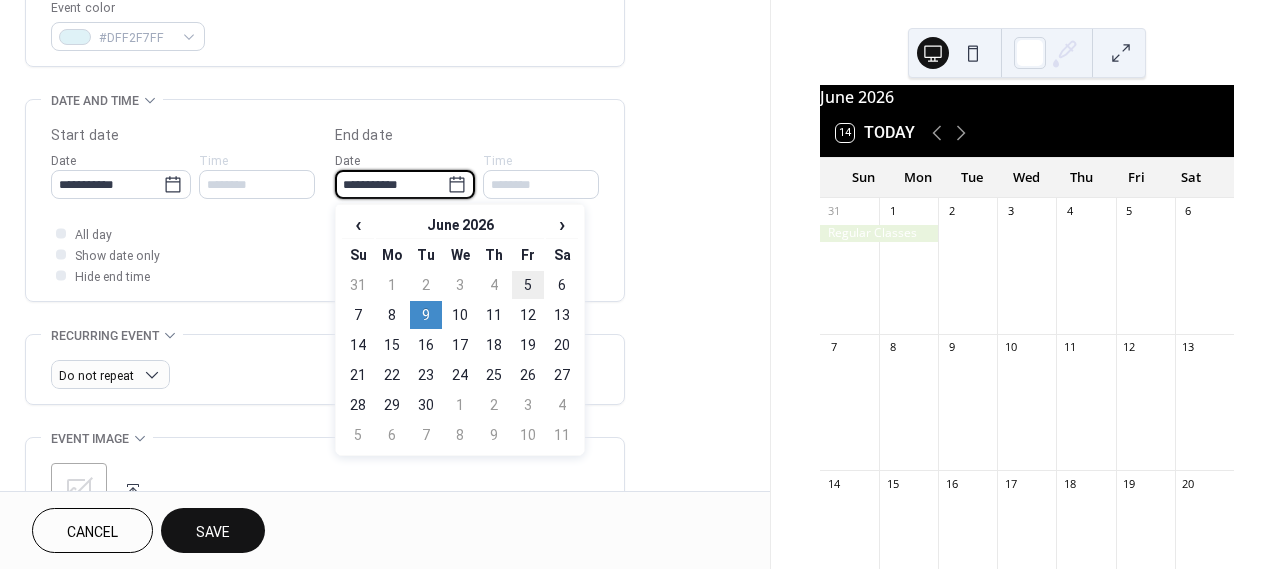 click on "5" at bounding box center (528, 285) 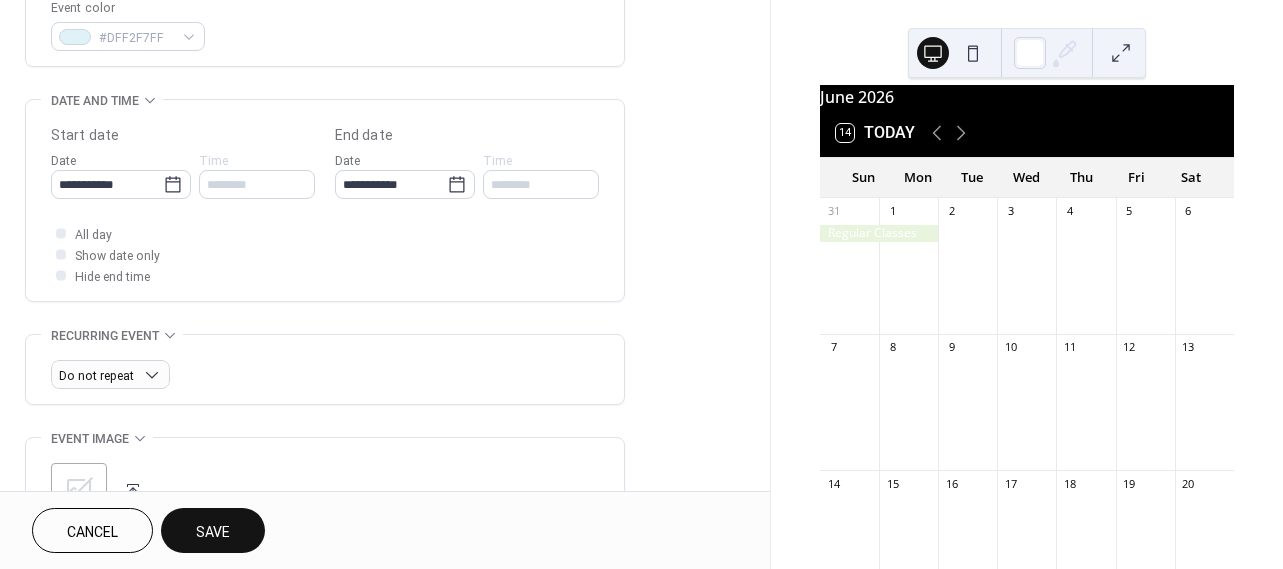 click on "Save" at bounding box center (213, 532) 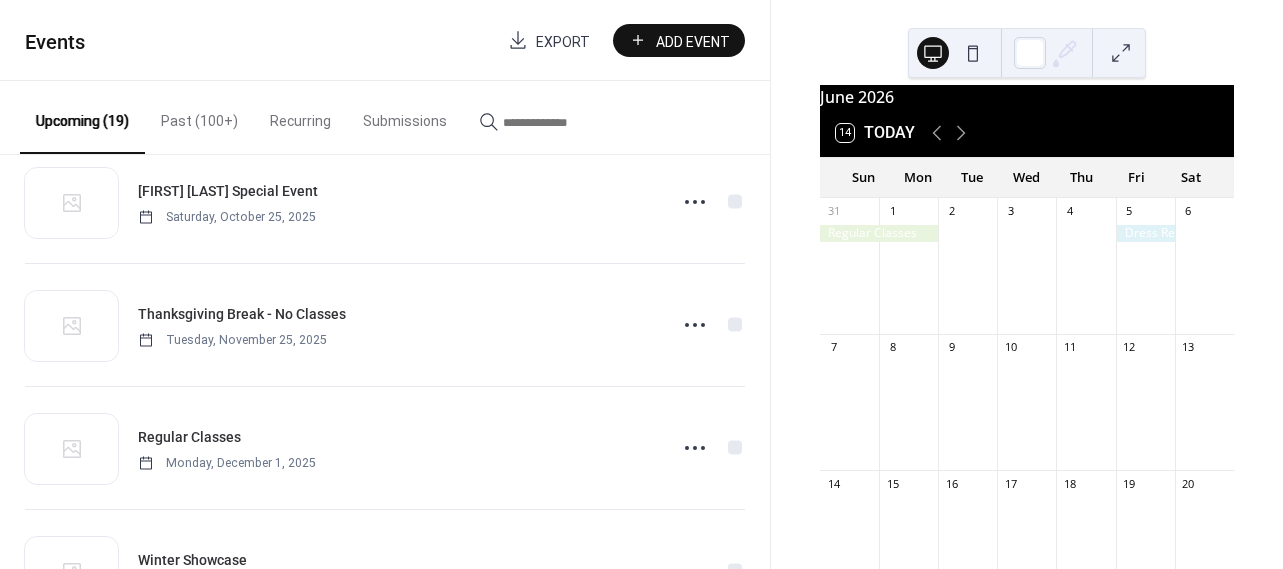 scroll, scrollTop: 1982, scrollLeft: 0, axis: vertical 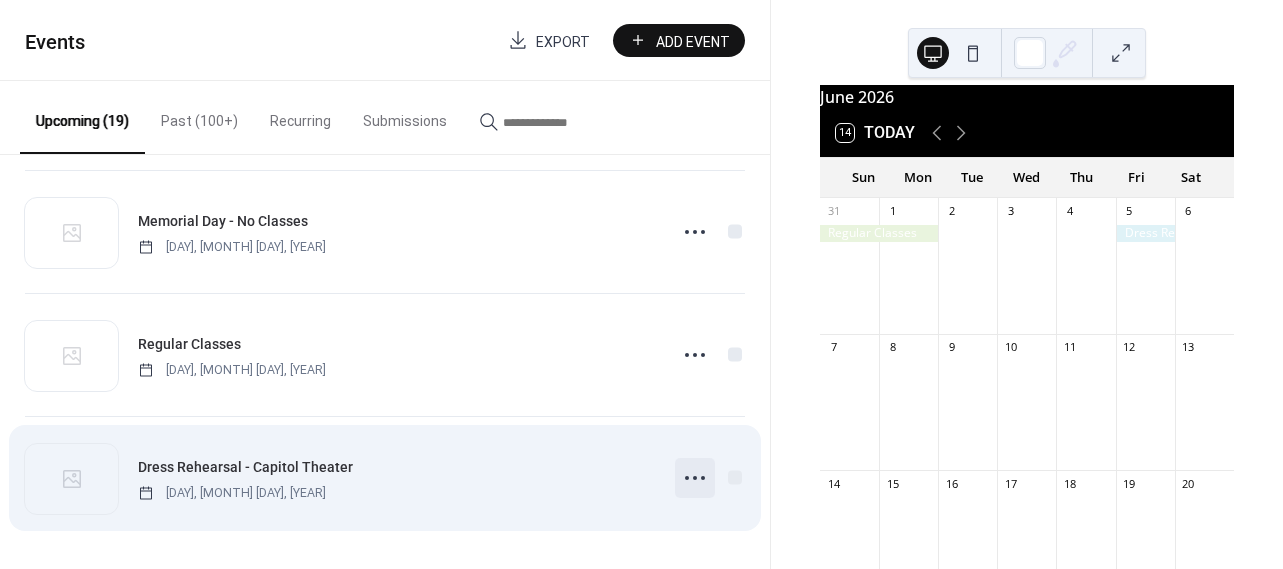 click 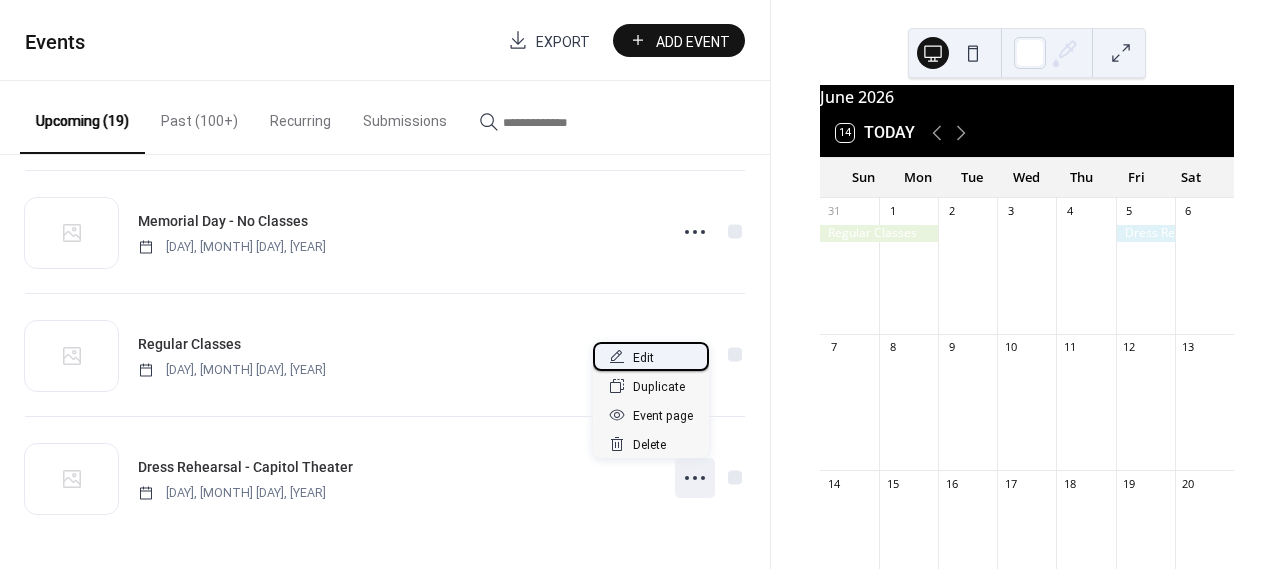 click on "Edit" at bounding box center (643, 358) 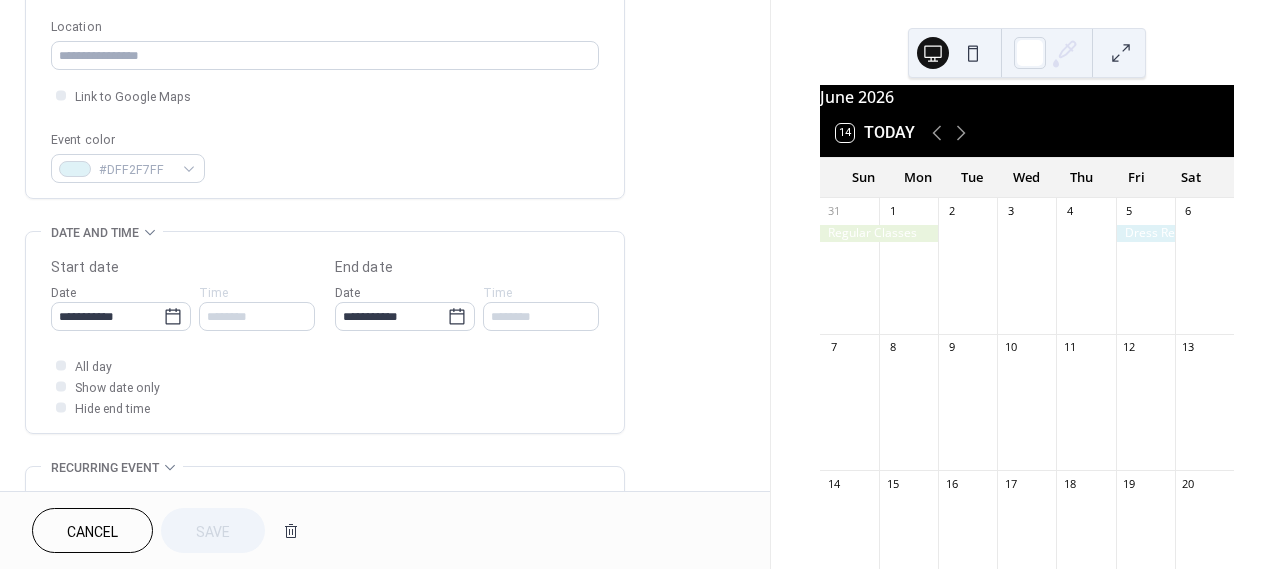 scroll, scrollTop: 396, scrollLeft: 0, axis: vertical 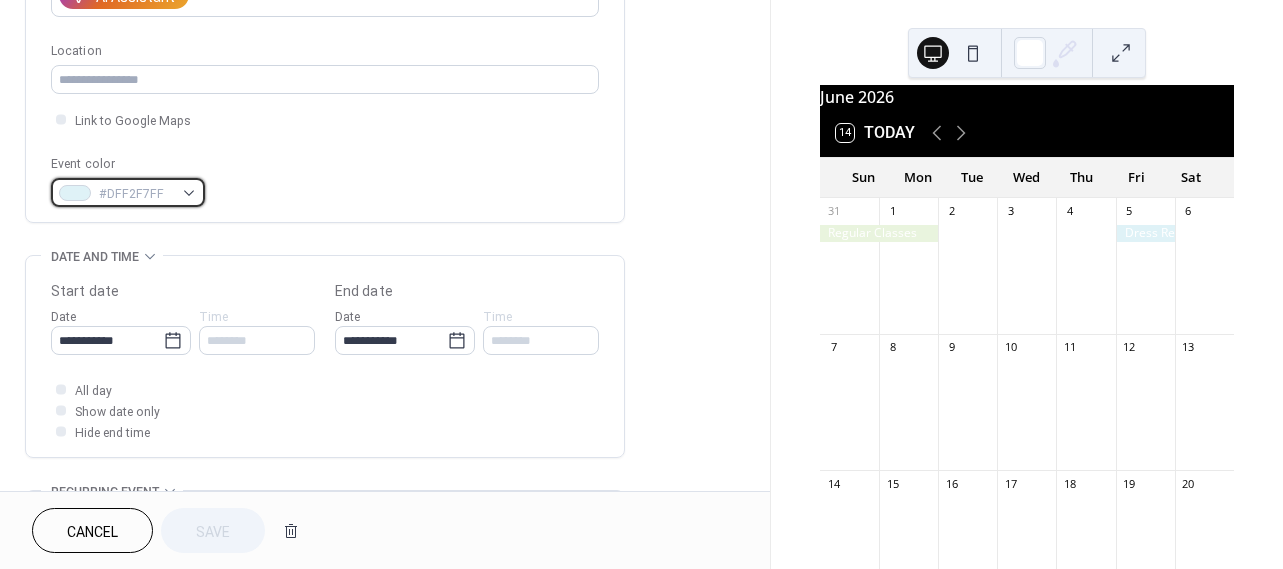 click on "#DFF2F7FF" at bounding box center [128, 192] 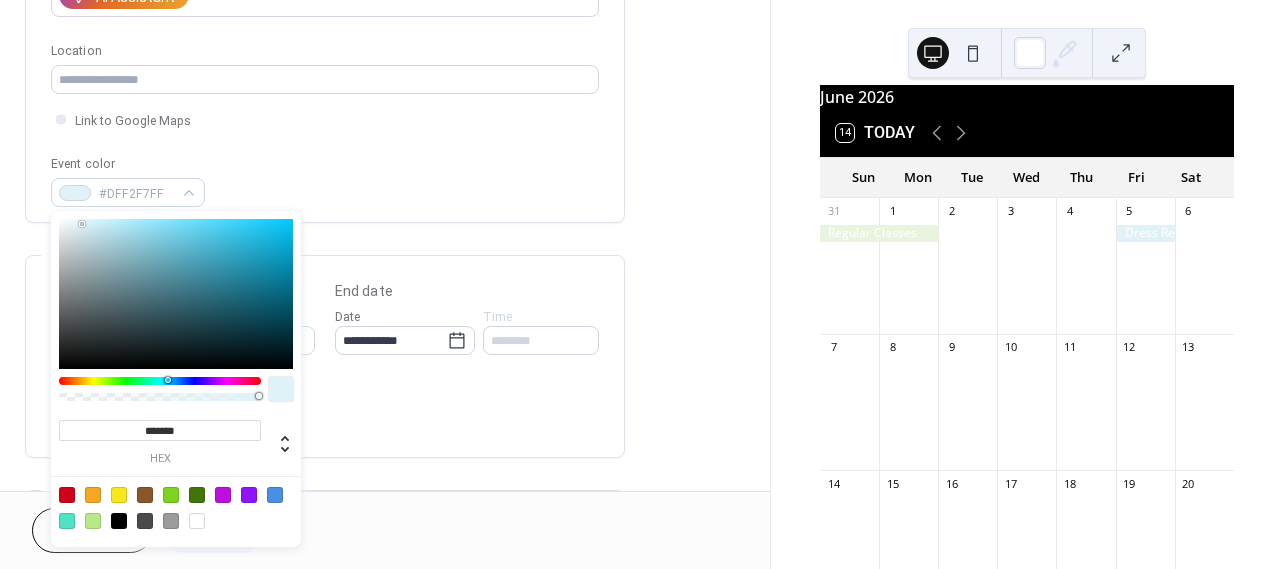 click at bounding box center [160, 381] 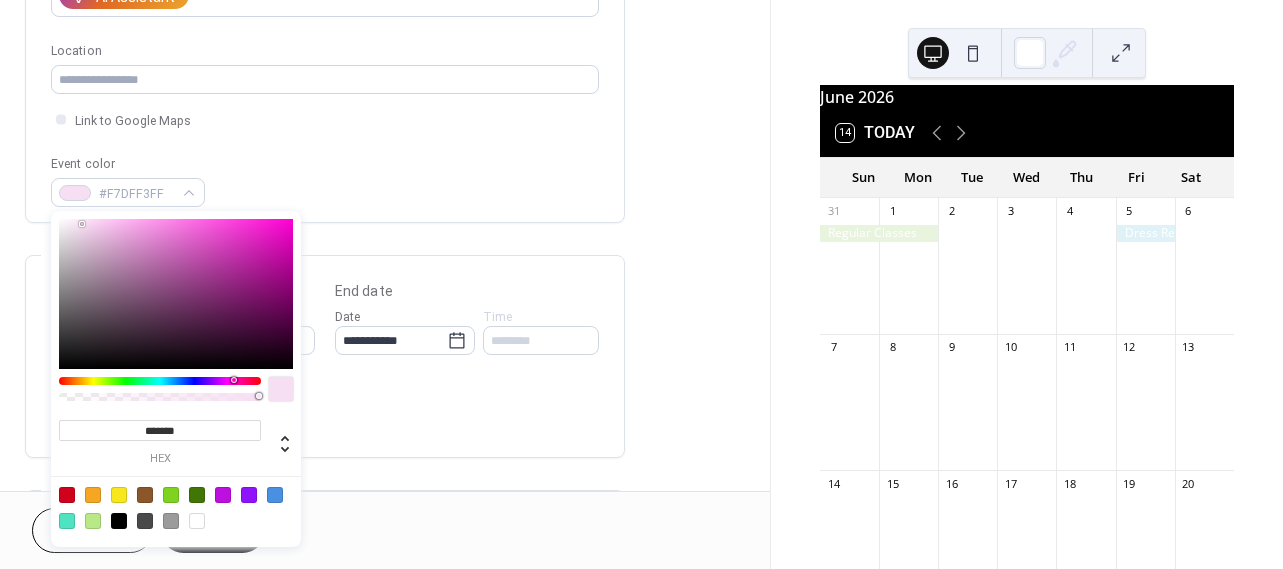 click at bounding box center (176, 294) 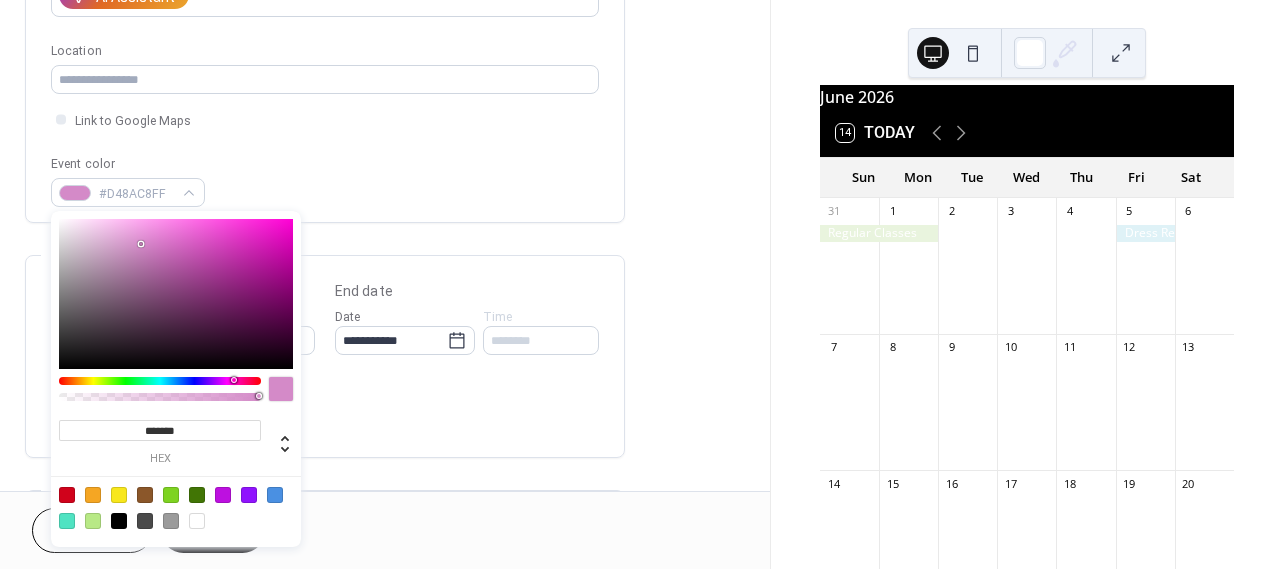 click at bounding box center (176, 294) 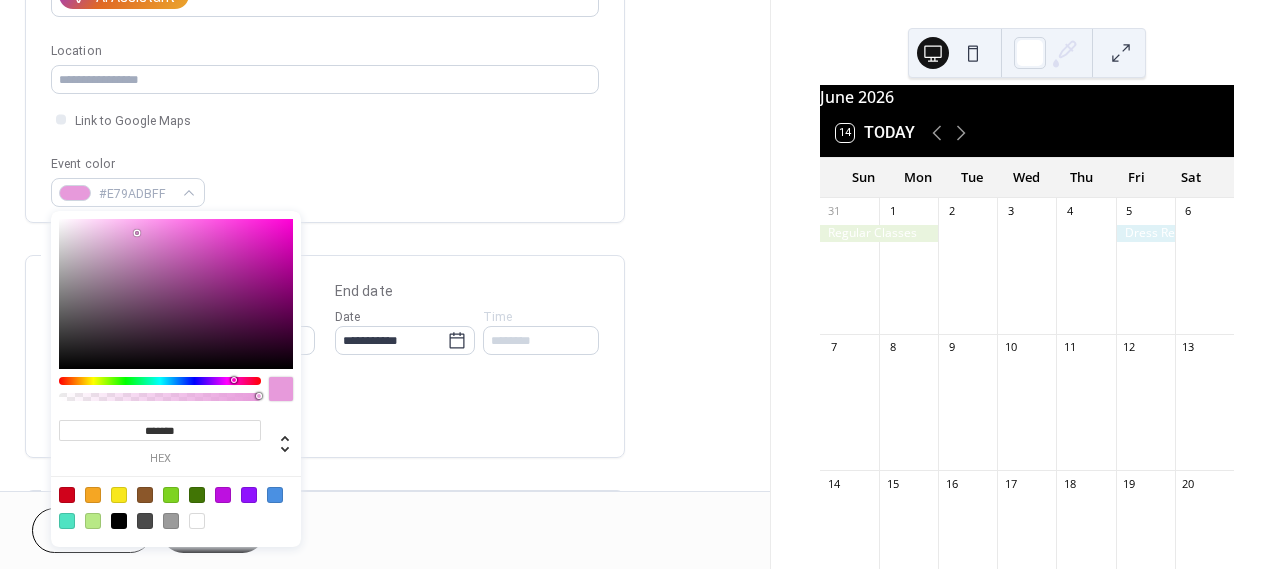click at bounding box center [176, 294] 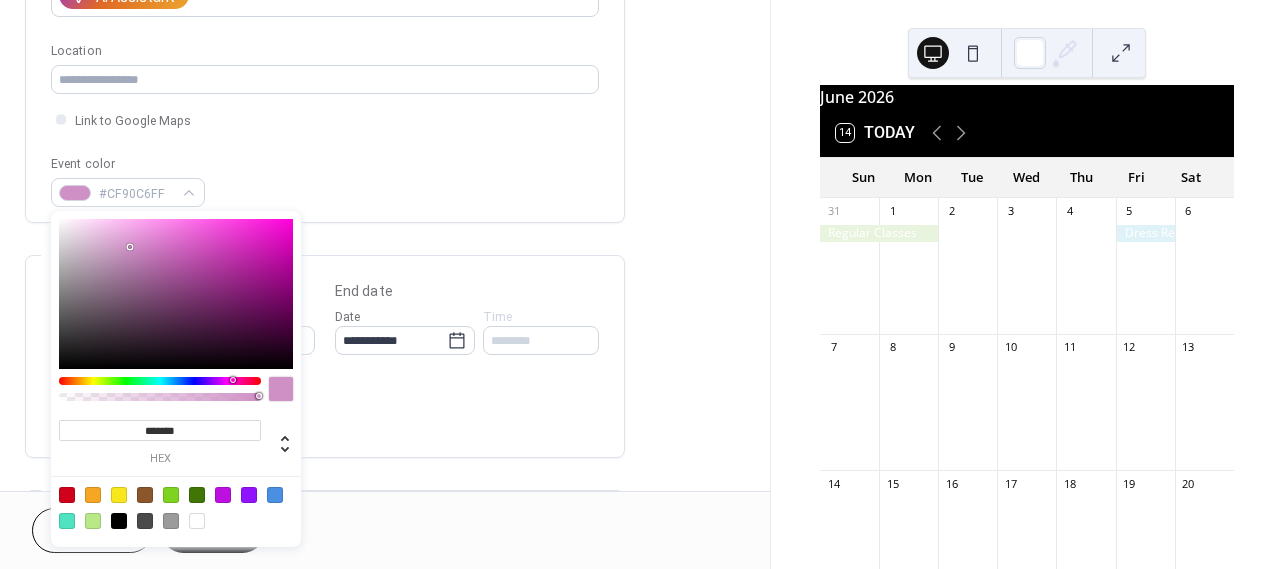 click at bounding box center [176, 294] 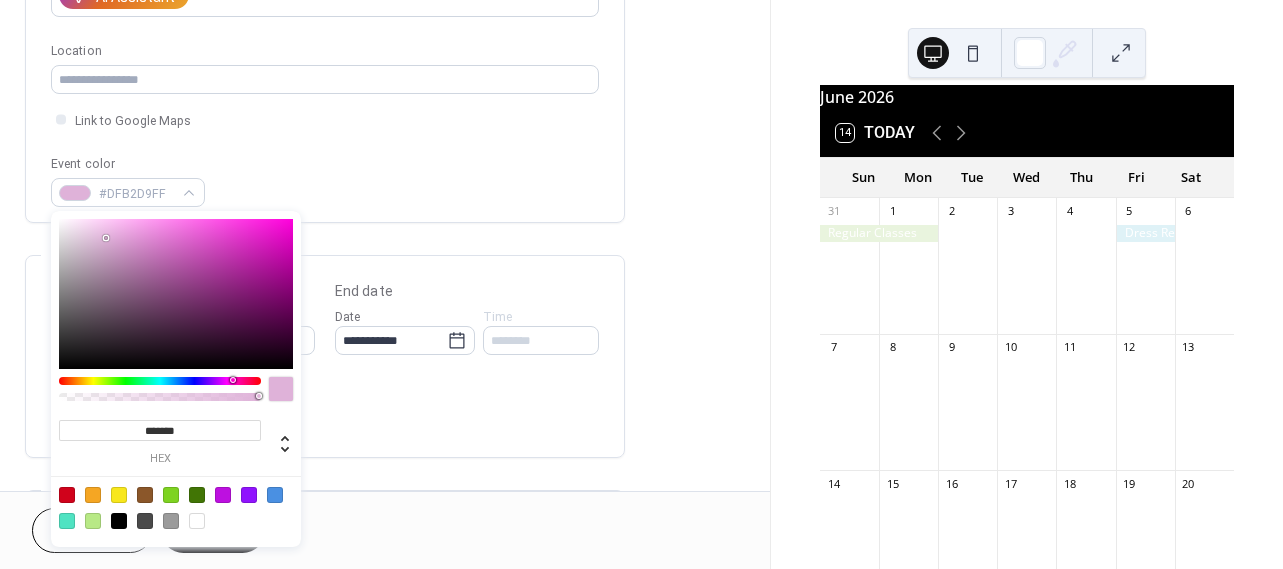 click at bounding box center (176, 294) 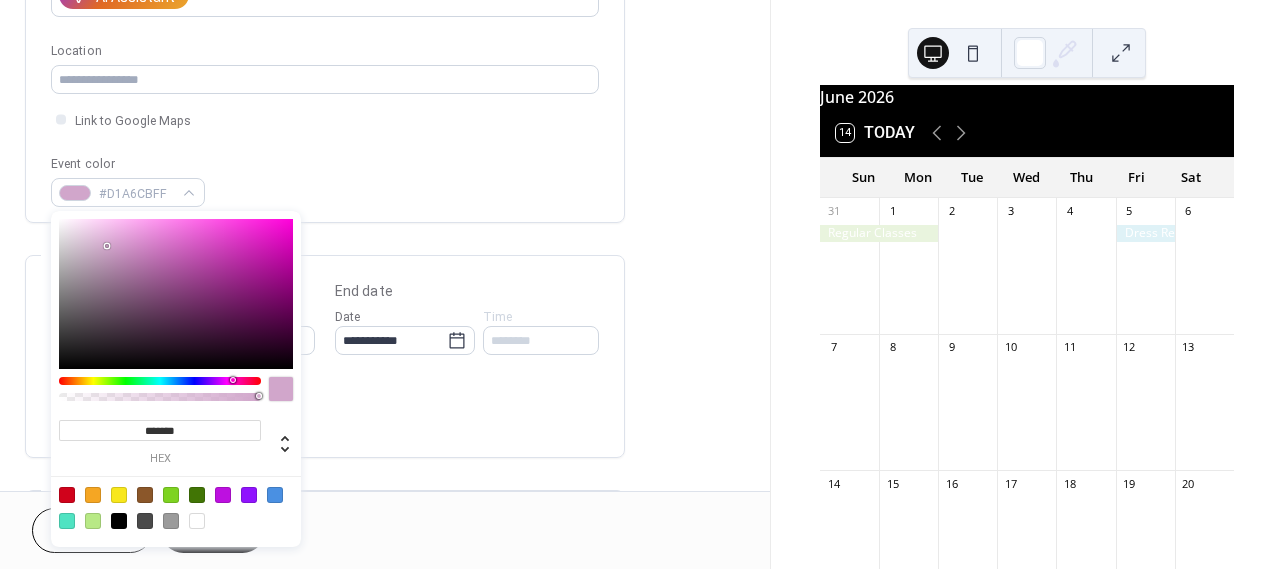 click on "**********" at bounding box center [325, 314] 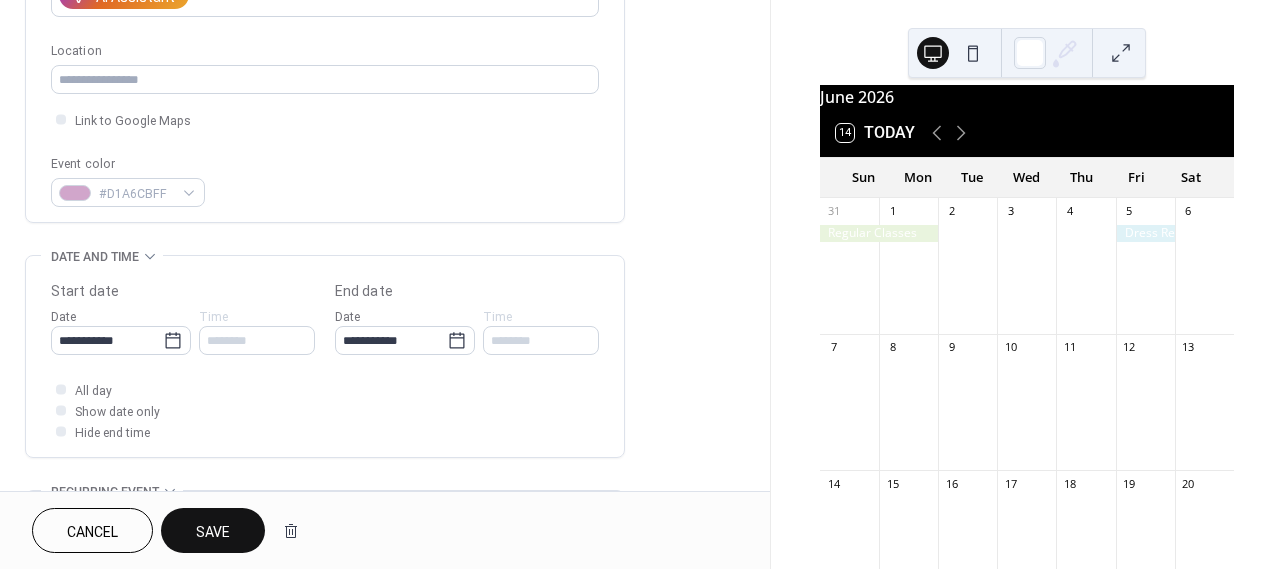 click on "Save" at bounding box center [213, 530] 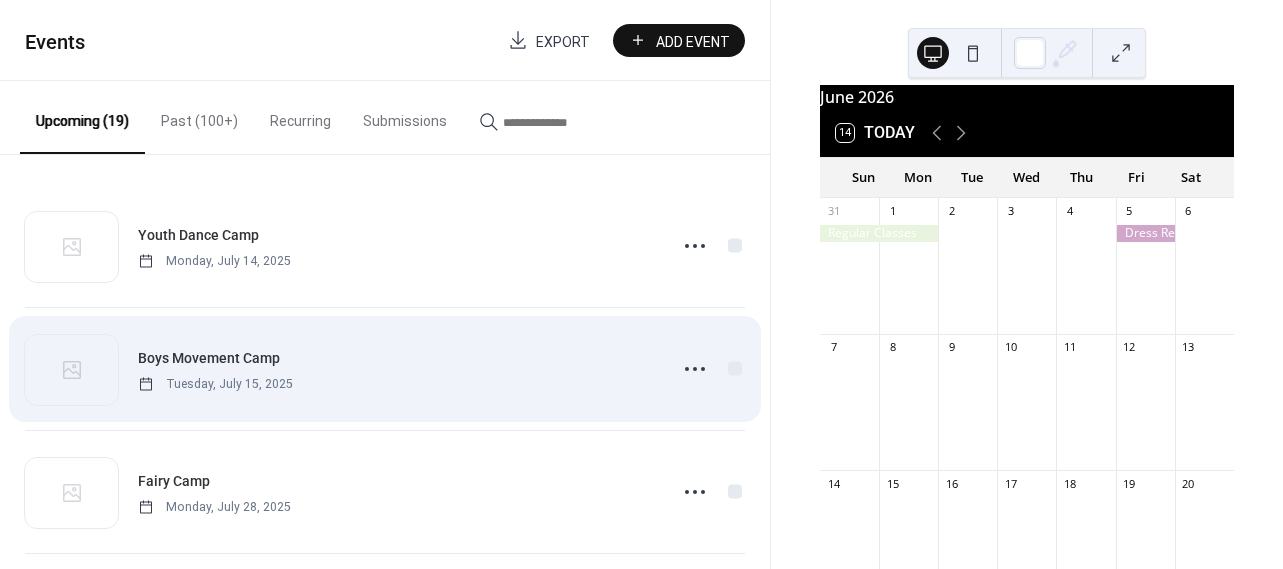 scroll, scrollTop: 1982, scrollLeft: 0, axis: vertical 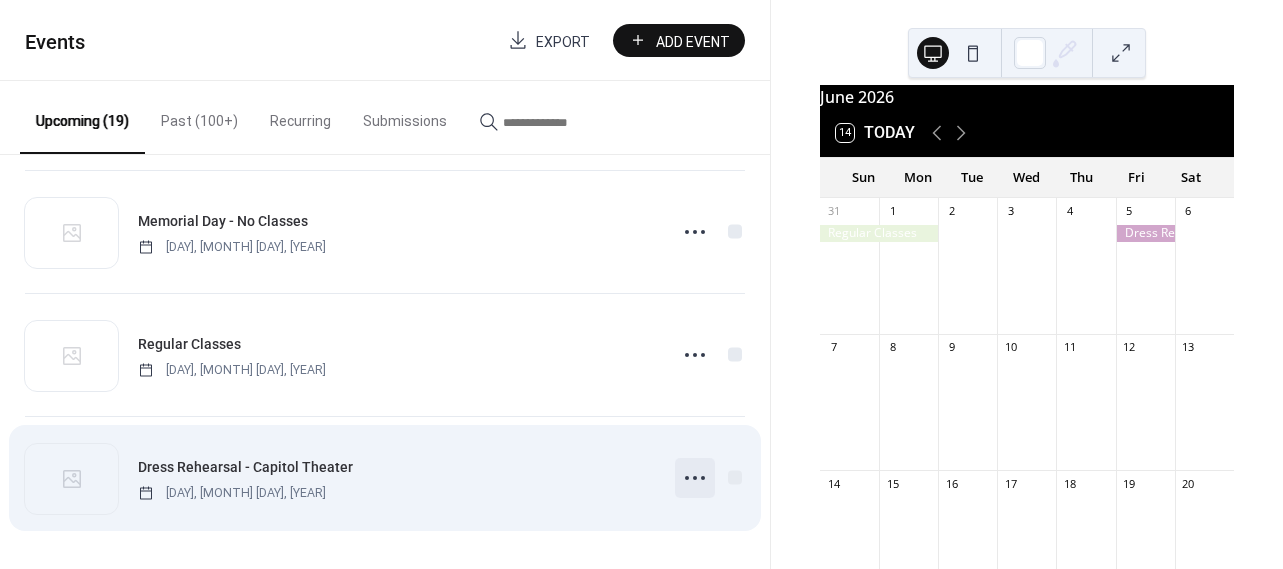 click 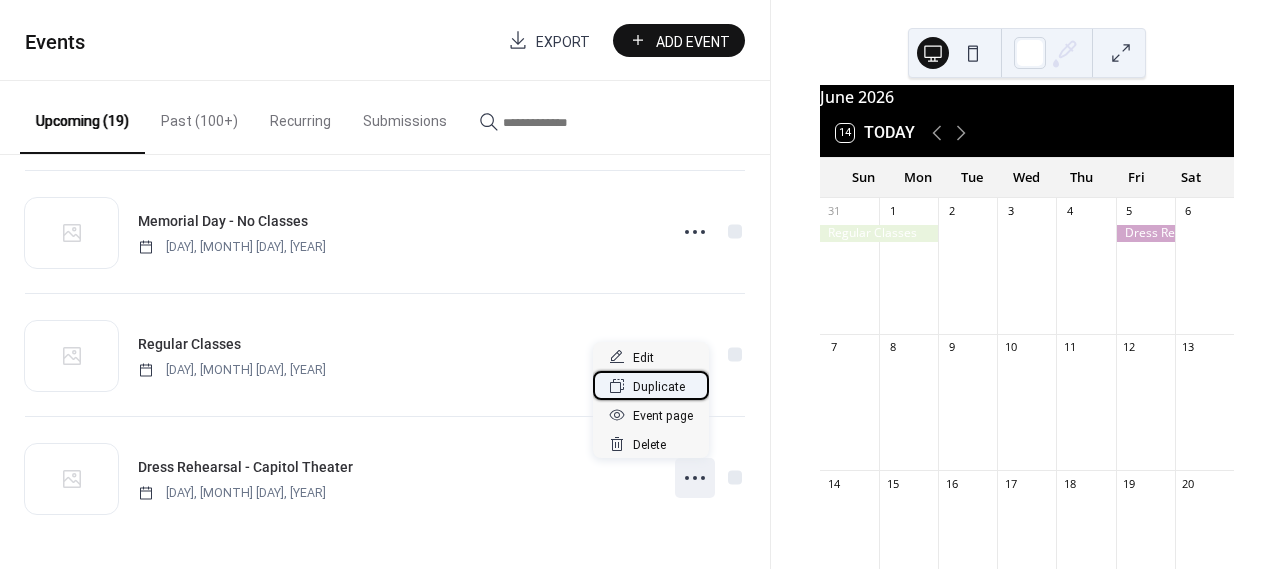 click on "Duplicate" at bounding box center (659, 387) 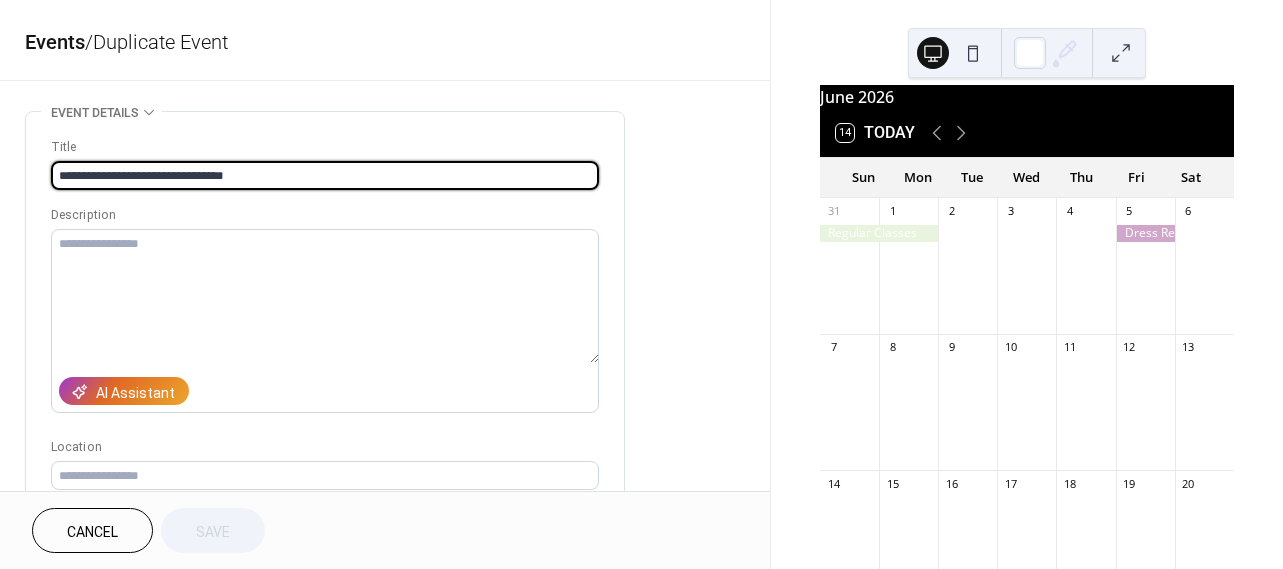 drag, startPoint x: 150, startPoint y: 171, endPoint x: 59, endPoint y: 170, distance: 91.00549 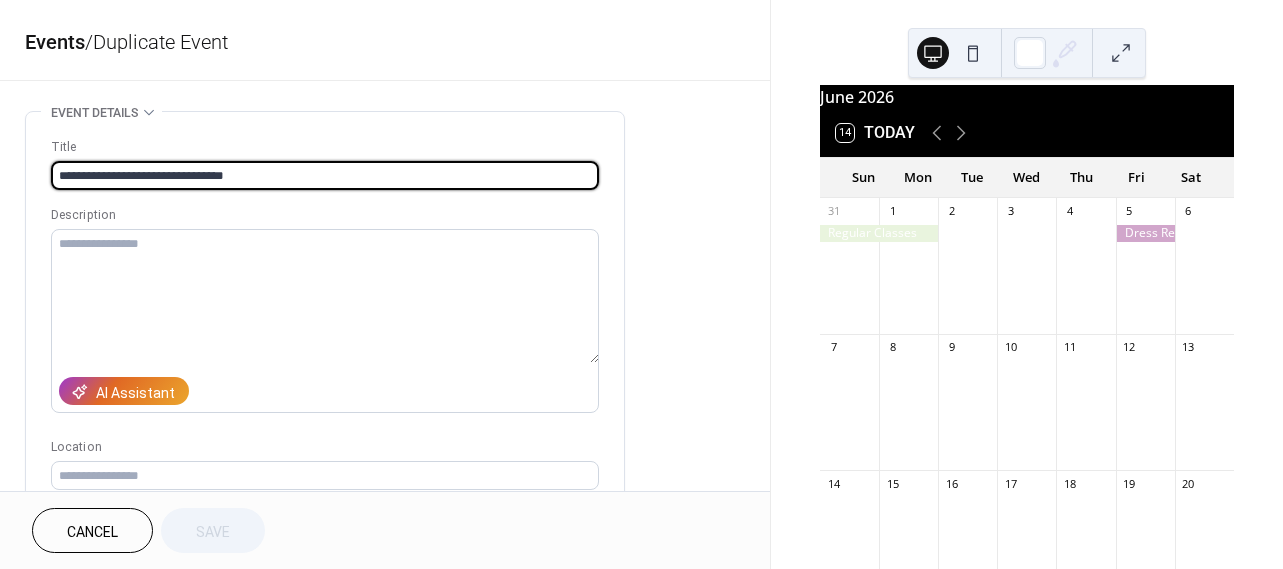 click on "**********" at bounding box center (325, 175) 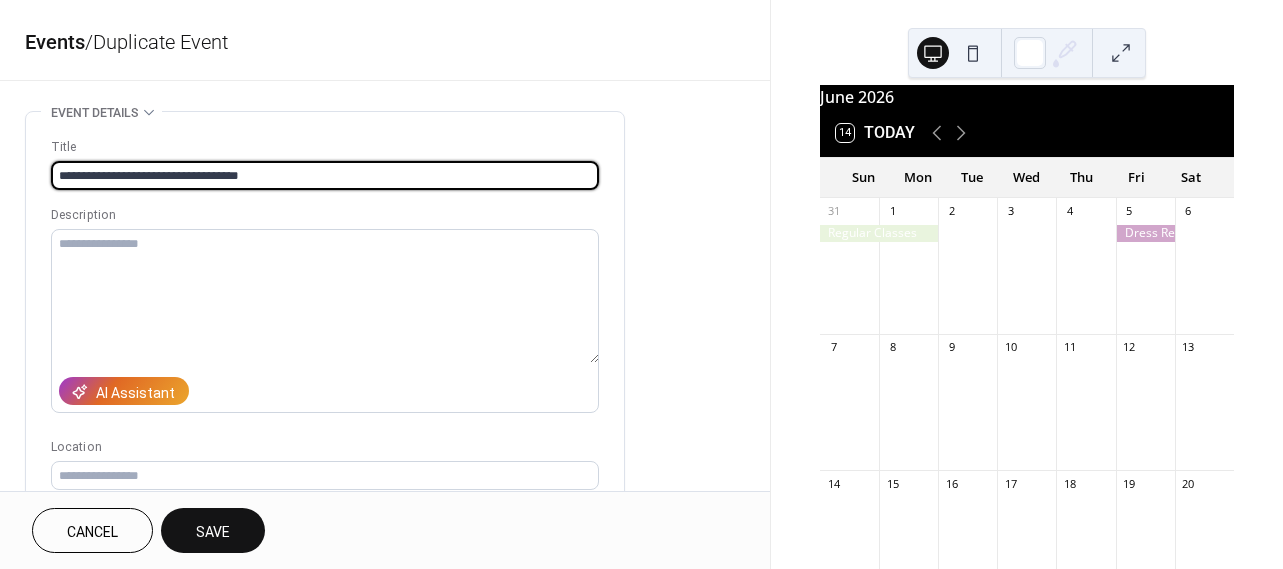 type on "**********" 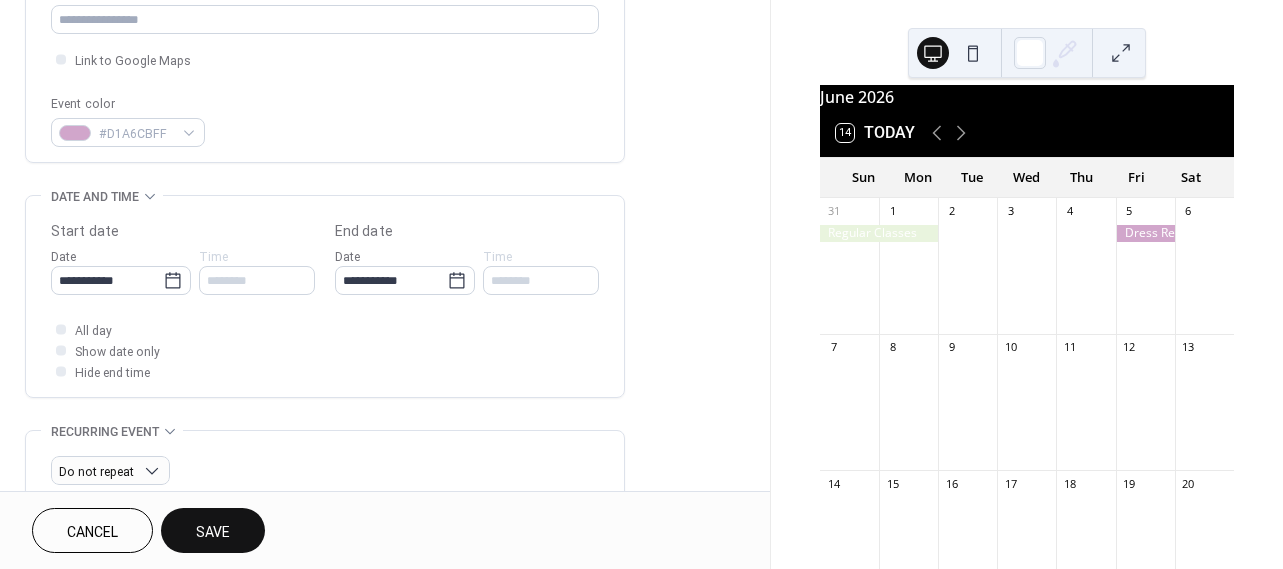 scroll, scrollTop: 691, scrollLeft: 0, axis: vertical 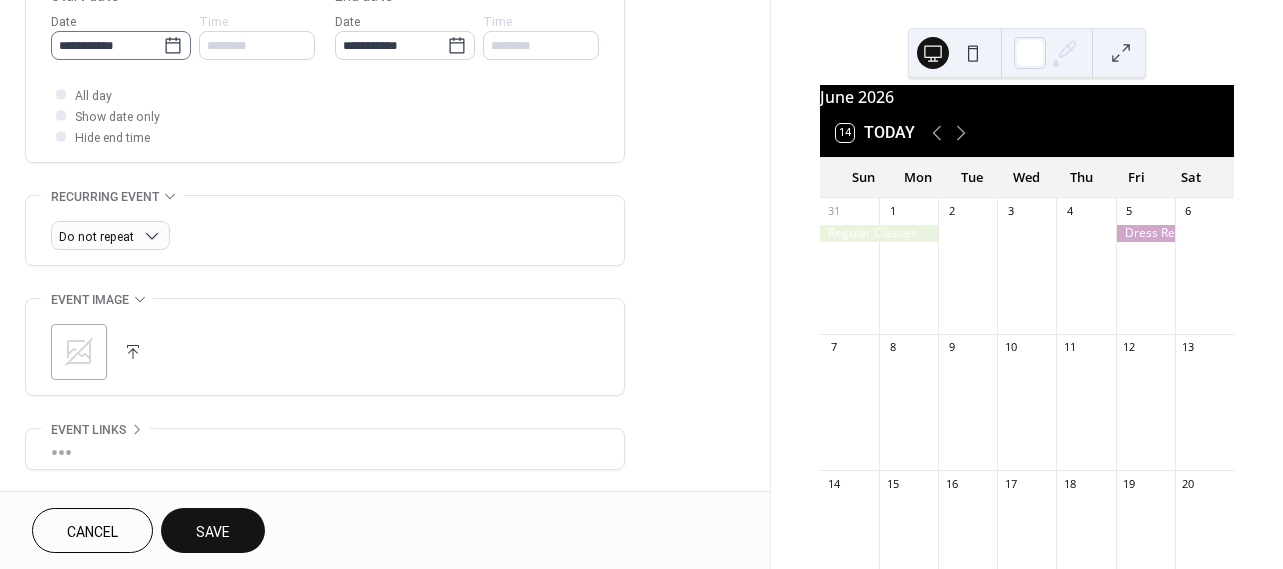 click 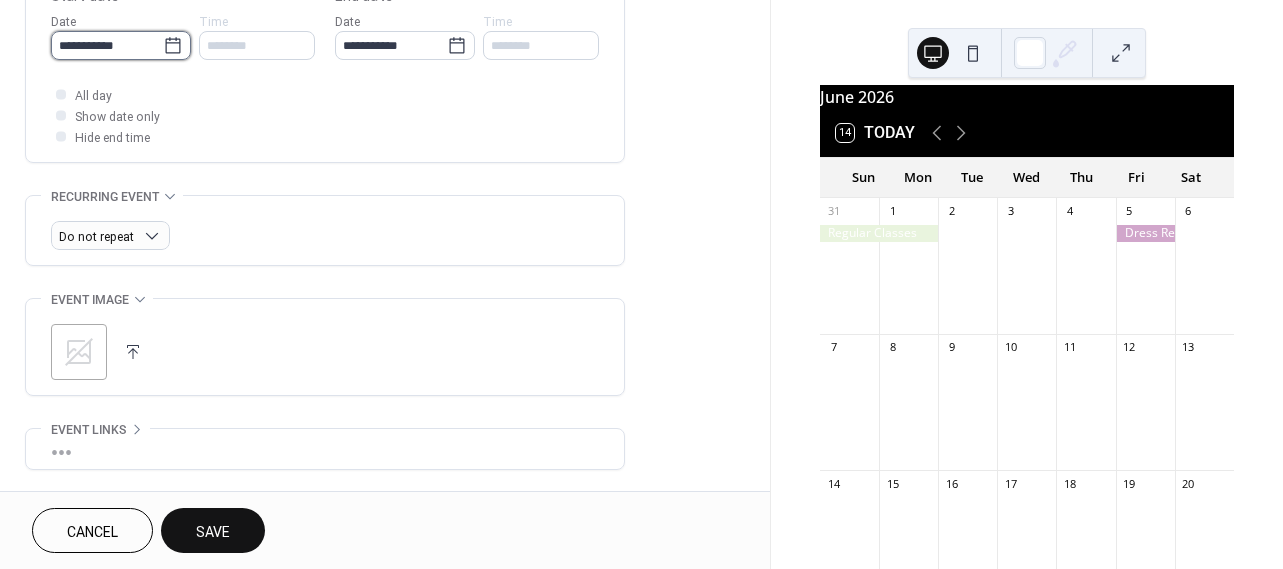 click on "**********" at bounding box center (107, 45) 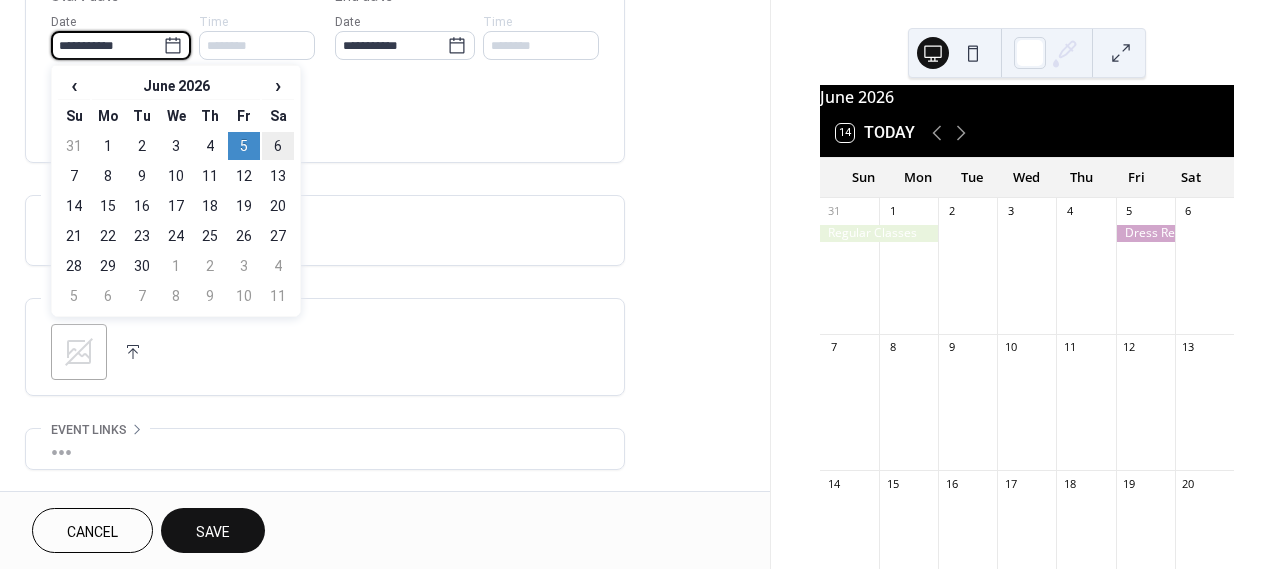 click on "6" at bounding box center (278, 146) 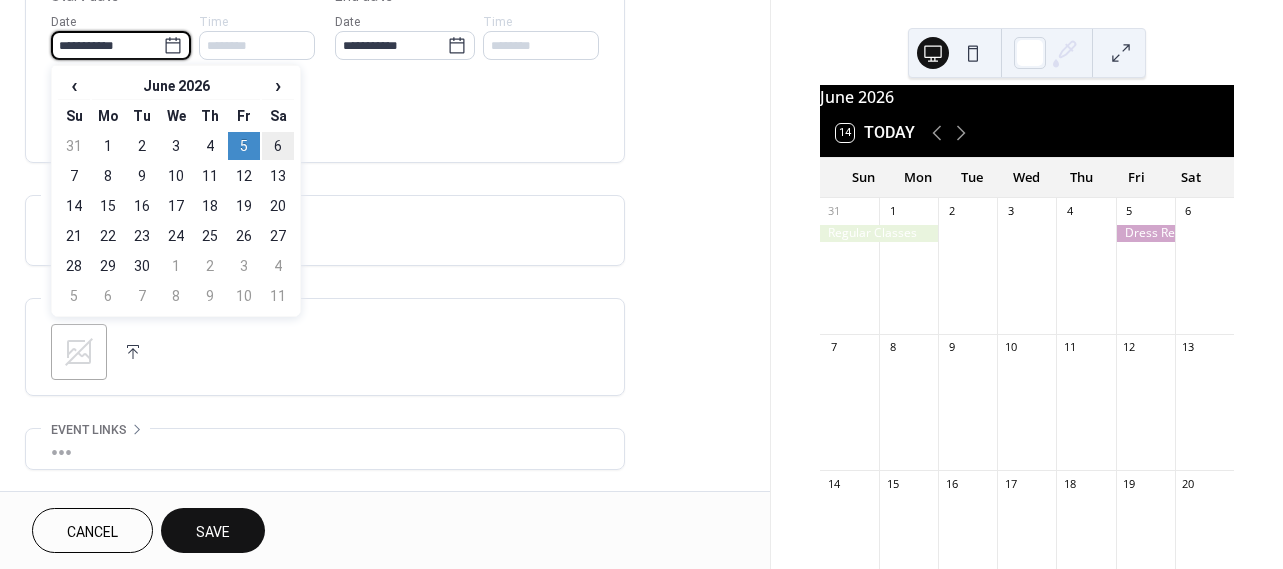 type on "**********" 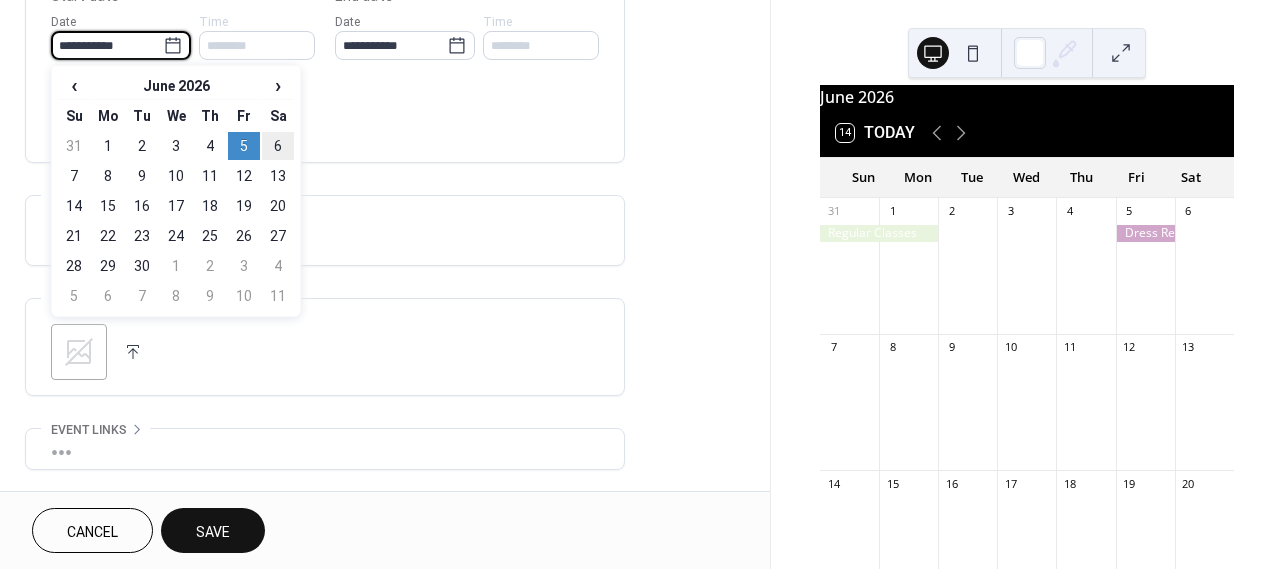 type on "**********" 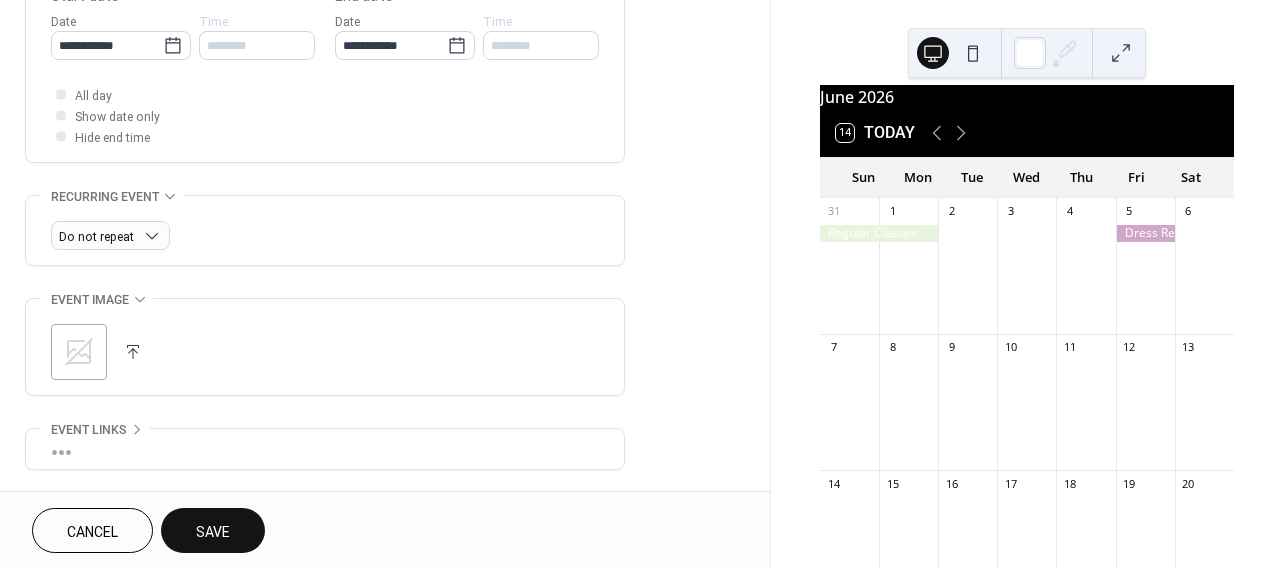 click on "Save" at bounding box center [213, 532] 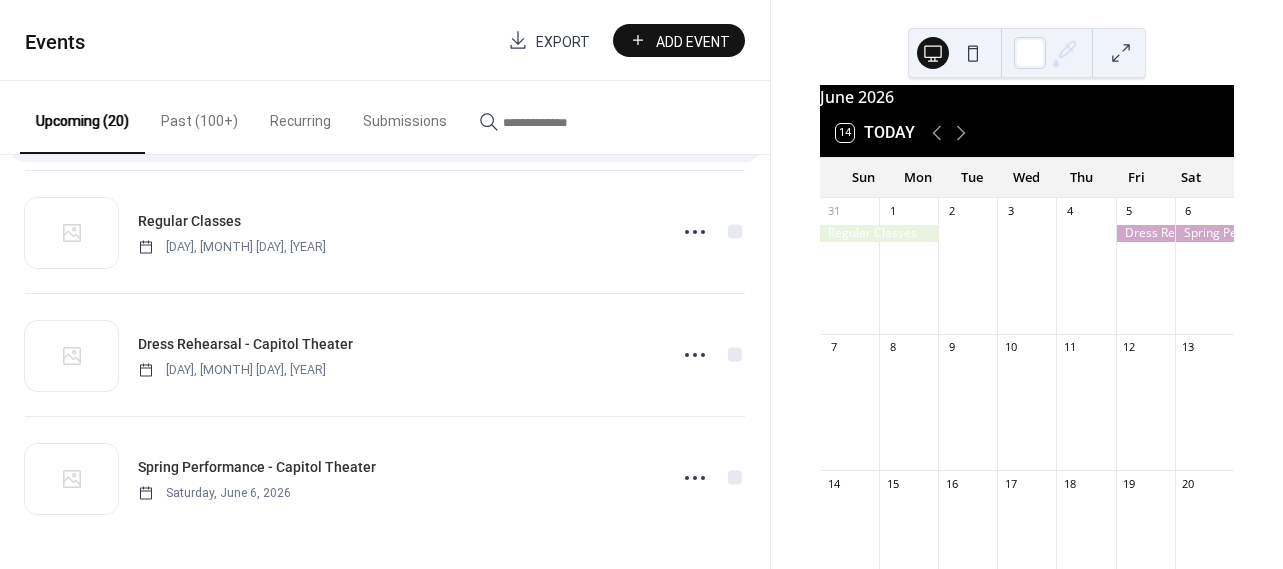 scroll, scrollTop: 1989, scrollLeft: 0, axis: vertical 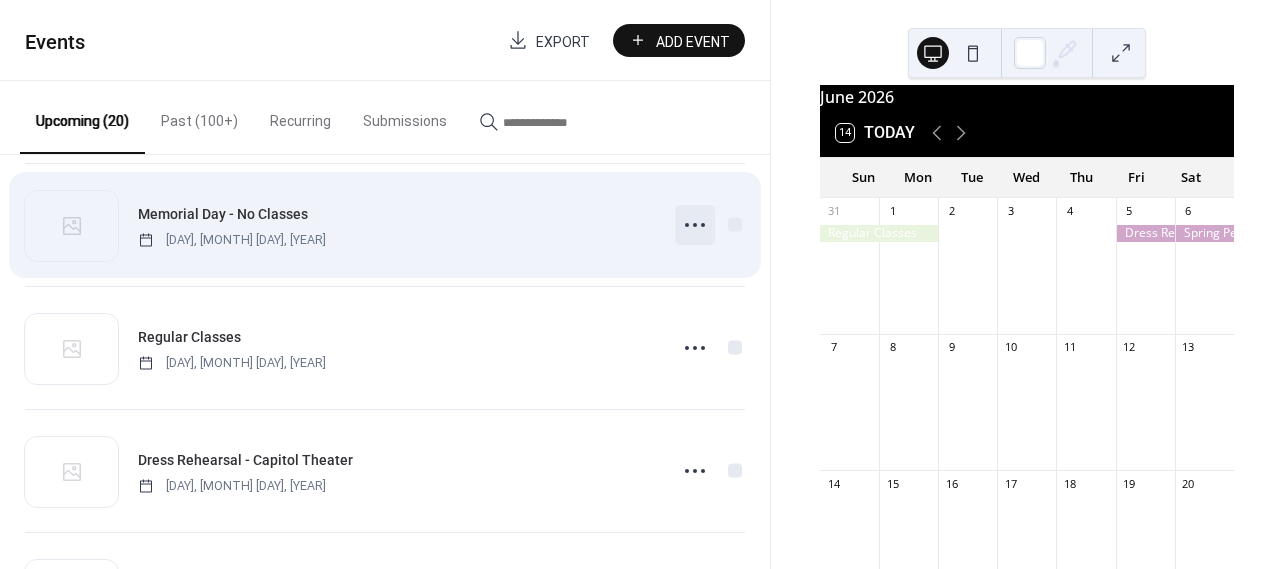 click 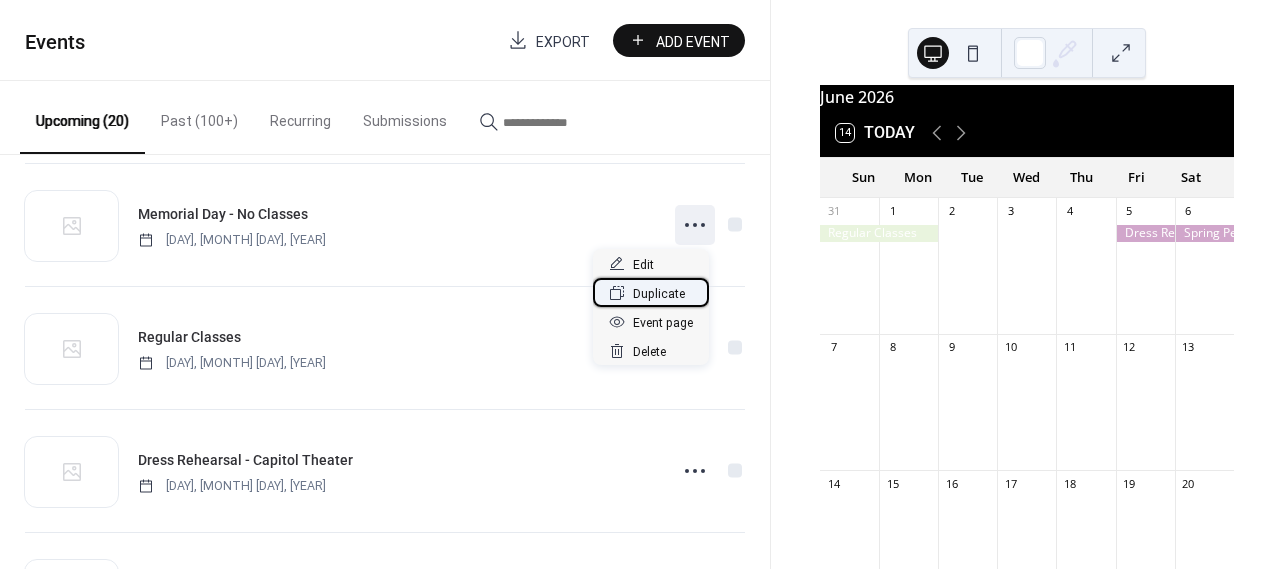 click on "Duplicate" at bounding box center [659, 294] 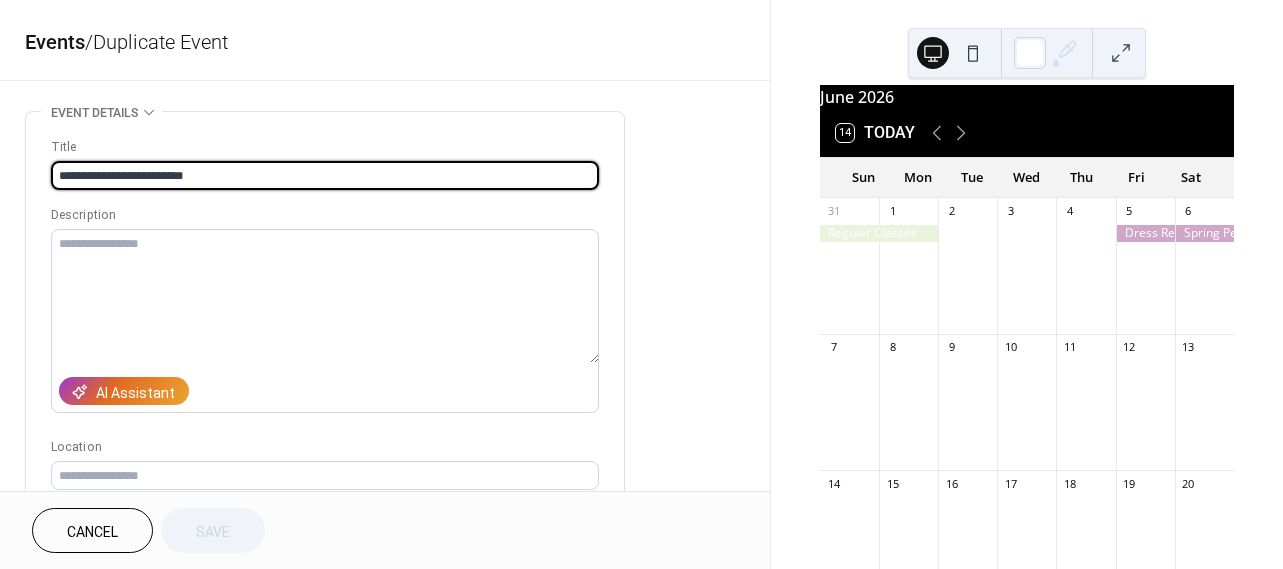 drag, startPoint x: 143, startPoint y: 177, endPoint x: 61, endPoint y: 168, distance: 82.492424 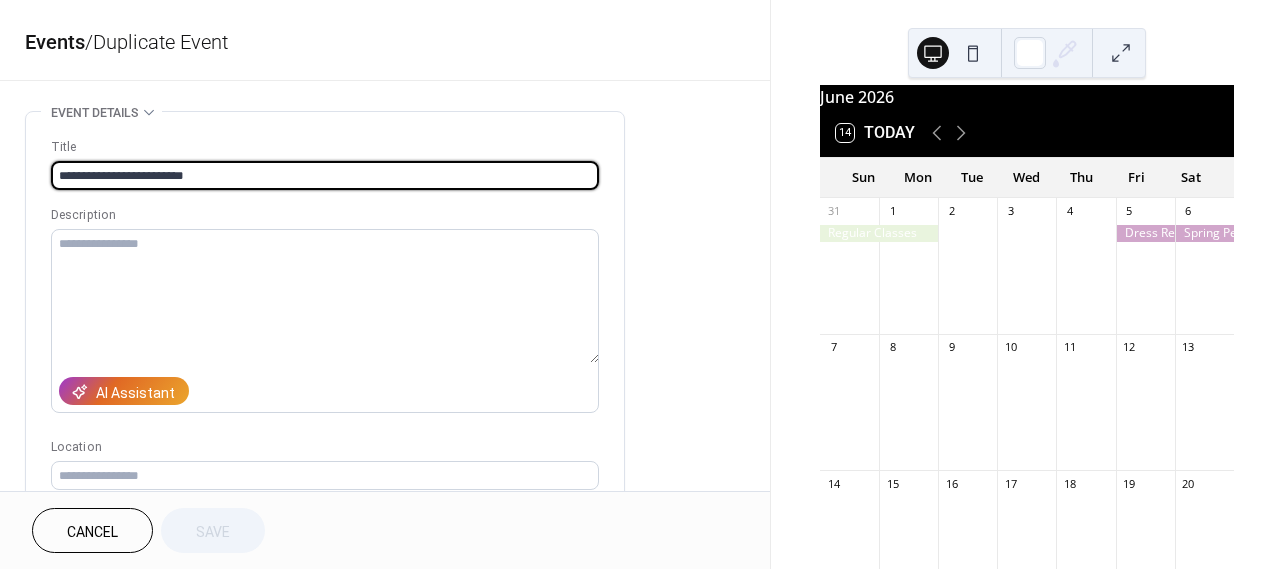 click on "**********" at bounding box center [325, 175] 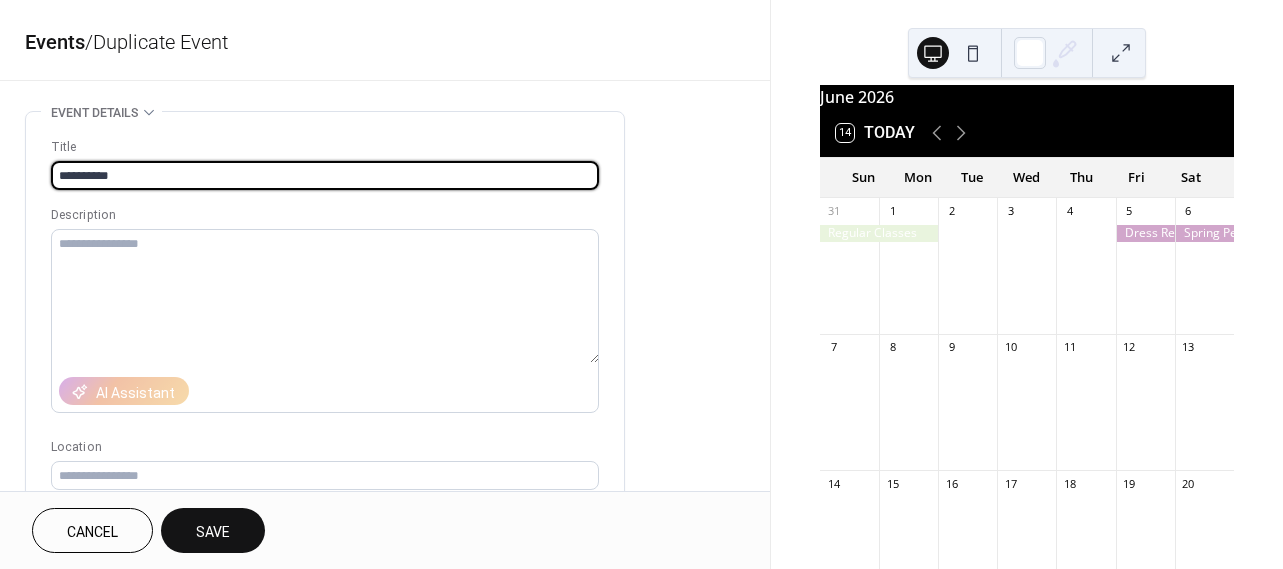 type on "**********" 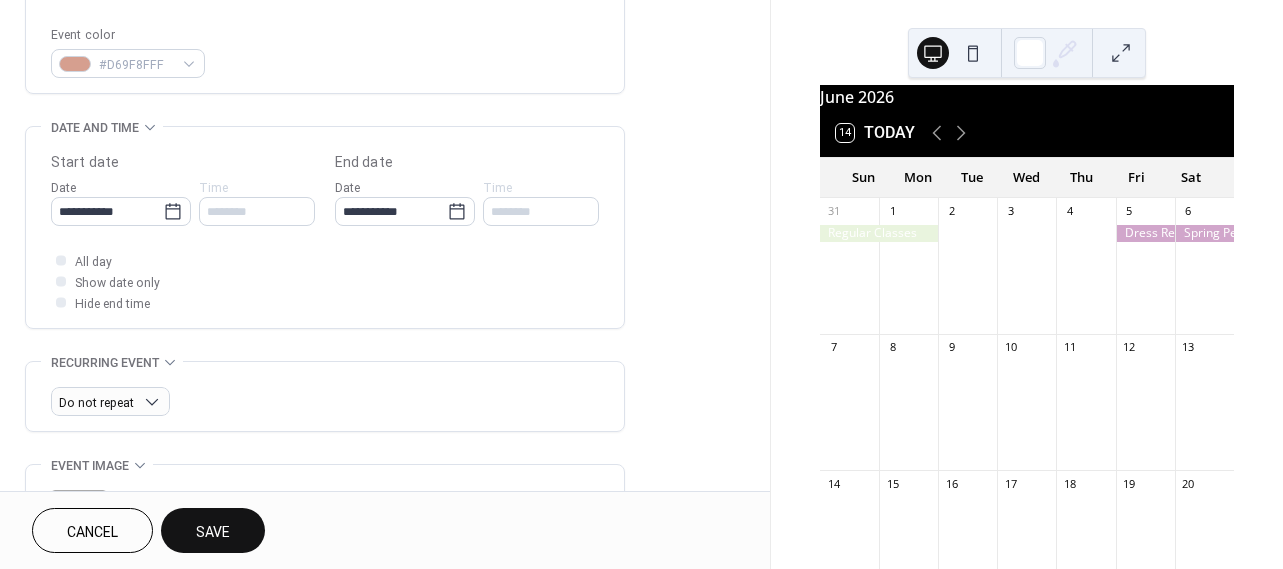 scroll, scrollTop: 547, scrollLeft: 0, axis: vertical 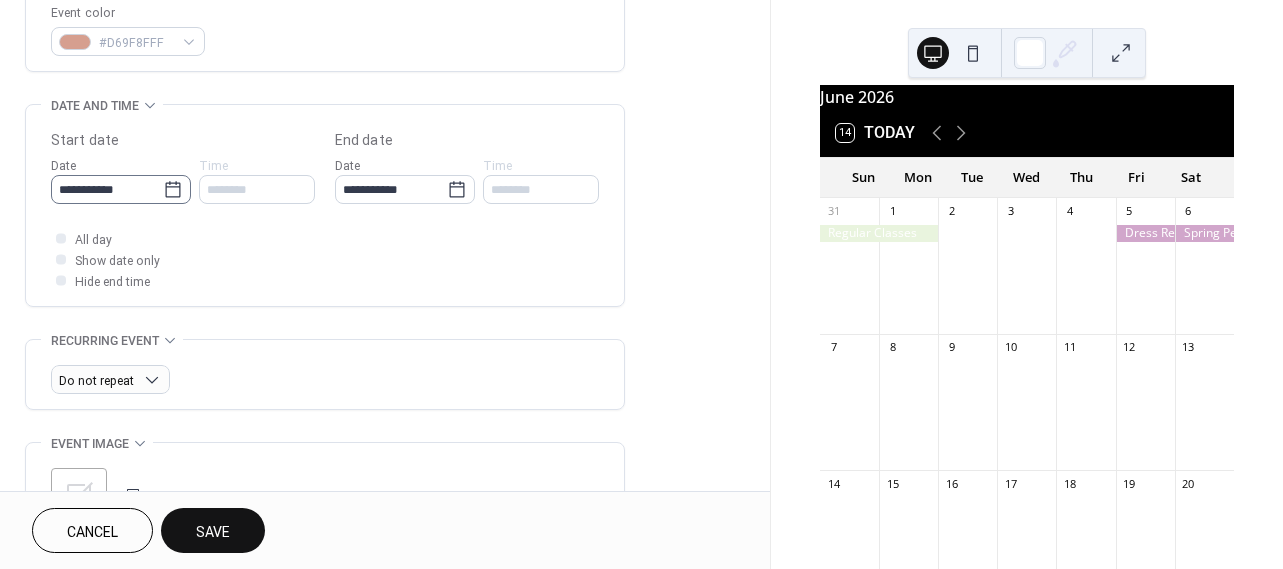 click 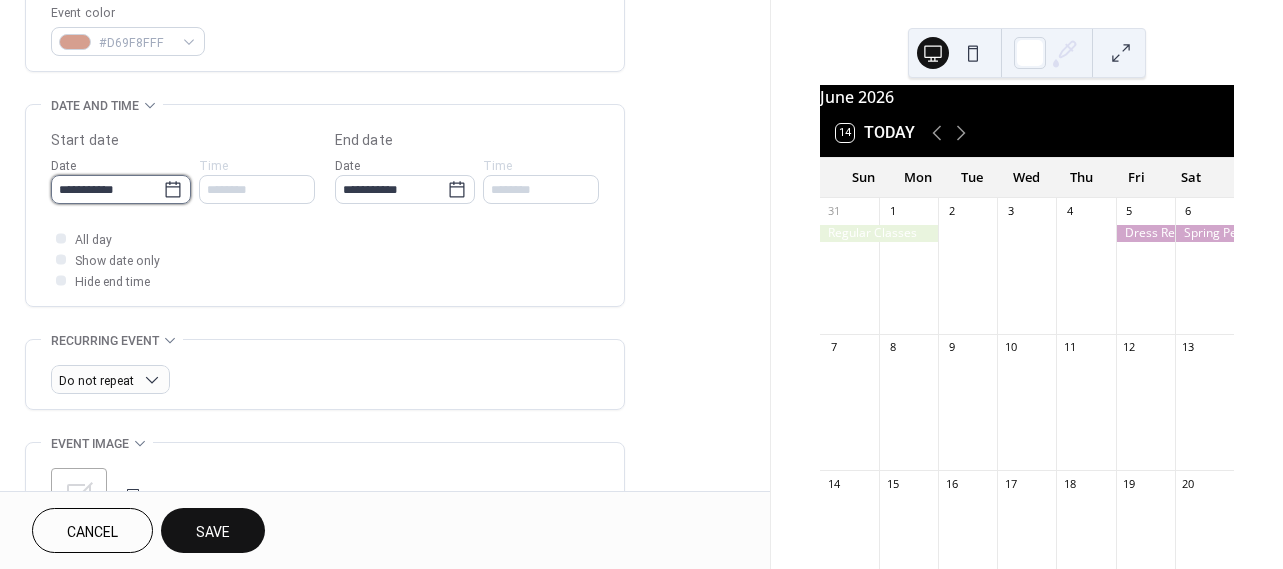 click on "**********" at bounding box center (107, 189) 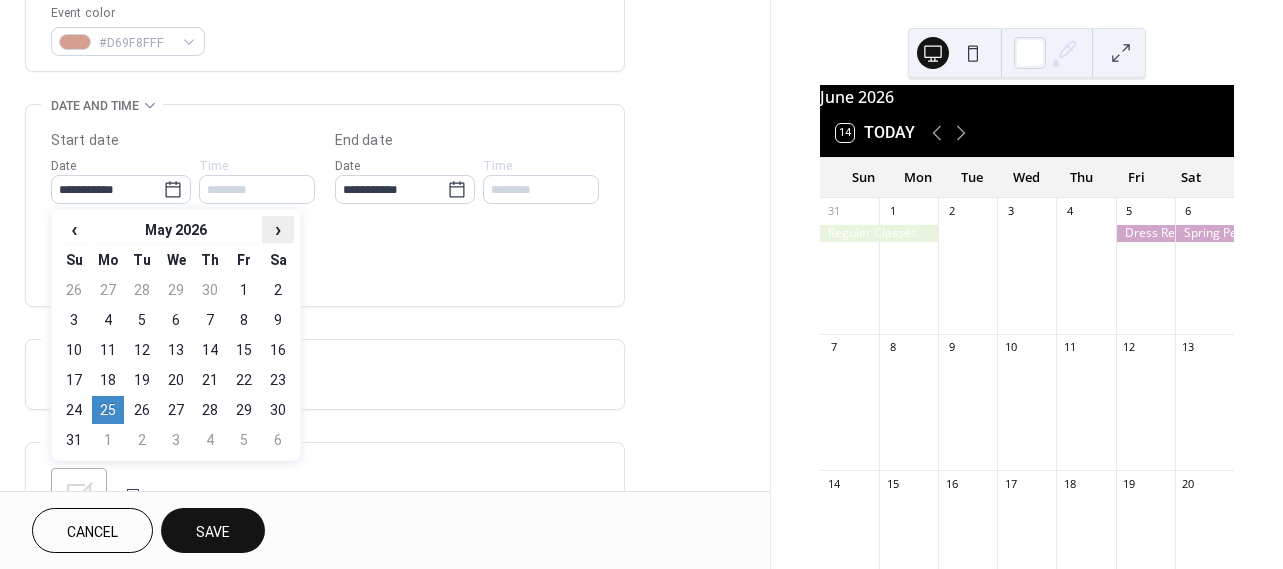 click on "›" at bounding box center [278, 229] 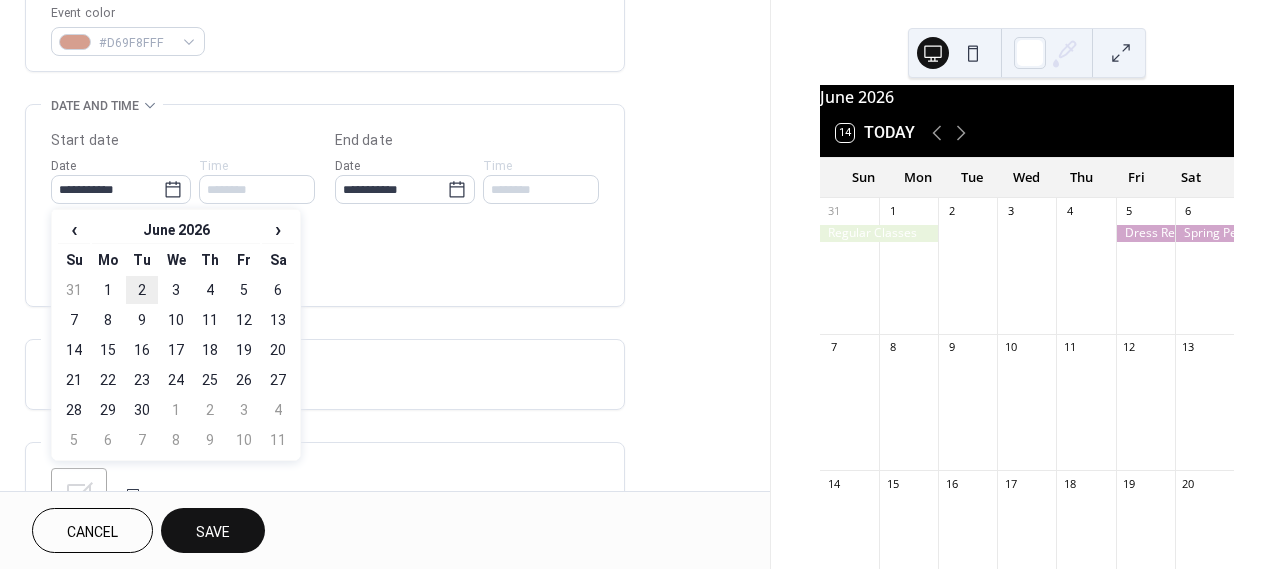 click on "2" at bounding box center (142, 290) 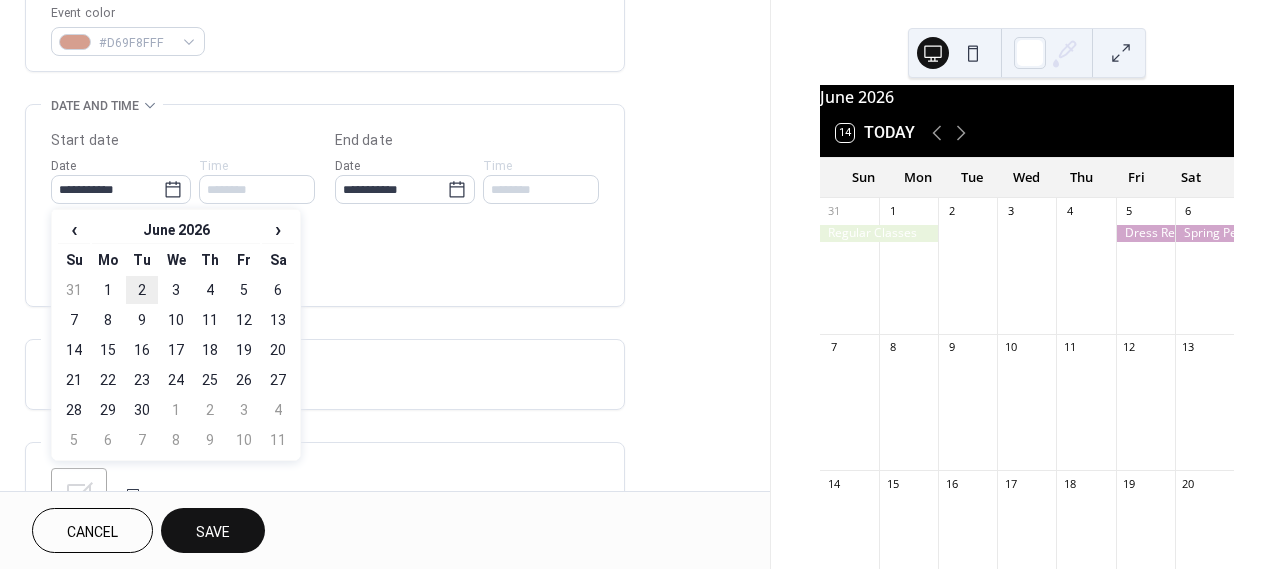type on "**********" 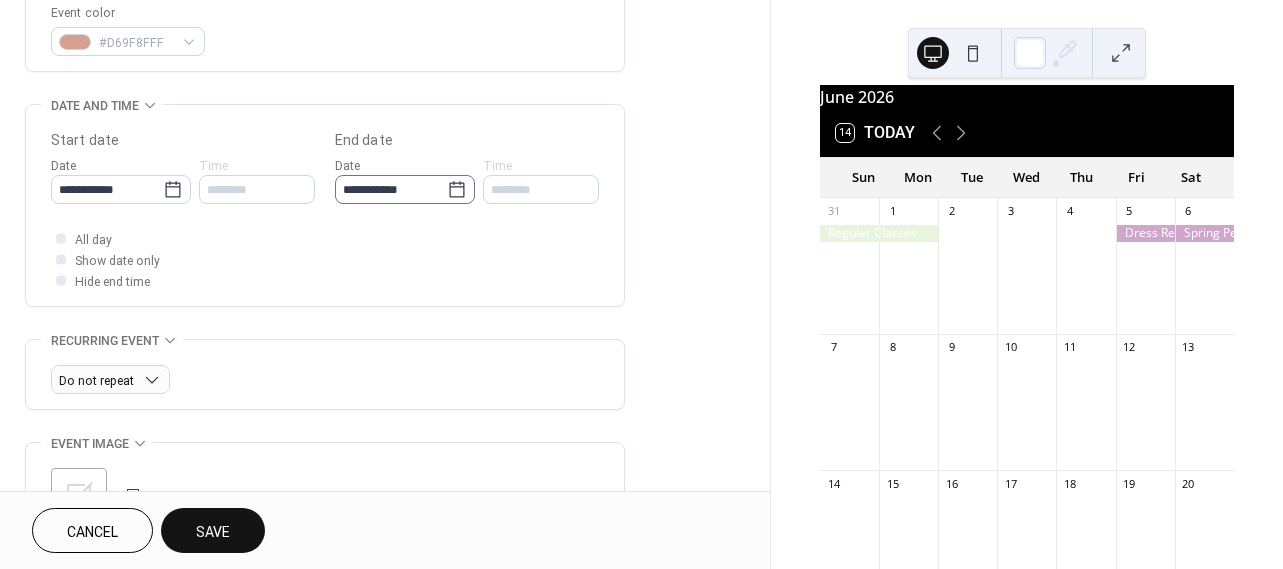 click 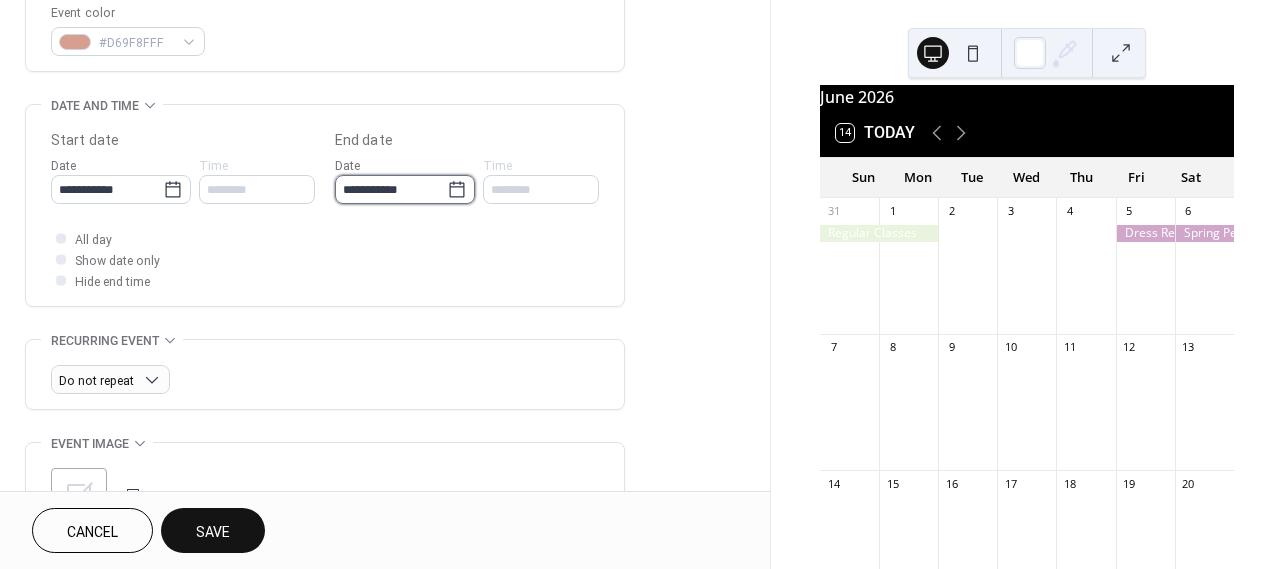 click on "**********" at bounding box center [391, 189] 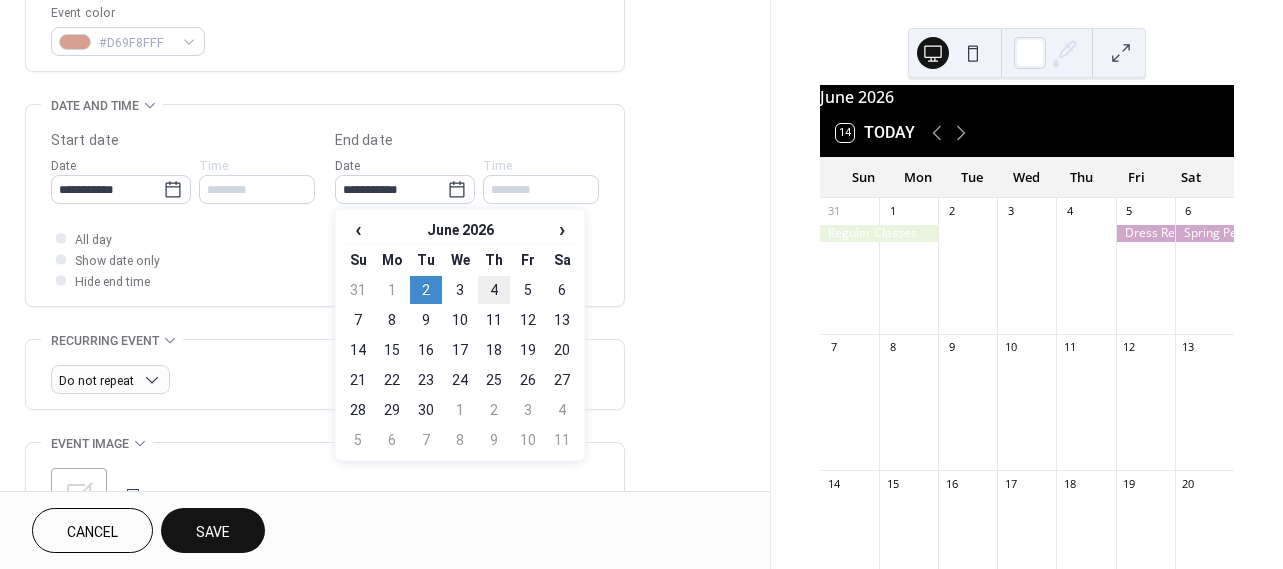 click on "4" at bounding box center (494, 290) 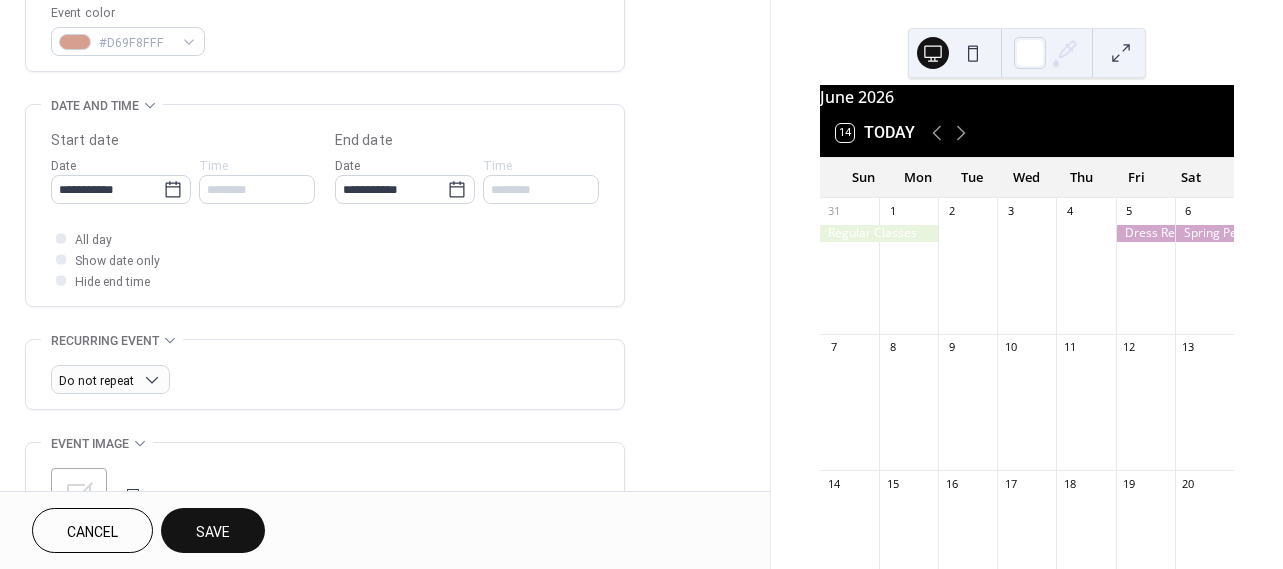 click on "Save" at bounding box center [213, 532] 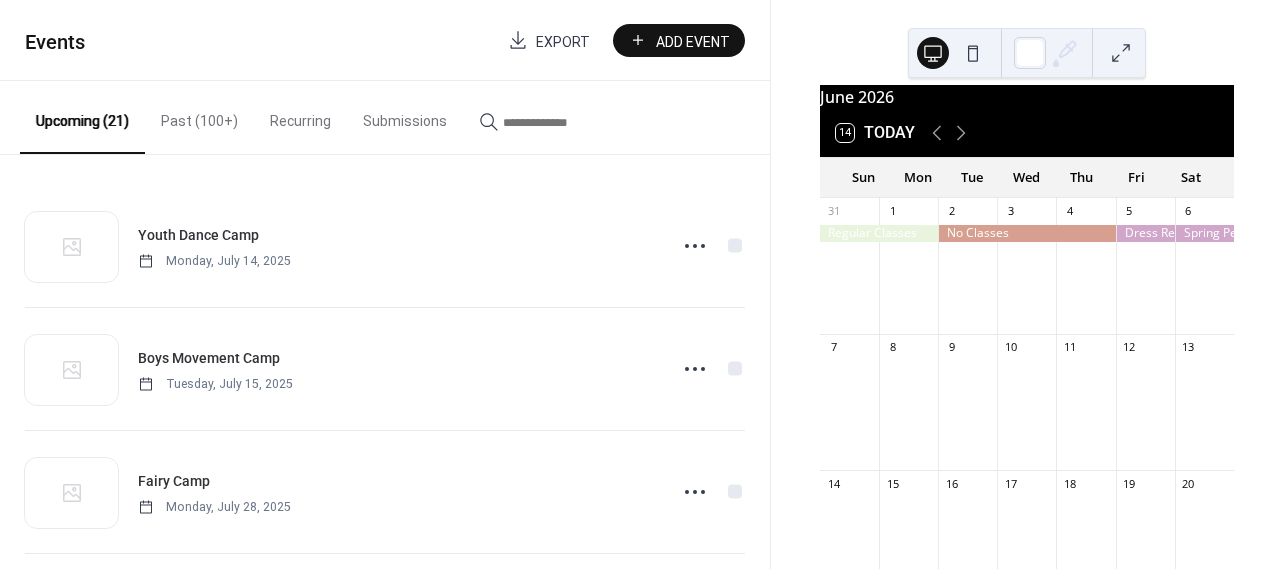 scroll, scrollTop: 390, scrollLeft: 0, axis: vertical 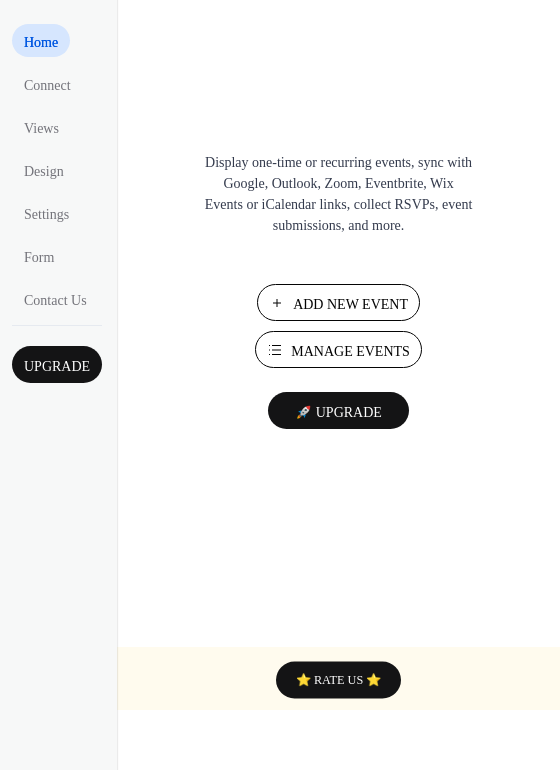 click on "Add New Event" at bounding box center (350, 304) 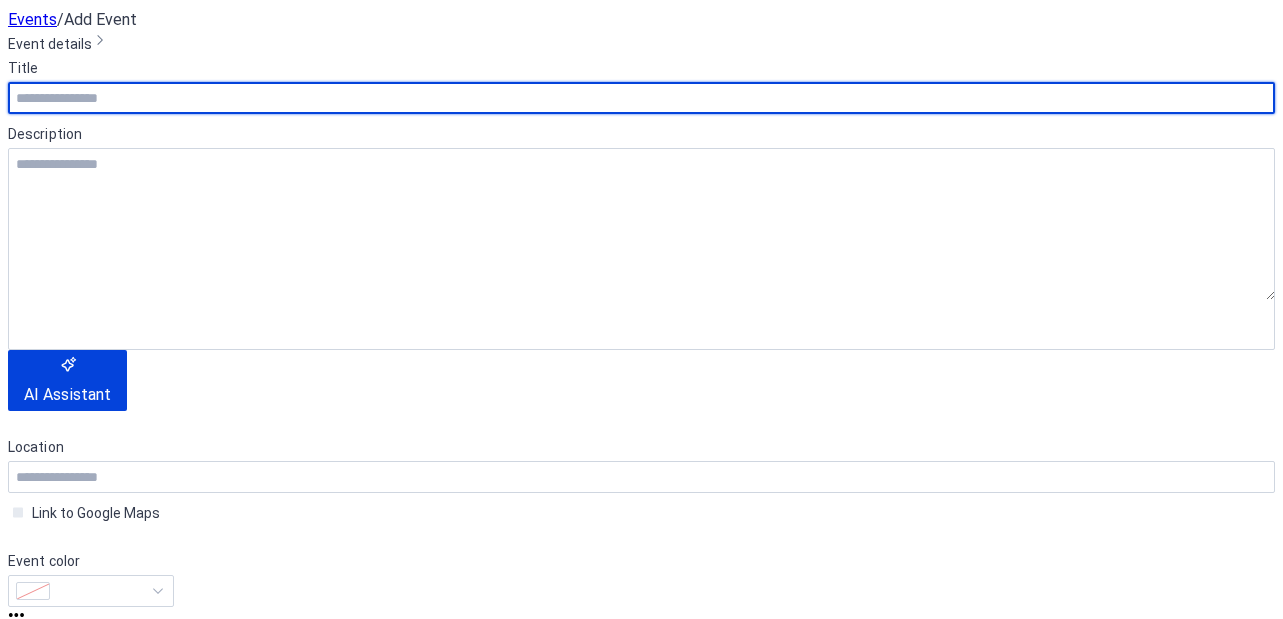 scroll, scrollTop: 0, scrollLeft: 0, axis: both 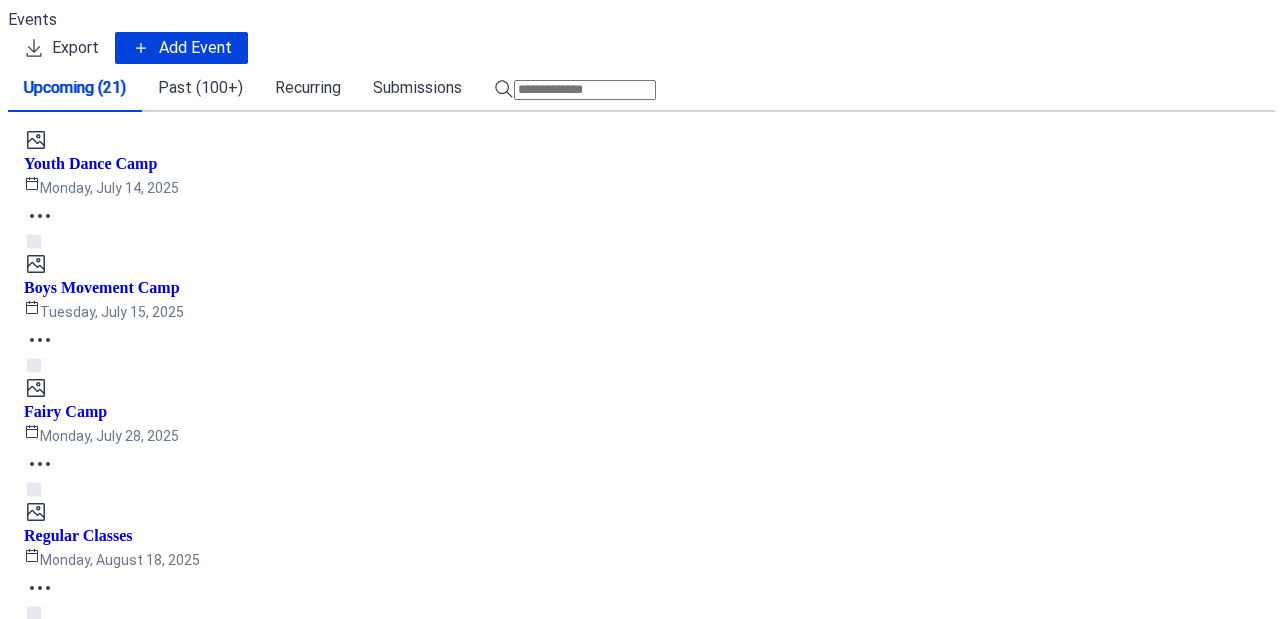 click on "Past (100+)" at bounding box center (200, 88) 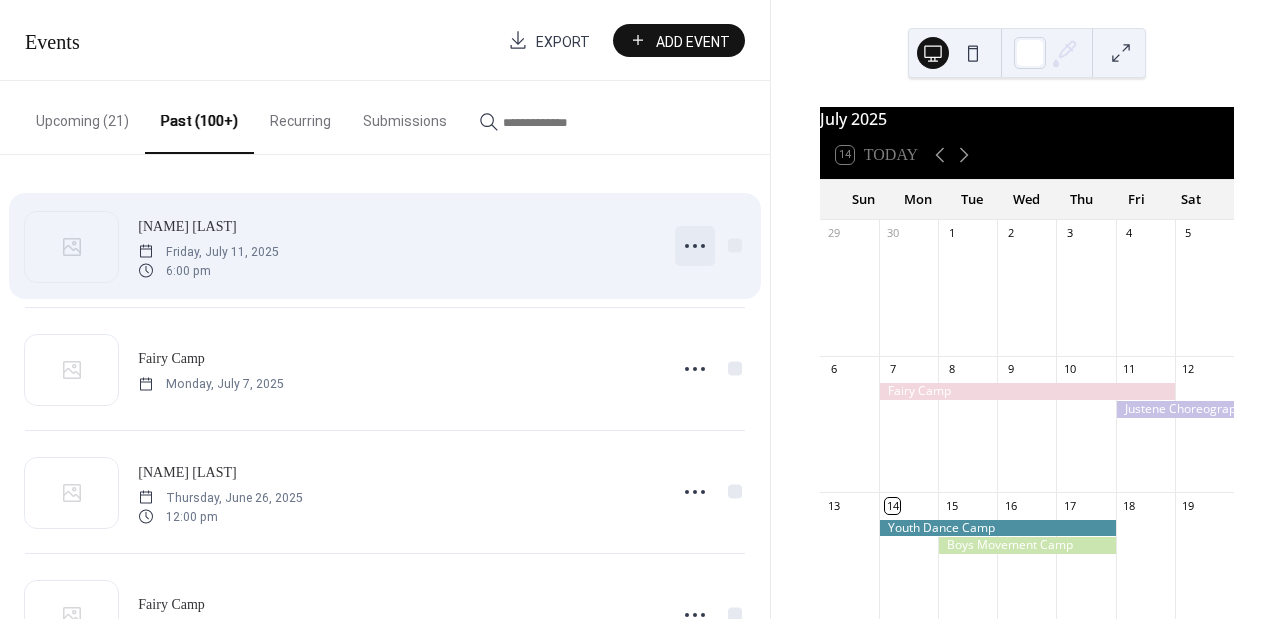 click 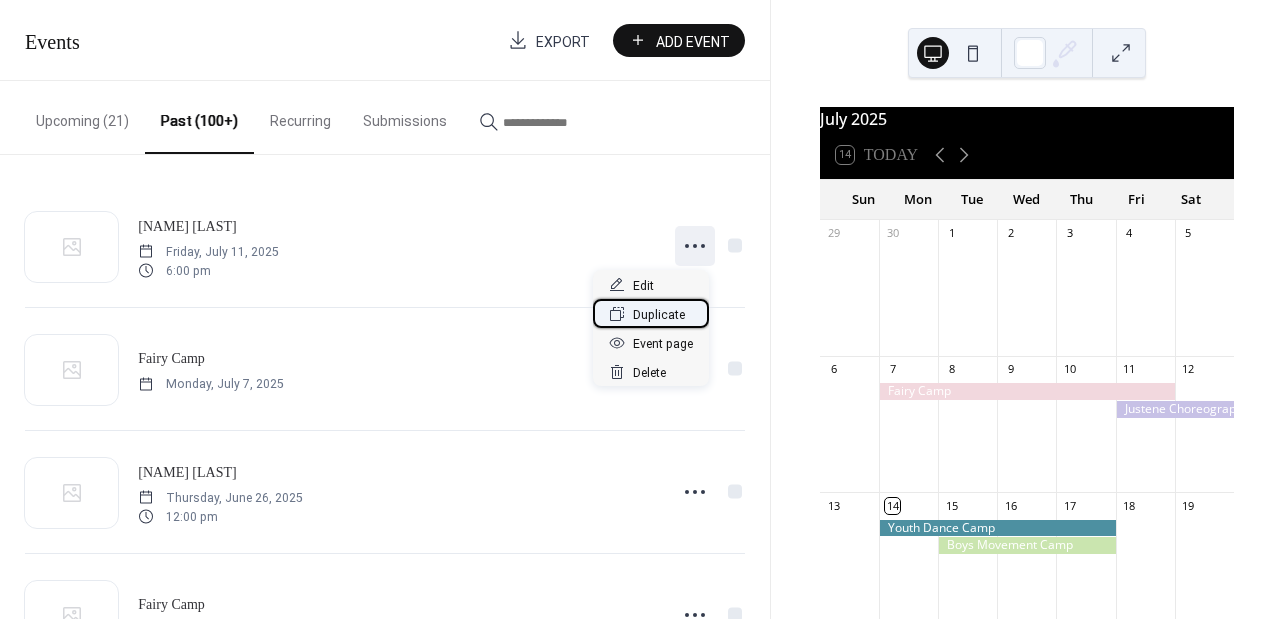 click on "Duplicate" at bounding box center (659, 315) 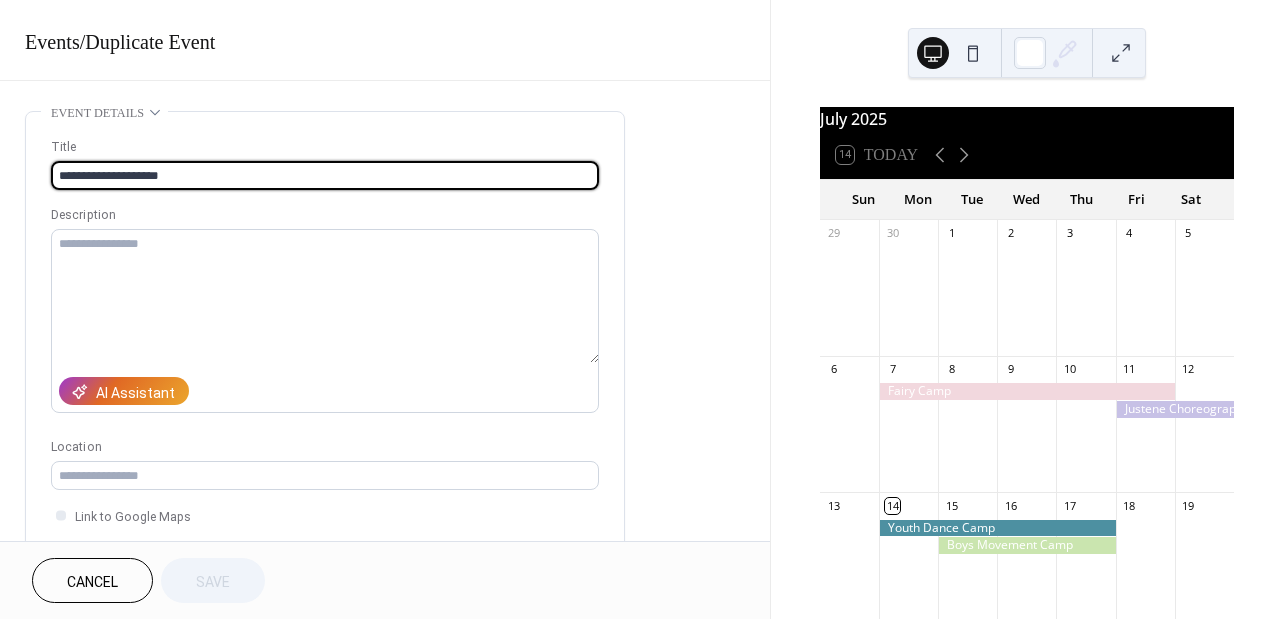 drag, startPoint x: 202, startPoint y: 172, endPoint x: 39, endPoint y: 165, distance: 163.15024 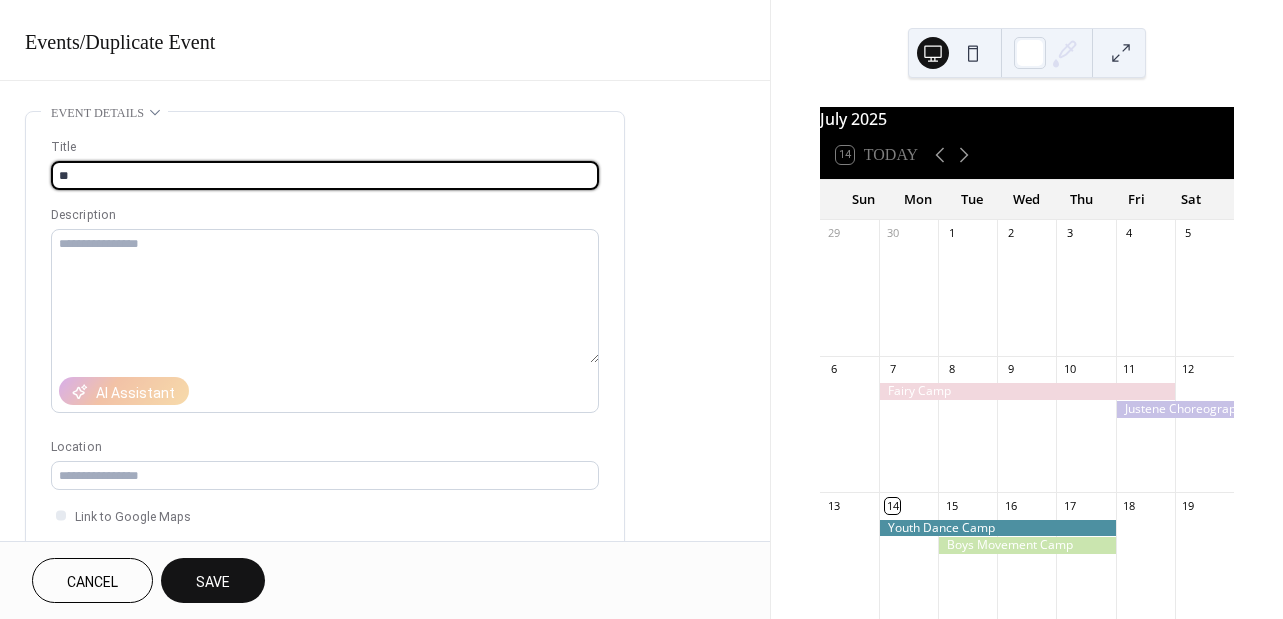 type on "*" 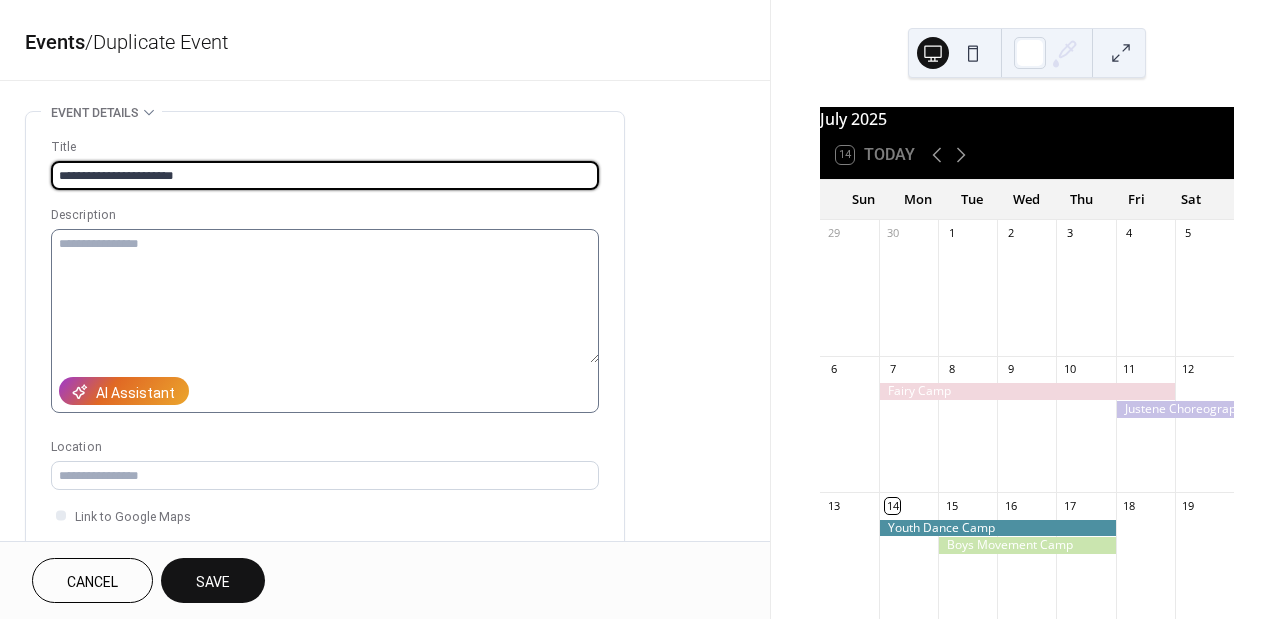 type on "**********" 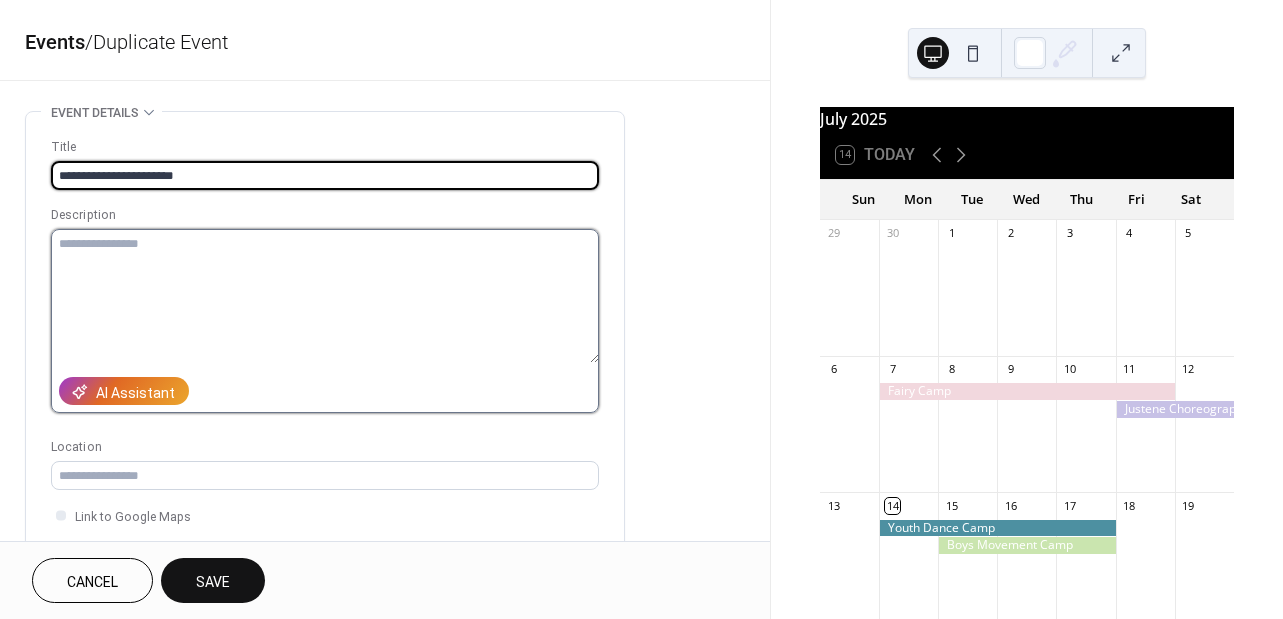 click at bounding box center (325, 296) 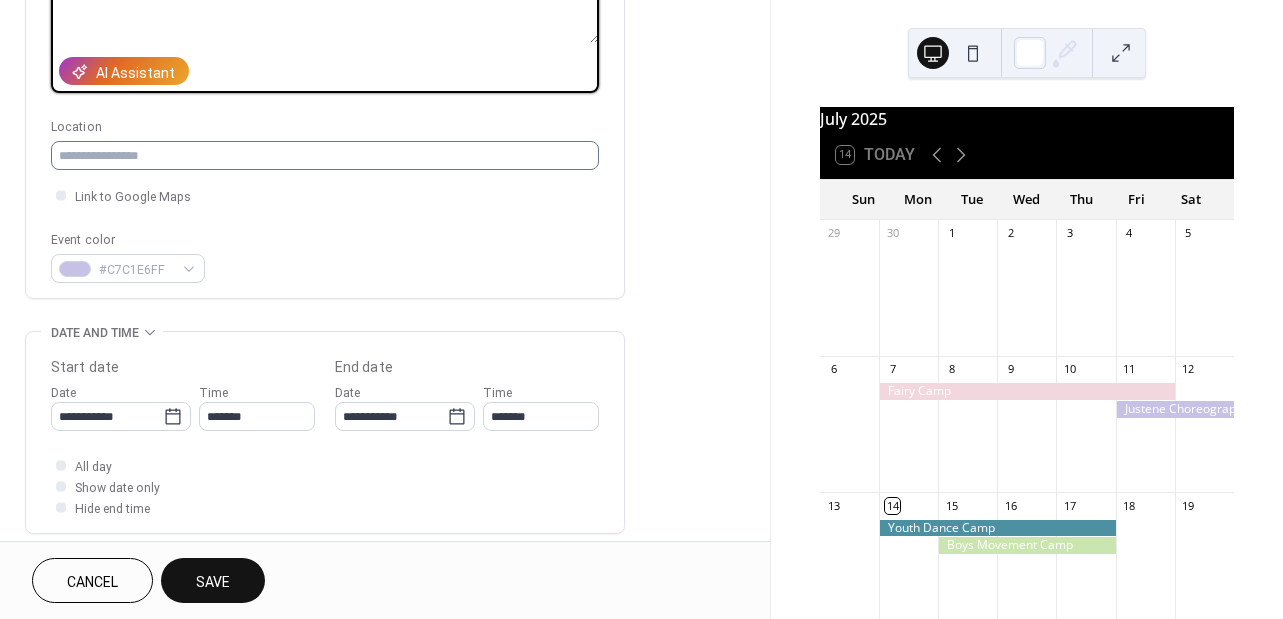 scroll, scrollTop: 334, scrollLeft: 0, axis: vertical 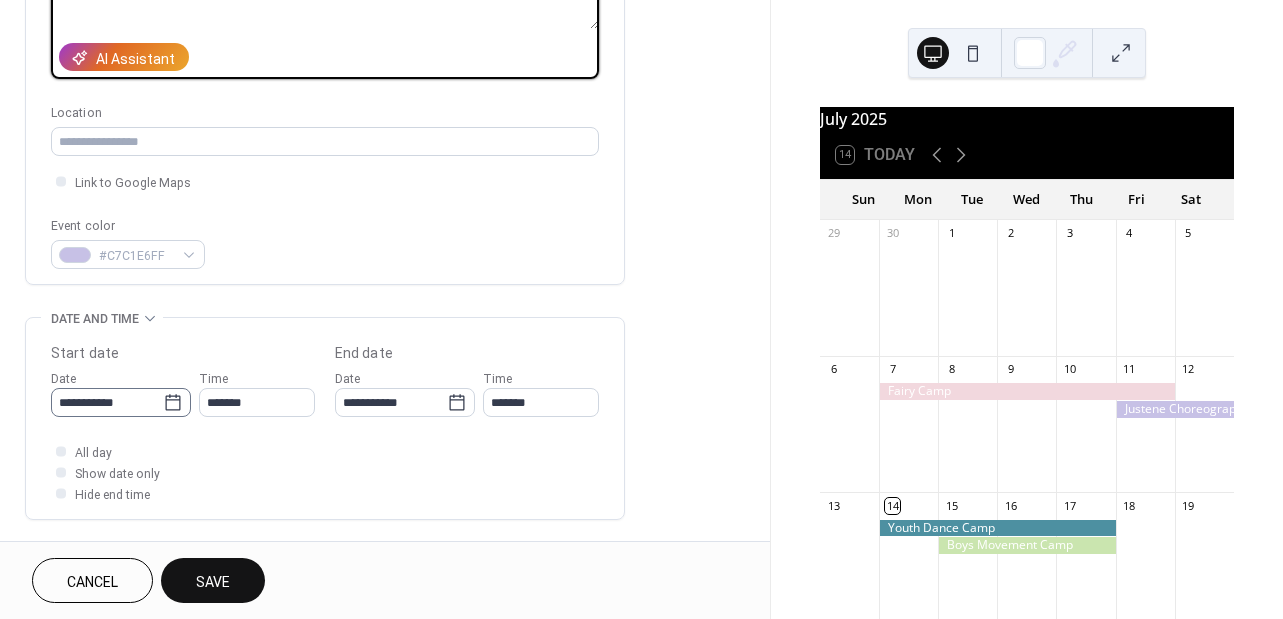 type on "**********" 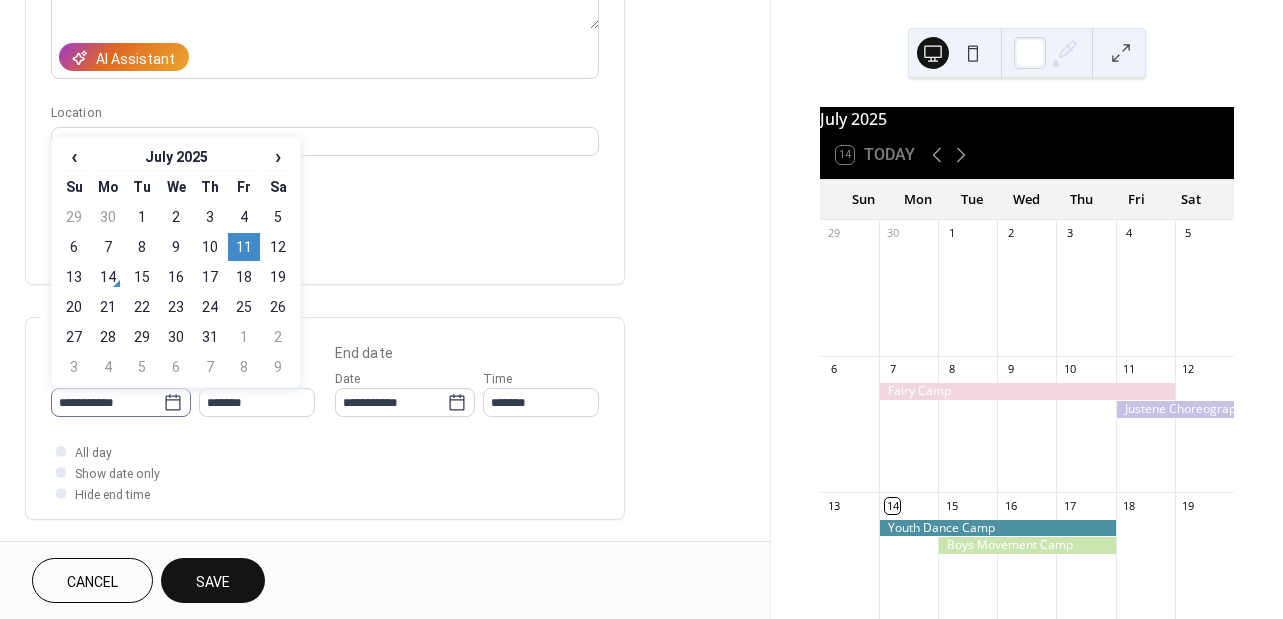 click 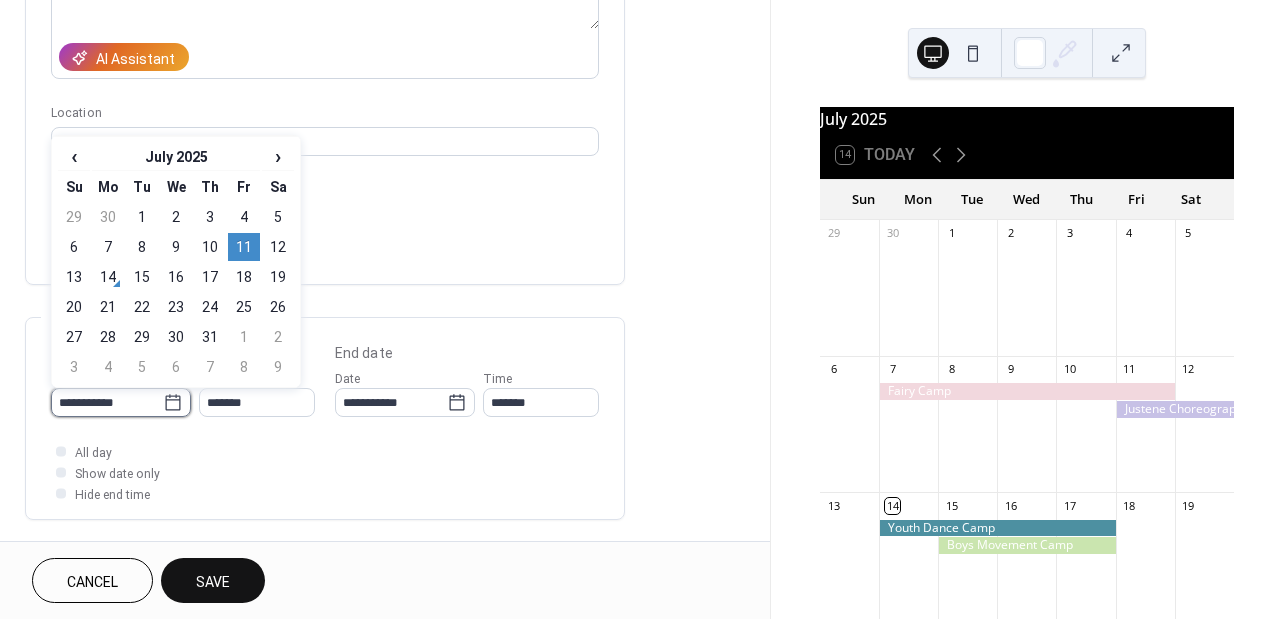 click on "**********" at bounding box center (107, 402) 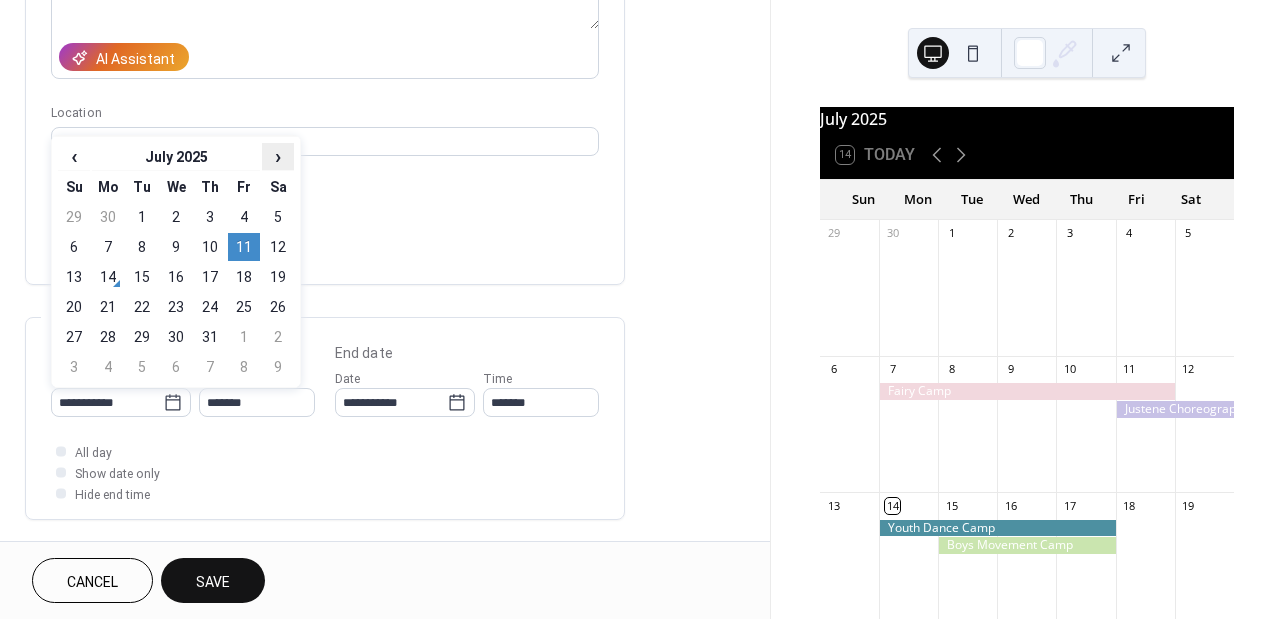 click on "›" at bounding box center [278, 156] 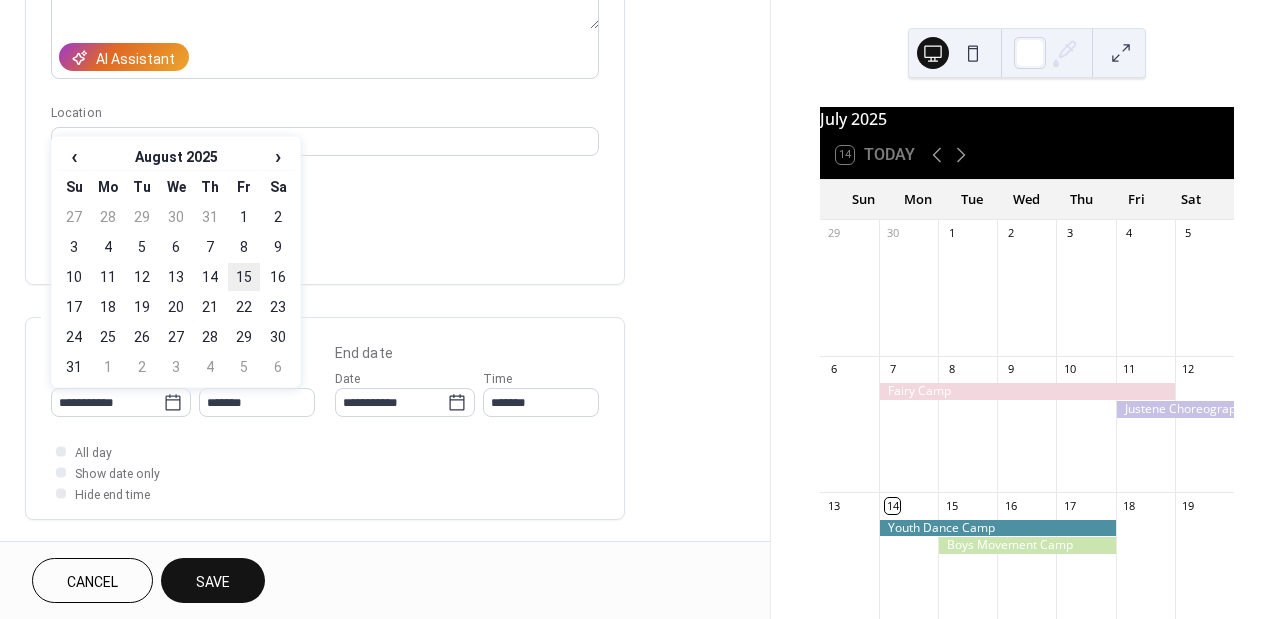 click on "15" at bounding box center [244, 277] 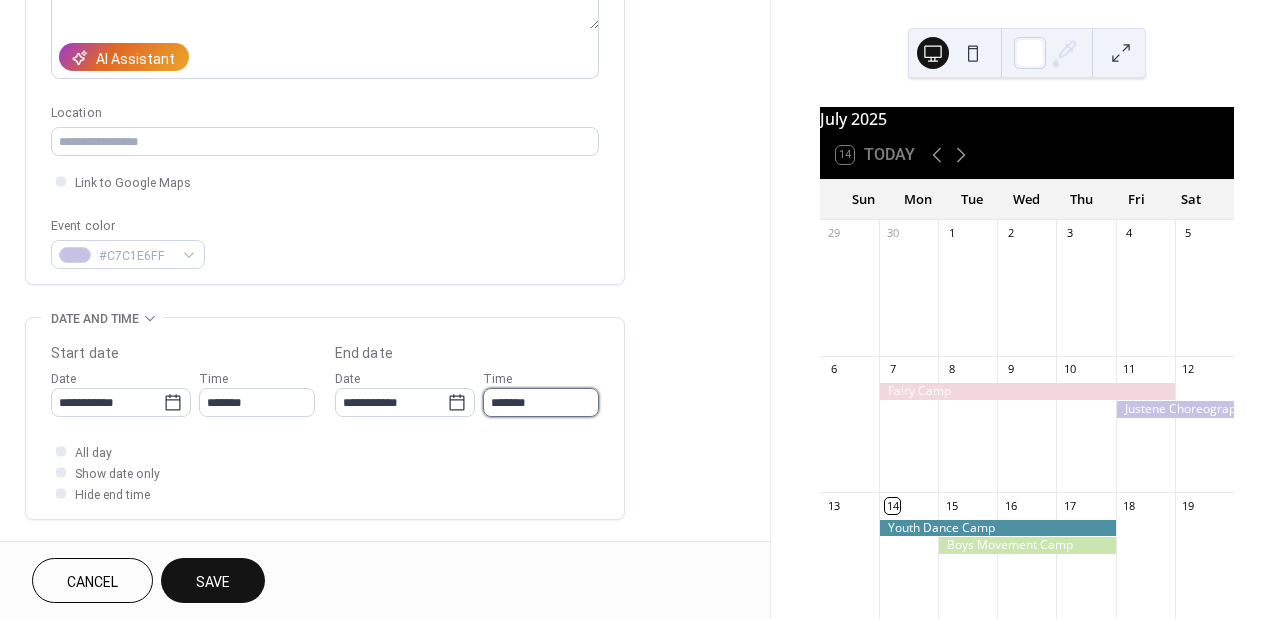 click on "*******" at bounding box center [541, 402] 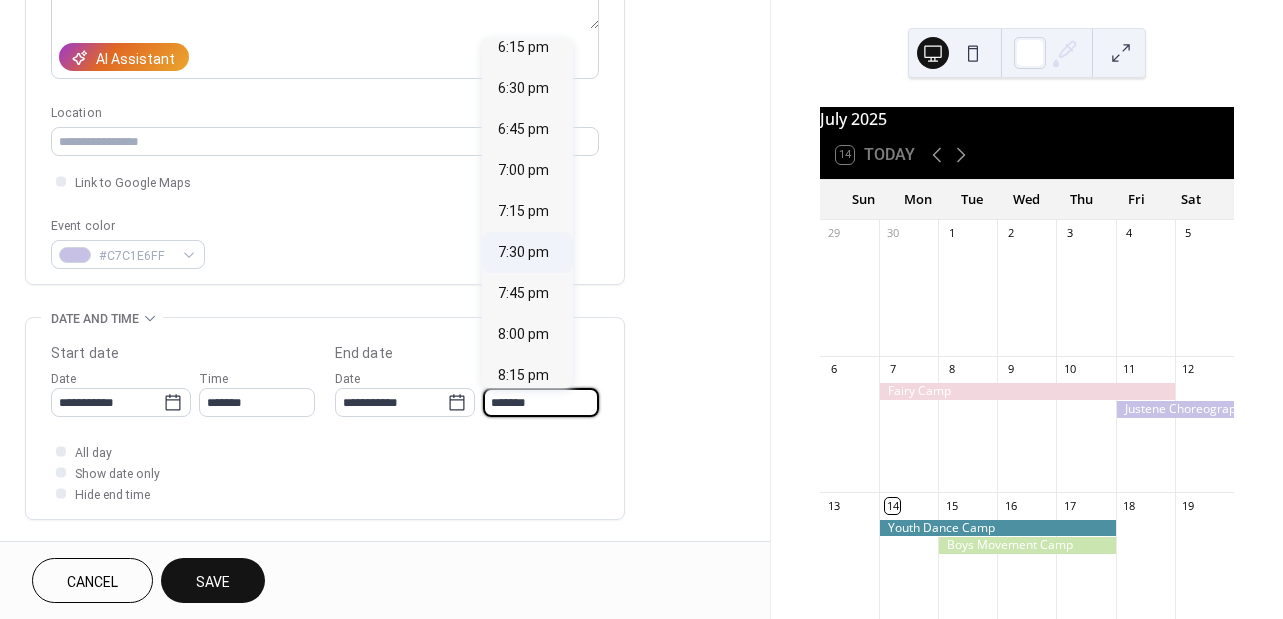 scroll, scrollTop: 3010, scrollLeft: 0, axis: vertical 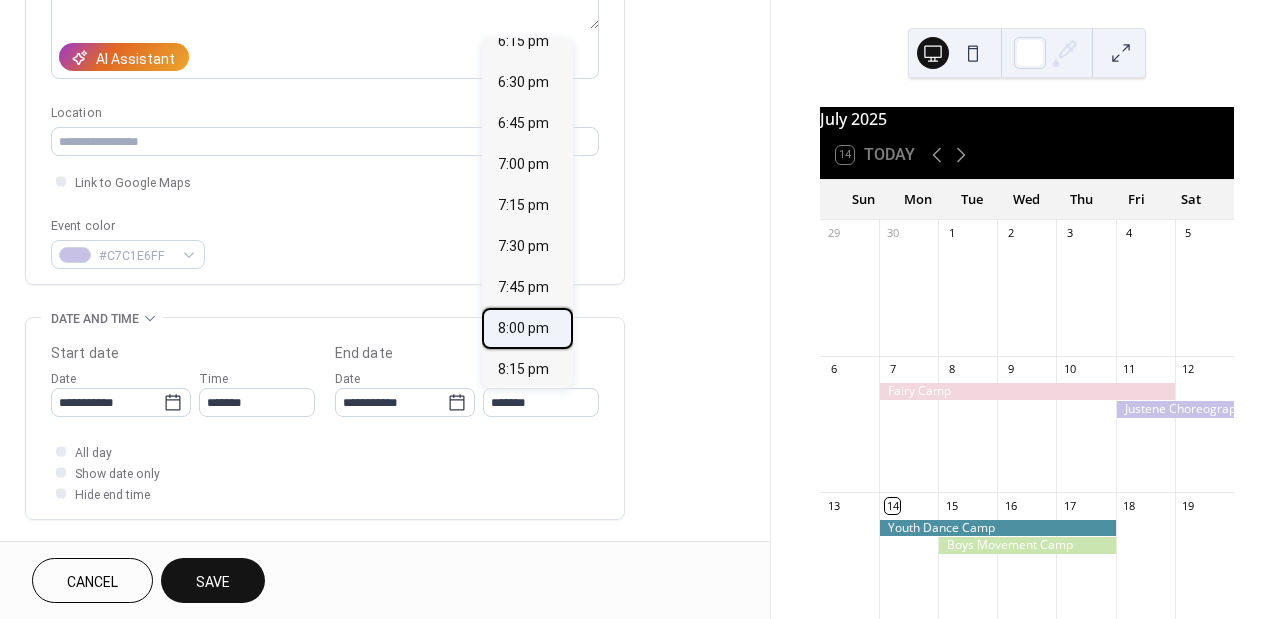 click on "8:00 pm" at bounding box center [523, 328] 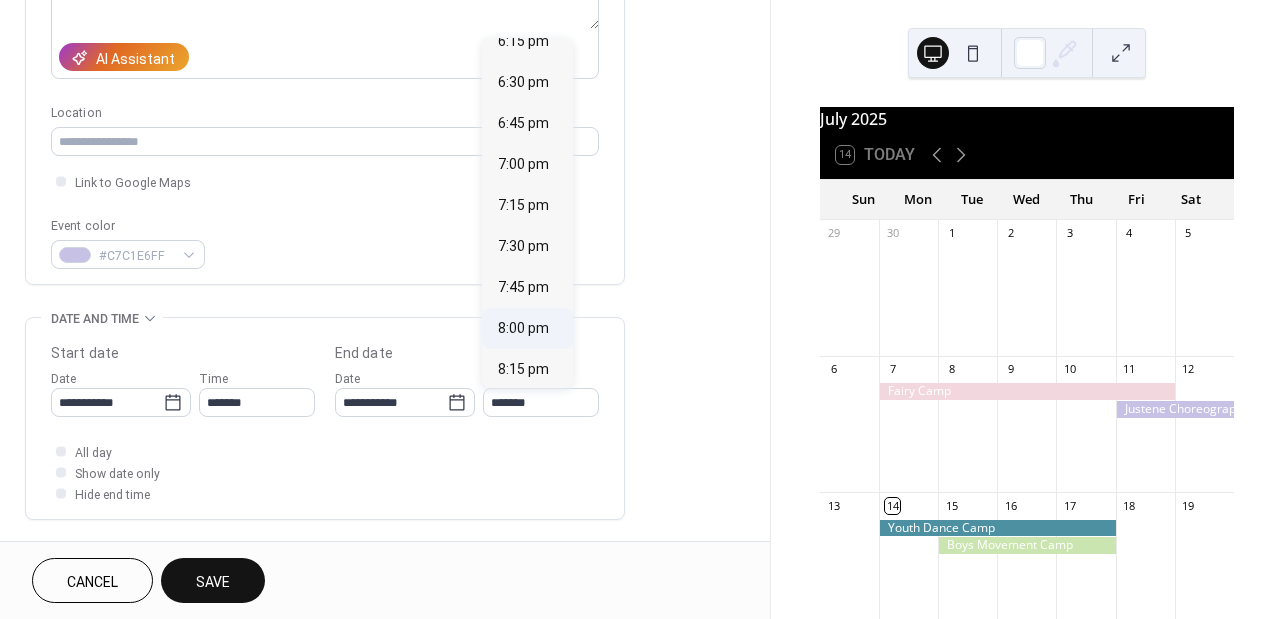 type on "*******" 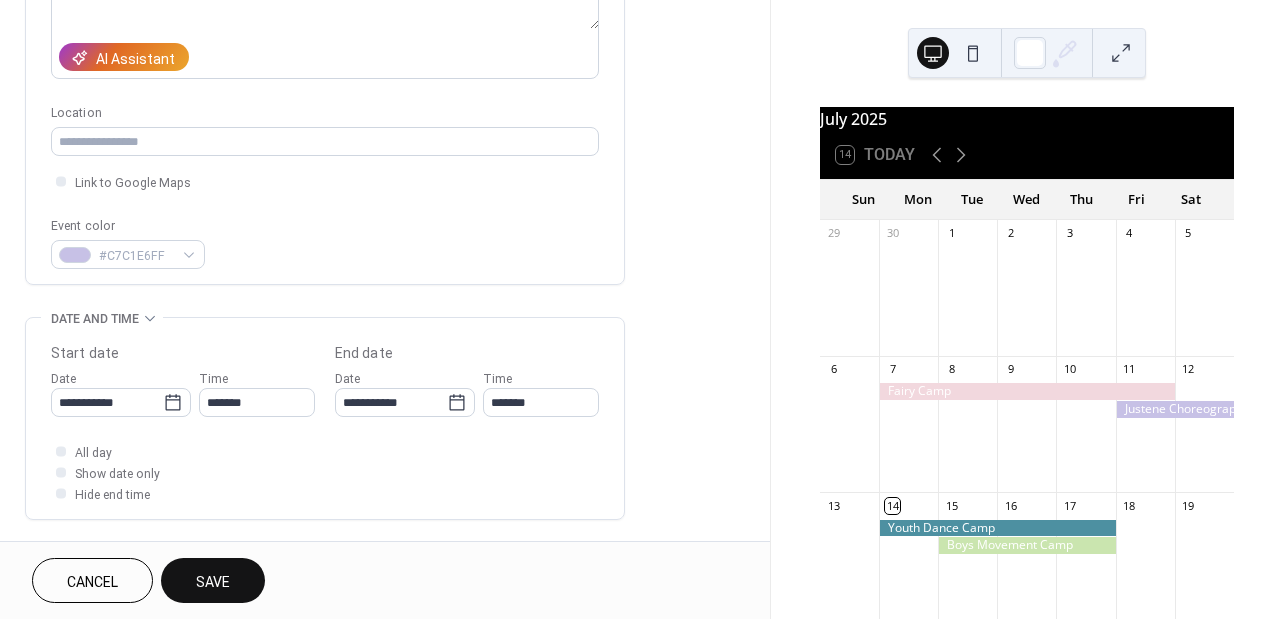 click on "Save" at bounding box center [213, 582] 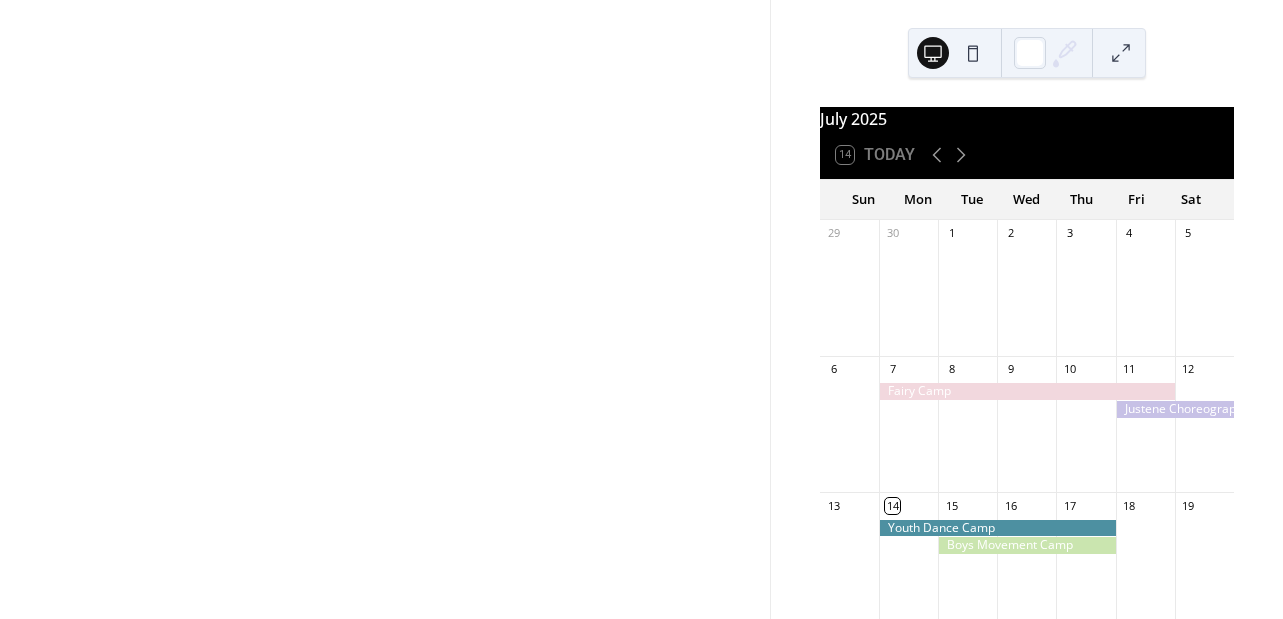 click at bounding box center [385, 309] 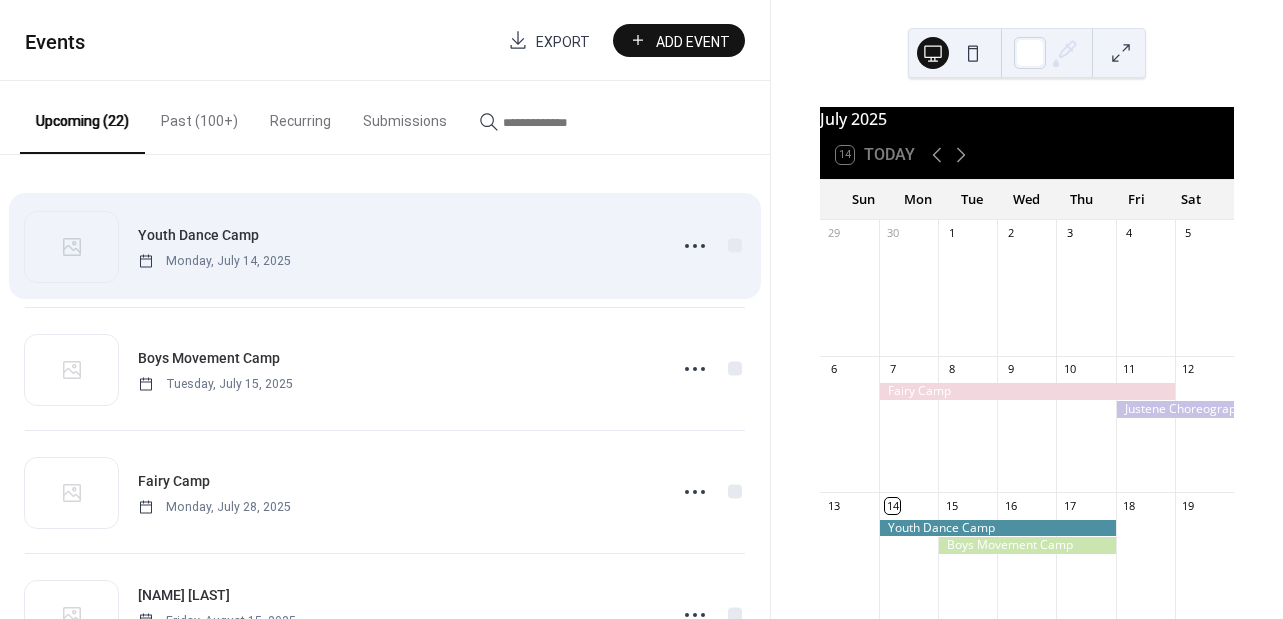 scroll, scrollTop: 192, scrollLeft: 0, axis: vertical 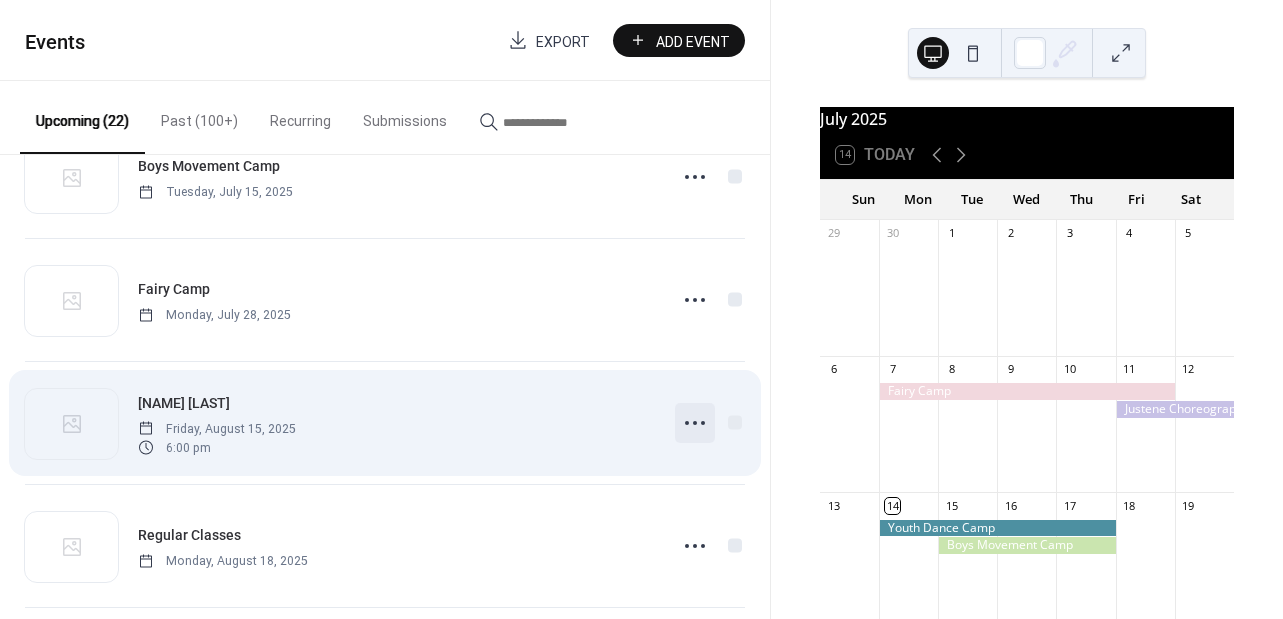 click 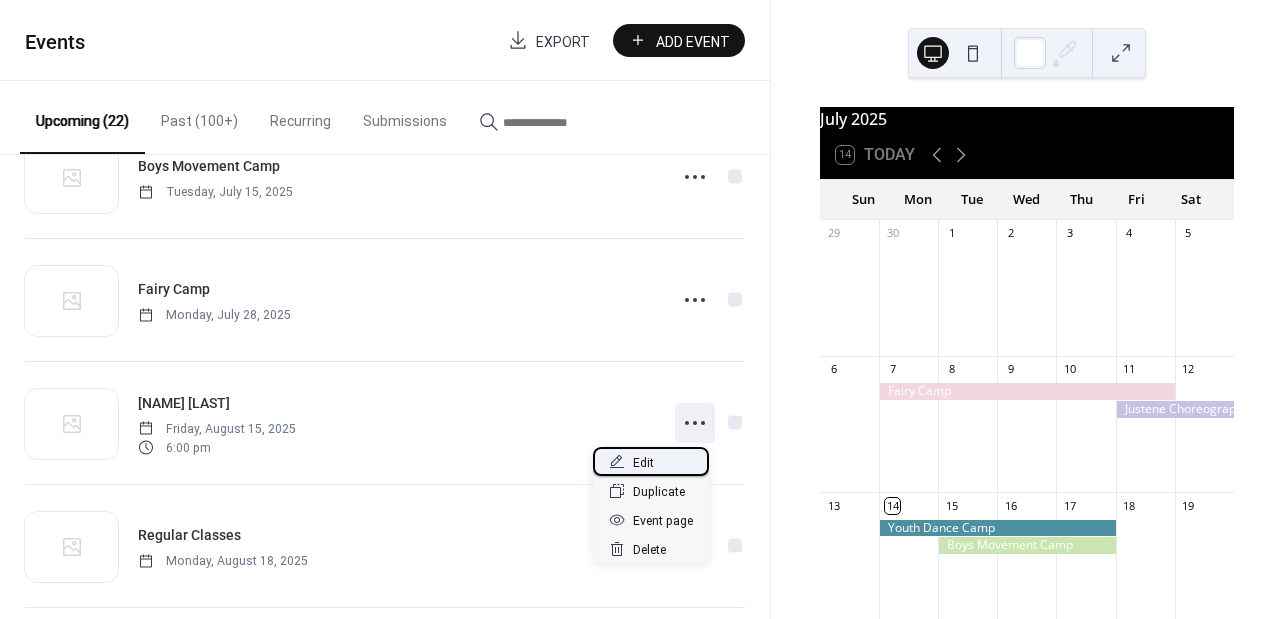 click on "Edit" at bounding box center [651, 461] 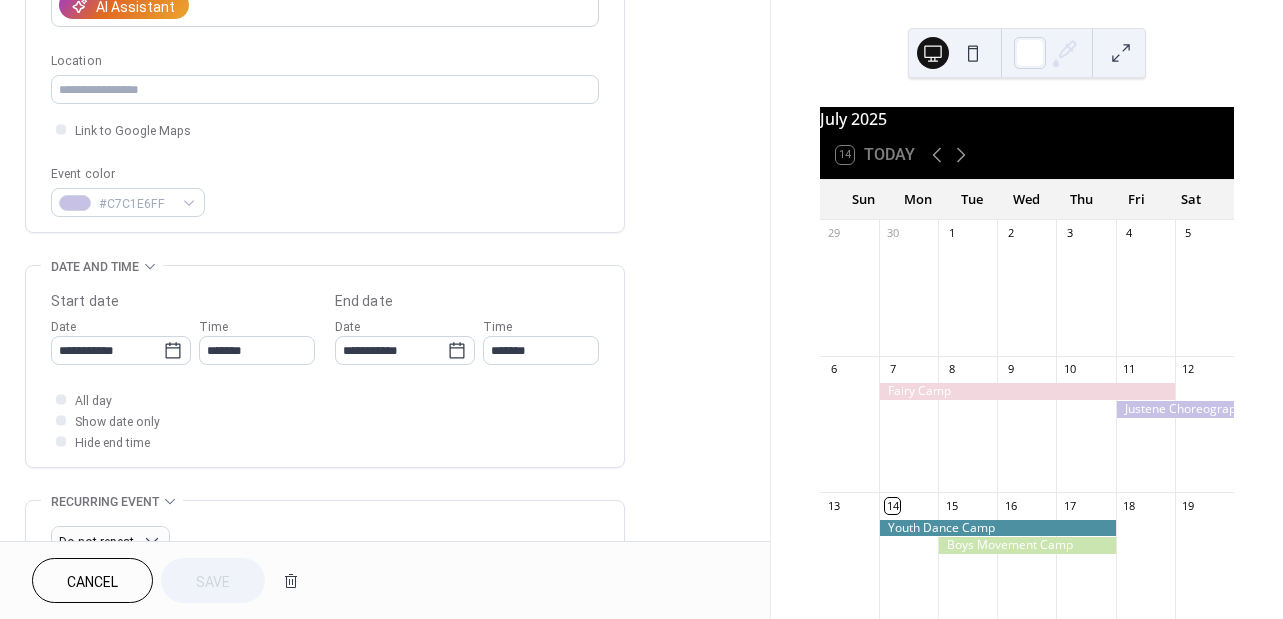 scroll, scrollTop: 394, scrollLeft: 0, axis: vertical 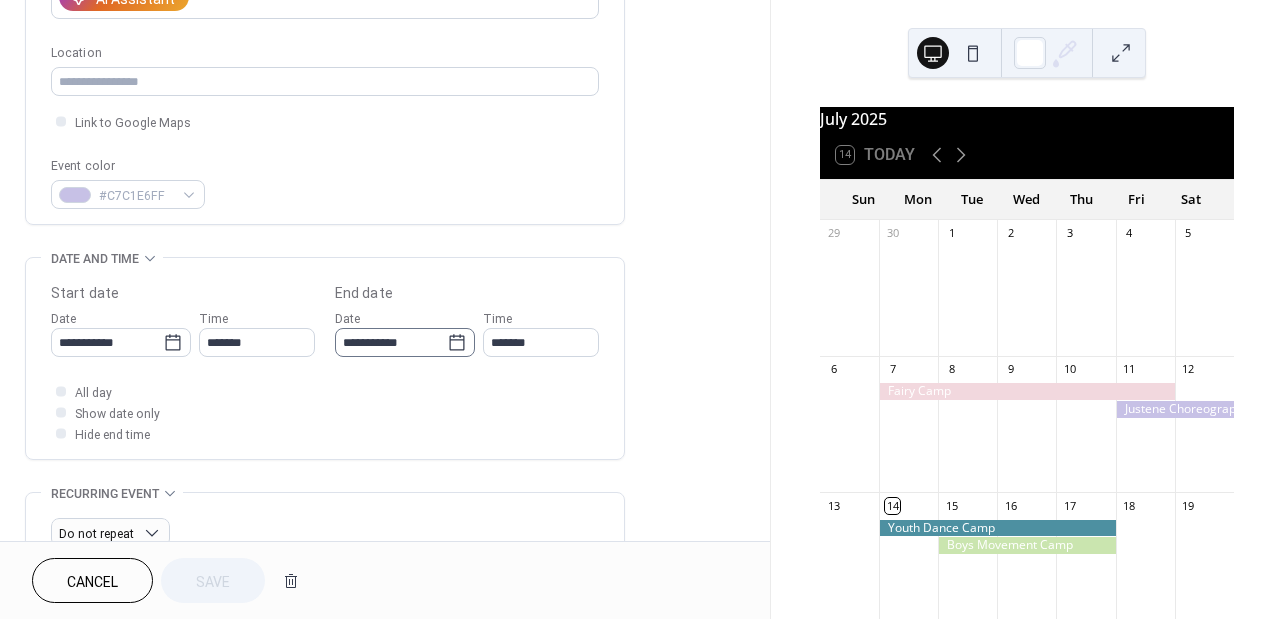 click 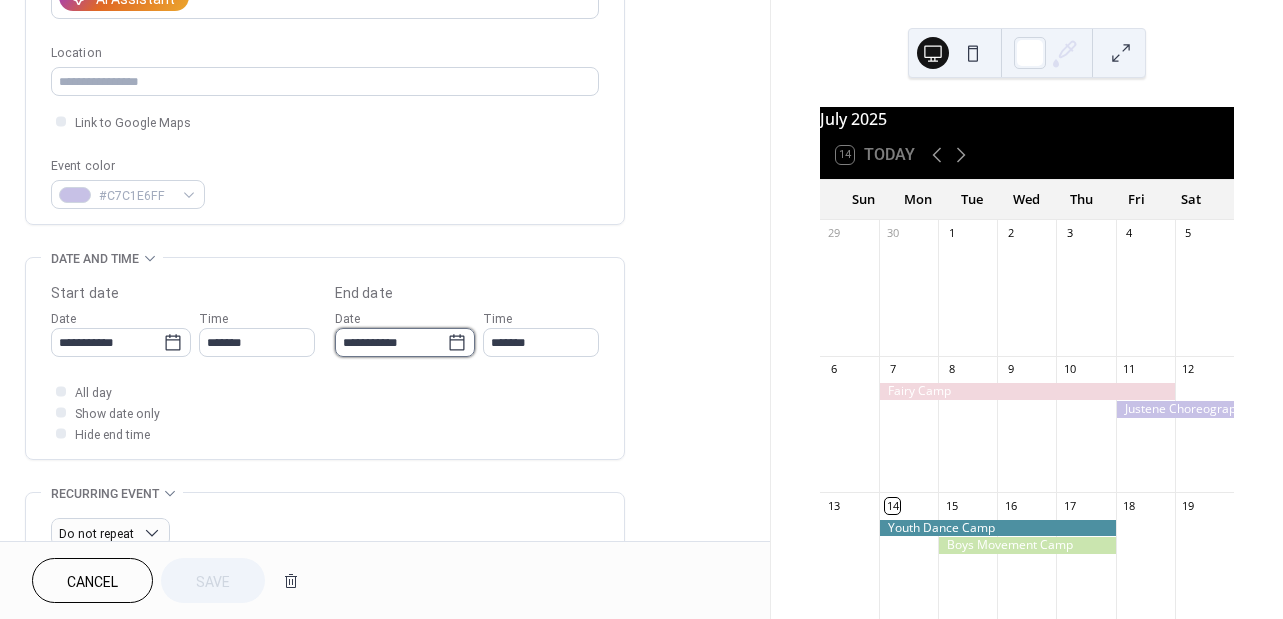 click on "**********" at bounding box center [391, 342] 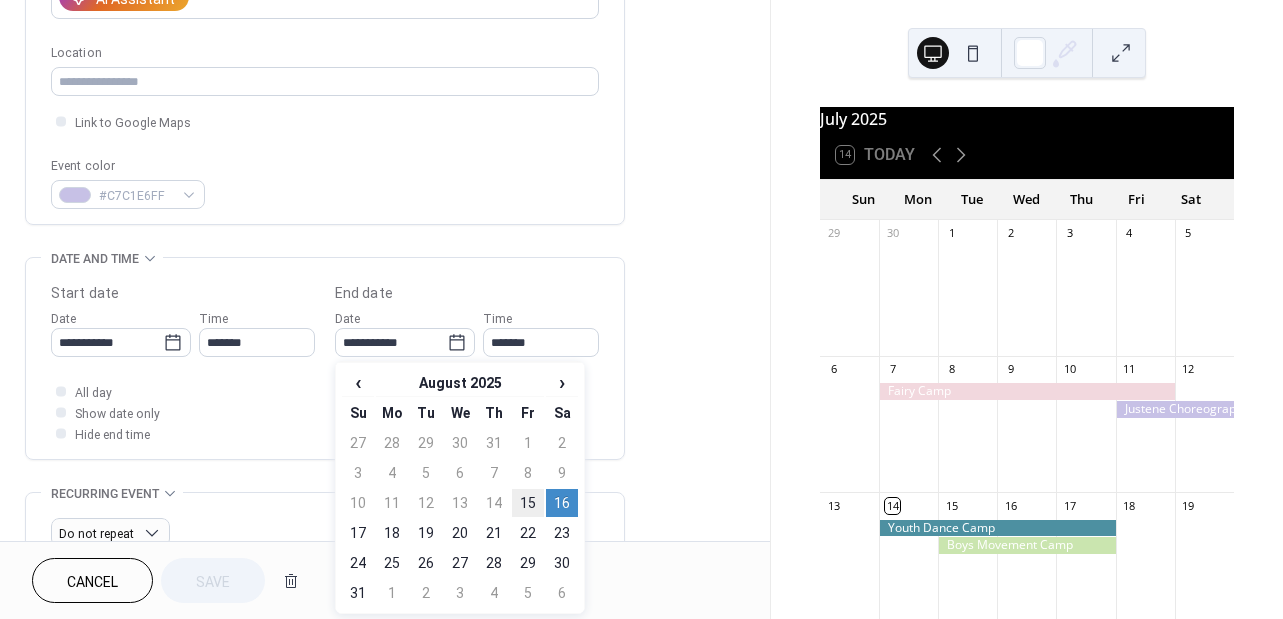 click on "15" at bounding box center (528, 503) 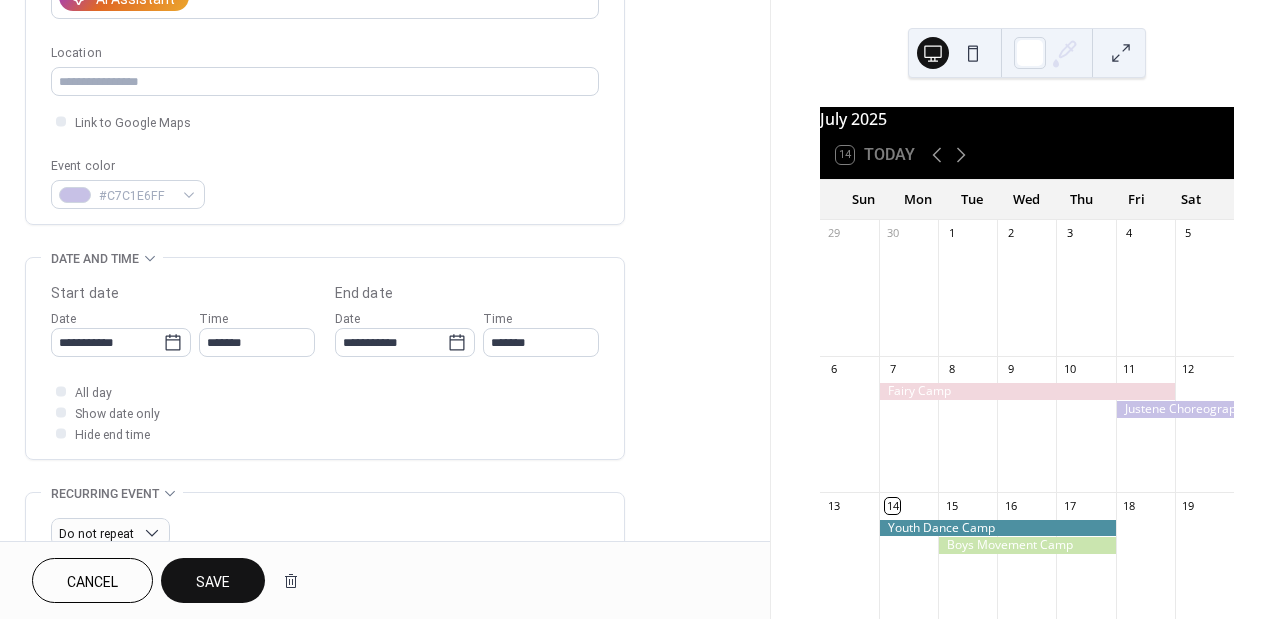 click on "Save" at bounding box center [213, 582] 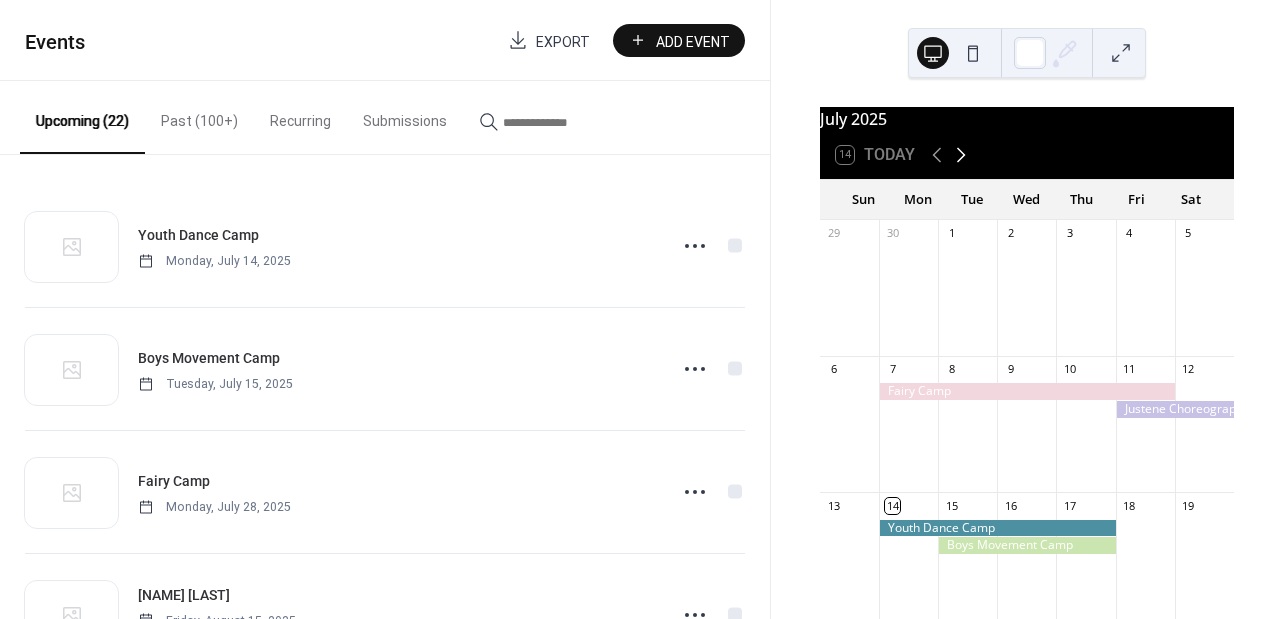 click 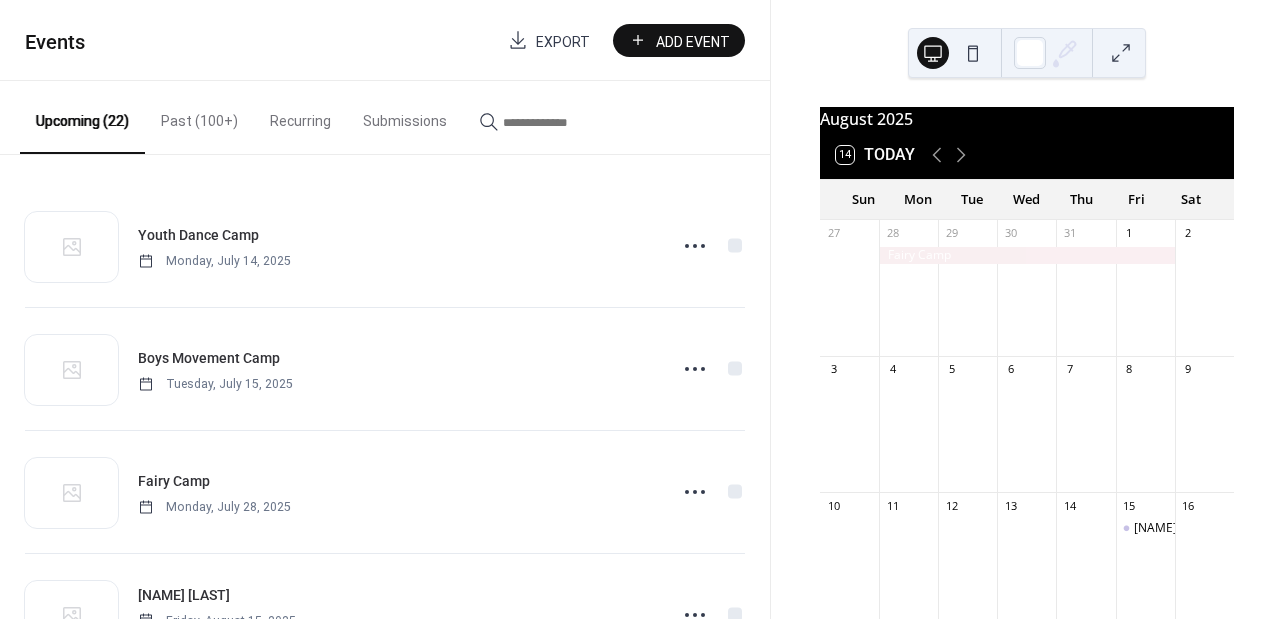 scroll, scrollTop: 128, scrollLeft: 0, axis: vertical 